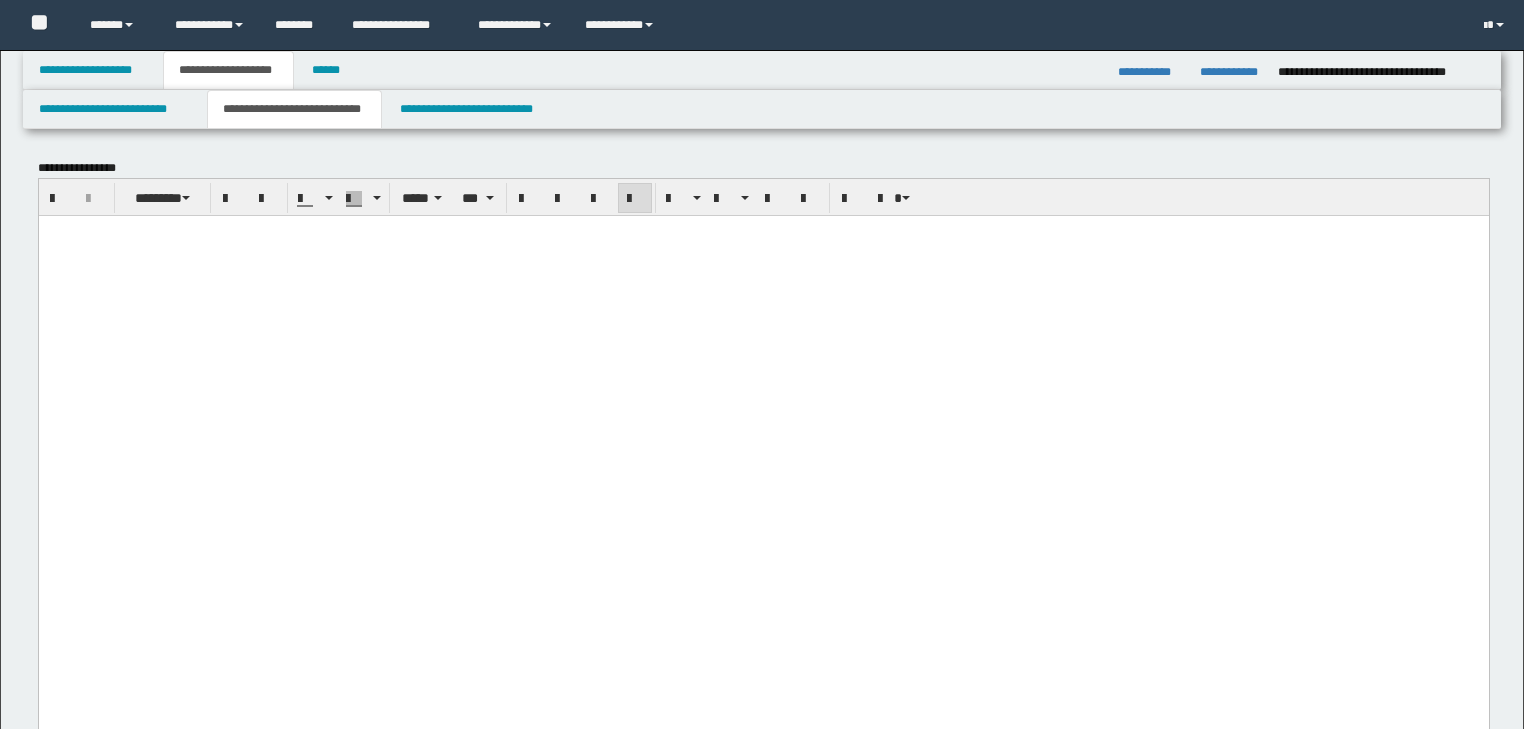 scroll, scrollTop: 1120, scrollLeft: 0, axis: vertical 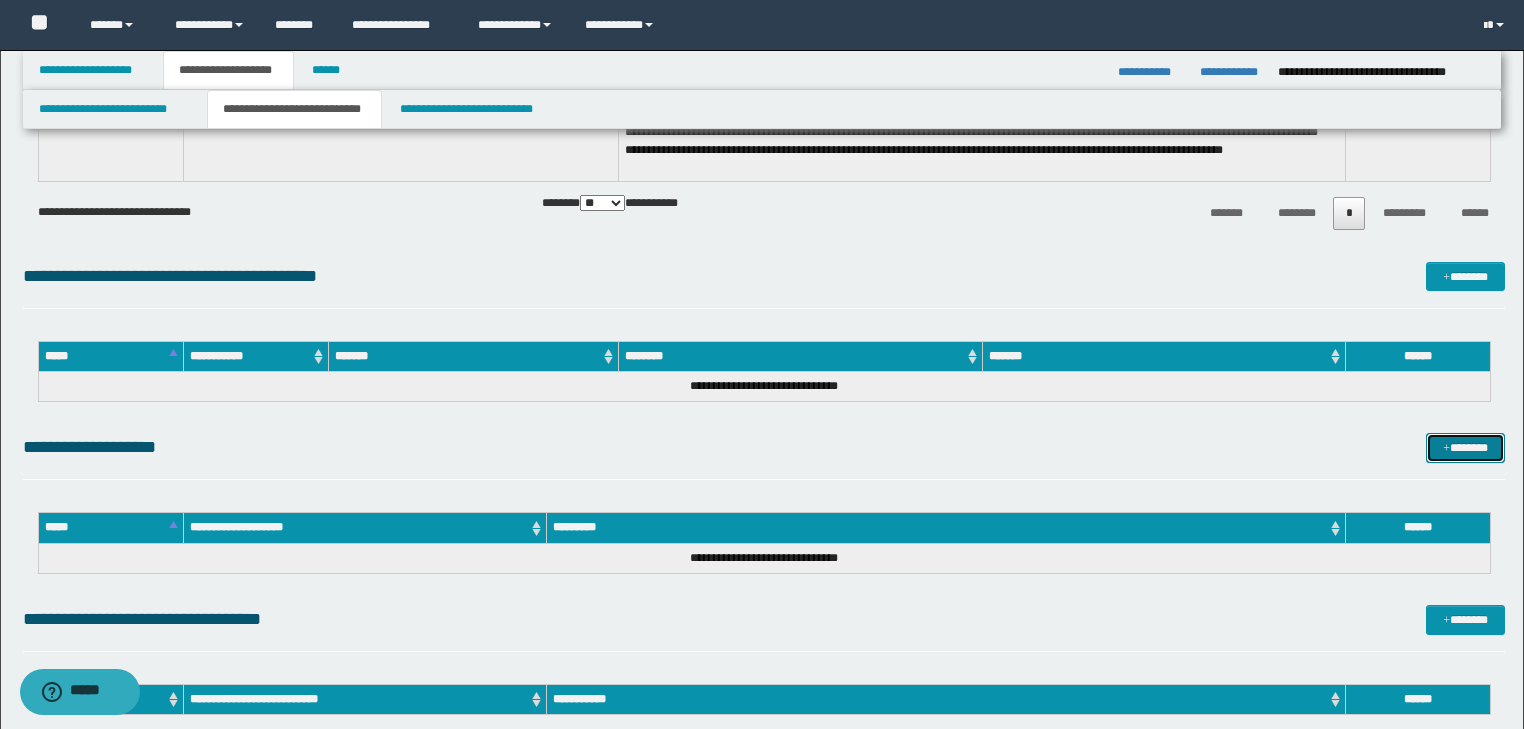drag, startPoint x: 1470, startPoint y: 445, endPoint x: 1400, endPoint y: 414, distance: 76.55717 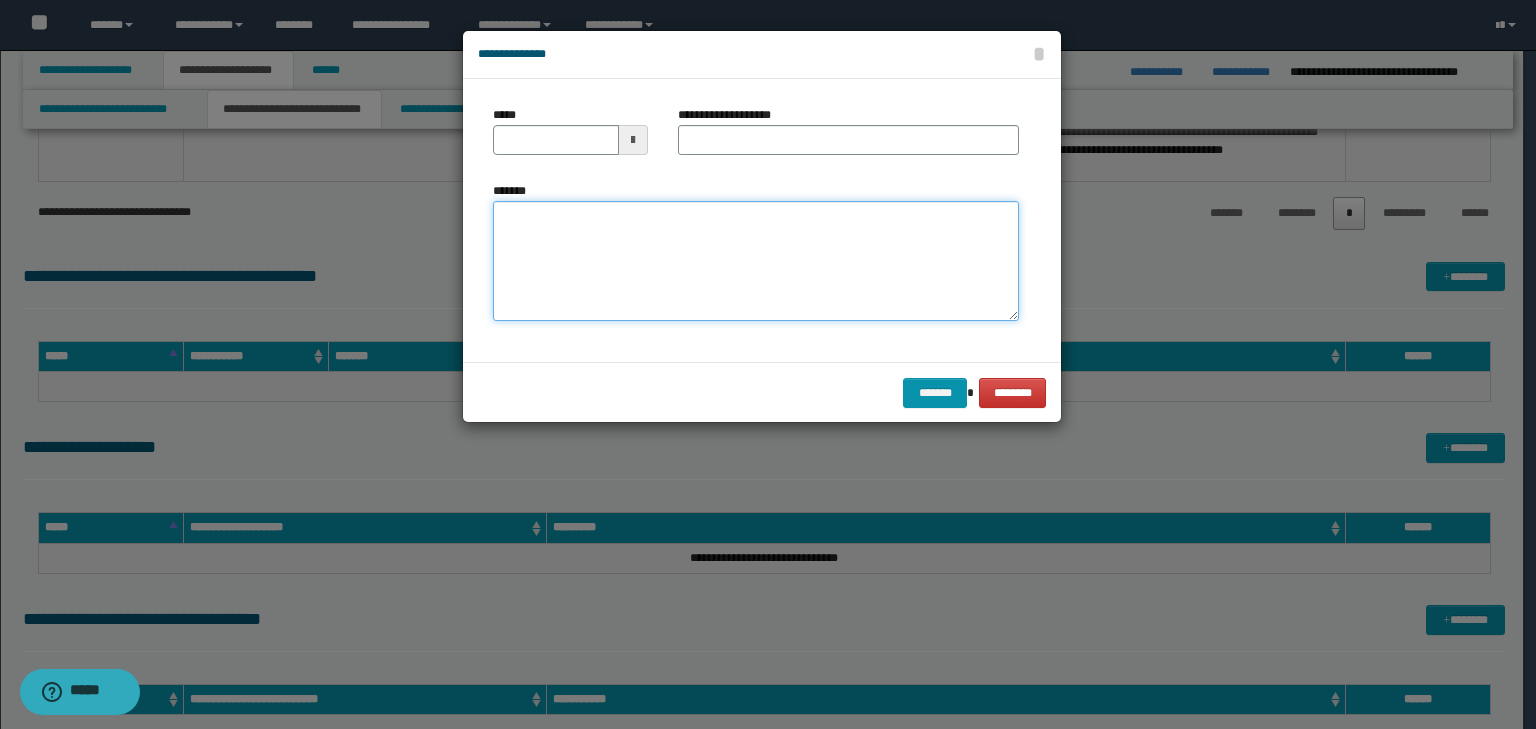 click on "*******" at bounding box center (756, 261) 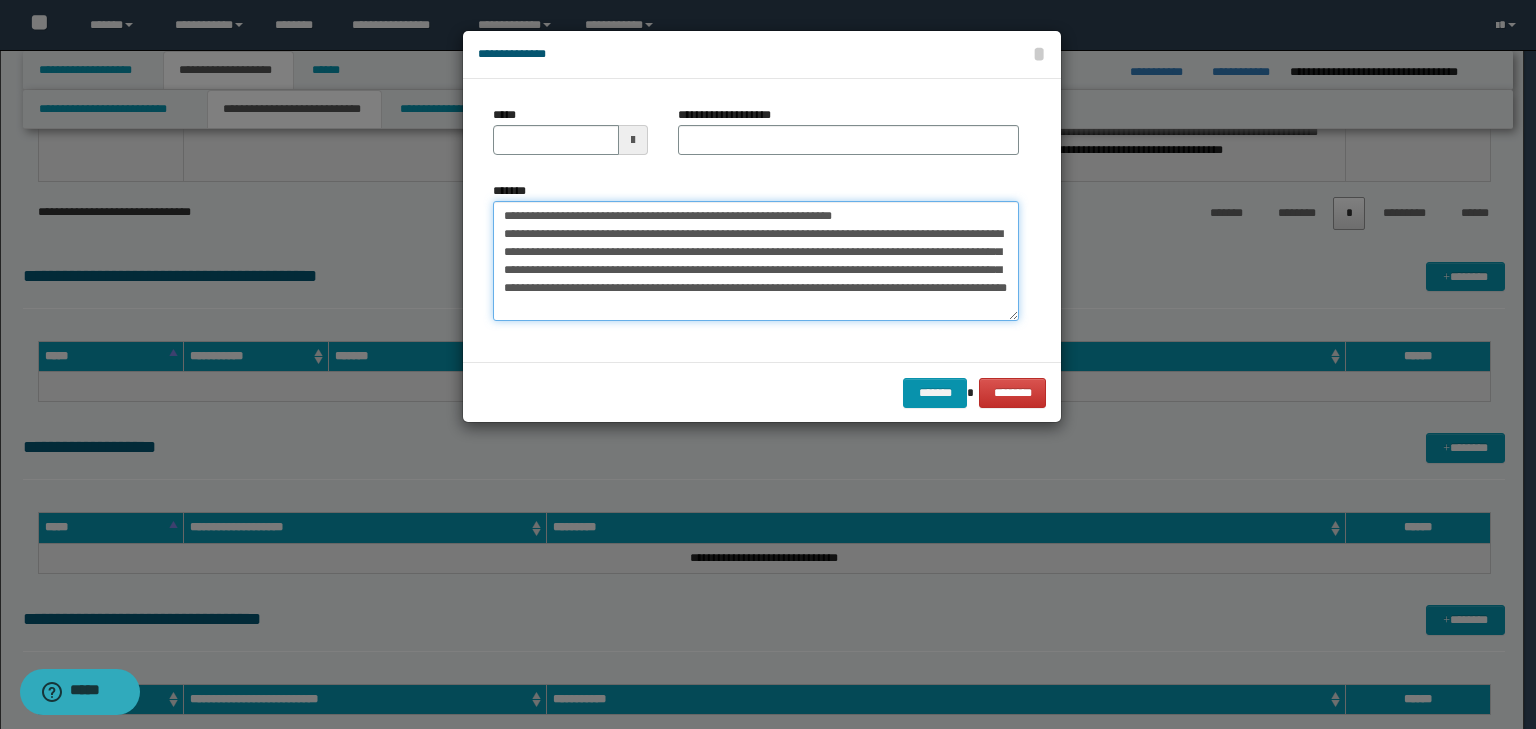 drag, startPoint x: 564, startPoint y: 212, endPoint x: 427, endPoint y: 192, distance: 138.45216 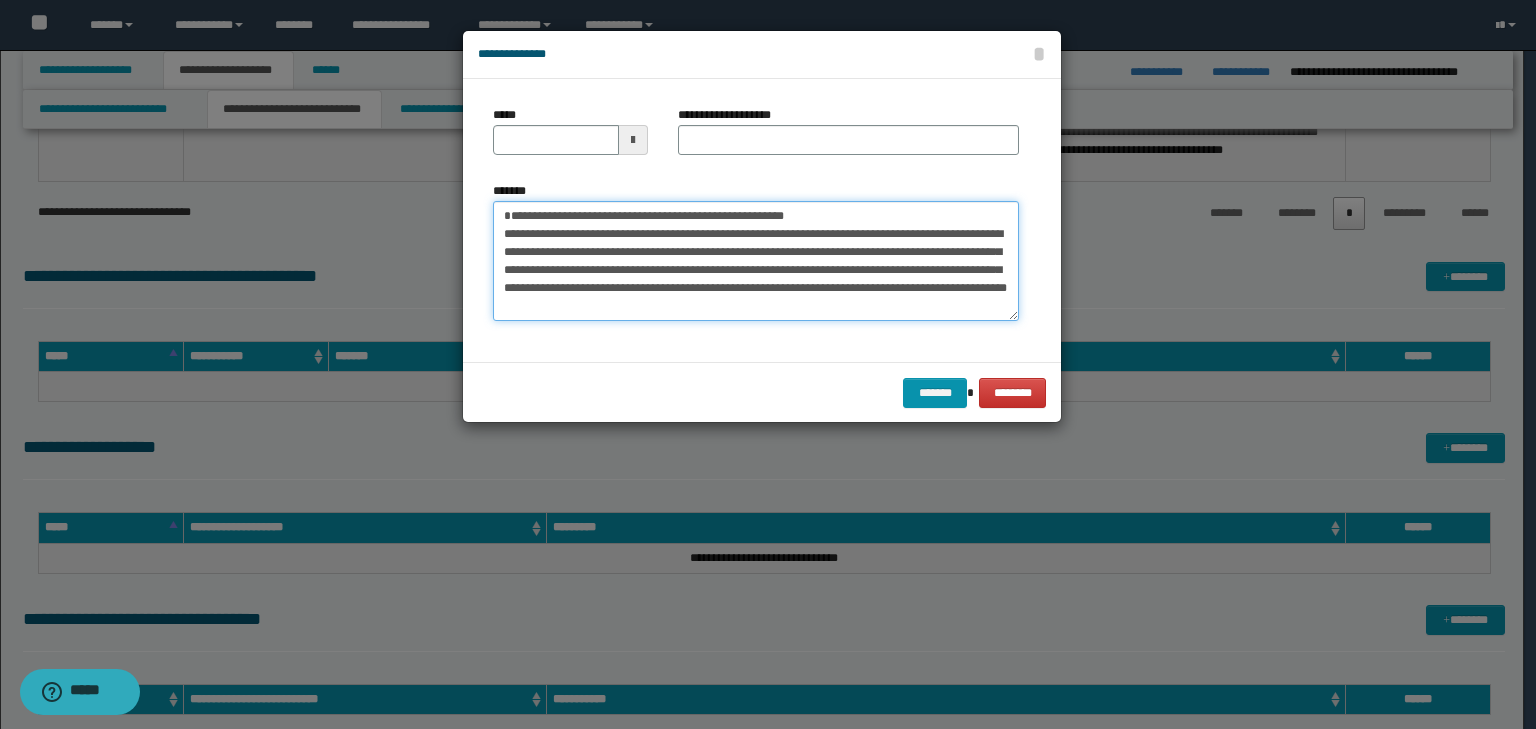 type on "**********" 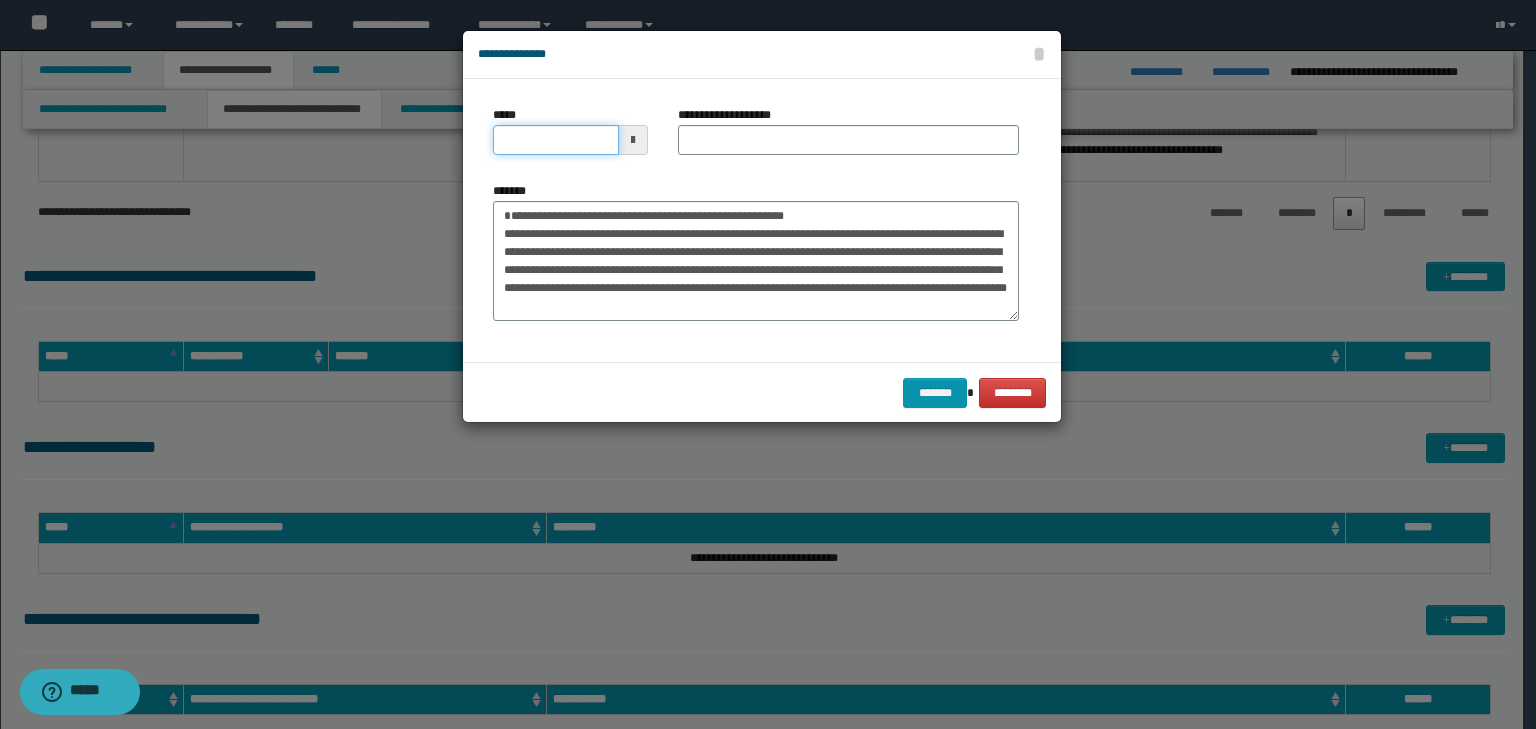 click on "*****" at bounding box center [556, 140] 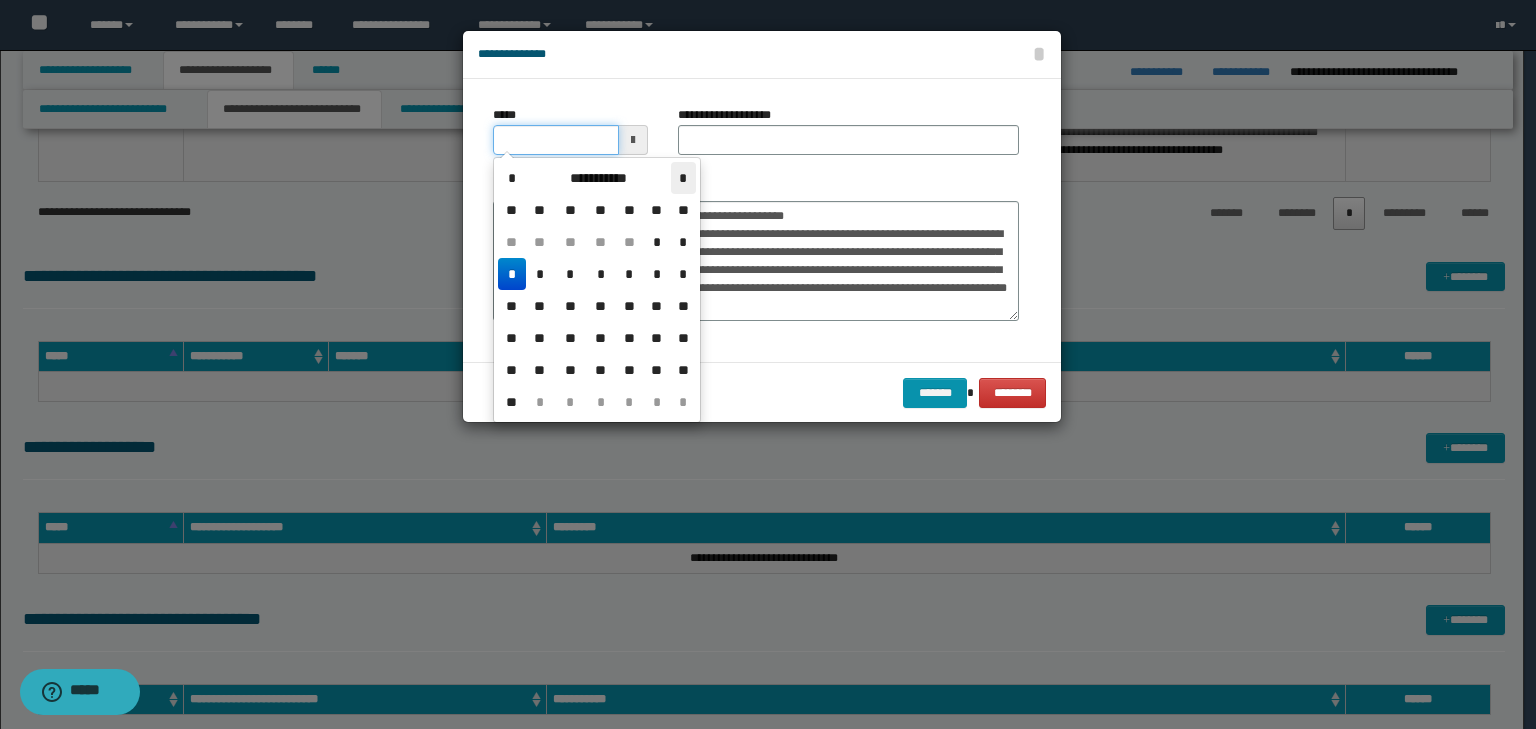 type on "**********" 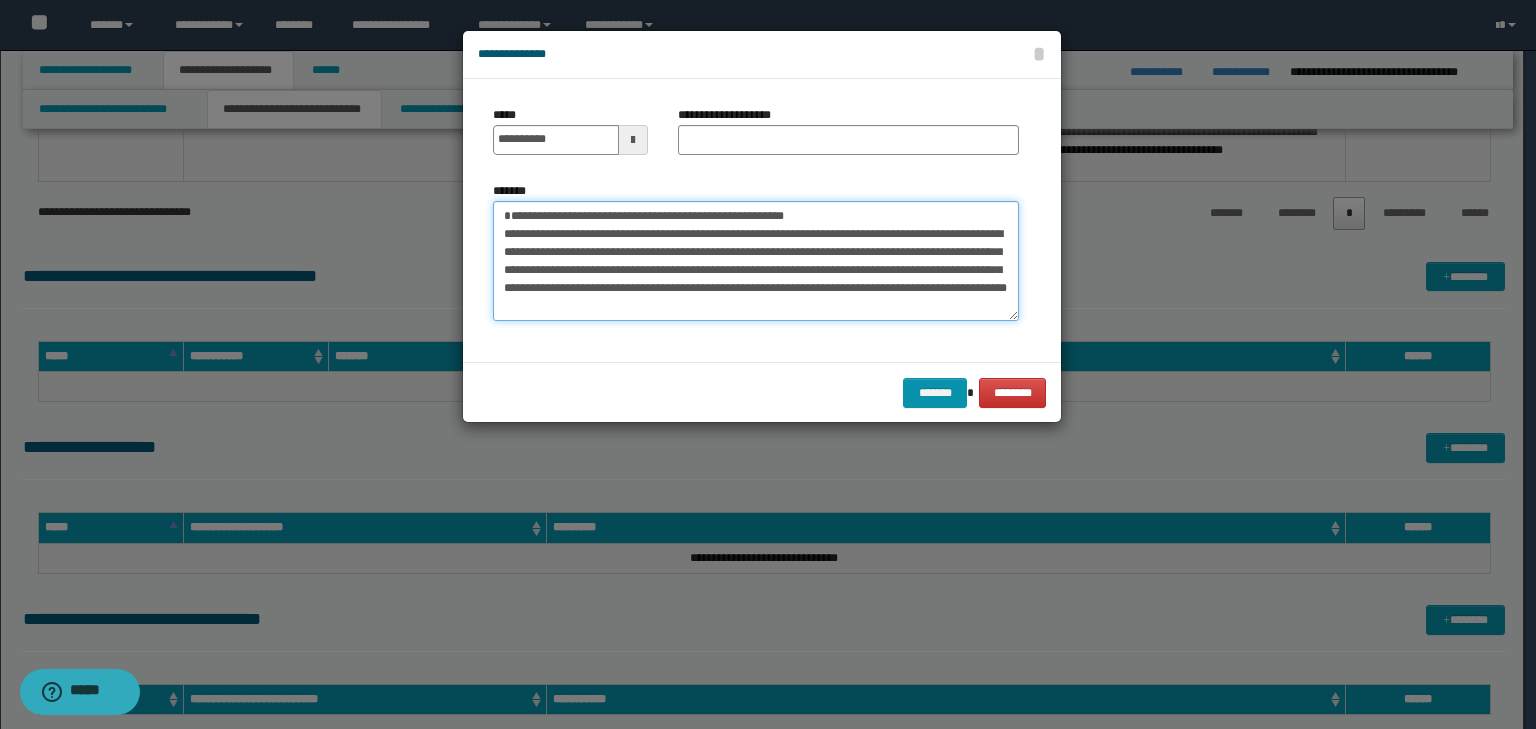 drag, startPoint x: 880, startPoint y: 215, endPoint x: 404, endPoint y: 180, distance: 477.28503 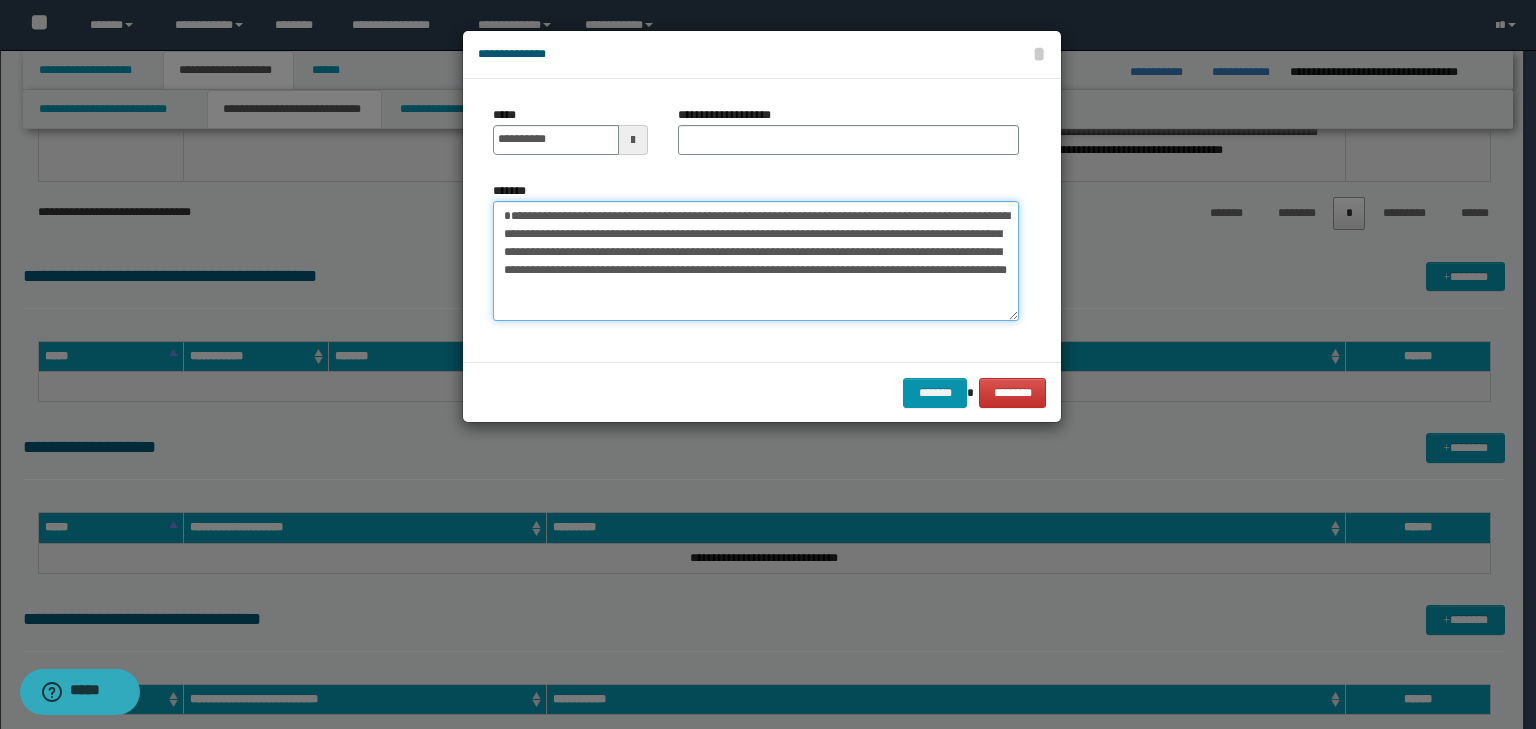 type on "**********" 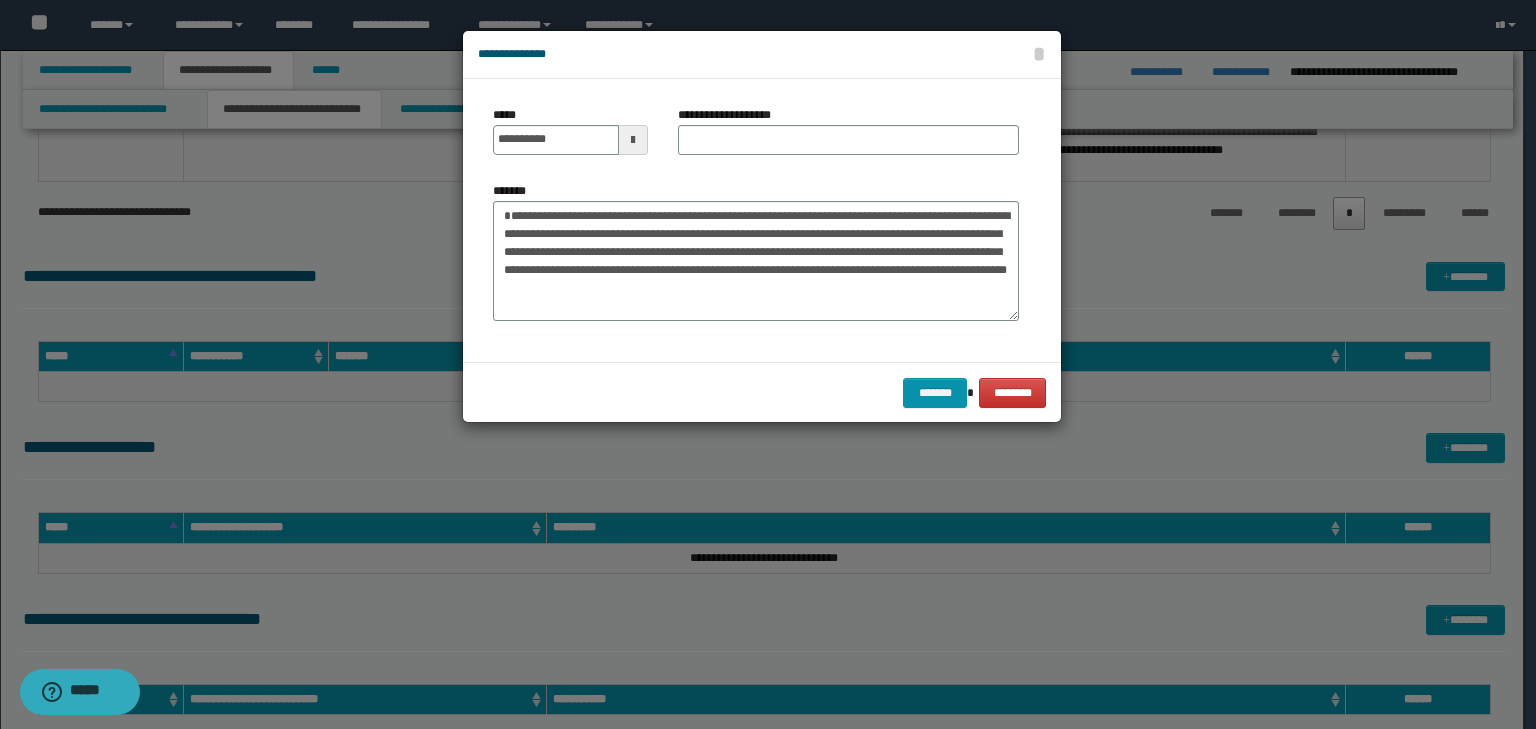 click on "**********" at bounding box center (848, 138) 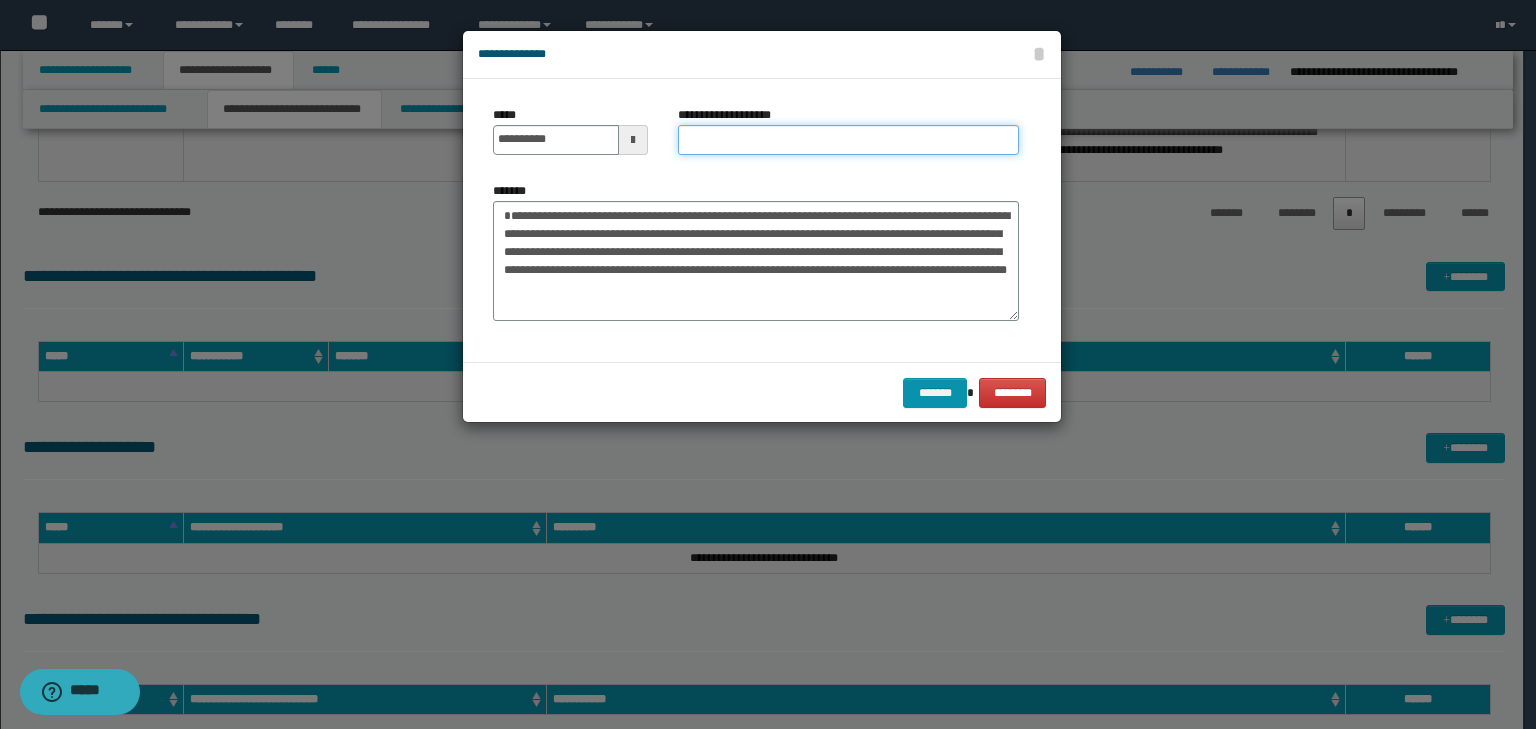 click on "**********" at bounding box center (848, 140) 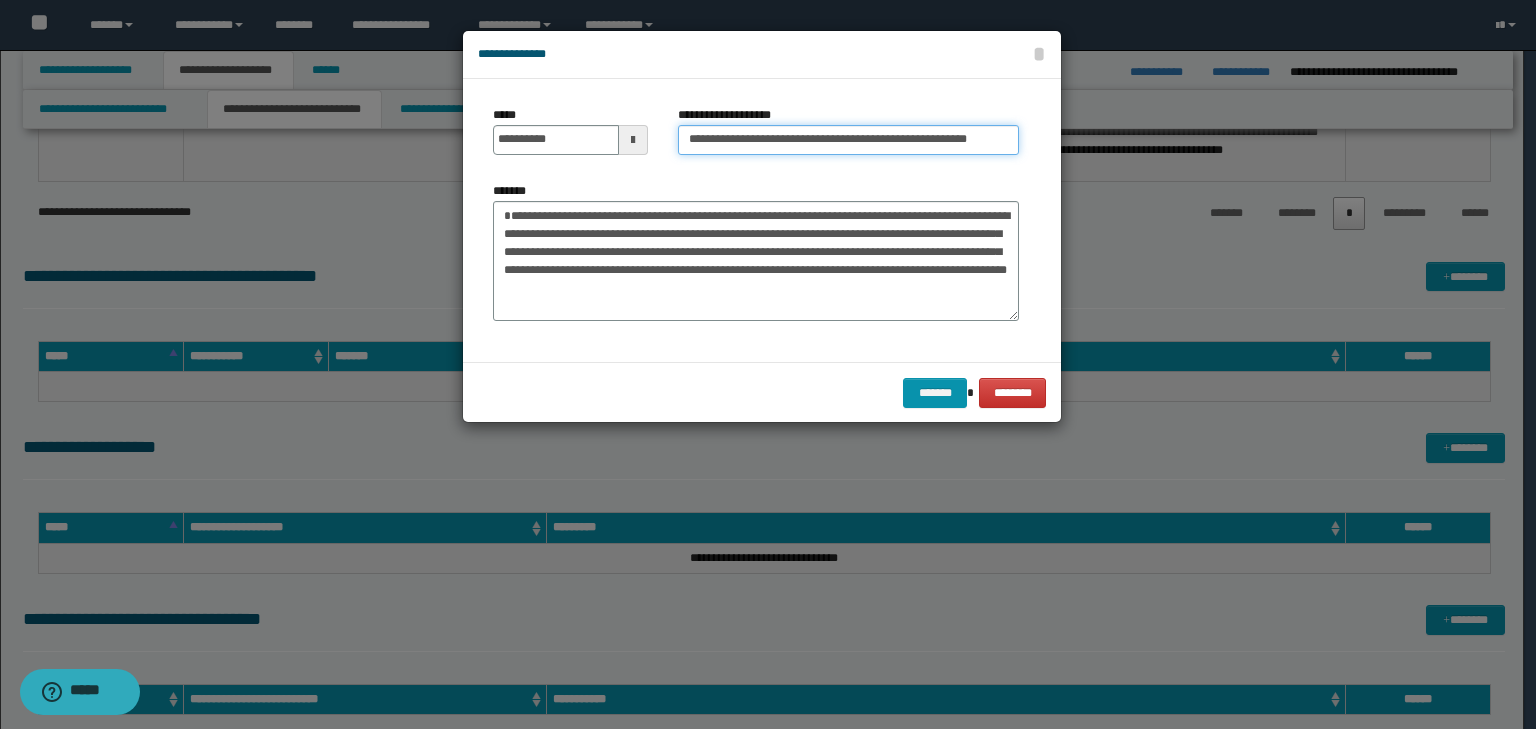 scroll, scrollTop: 0, scrollLeft: 47, axis: horizontal 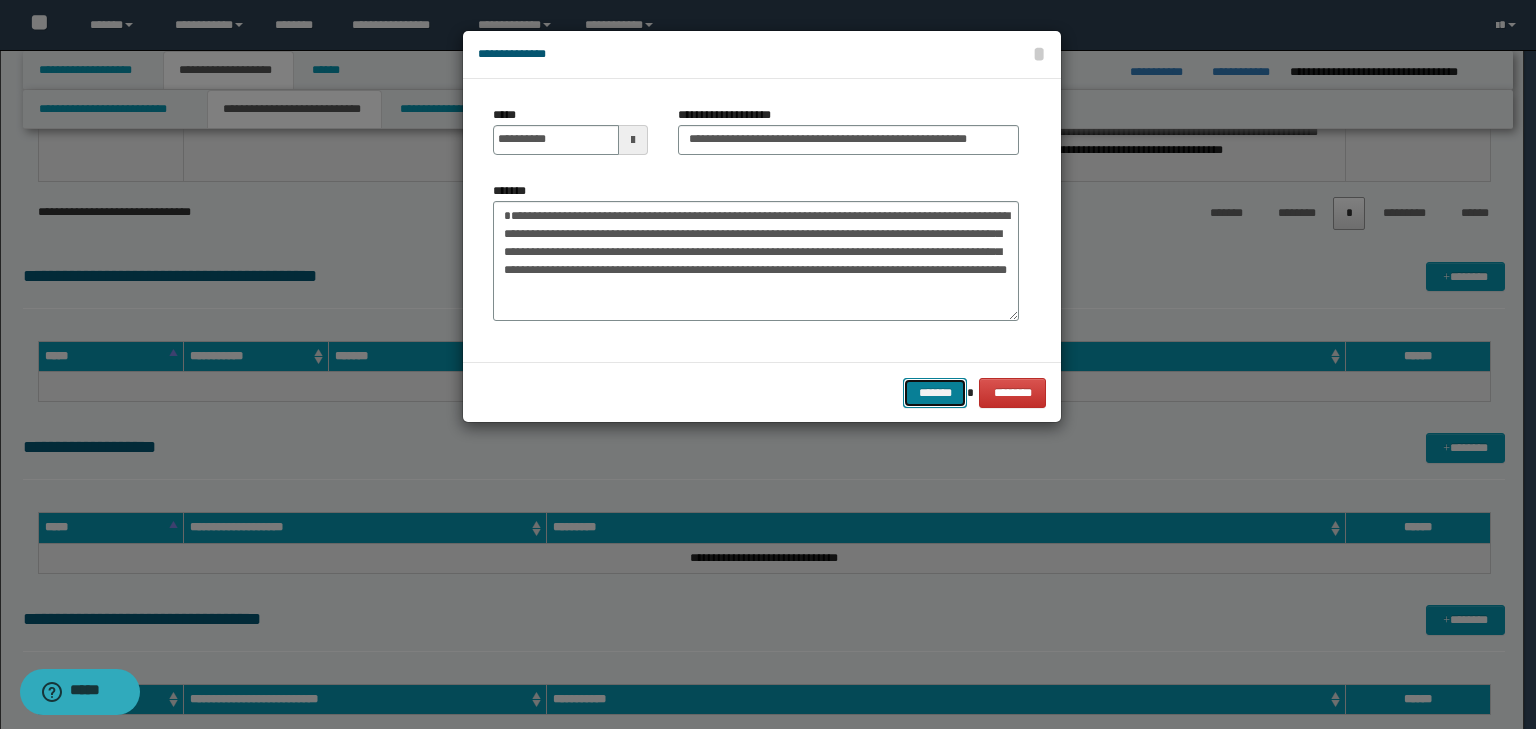 click on "*******" at bounding box center (935, 393) 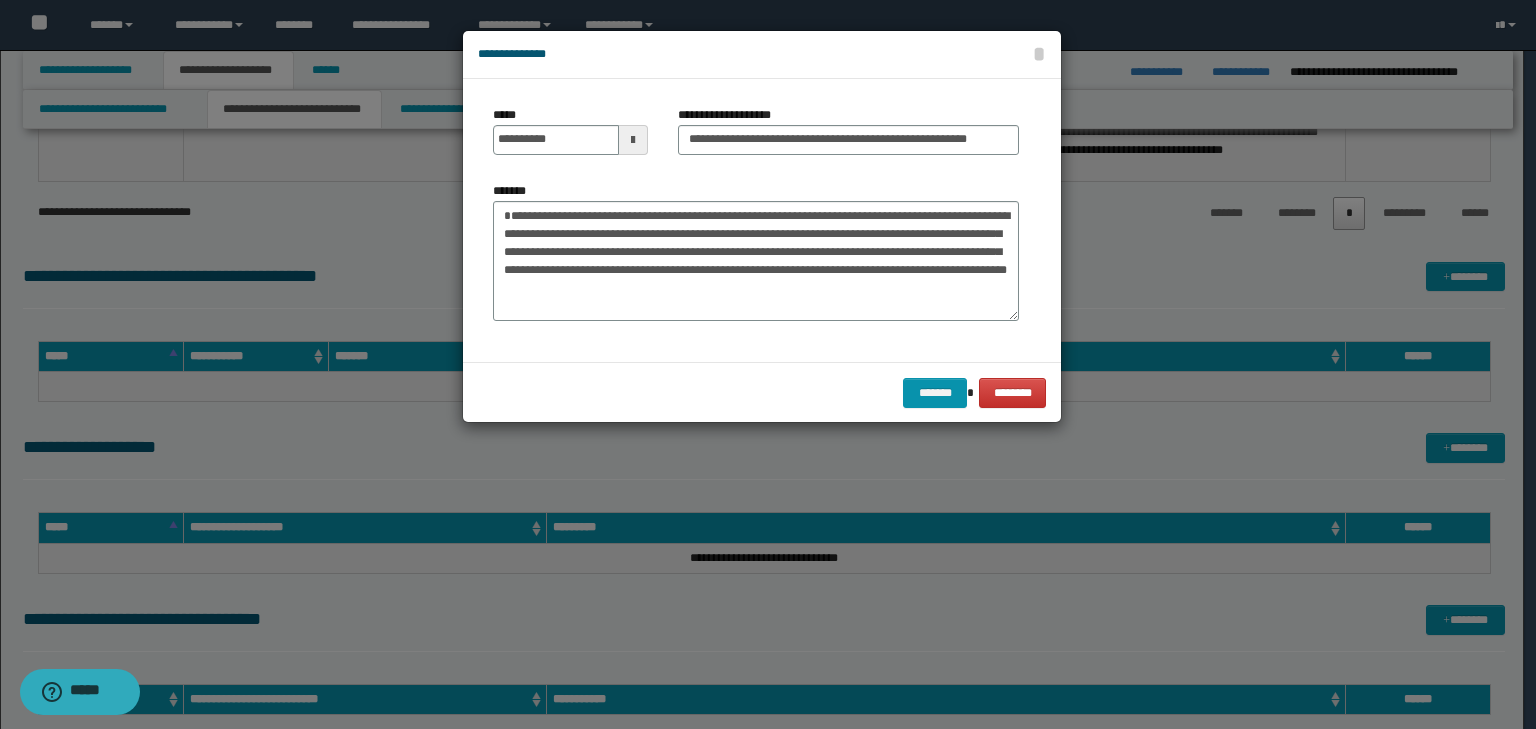 scroll, scrollTop: 0, scrollLeft: 0, axis: both 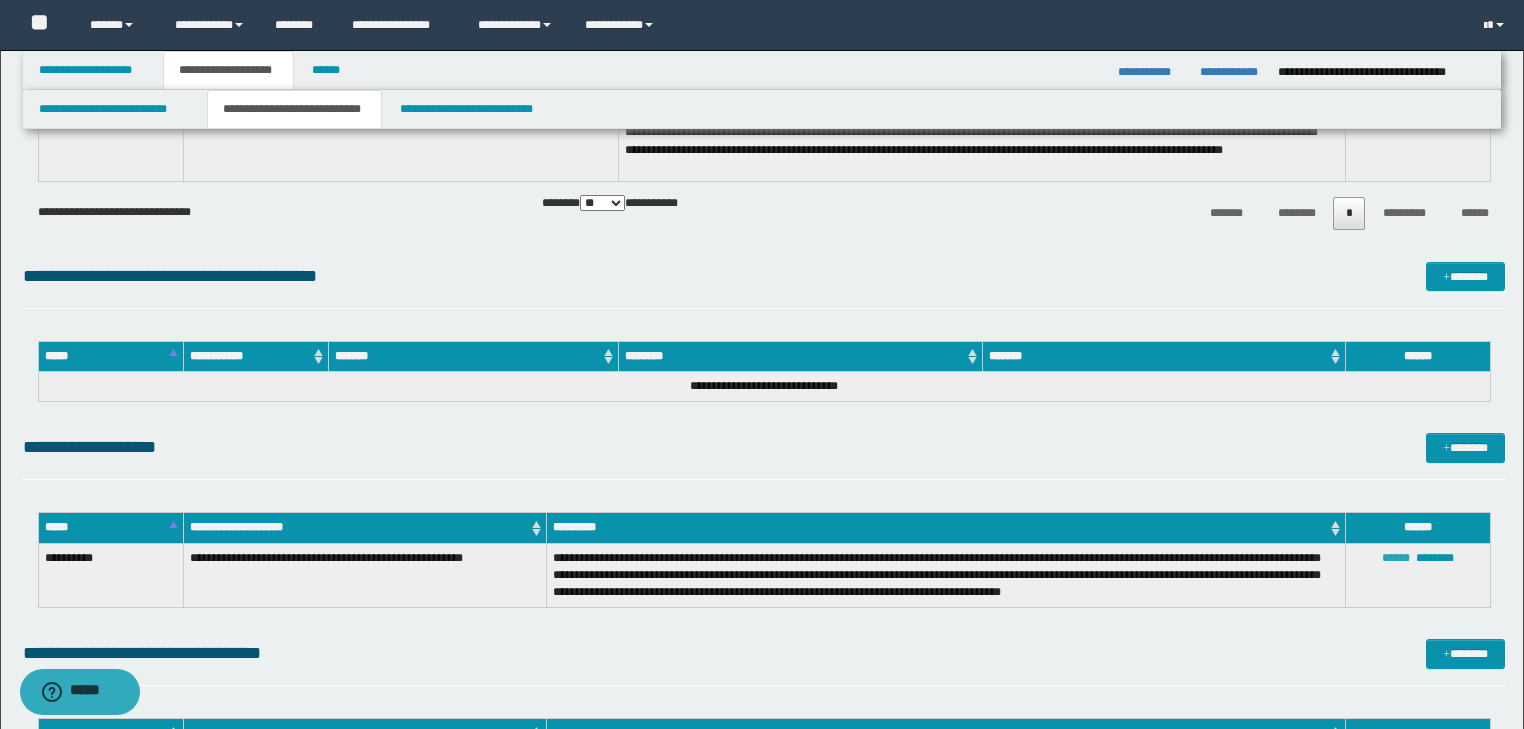 click on "******" at bounding box center (1396, 558) 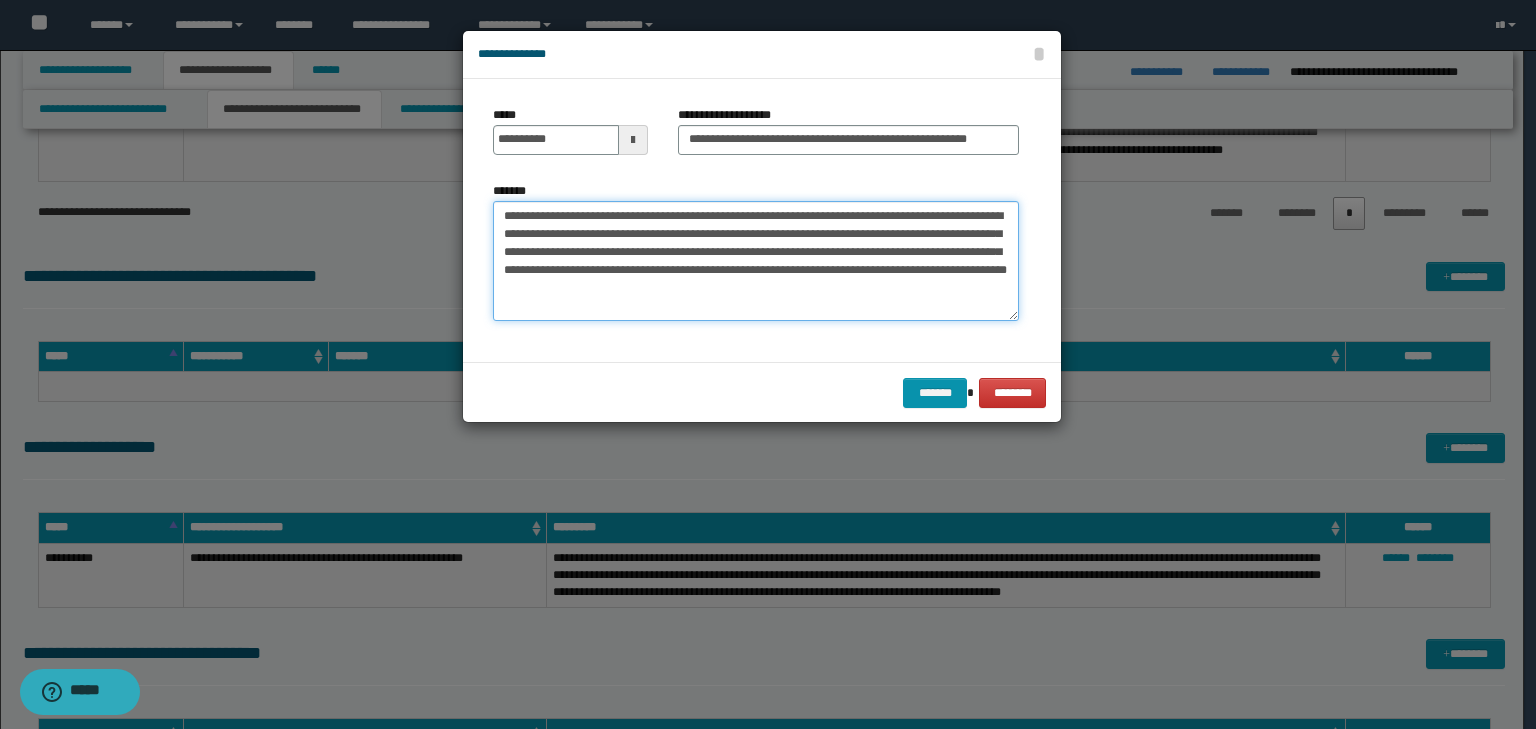 click on "**********" at bounding box center (756, 261) 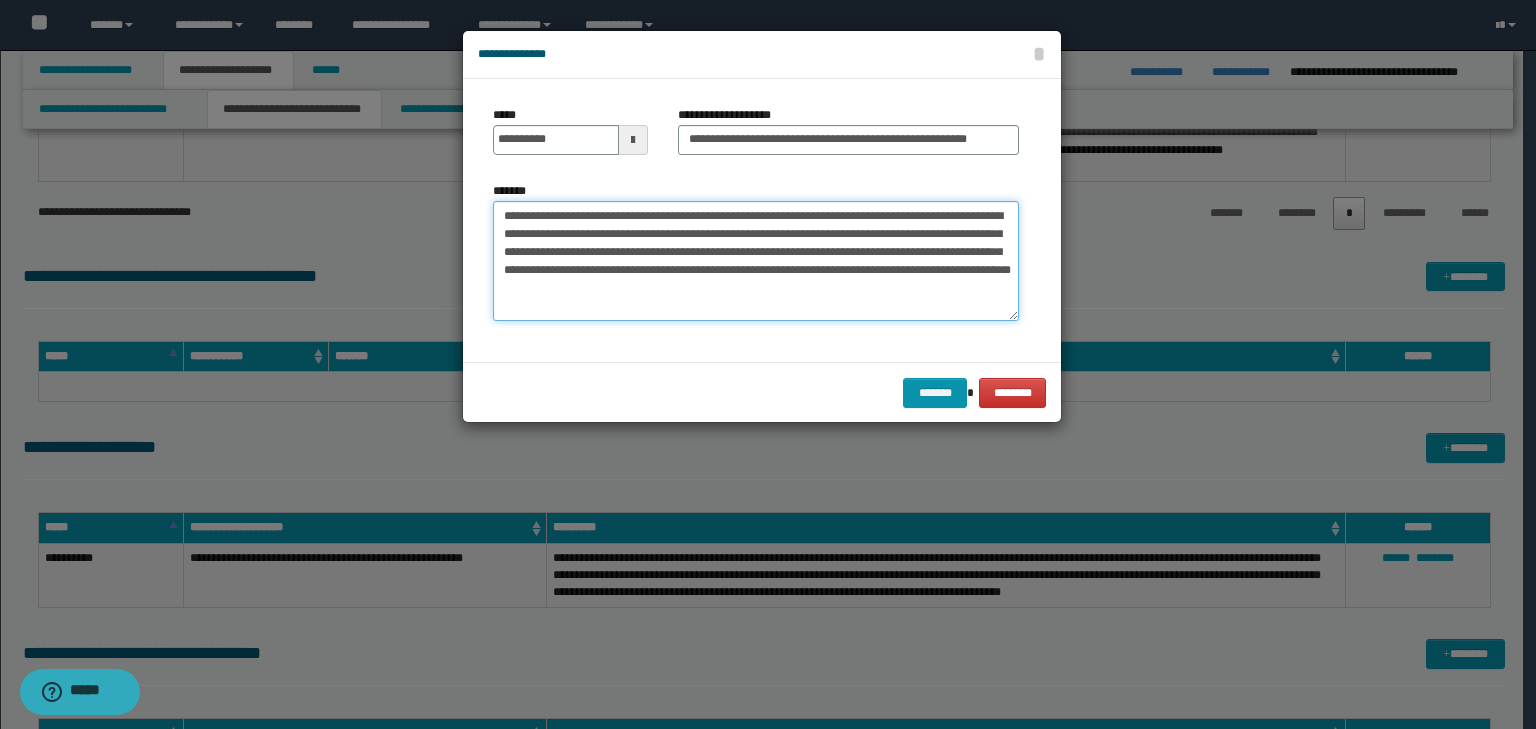 paste on "[FIRST] [LAST]
[EMAIL]" 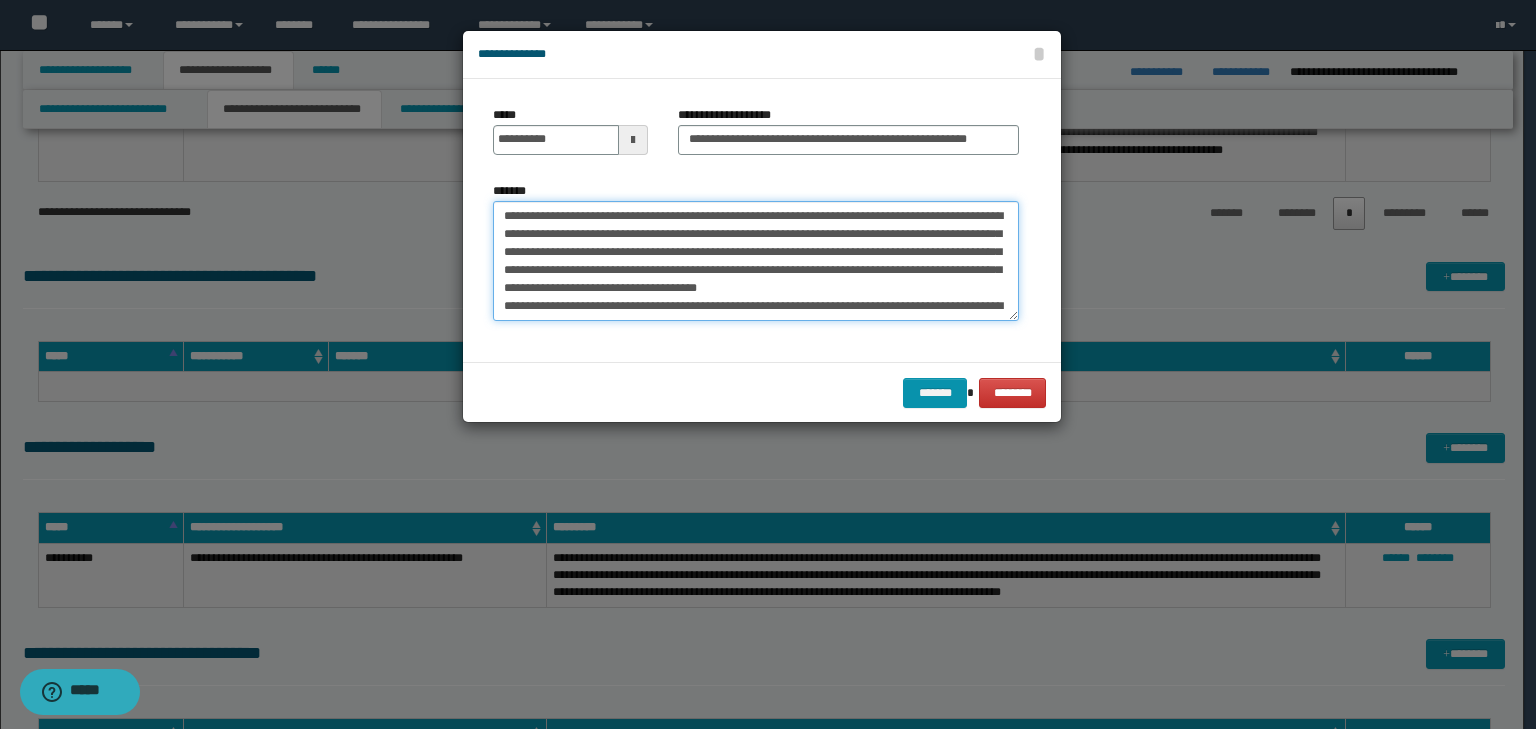 scroll, scrollTop: 30, scrollLeft: 0, axis: vertical 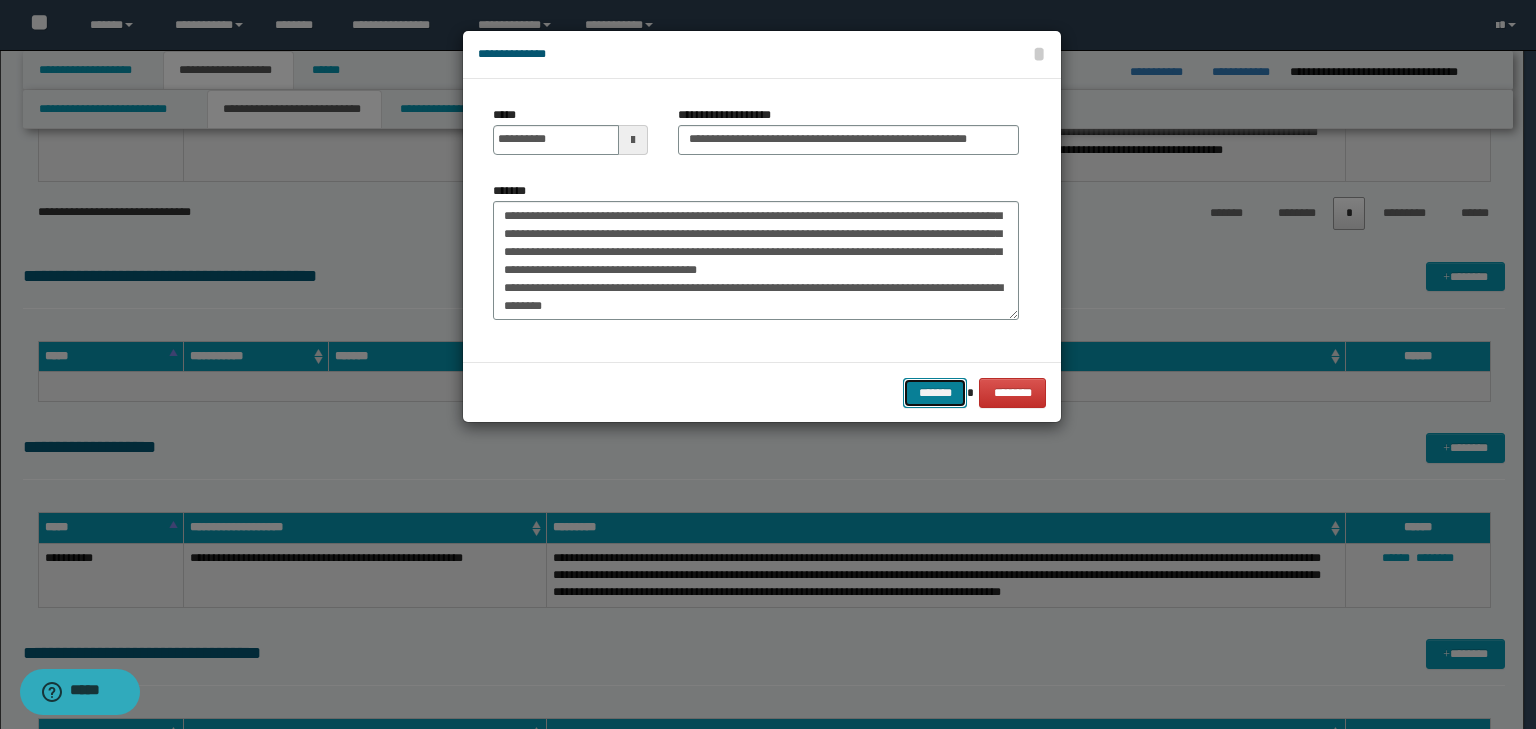 click on "*******" at bounding box center [935, 393] 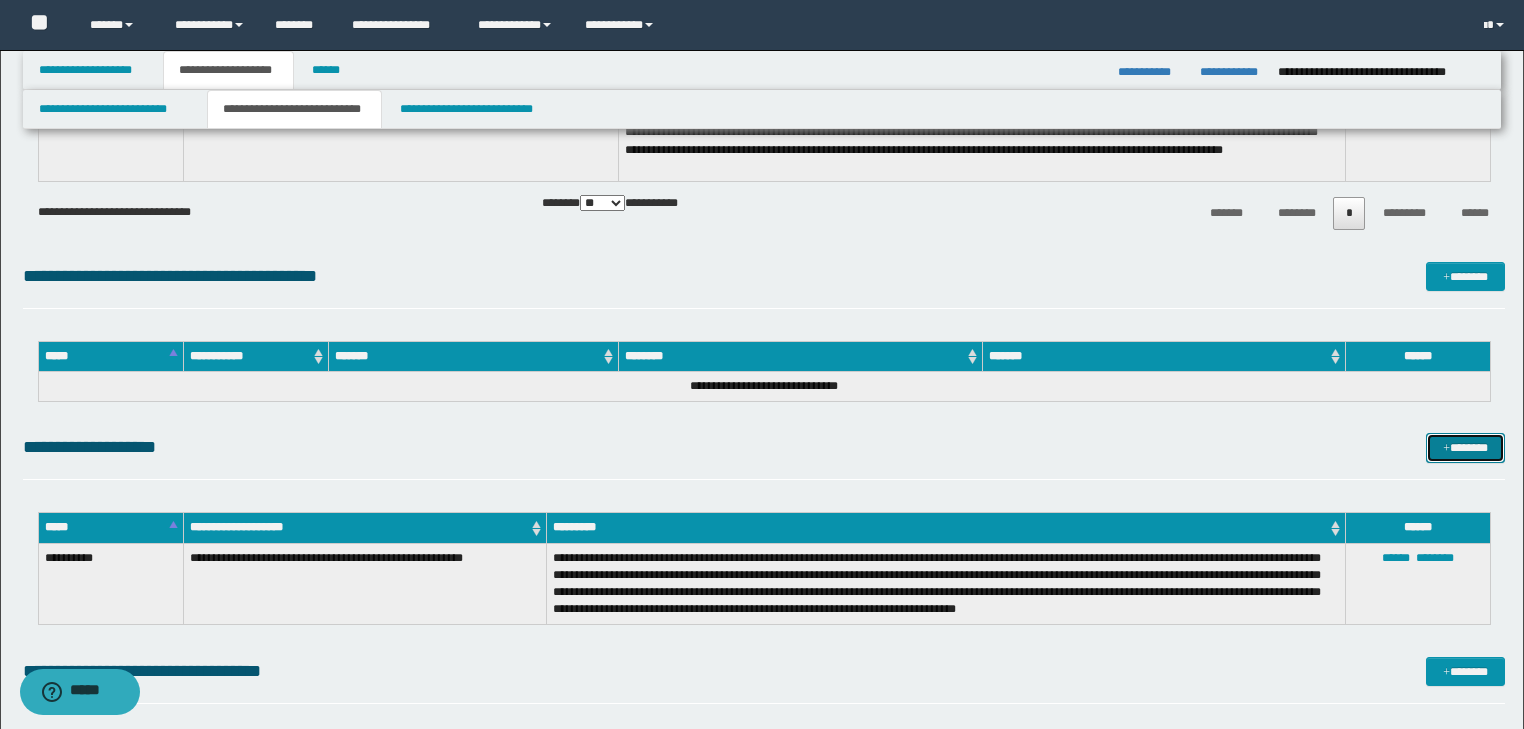 click on "*******" at bounding box center [1465, 448] 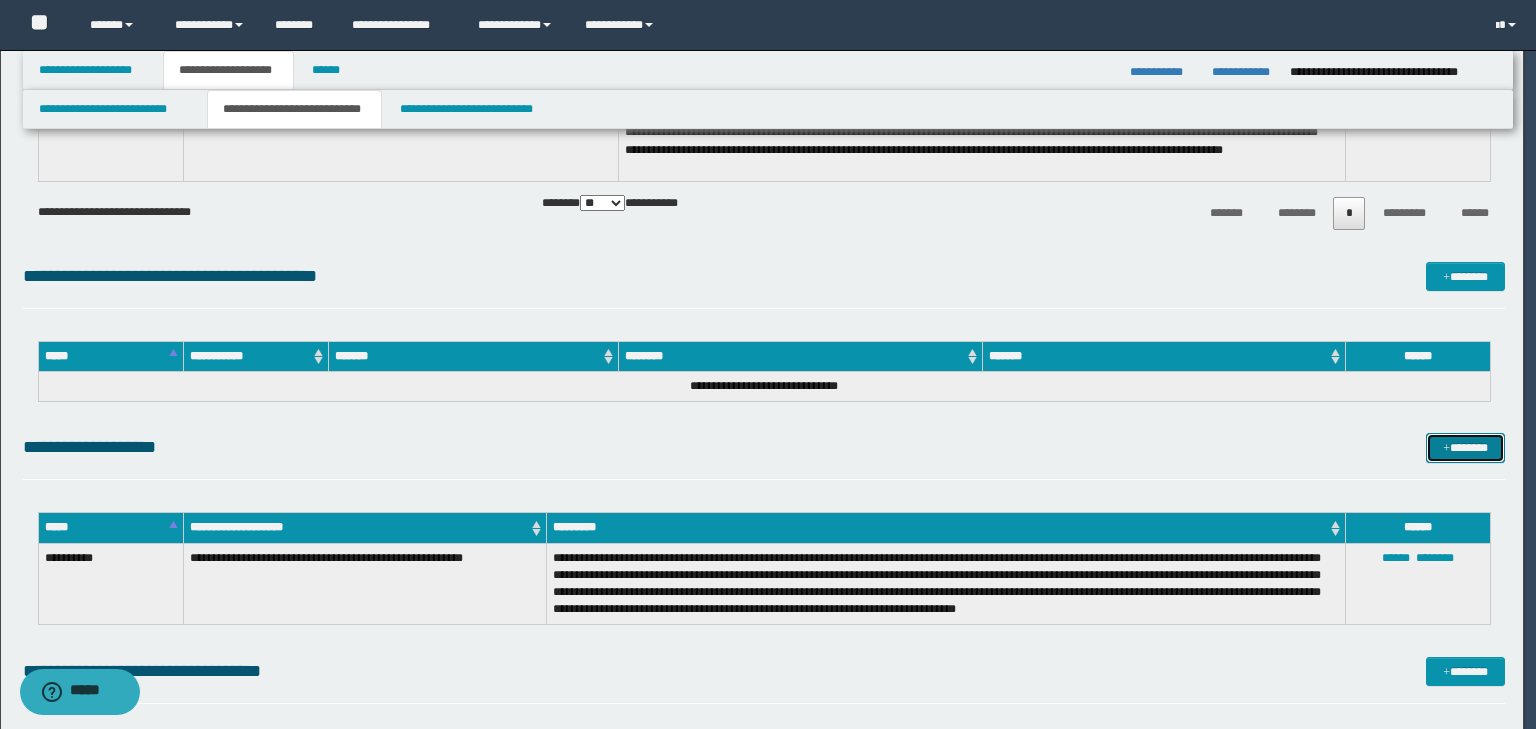 scroll, scrollTop: 0, scrollLeft: 0, axis: both 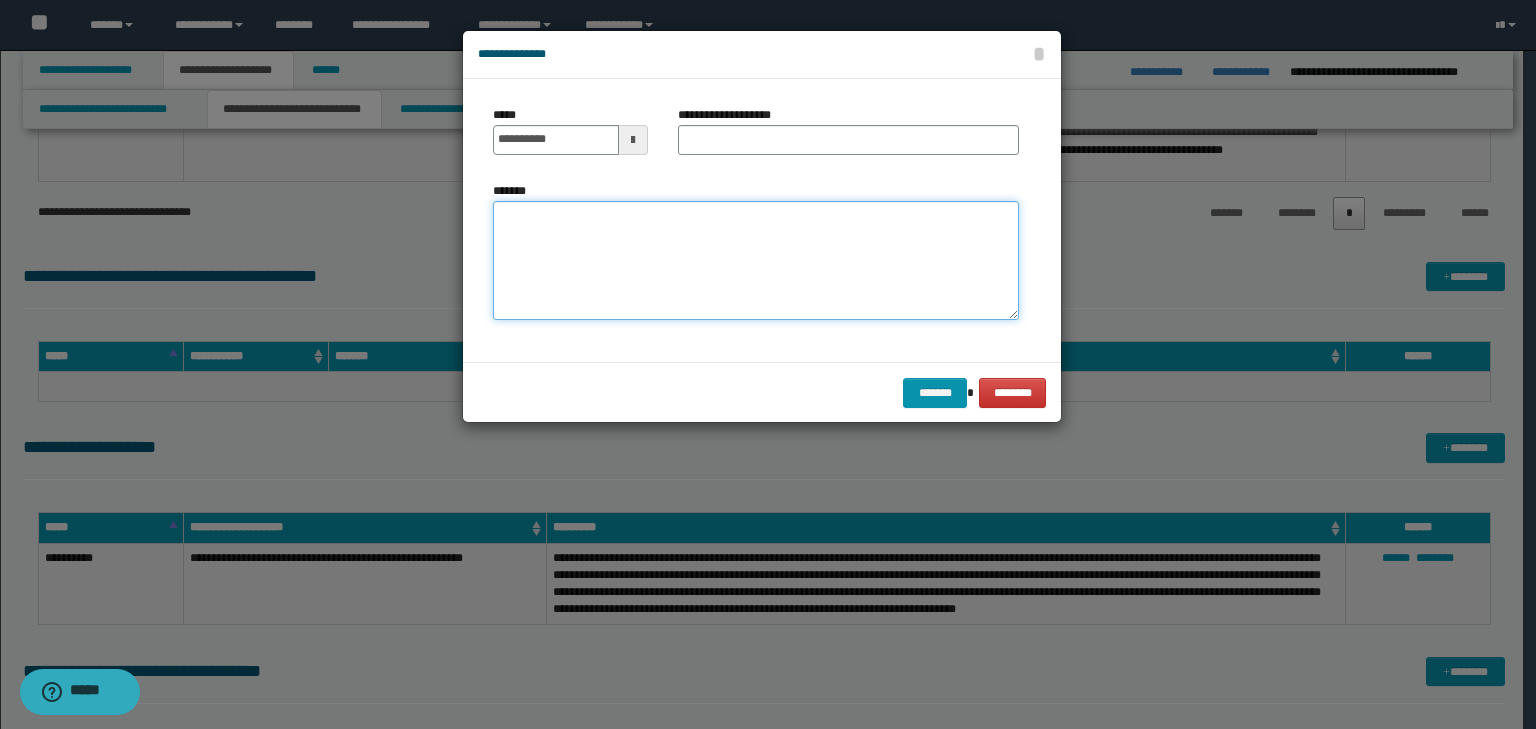 click on "*******" at bounding box center (756, 261) 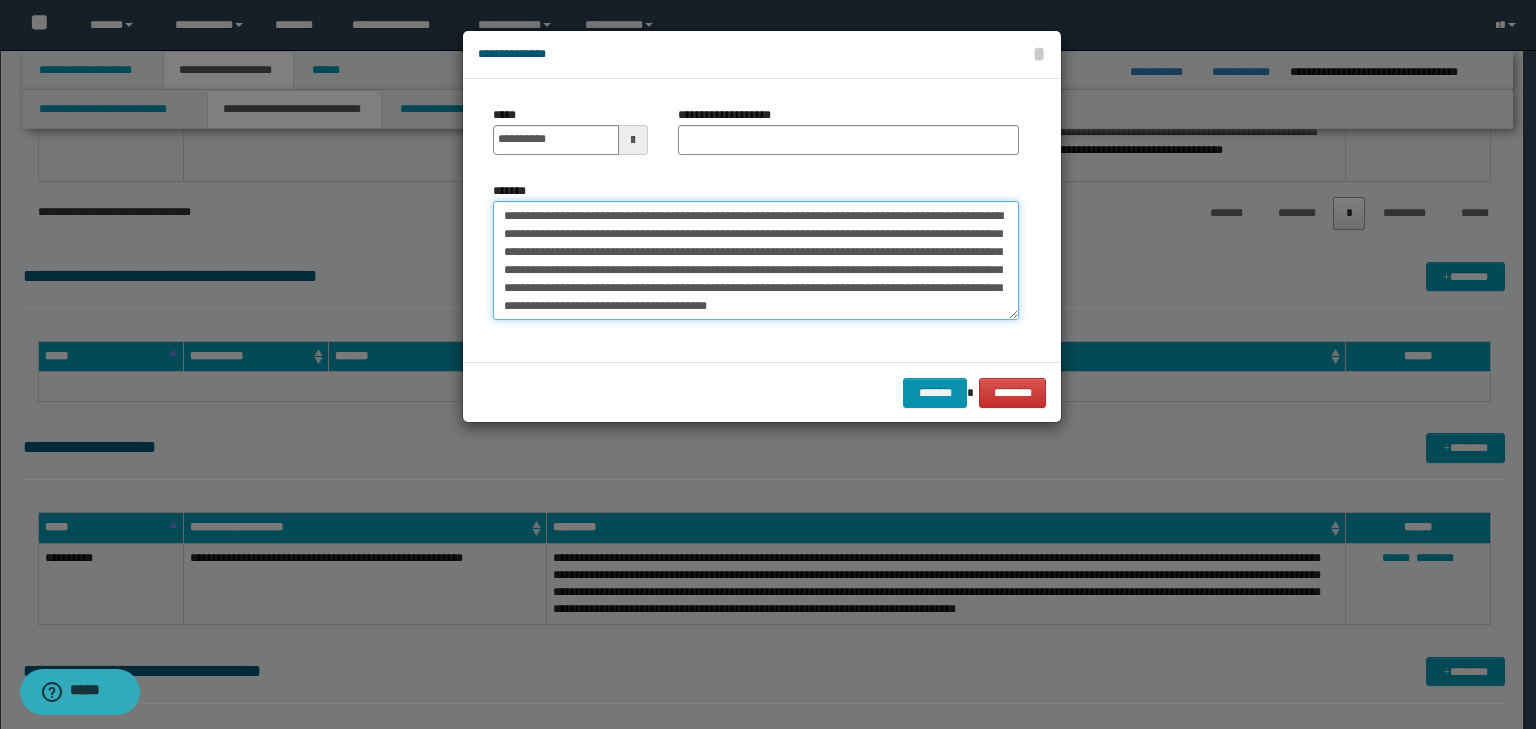 scroll, scrollTop: 0, scrollLeft: 0, axis: both 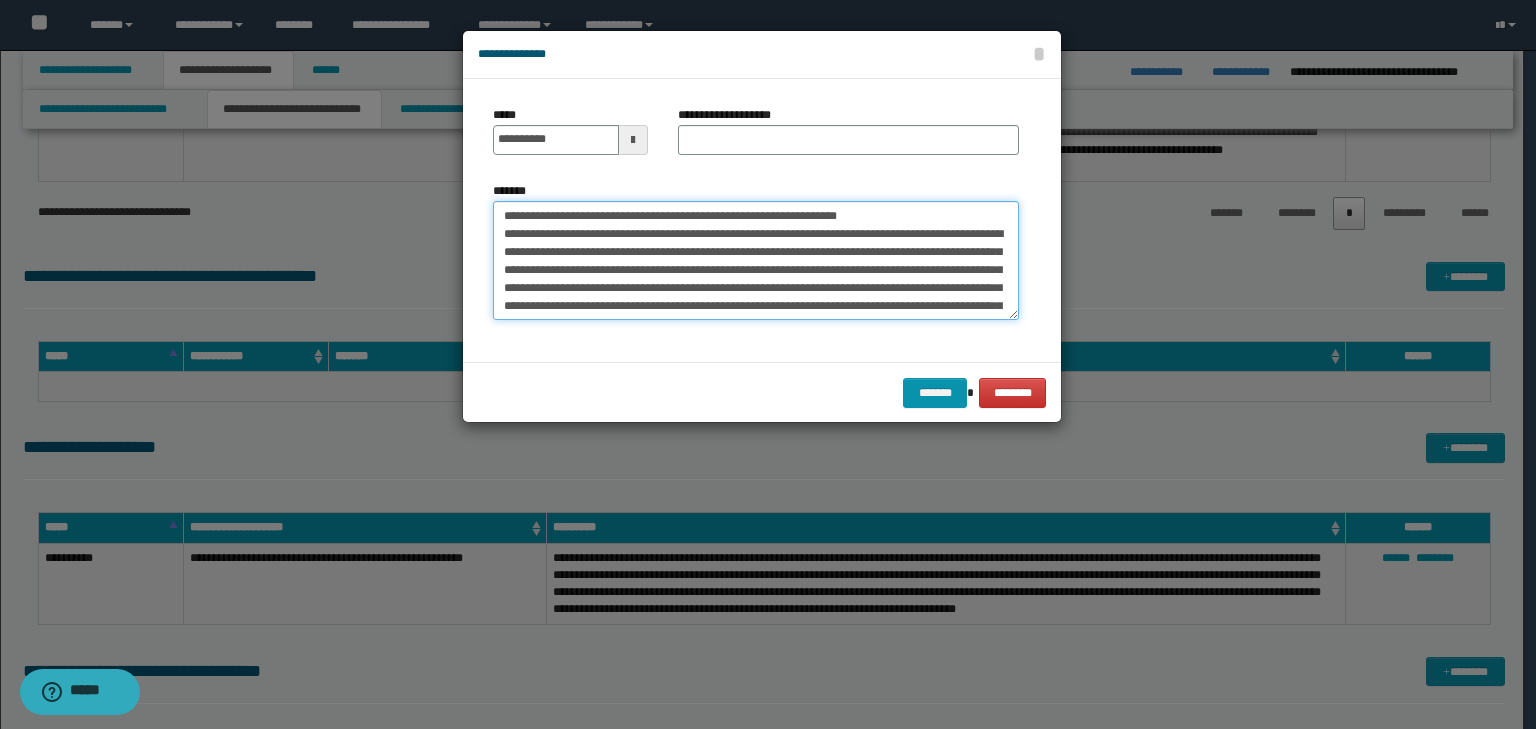 drag, startPoint x: 563, startPoint y: 209, endPoint x: 375, endPoint y: 166, distance: 192.85487 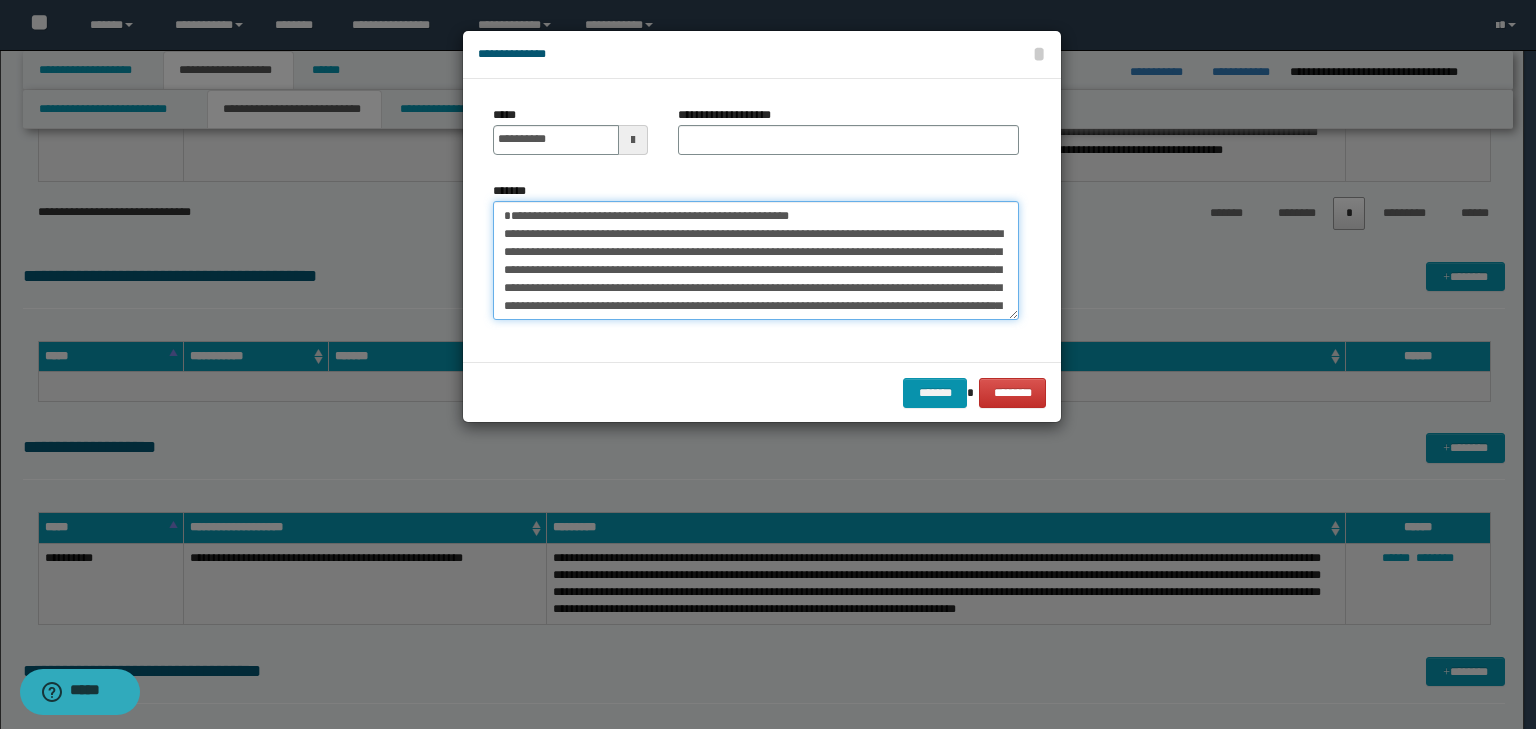 type on "**********" 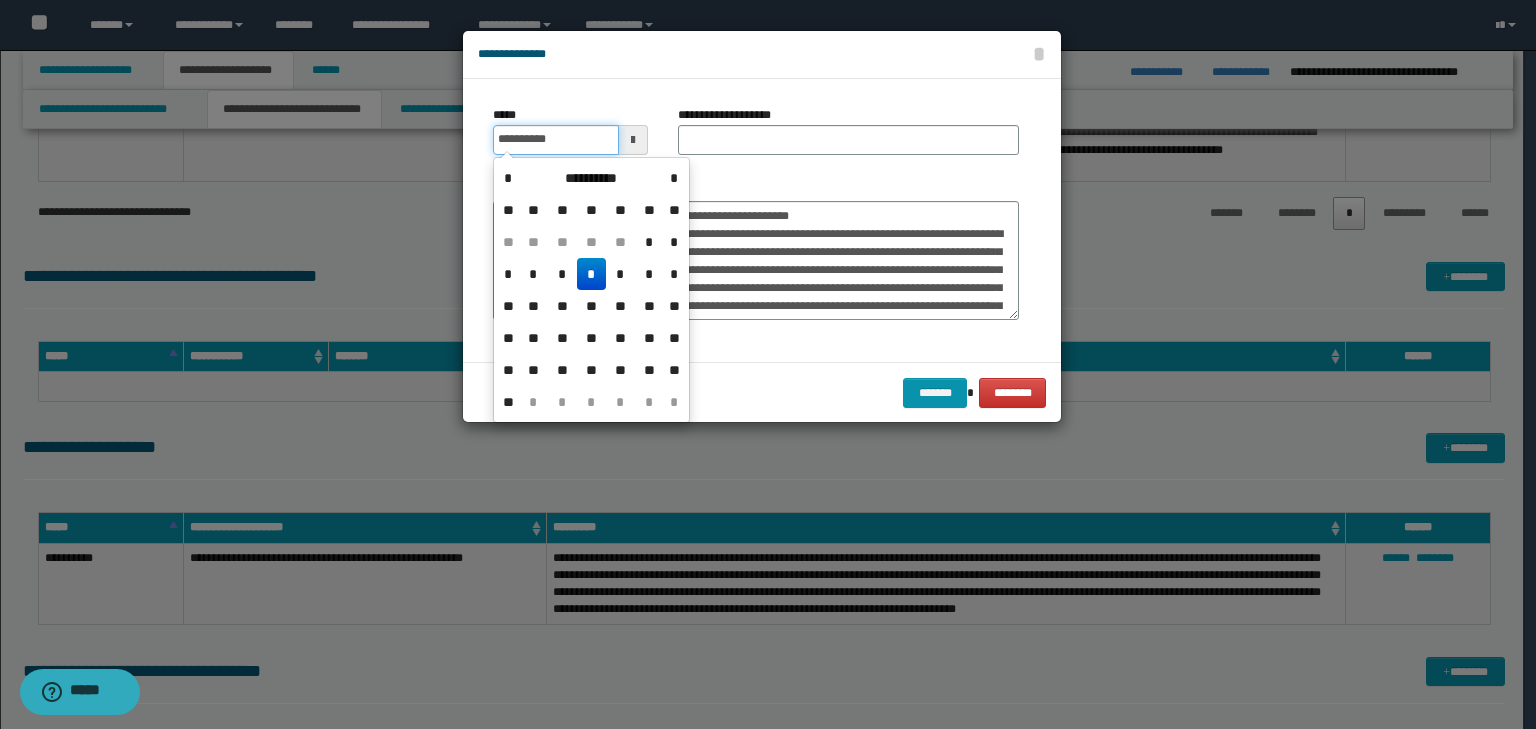 click on "**********" at bounding box center [556, 140] 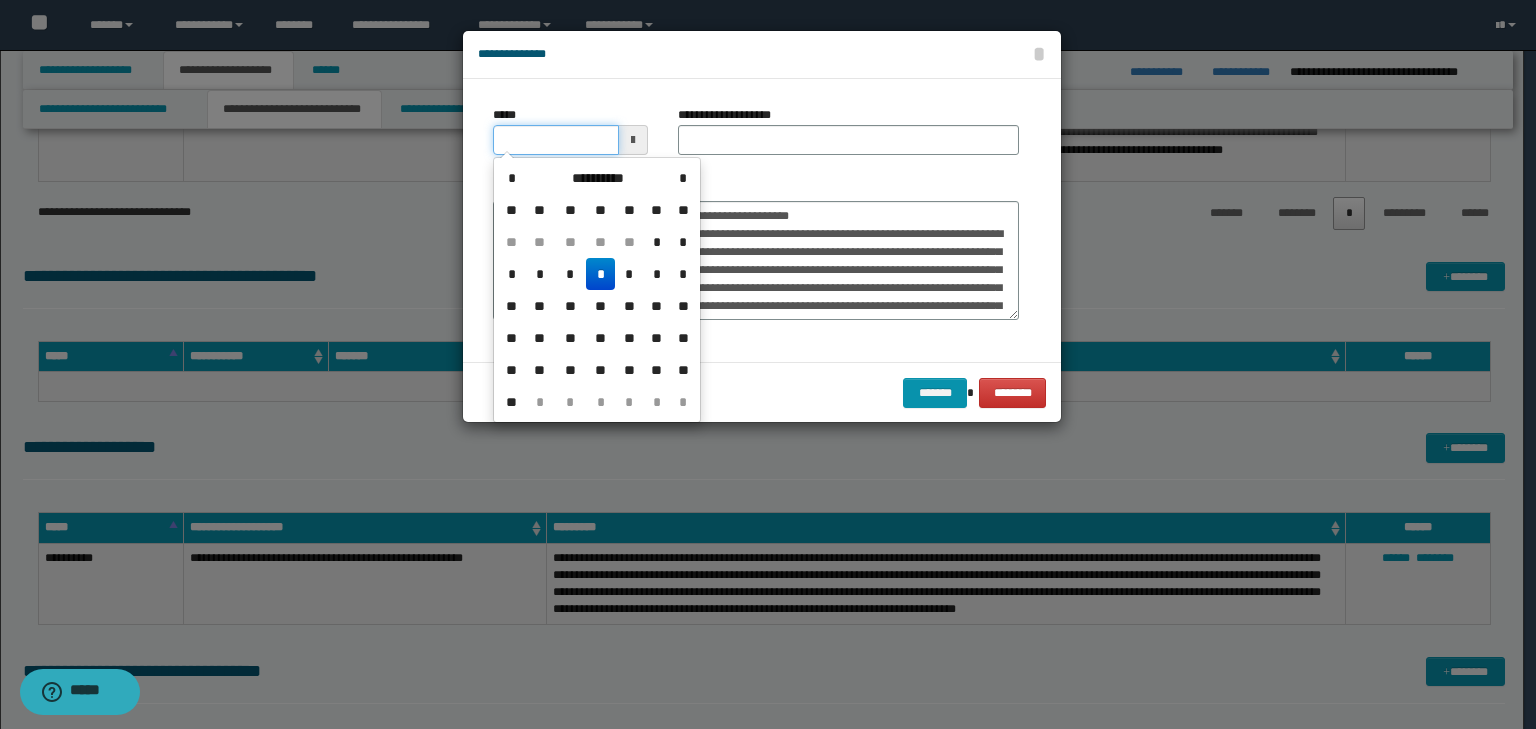 type on "**********" 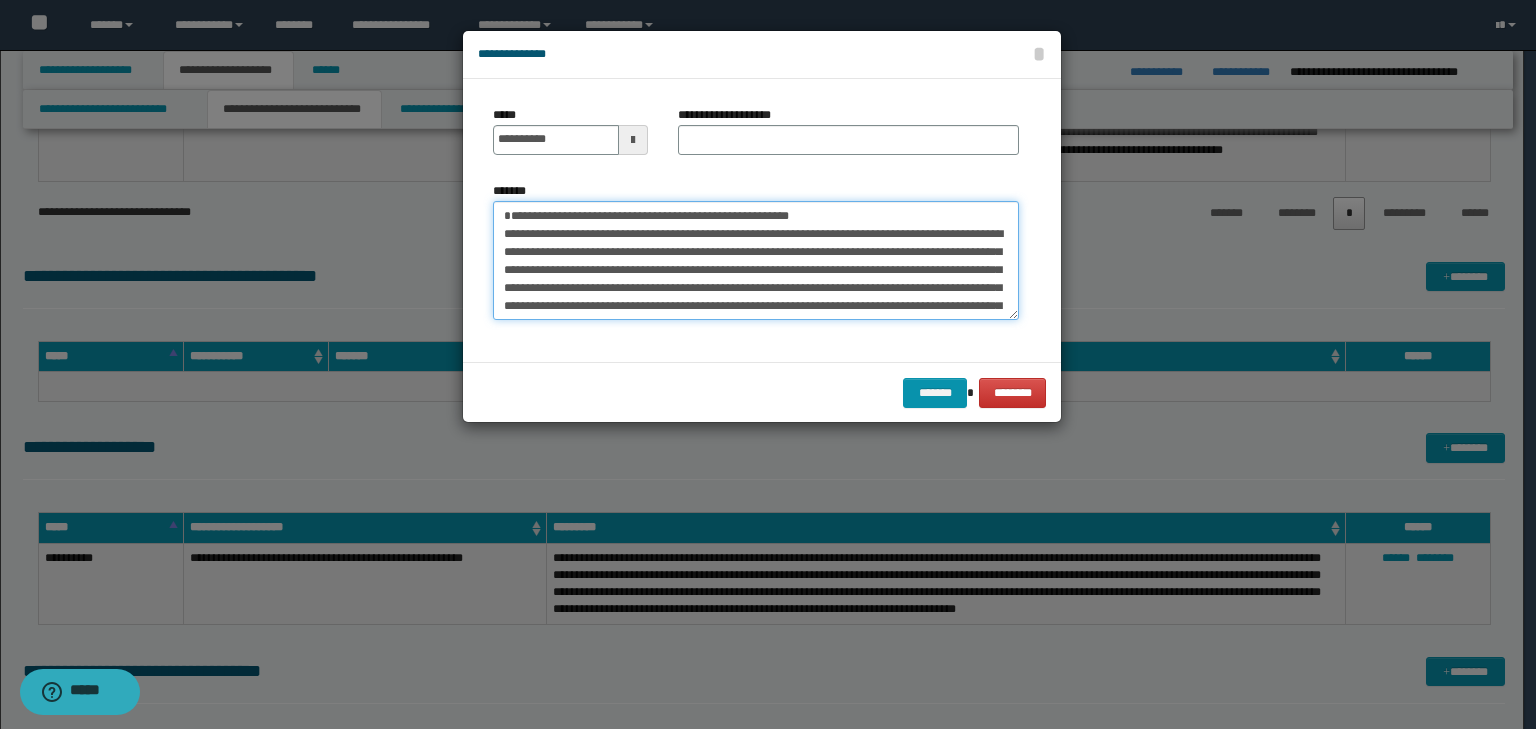 drag, startPoint x: 699, startPoint y: 171, endPoint x: 429, endPoint y: 155, distance: 270.47366 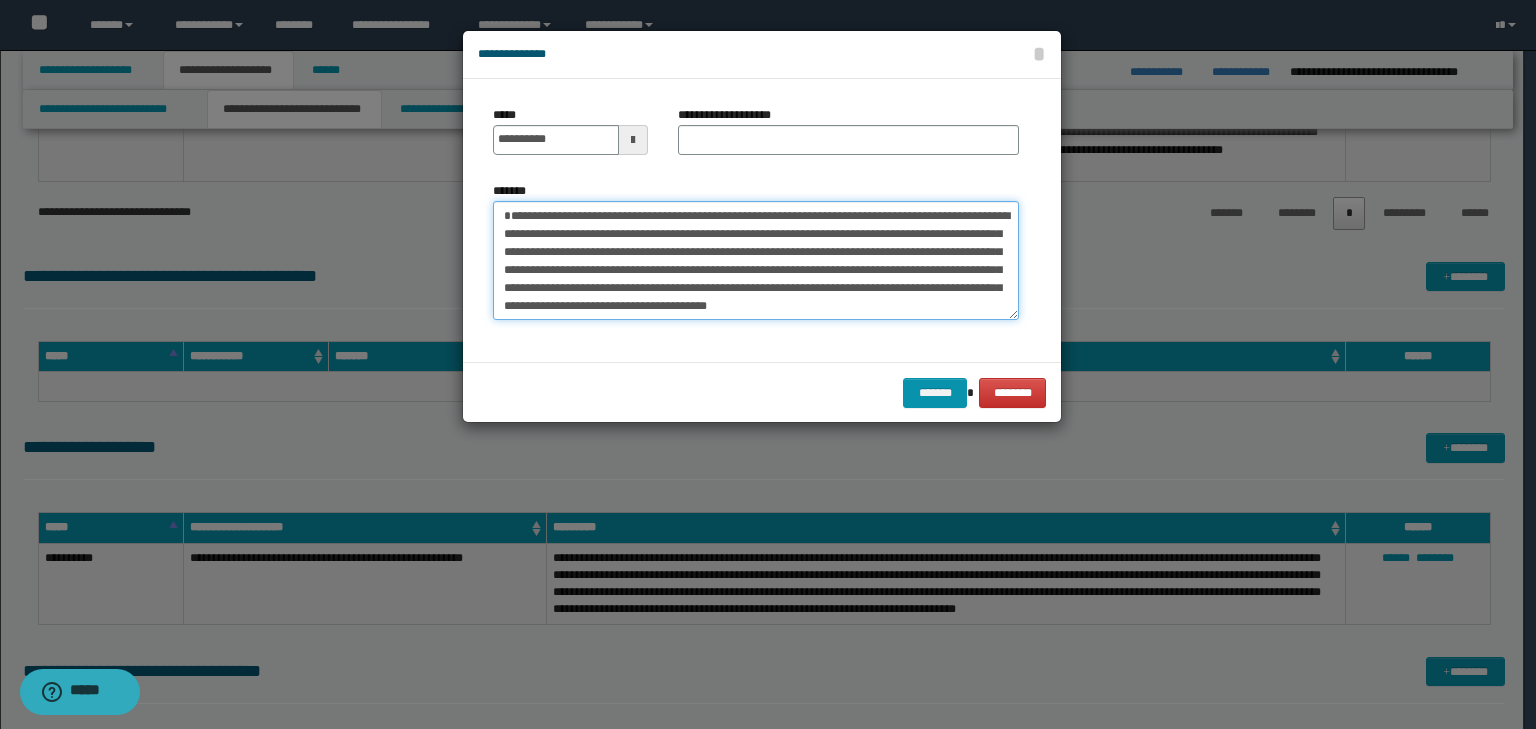 type on "**********" 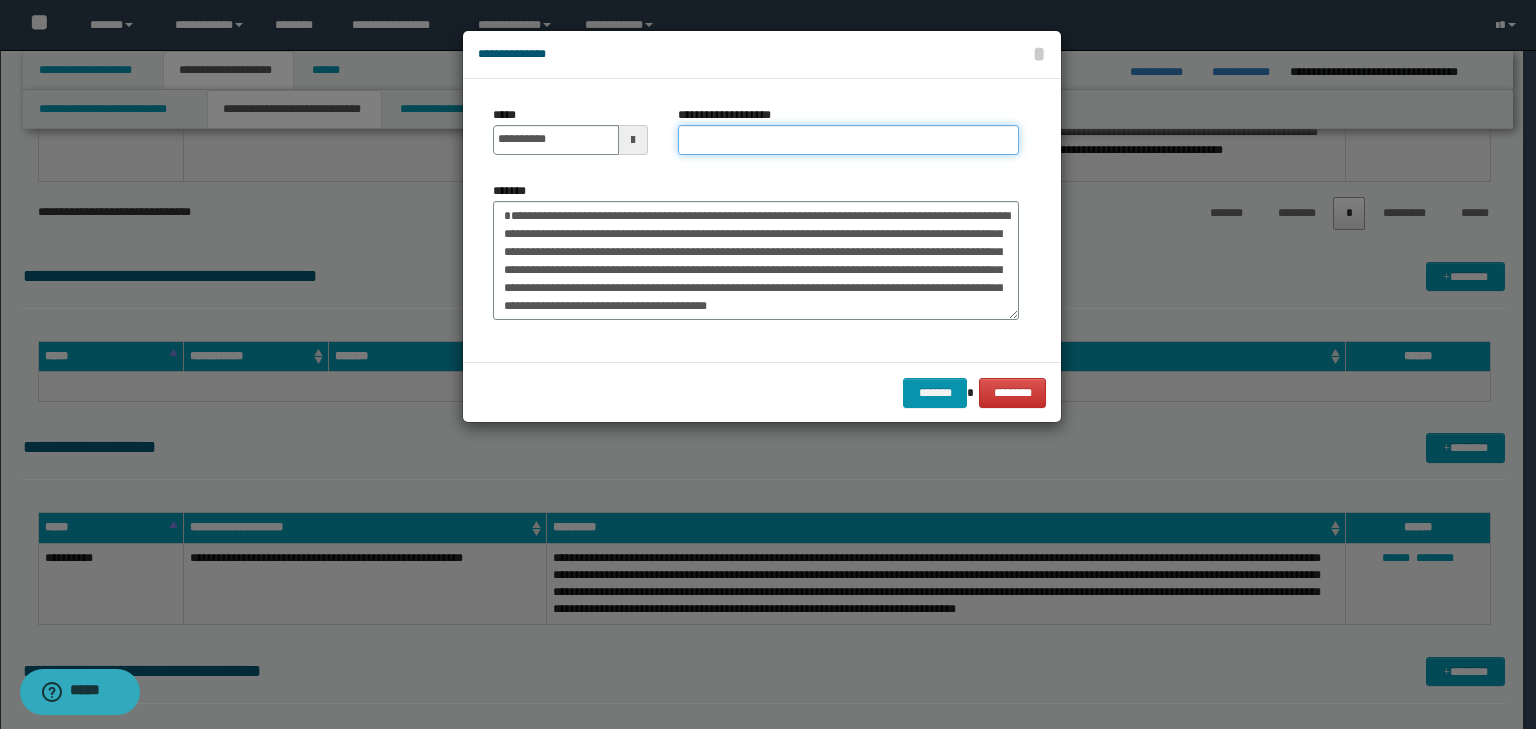 click on "**********" at bounding box center [848, 140] 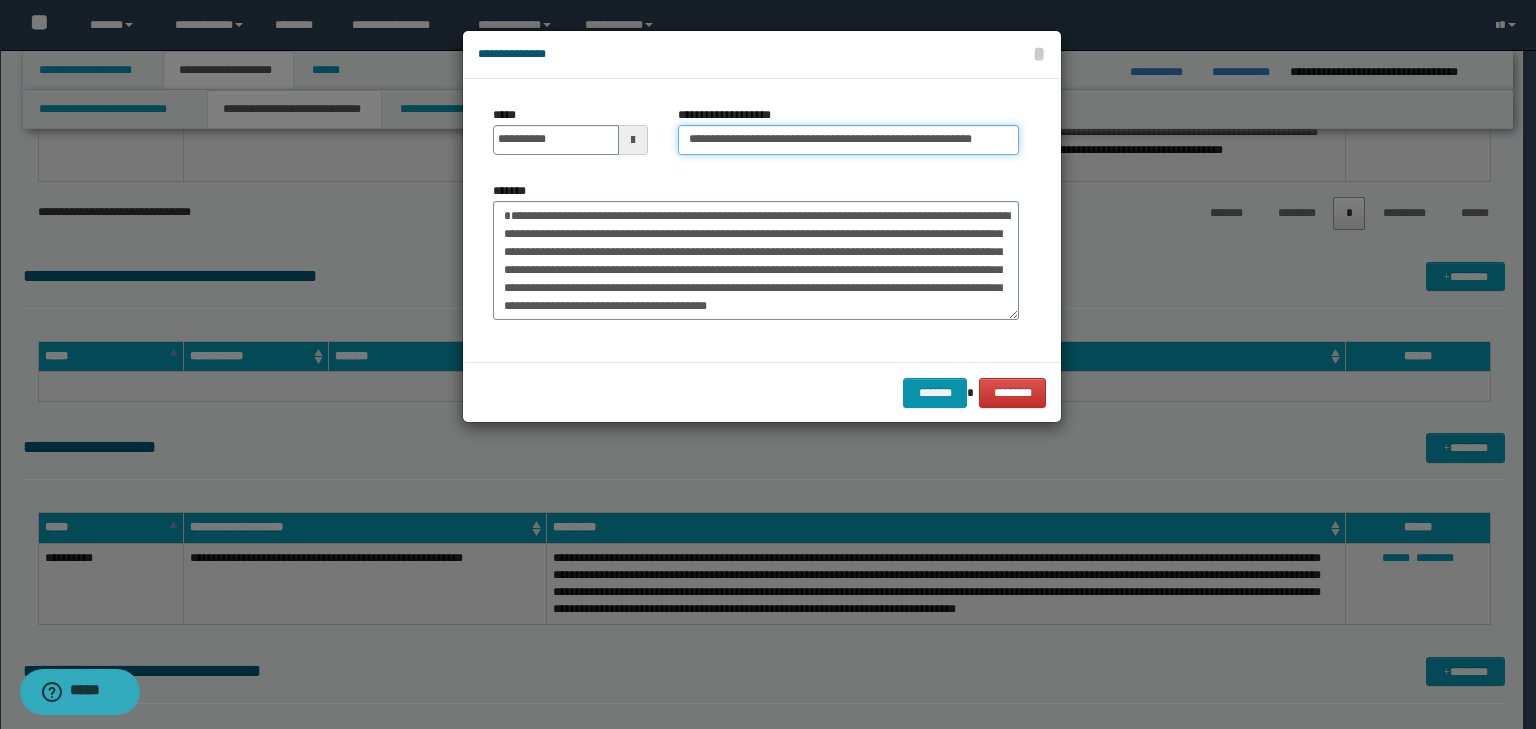 scroll, scrollTop: 0, scrollLeft: 51, axis: horizontal 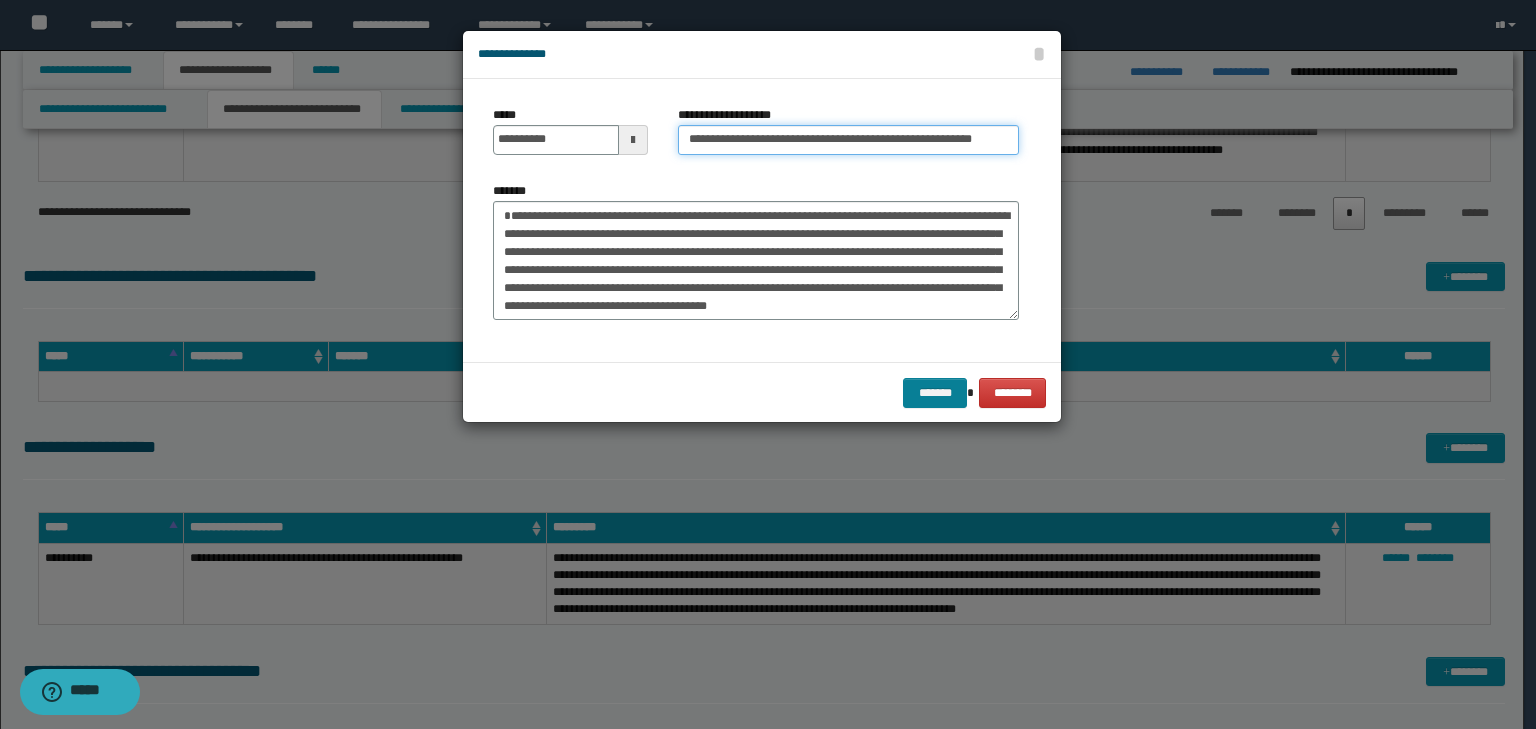 type on "**********" 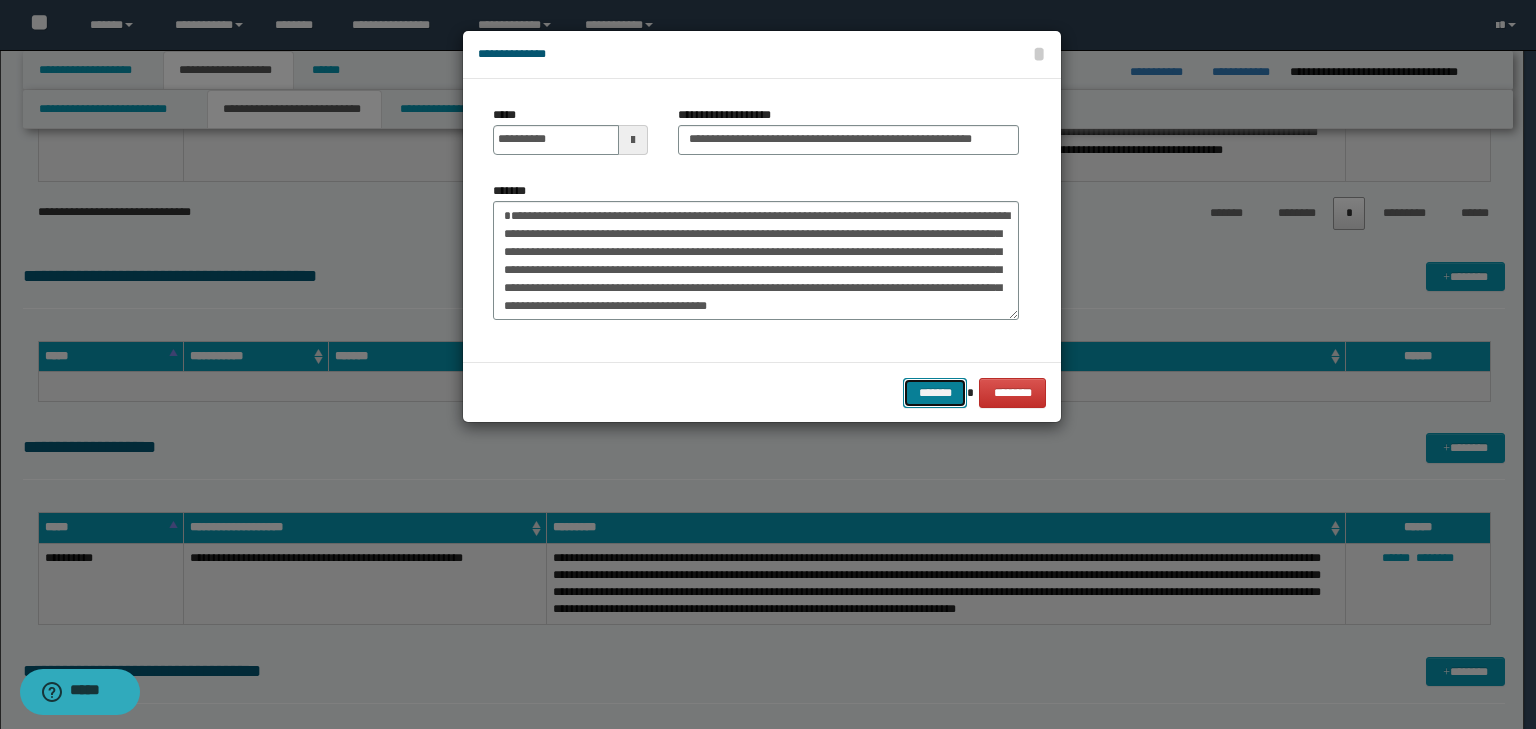 click on "*******" at bounding box center [935, 393] 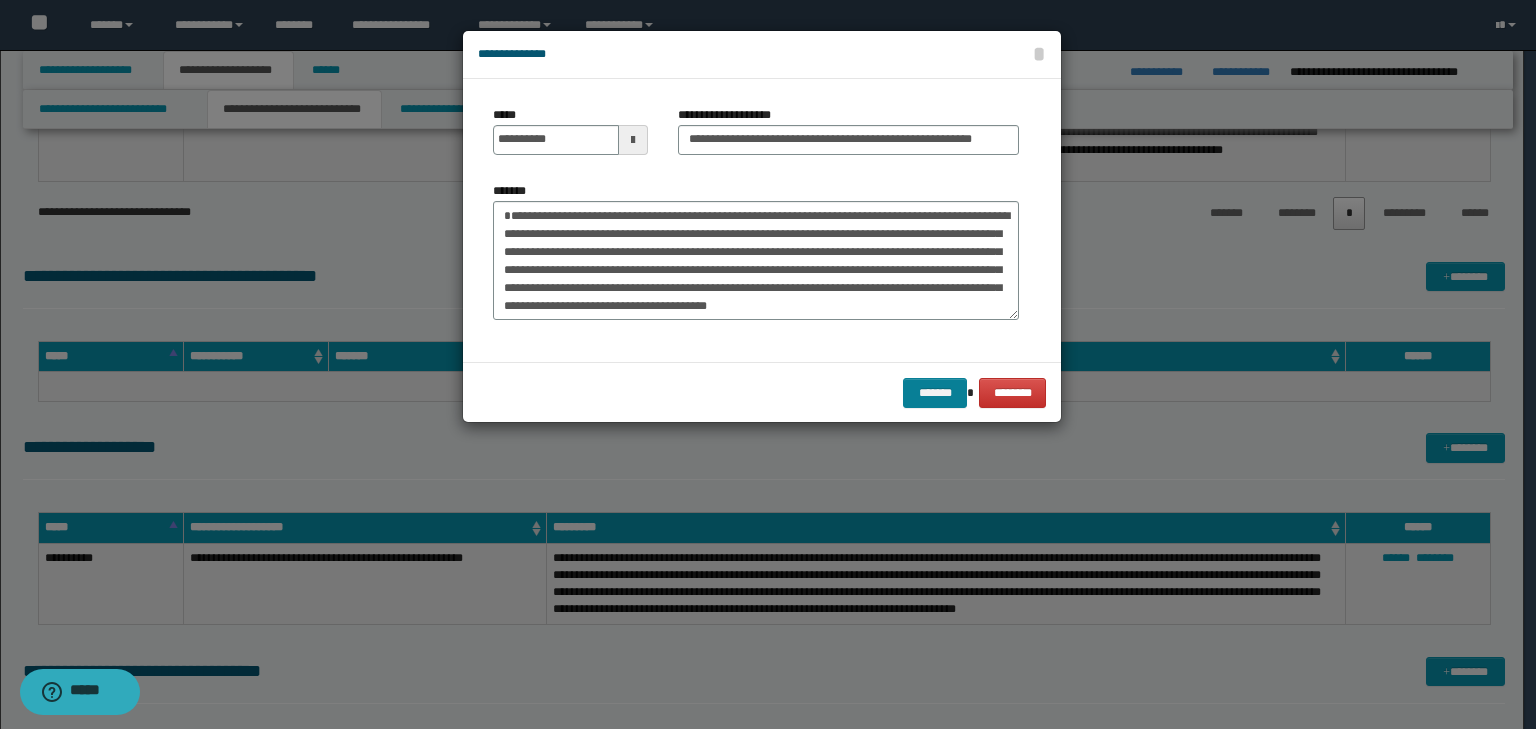 scroll, scrollTop: 0, scrollLeft: 0, axis: both 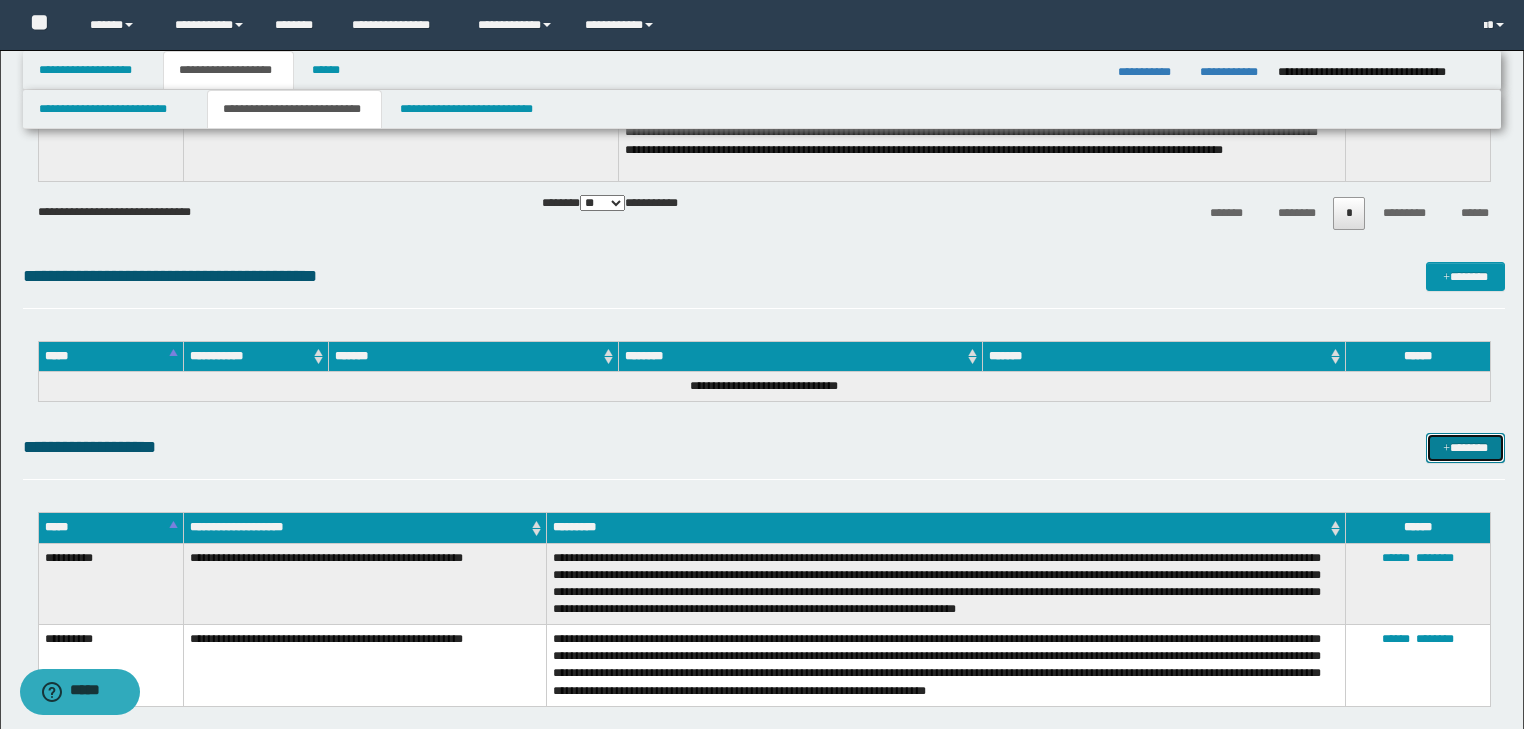 click on "*******" at bounding box center (1465, 448) 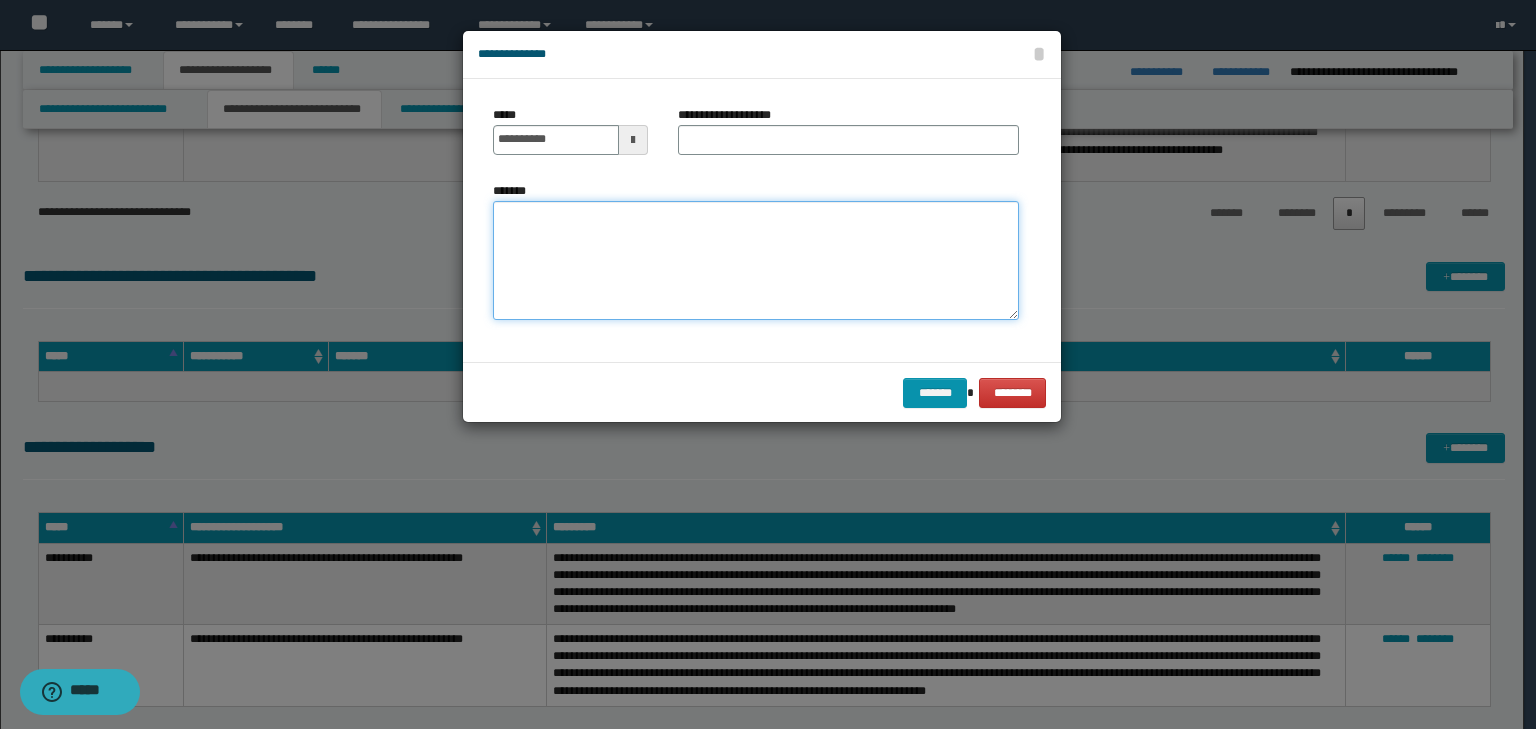 click on "*******" at bounding box center [756, 261] 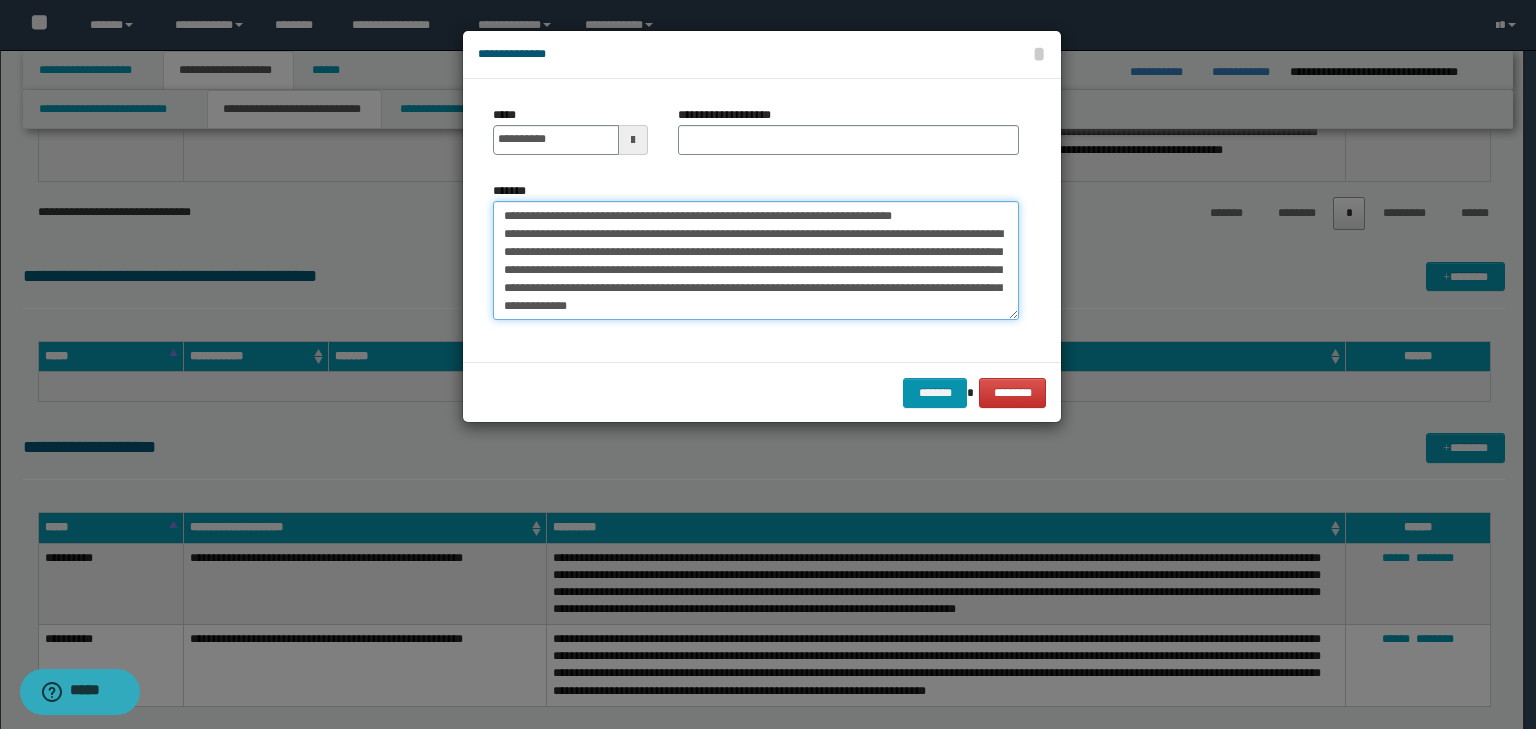 scroll, scrollTop: 0, scrollLeft: 0, axis: both 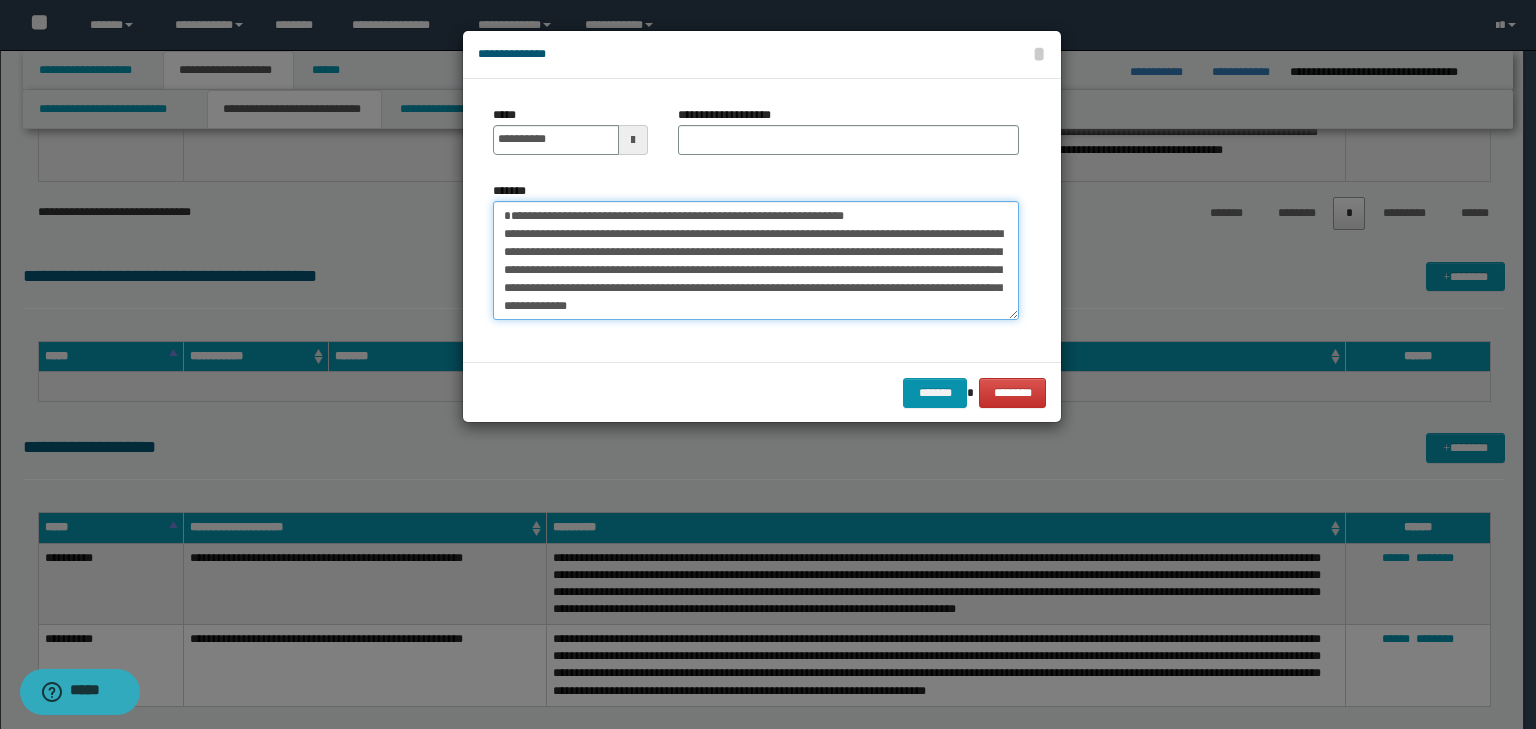 type on "**********" 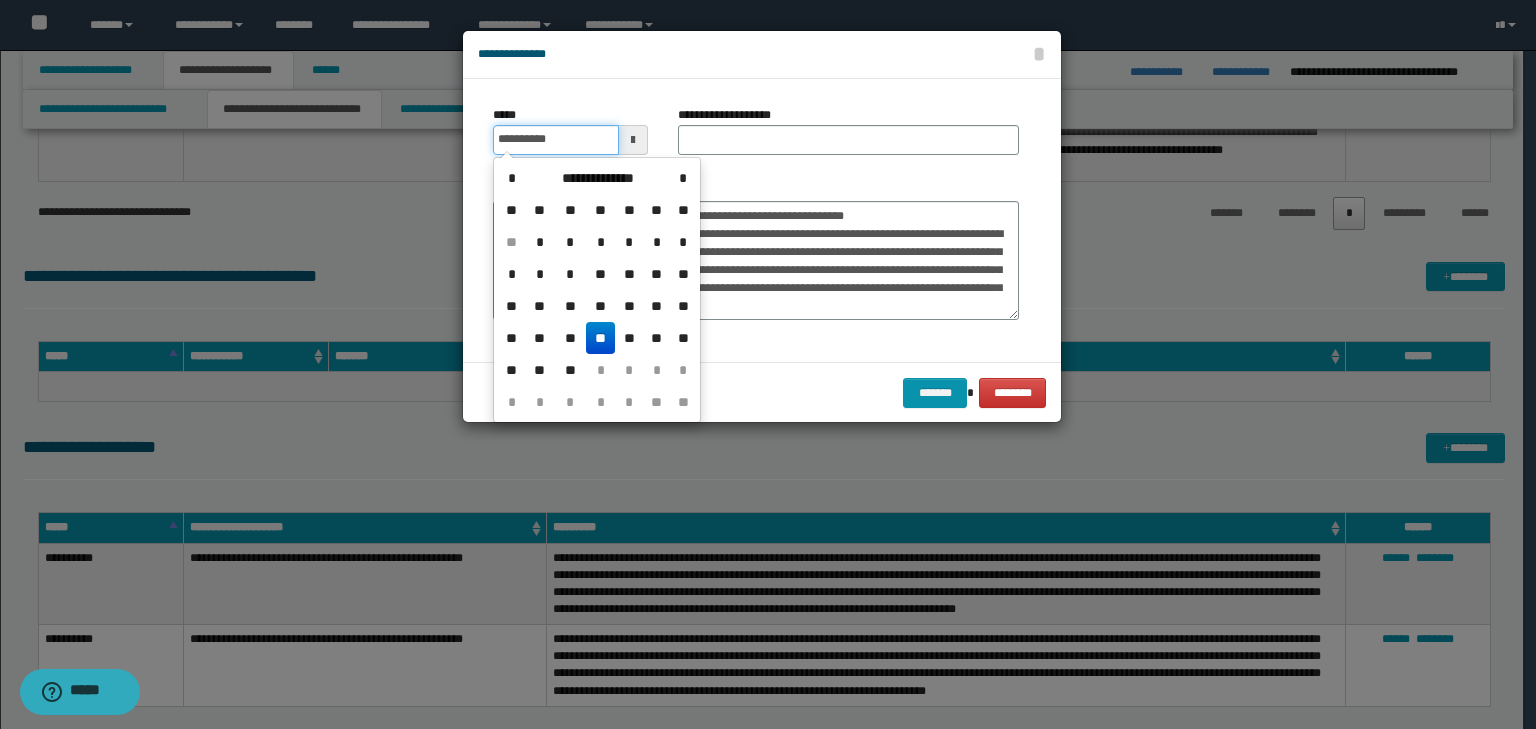 click on "**********" at bounding box center [556, 140] 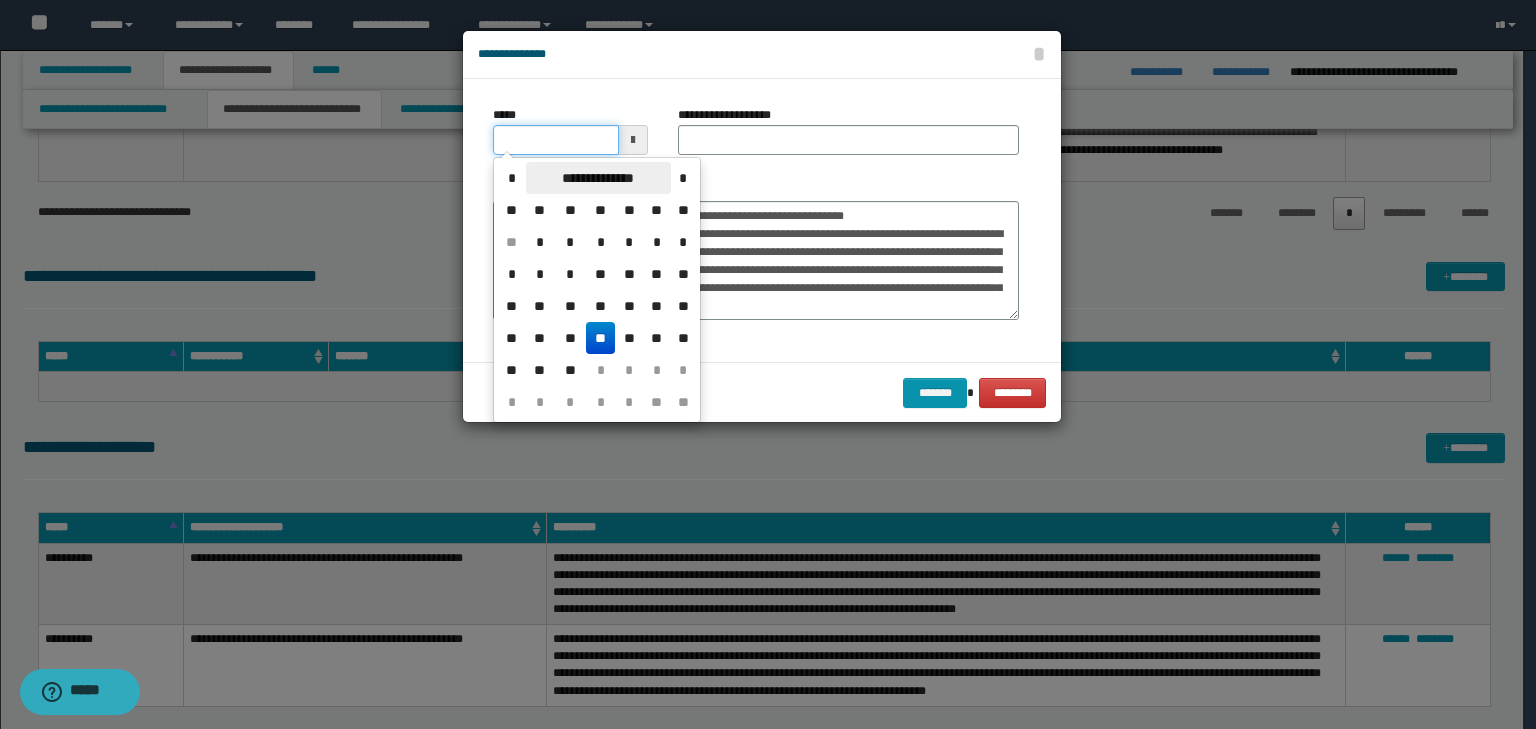 type on "**********" 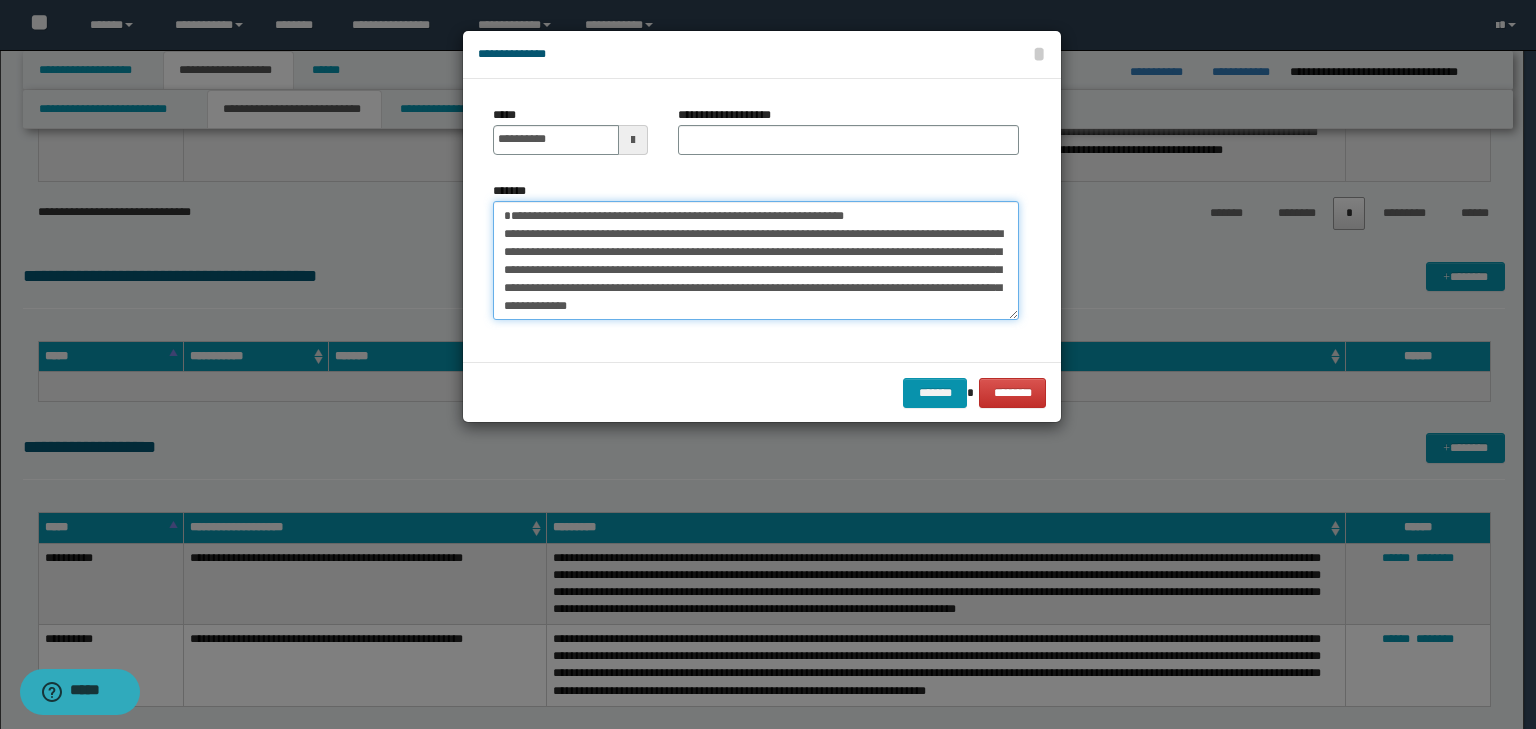 drag, startPoint x: 952, startPoint y: 210, endPoint x: 336, endPoint y: 153, distance: 618.63153 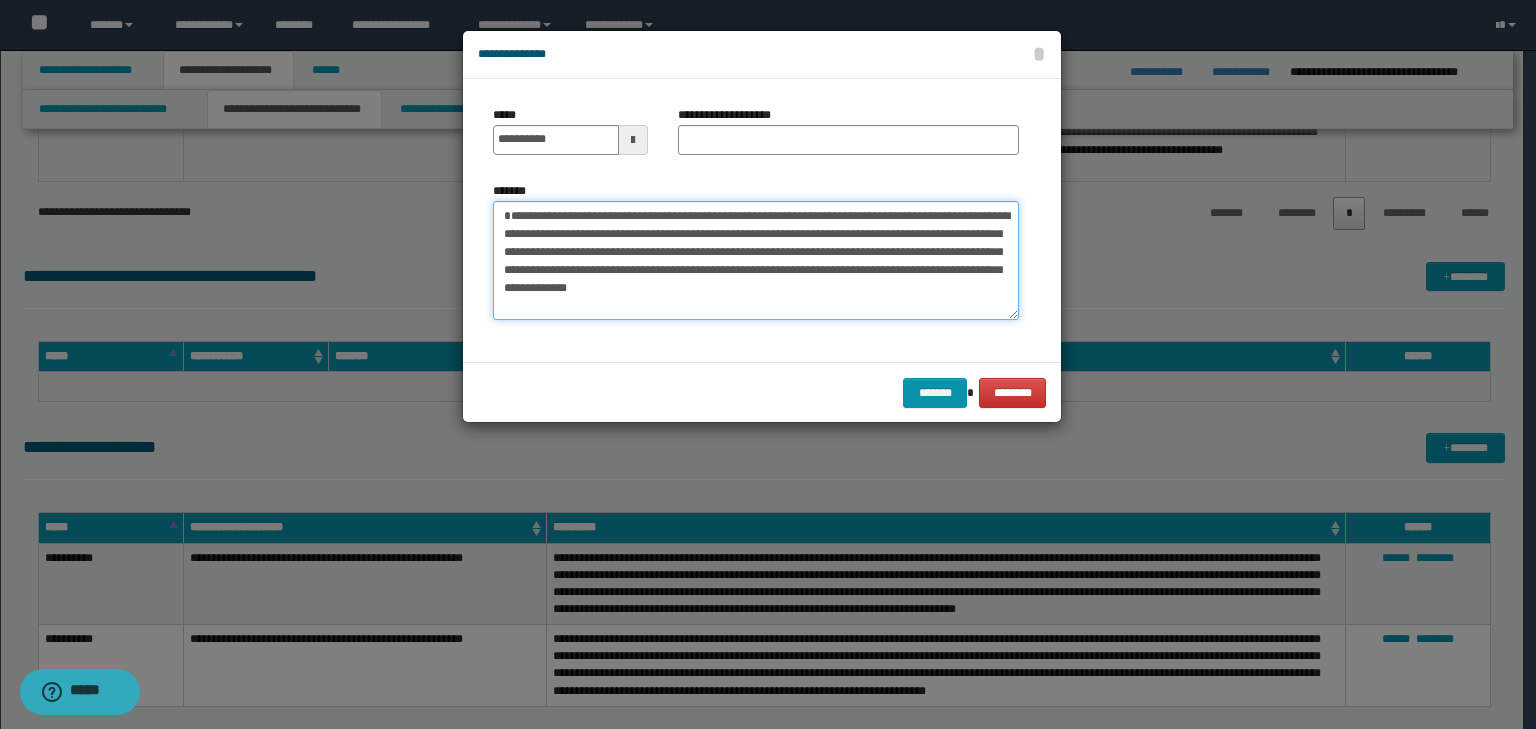 type on "**********" 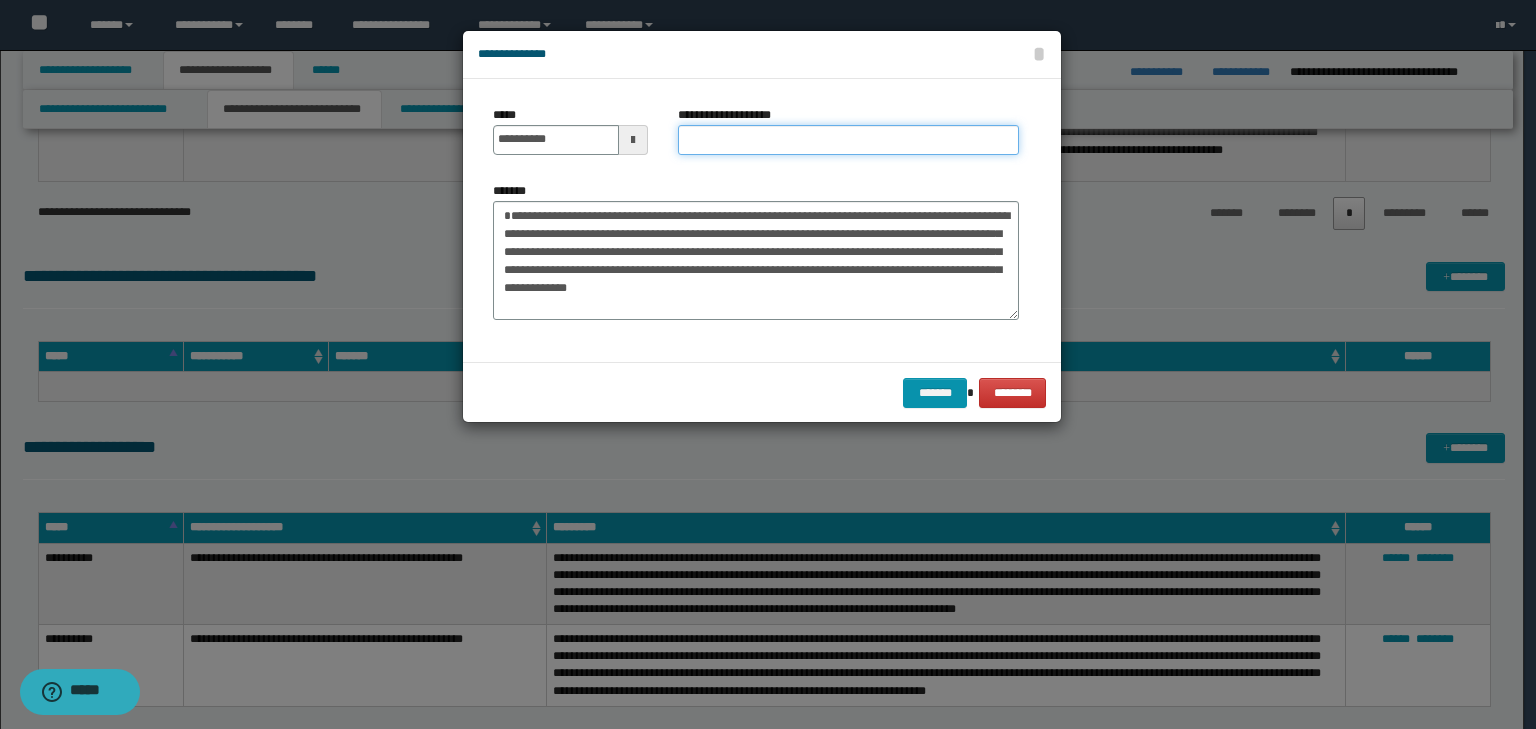 click on "**********" at bounding box center [848, 140] 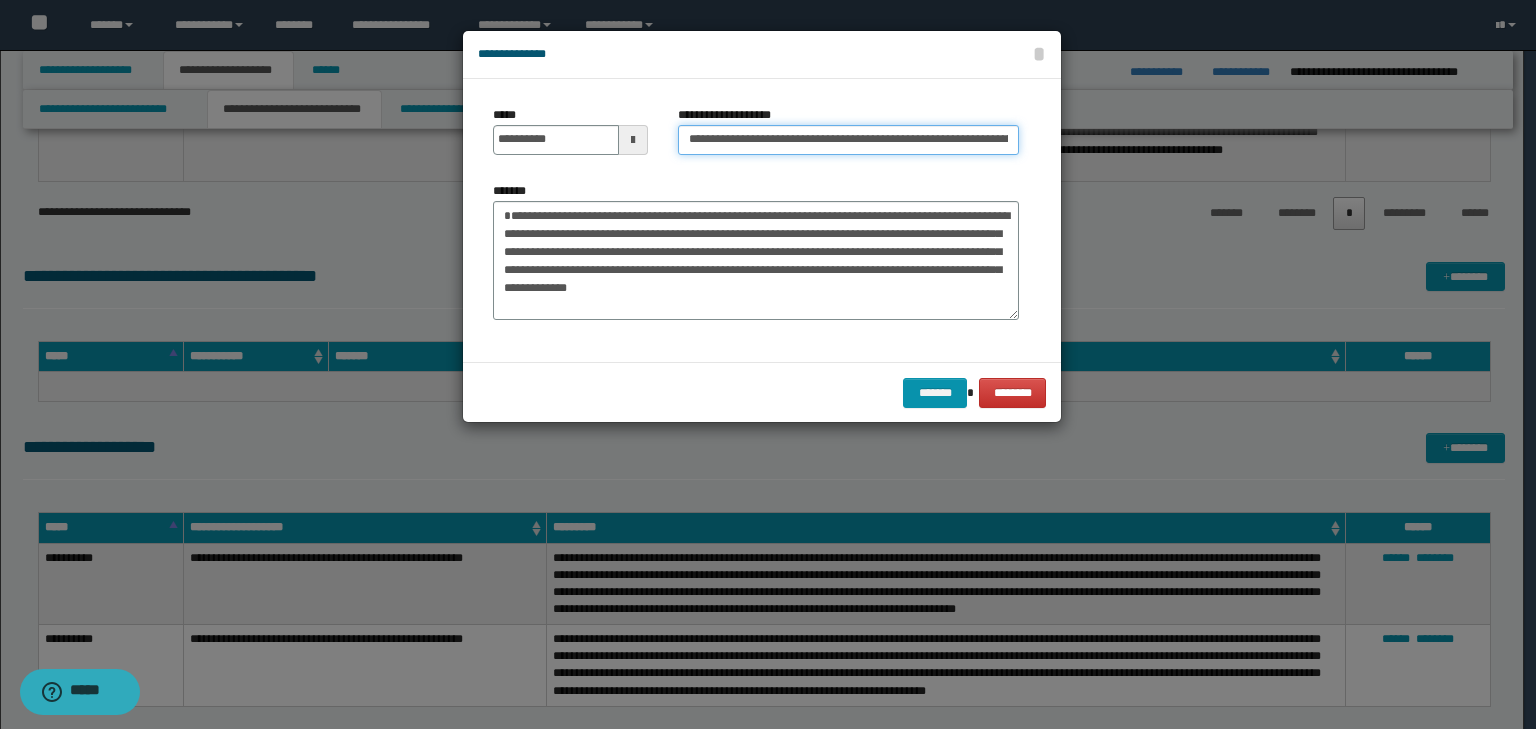 scroll, scrollTop: 0, scrollLeft: 124, axis: horizontal 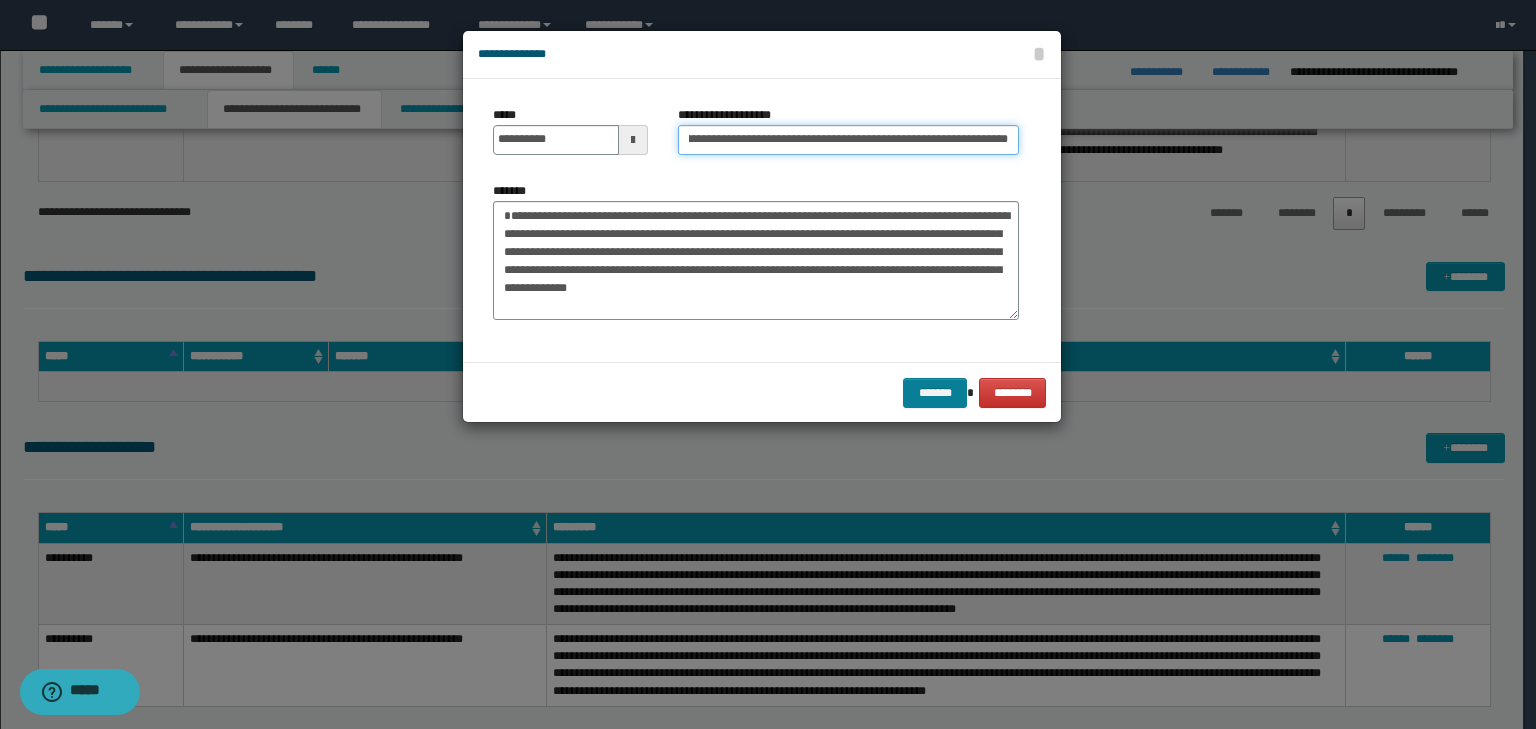 type on "**********" 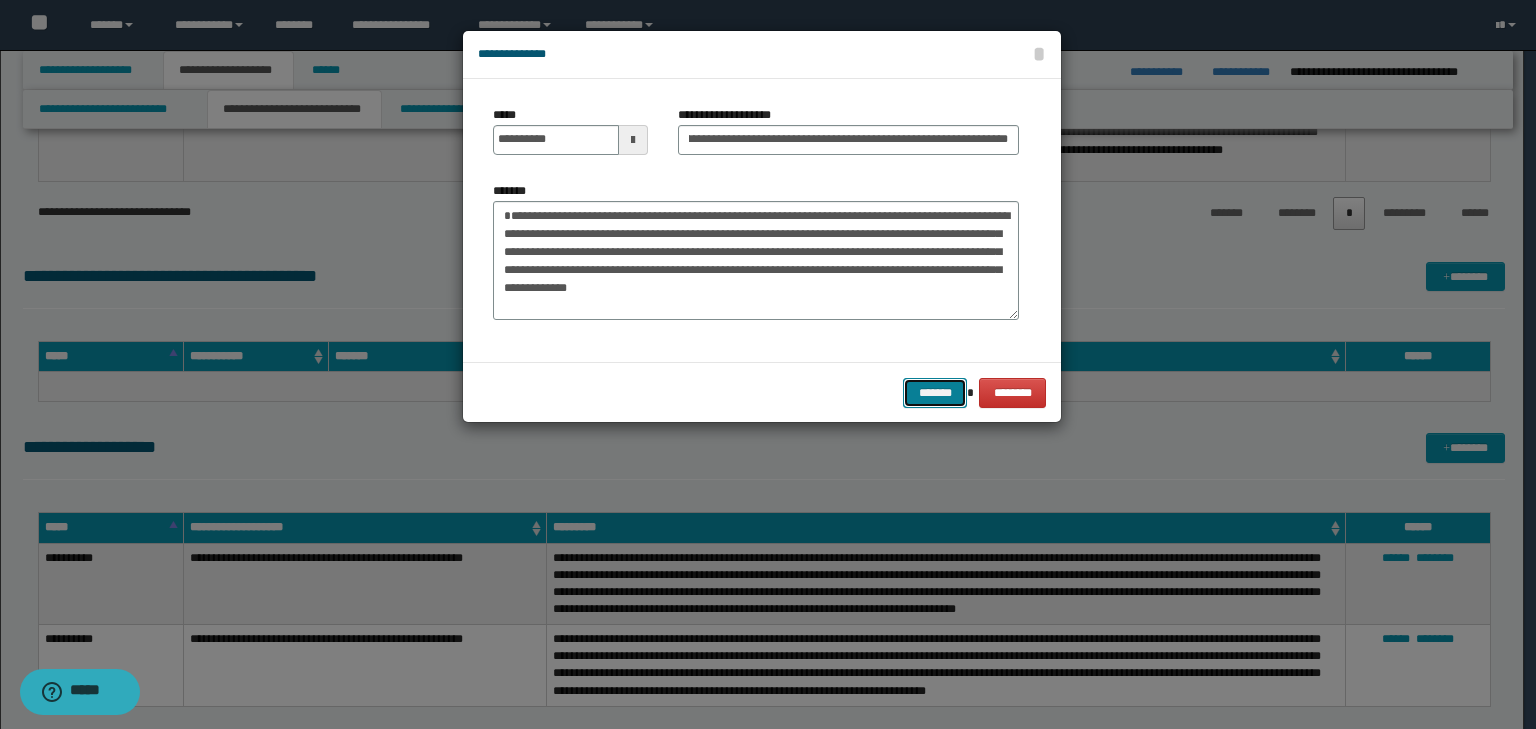 click on "*******" at bounding box center (935, 393) 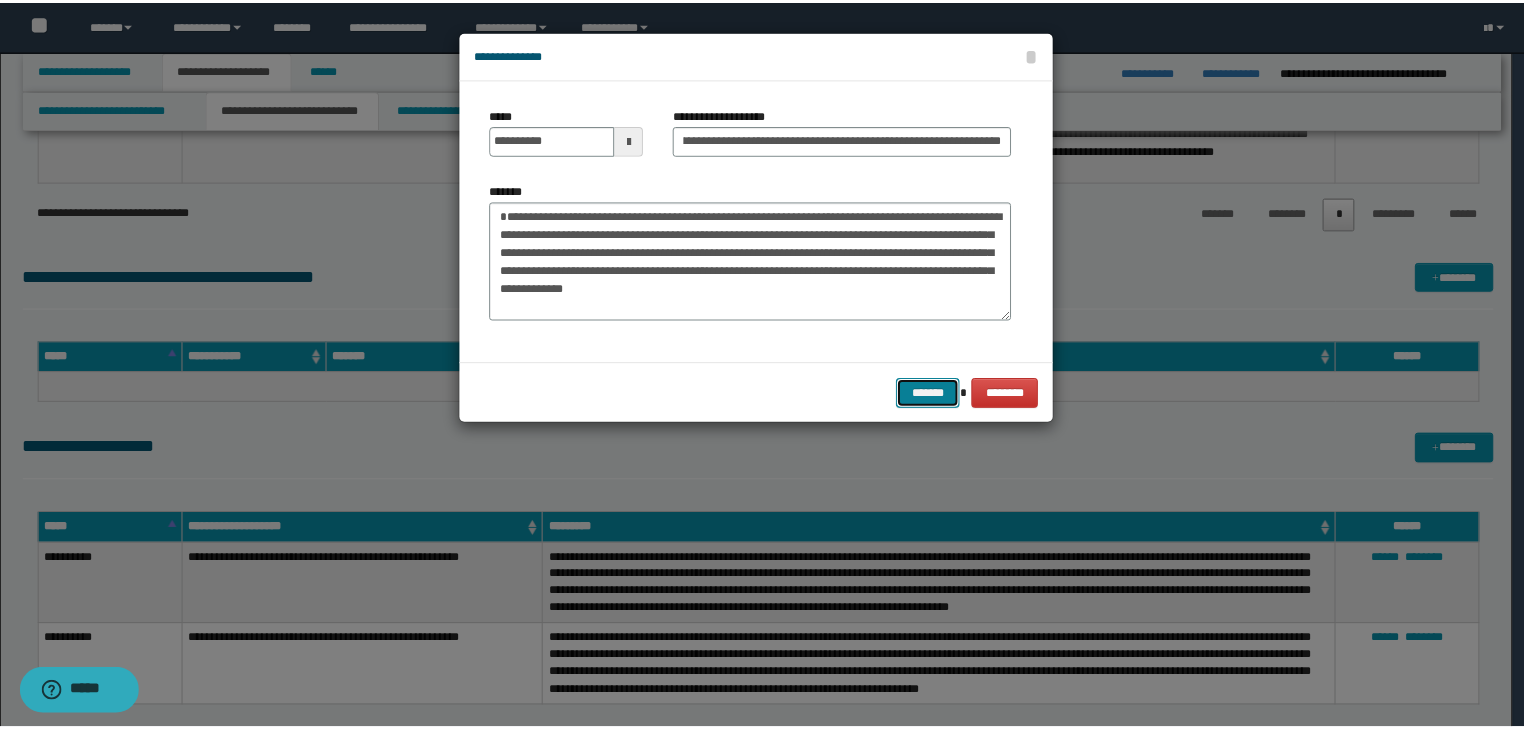 scroll, scrollTop: 0, scrollLeft: 0, axis: both 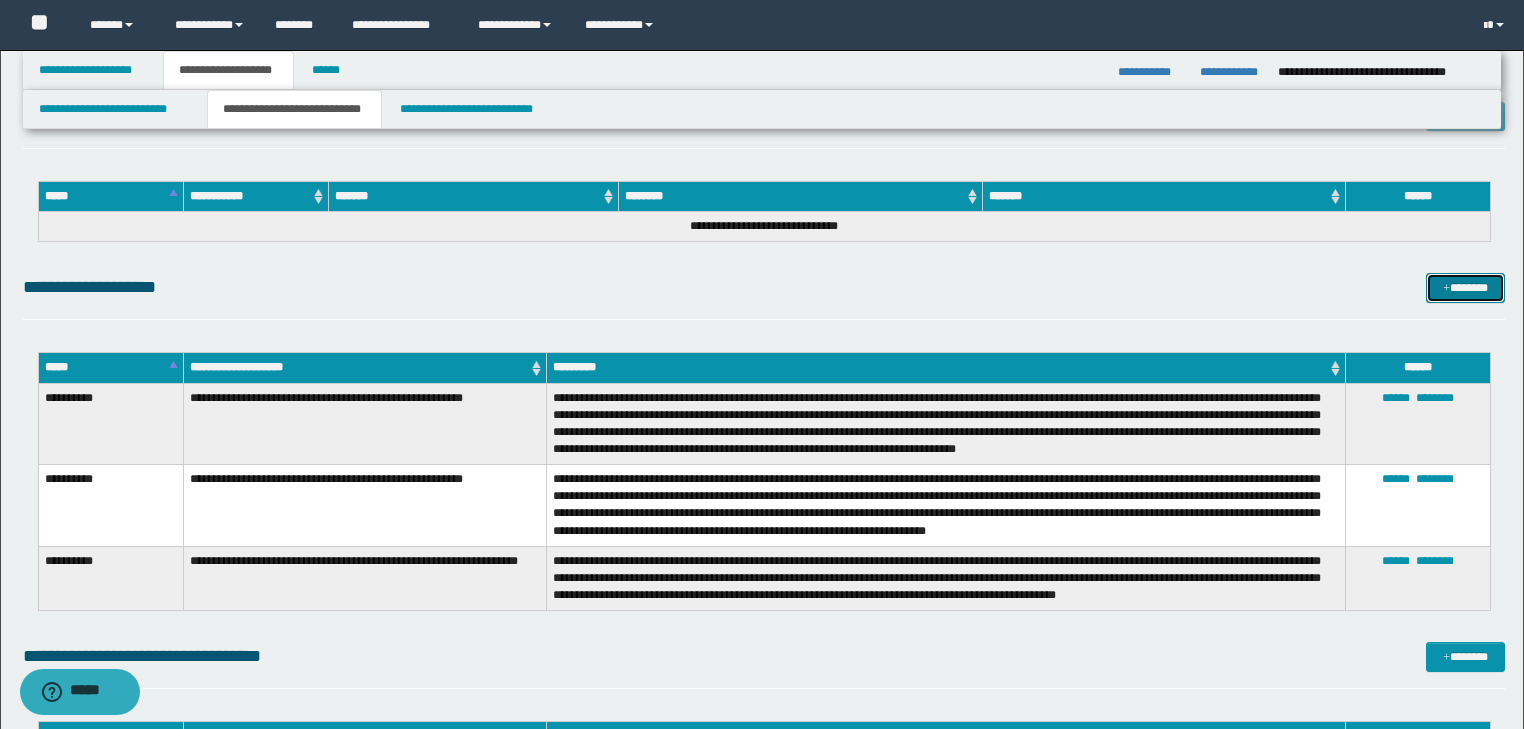 click on "*******" at bounding box center [1465, 288] 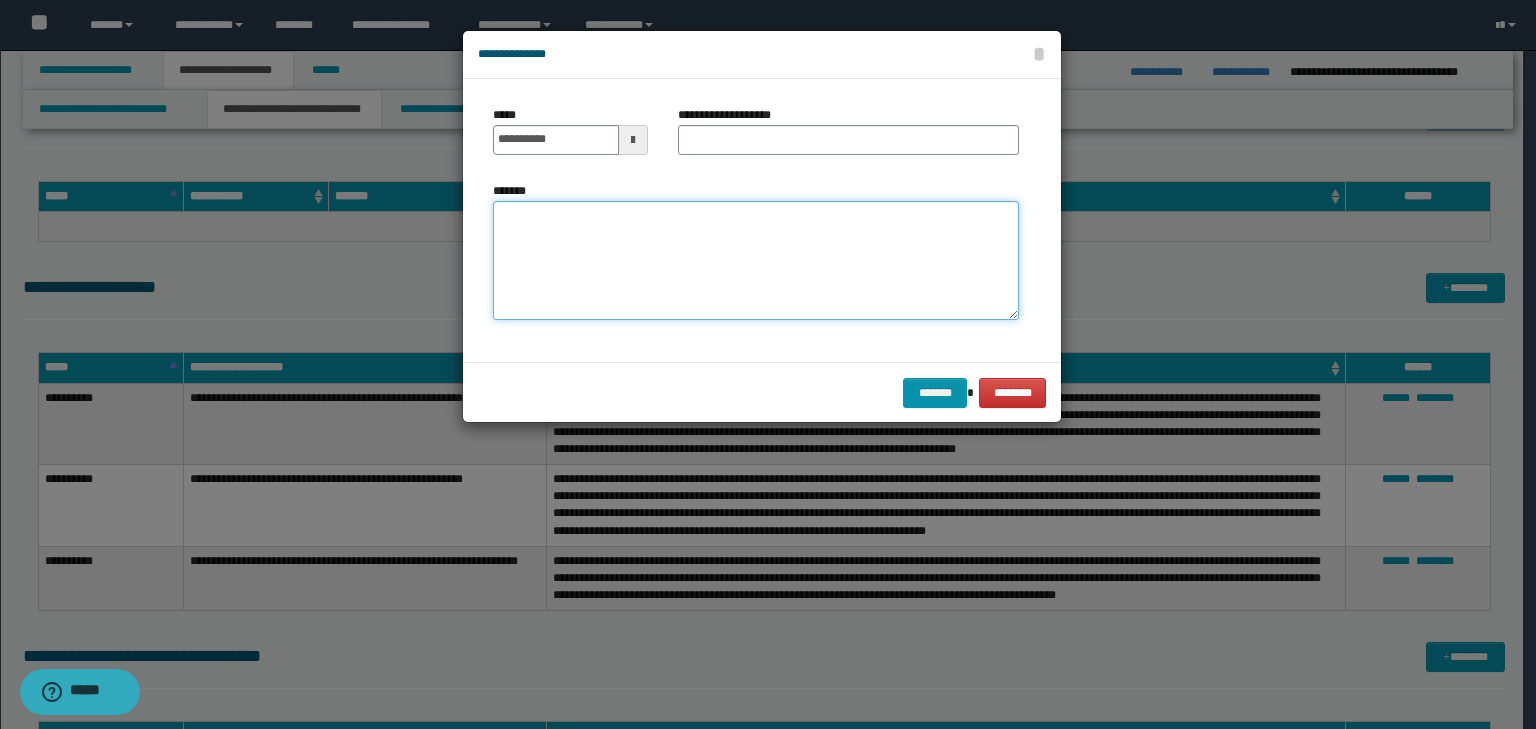 click on "*******" at bounding box center (756, 261) 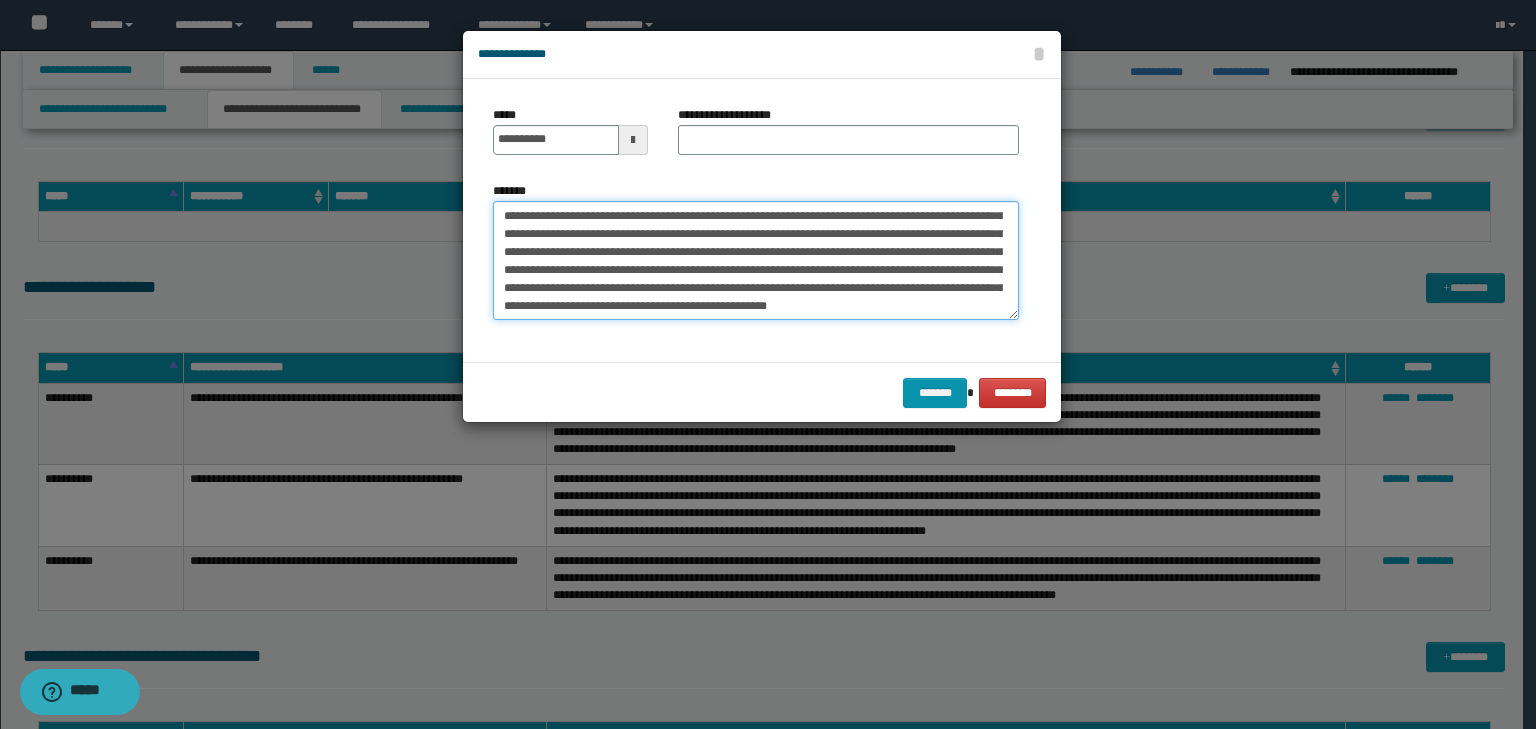 scroll, scrollTop: 0, scrollLeft: 0, axis: both 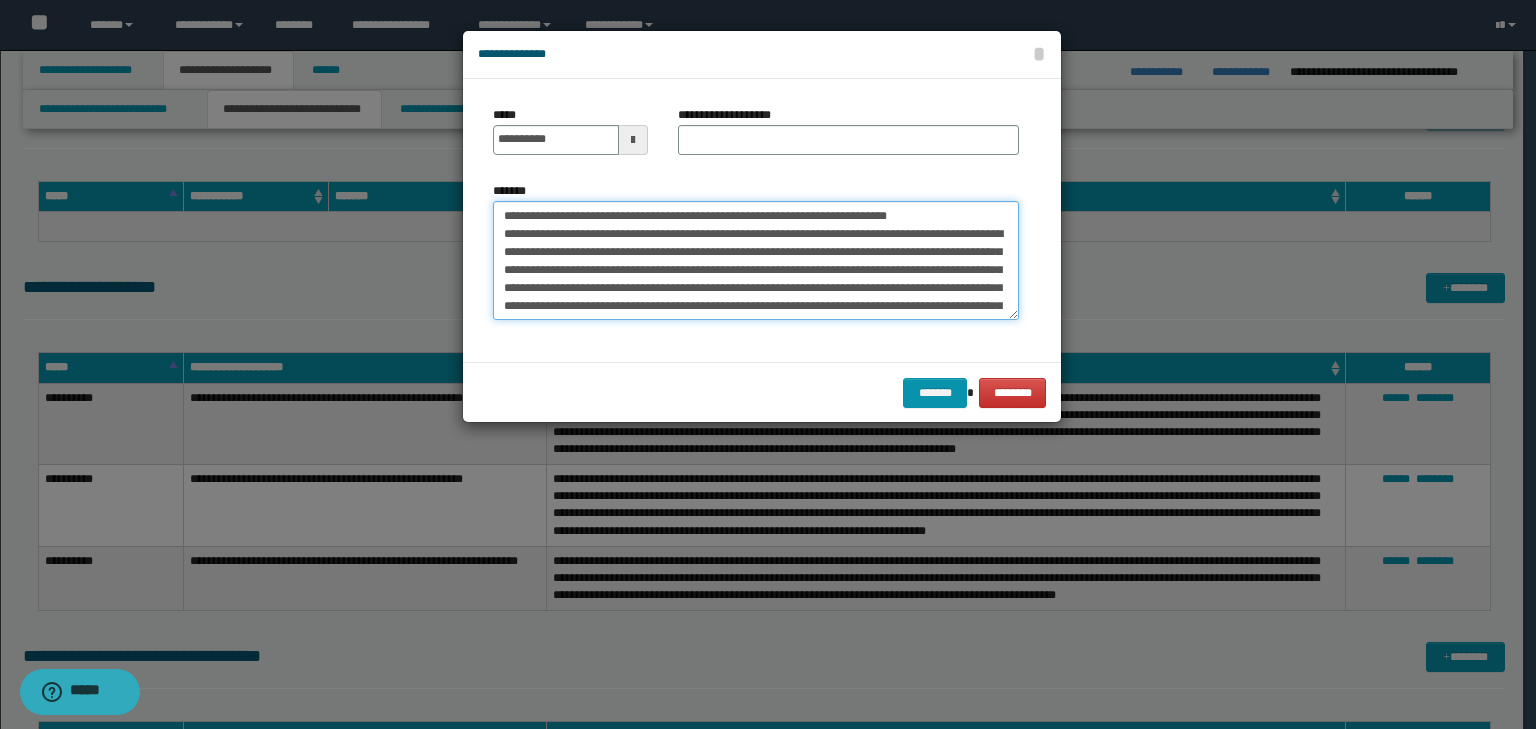 drag, startPoint x: 566, startPoint y: 214, endPoint x: 428, endPoint y: 194, distance: 139.44174 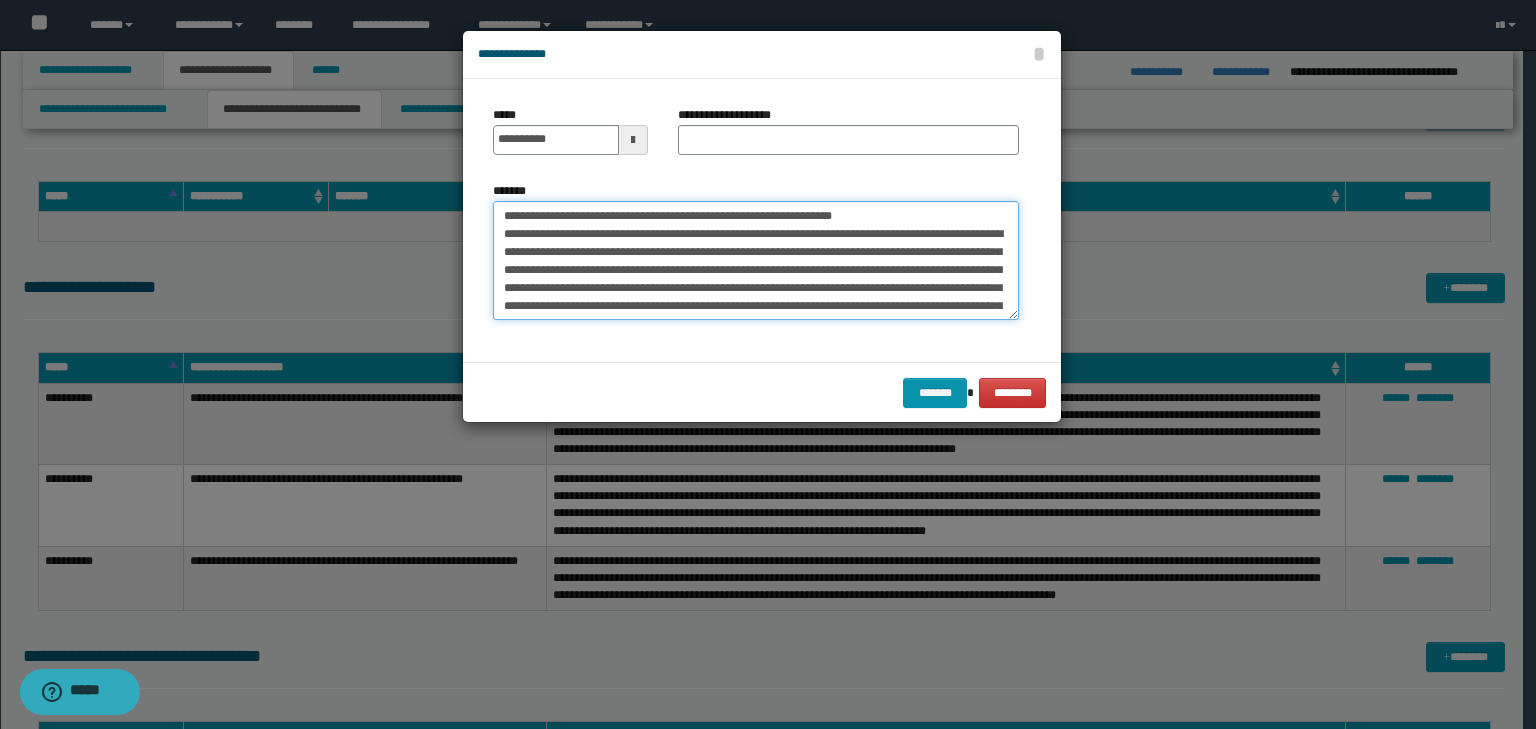 type on "**********" 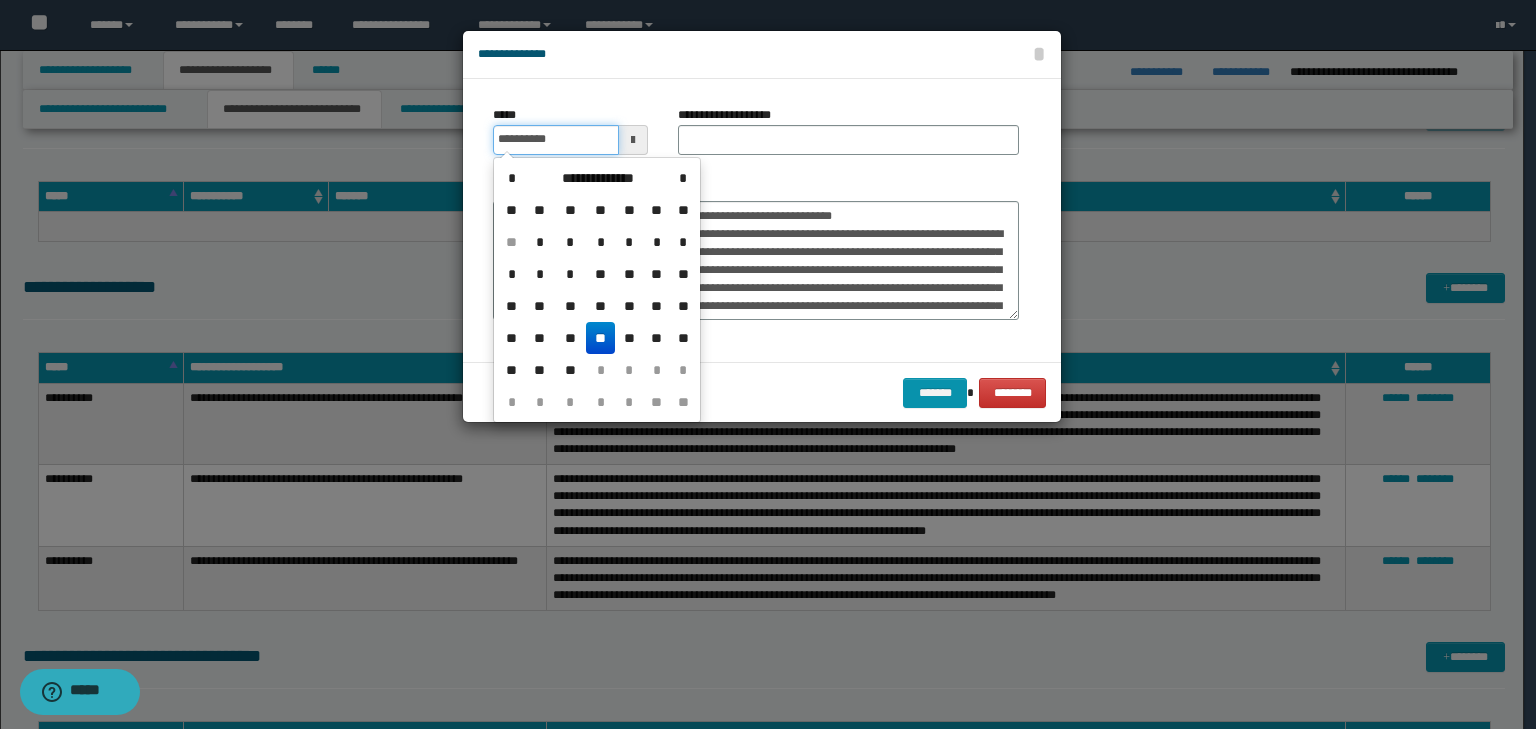 click on "**********" at bounding box center [556, 140] 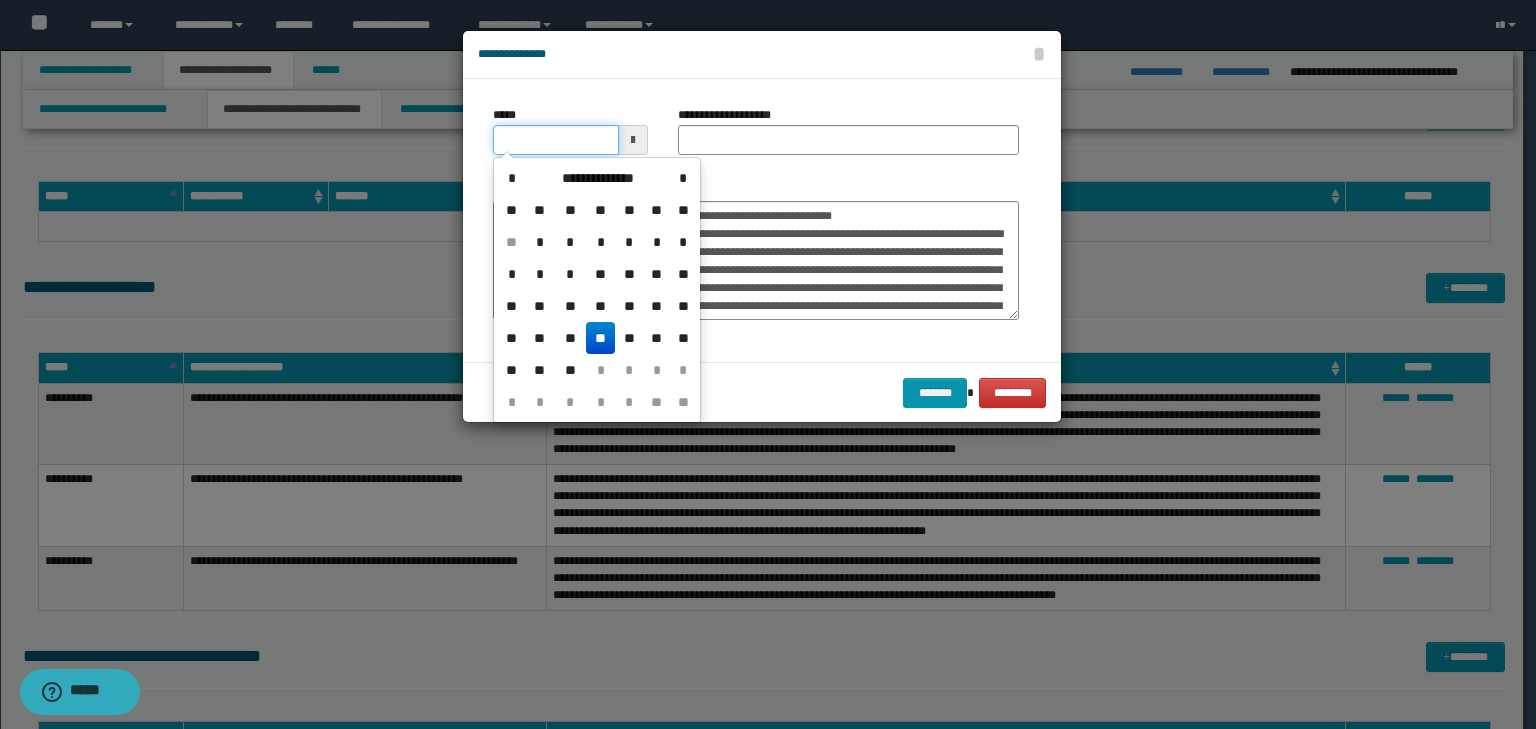 type on "**********" 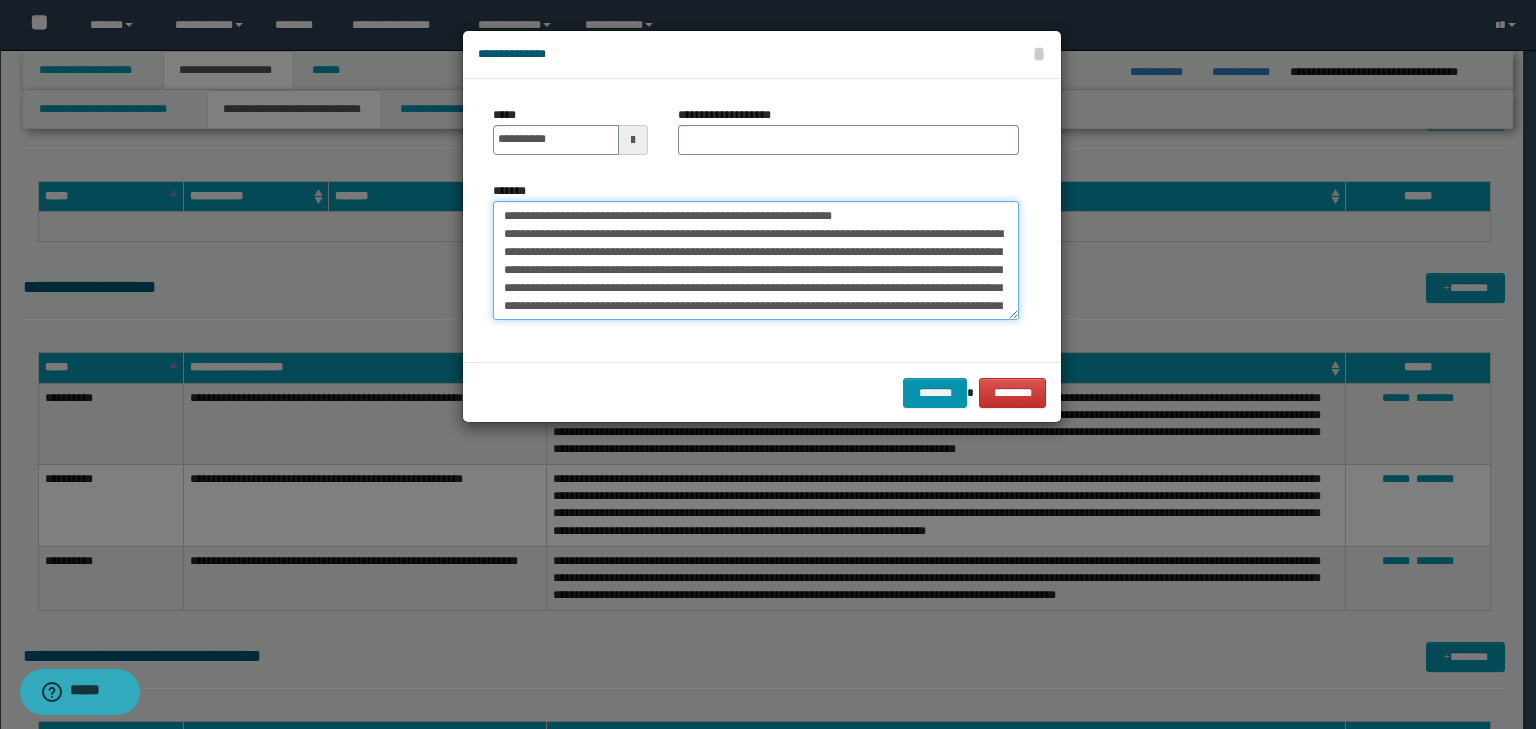 drag, startPoint x: 943, startPoint y: 210, endPoint x: 263, endPoint y: 185, distance: 680.4594 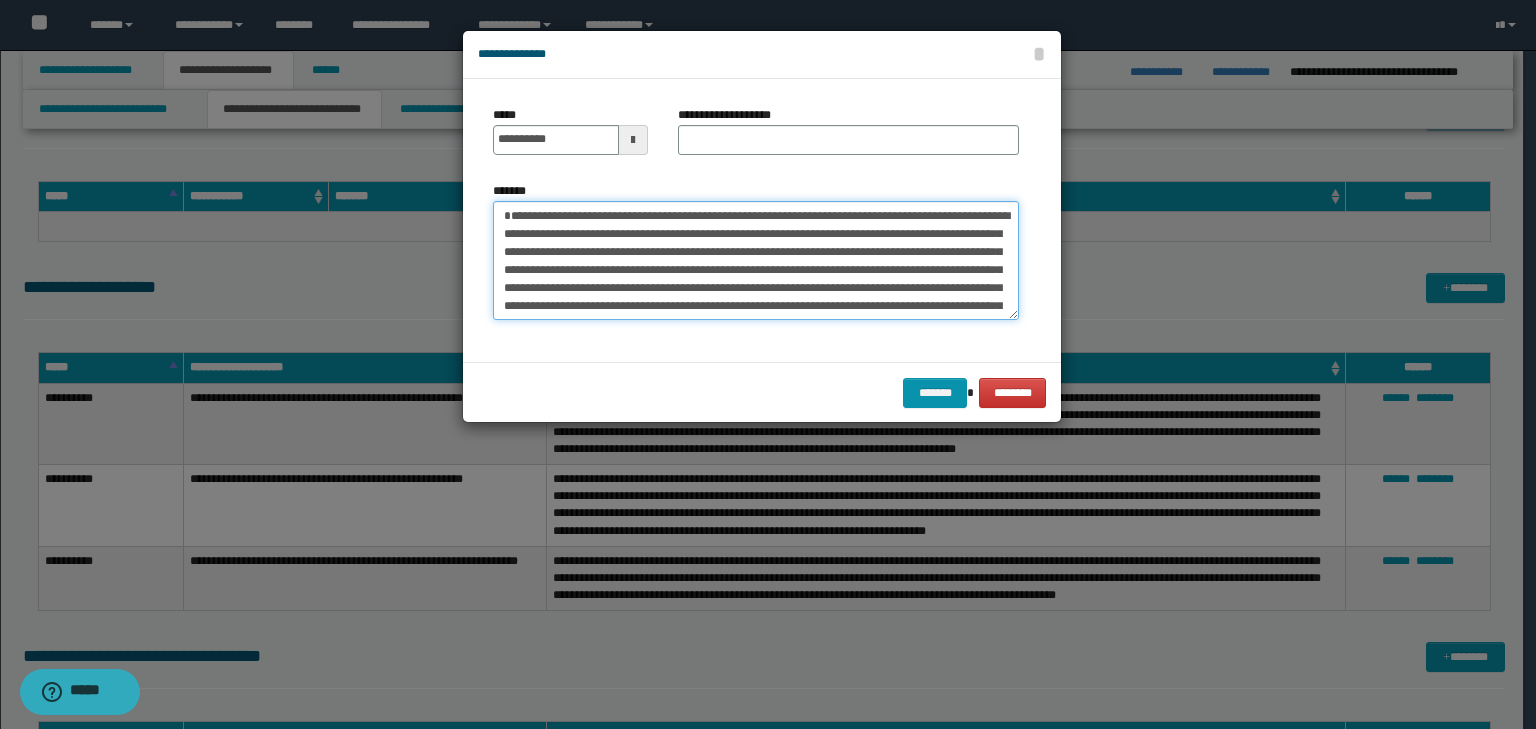 type on "**********" 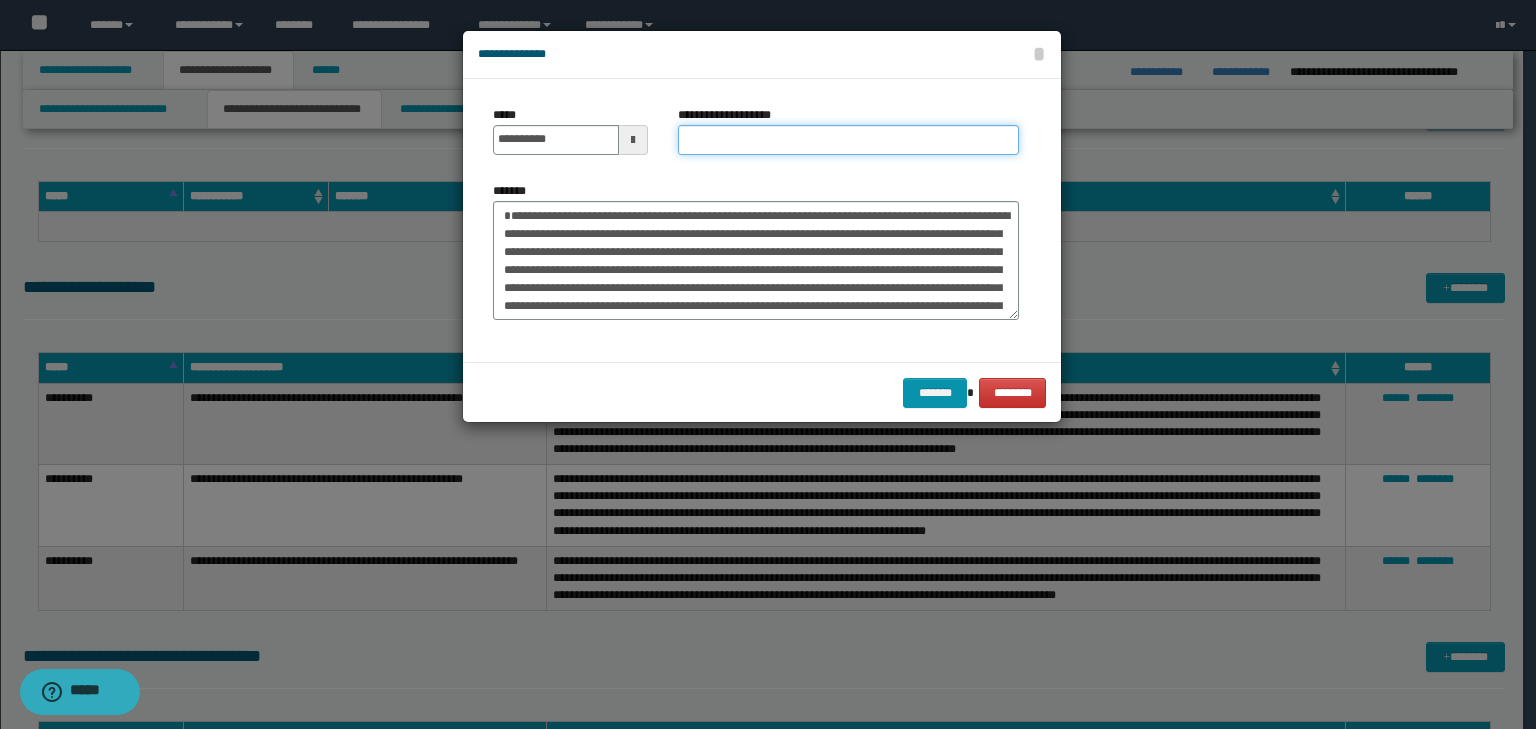 click on "**********" at bounding box center [848, 140] 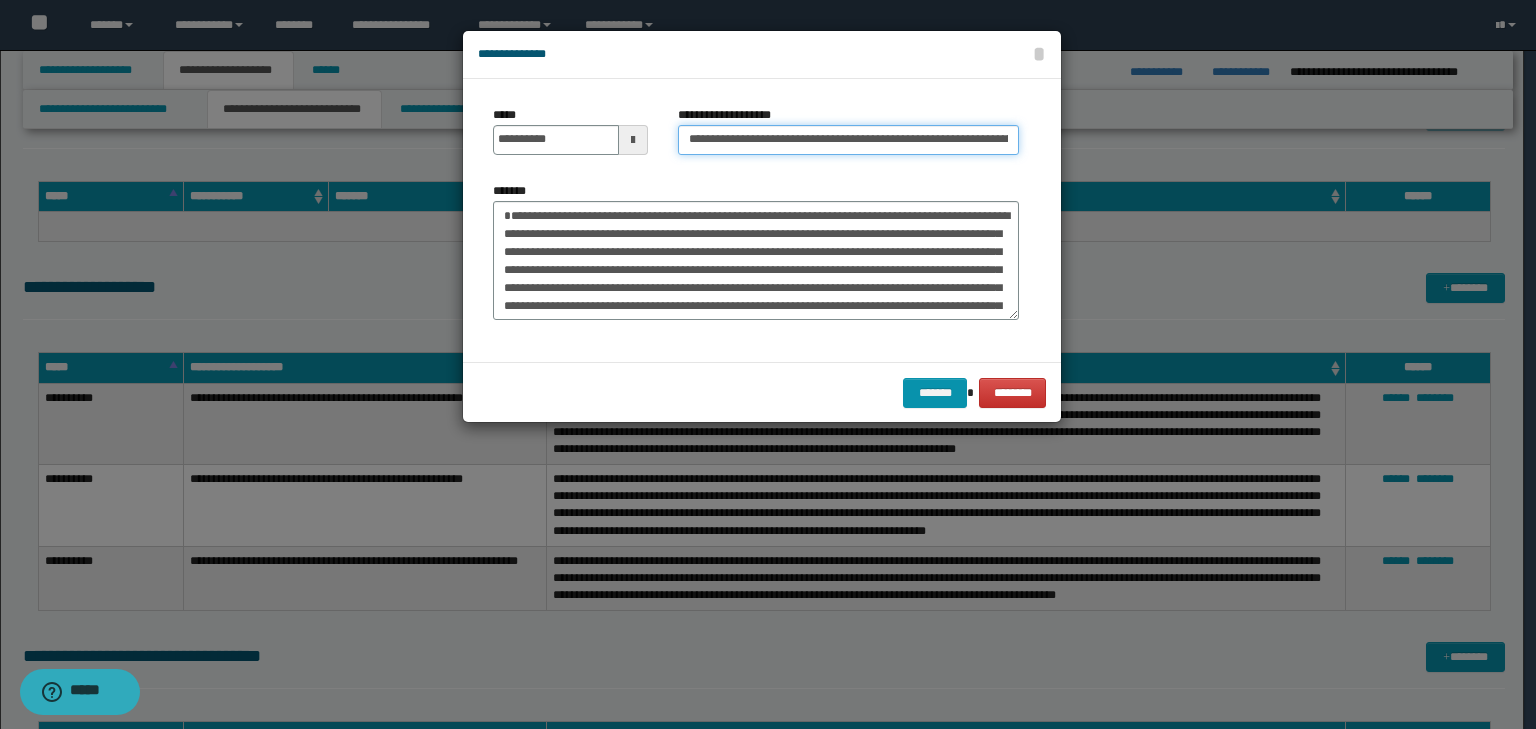 scroll, scrollTop: 0, scrollLeft: 115, axis: horizontal 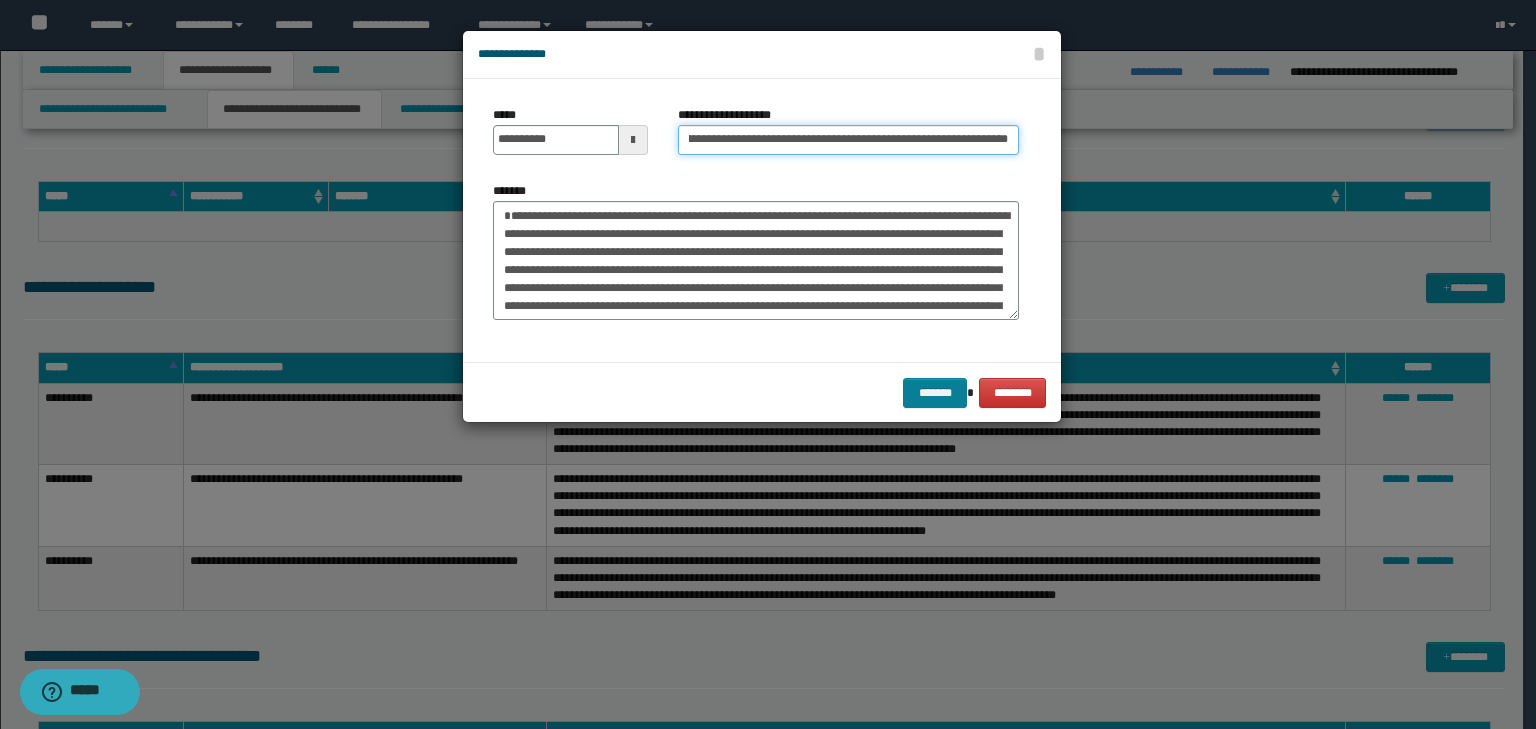 type on "**********" 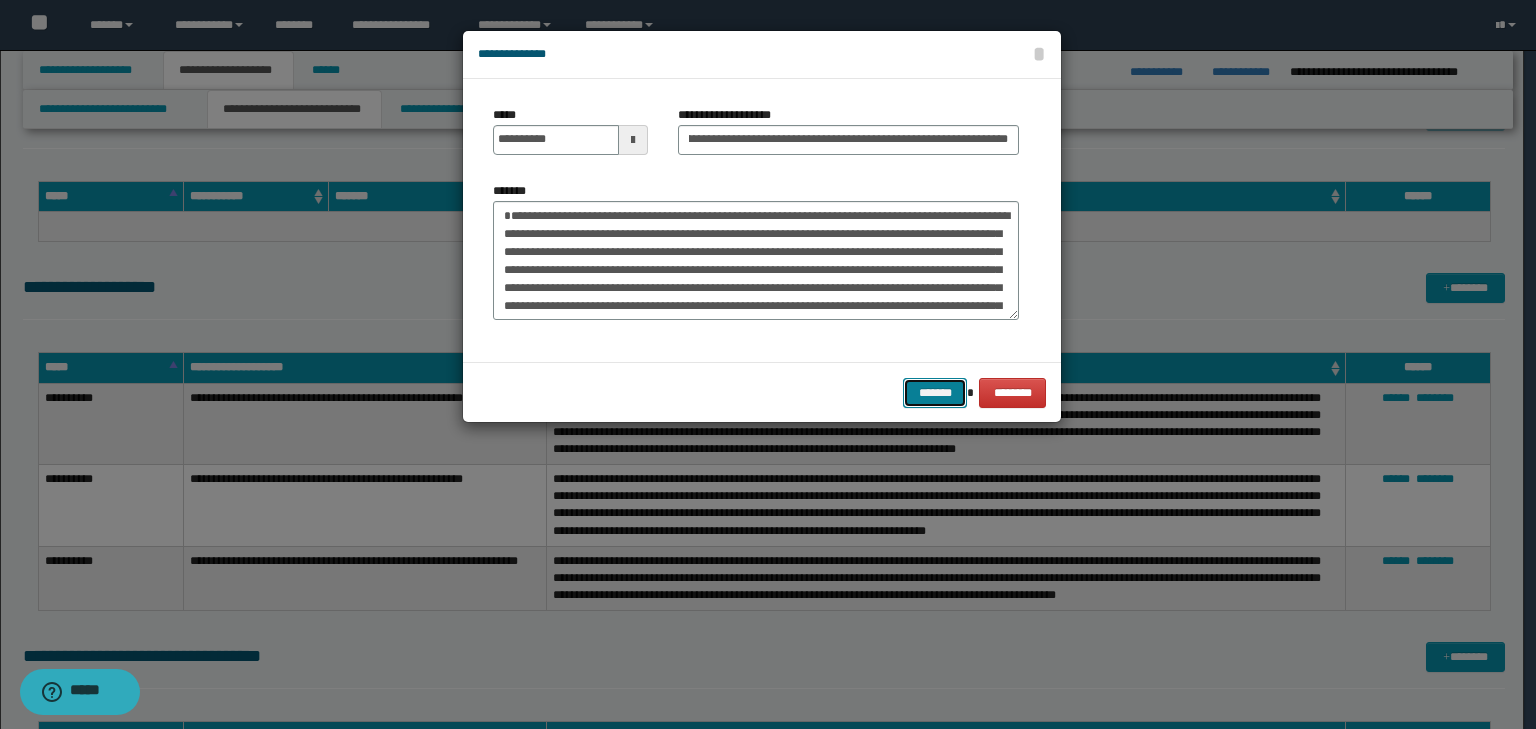 scroll, scrollTop: 0, scrollLeft: 0, axis: both 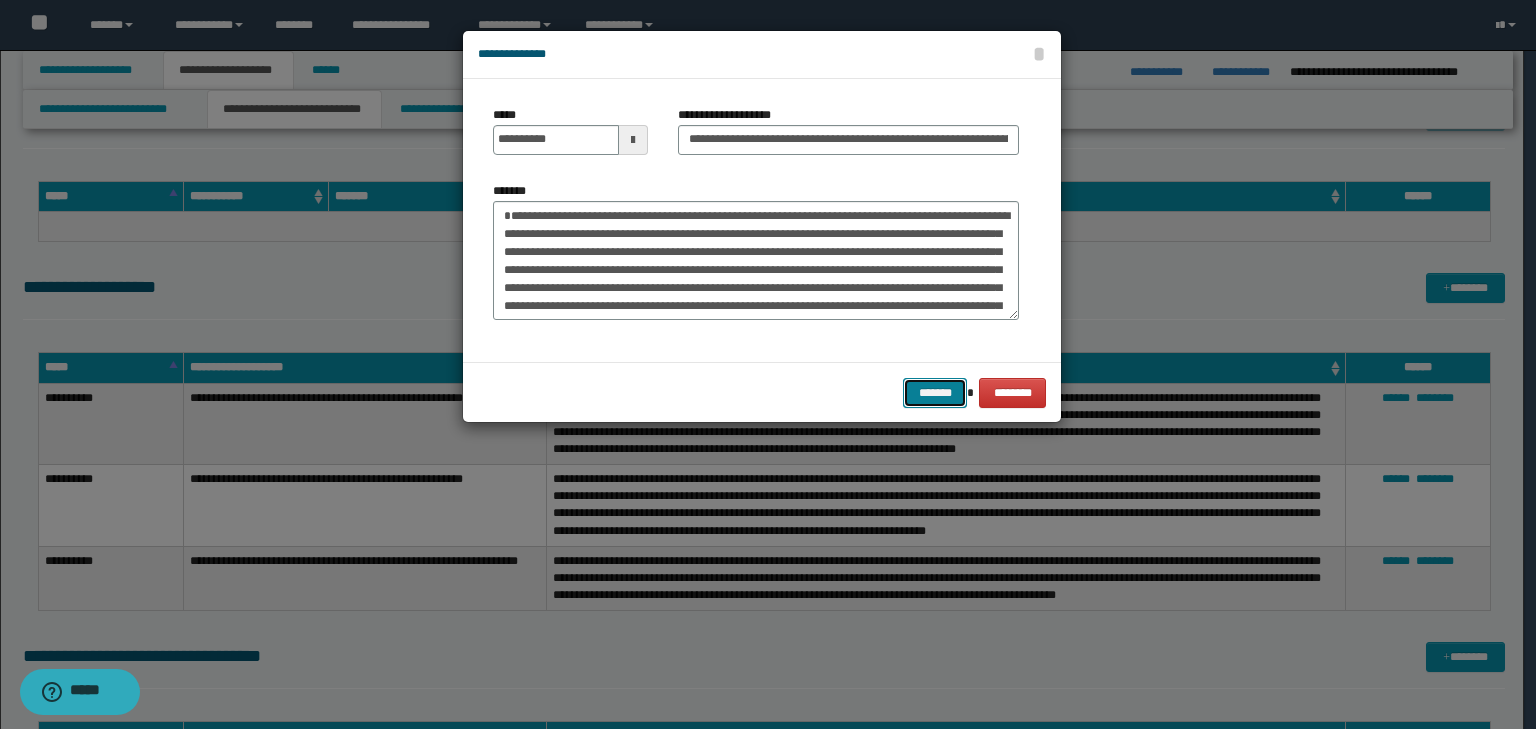 click on "*******" at bounding box center [935, 393] 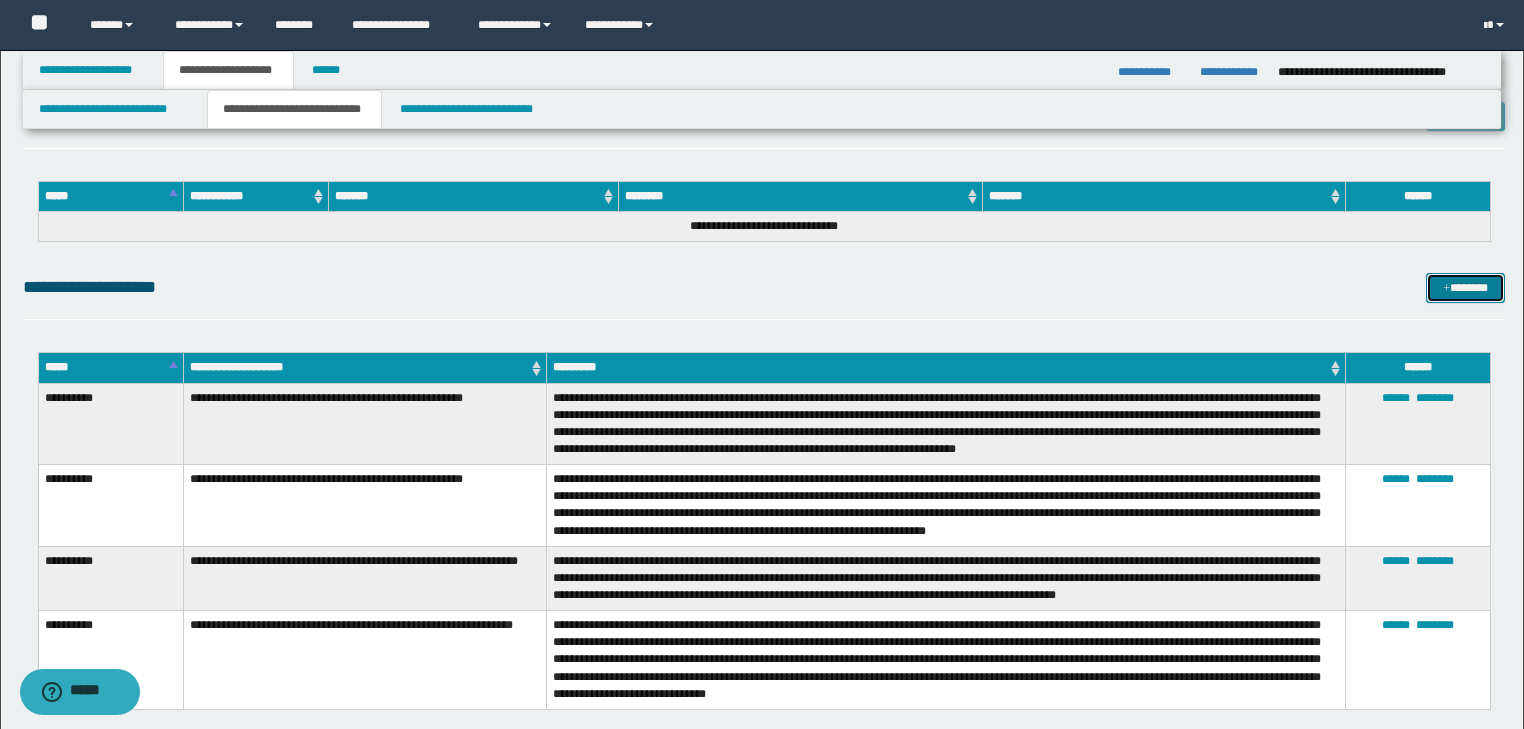 click on "*******" at bounding box center [1465, 288] 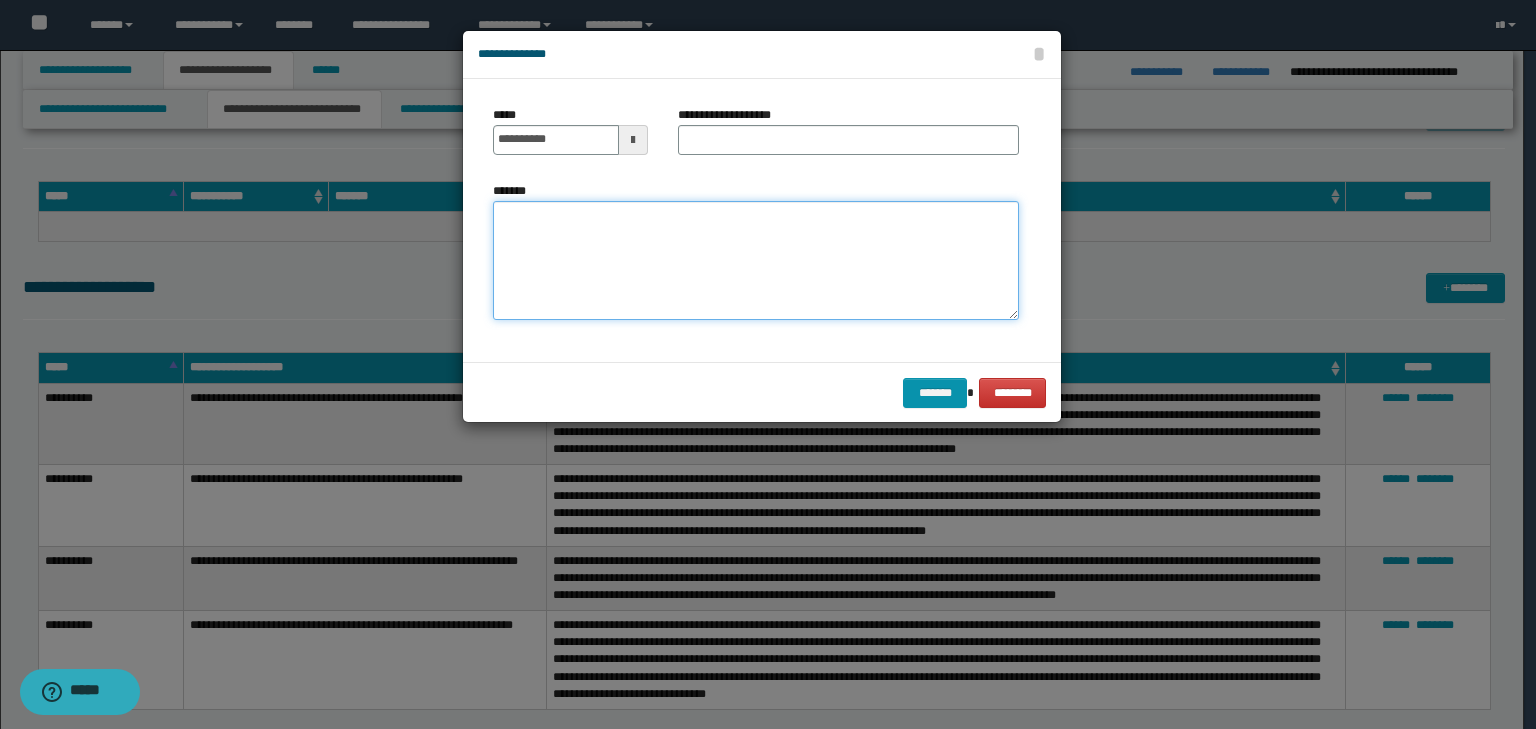 drag, startPoint x: 501, startPoint y: 220, endPoint x: 535, endPoint y: 221, distance: 34.0147 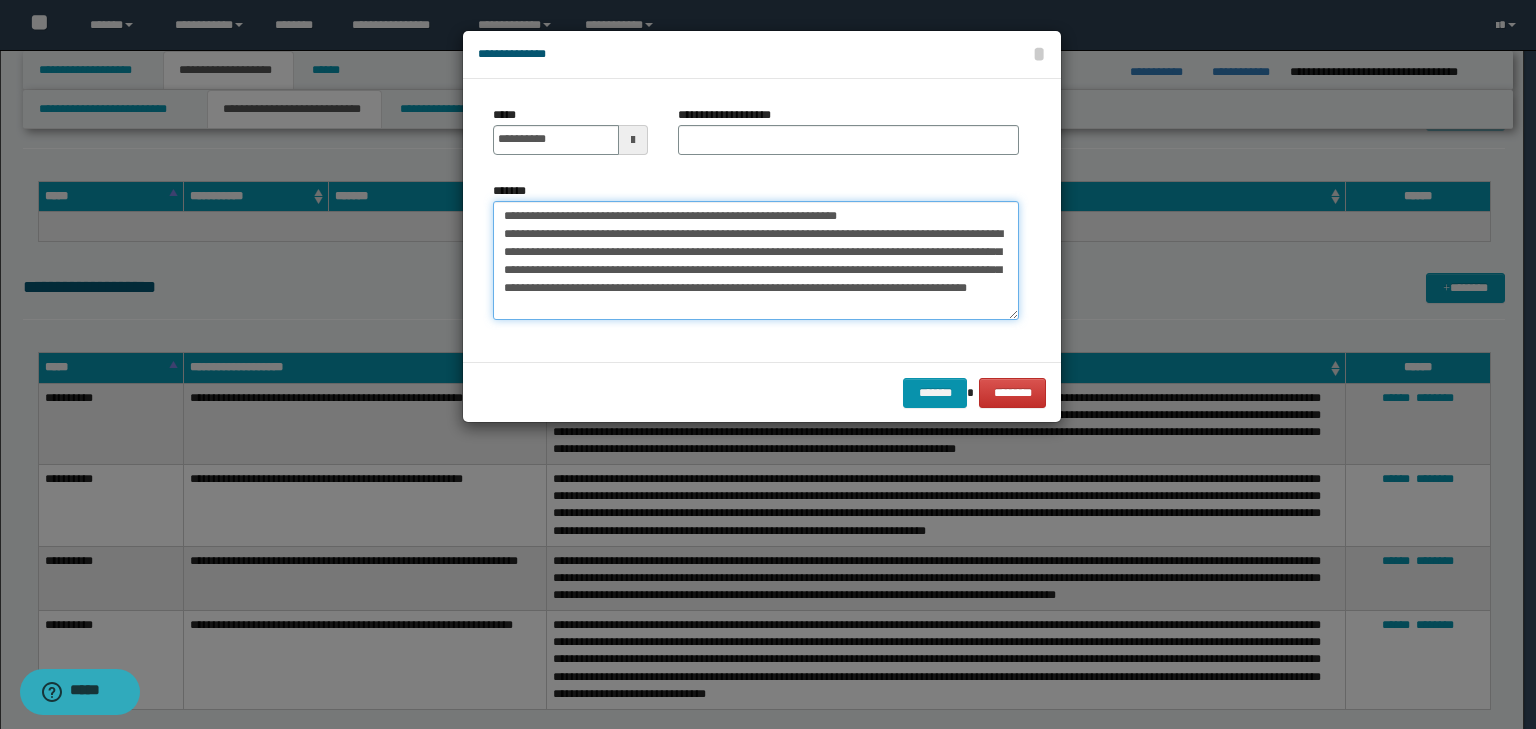 scroll, scrollTop: 0, scrollLeft: 0, axis: both 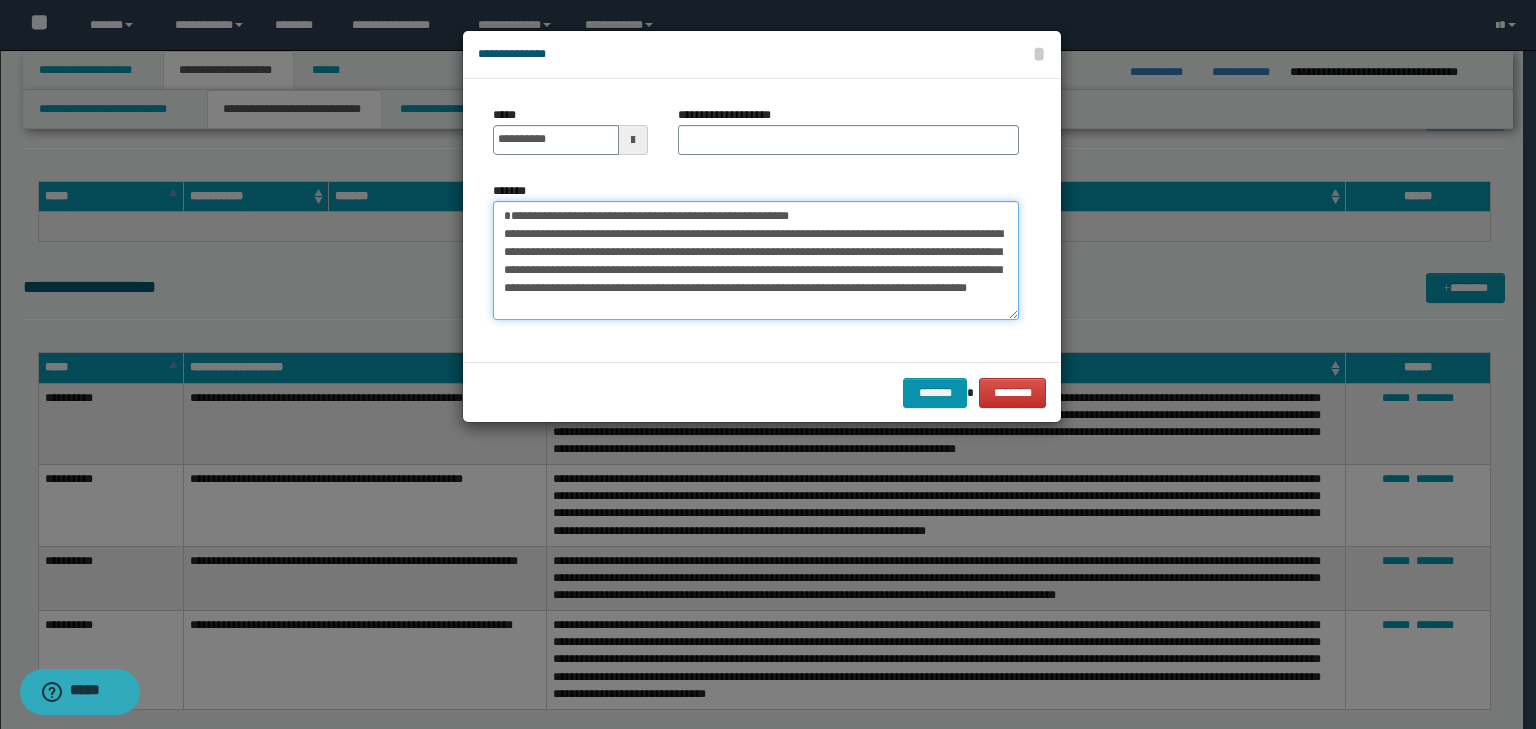 type on "**********" 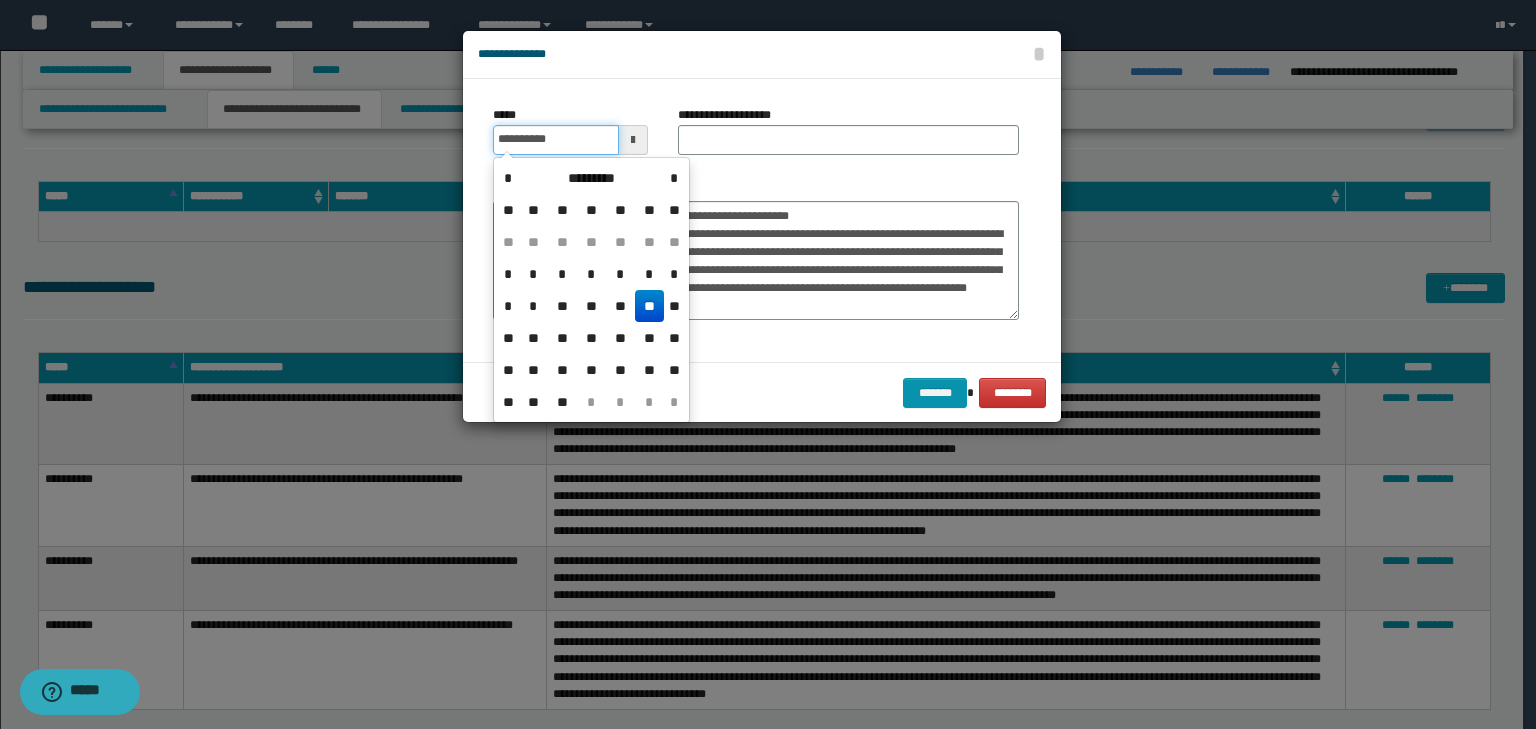 click on "**********" at bounding box center [556, 140] 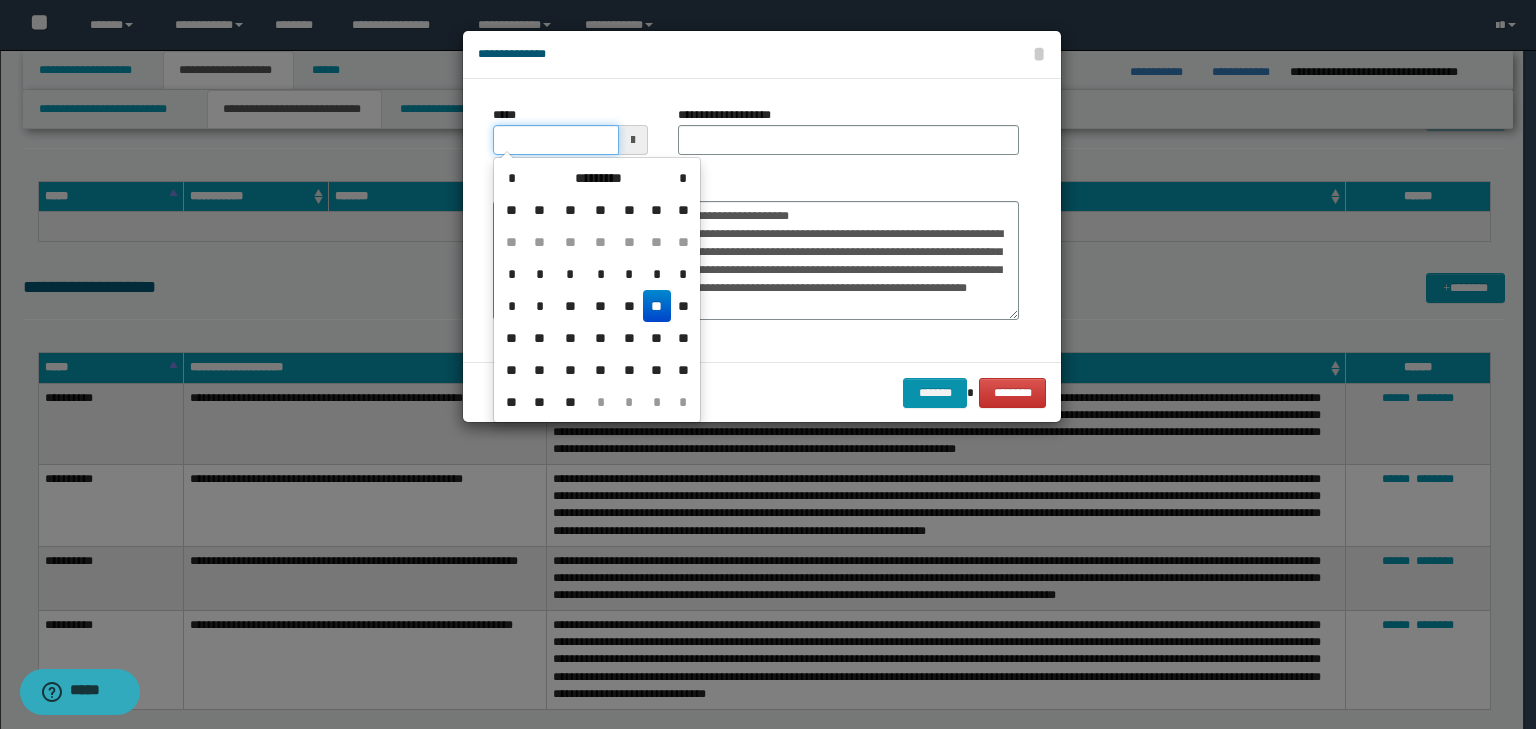 type on "**********" 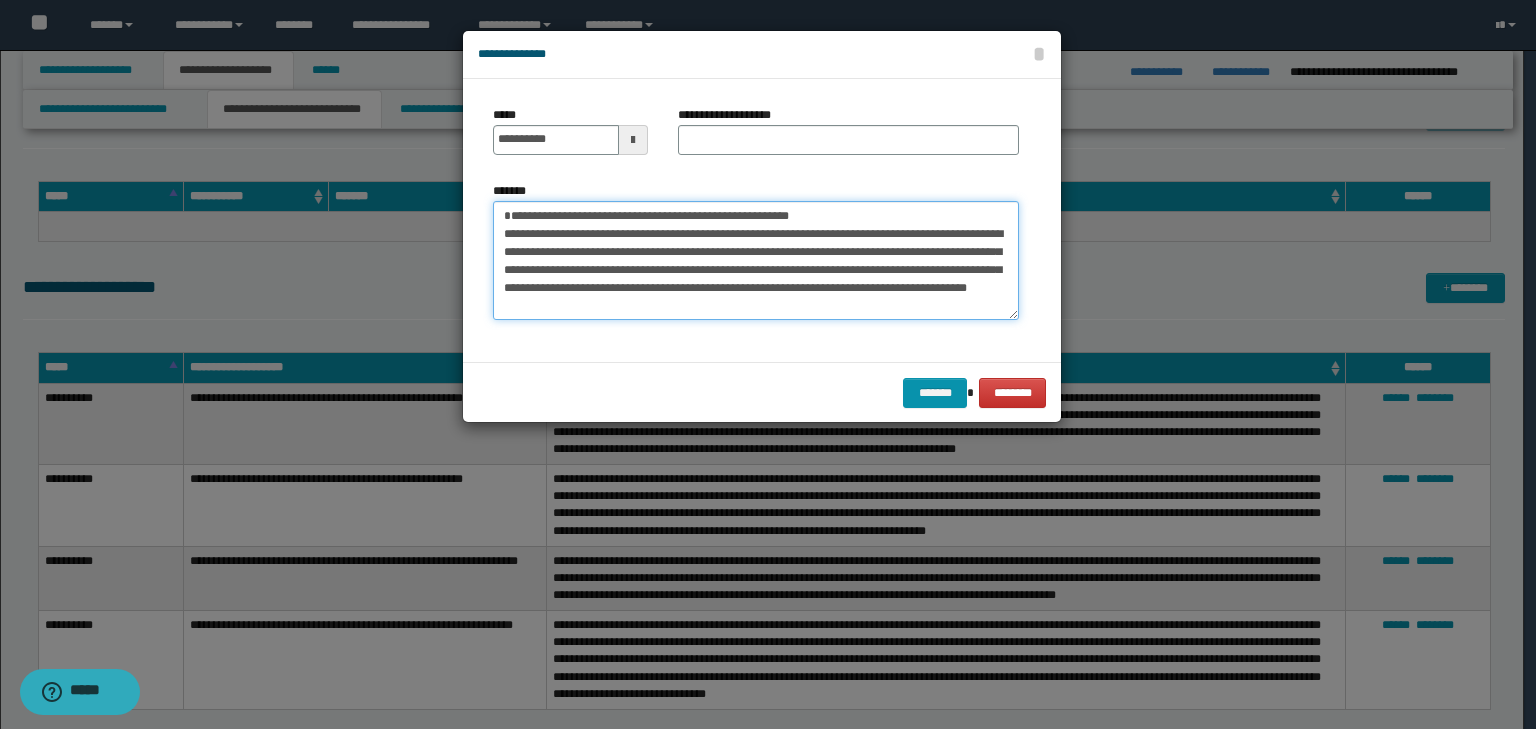 drag, startPoint x: 865, startPoint y: 208, endPoint x: 370, endPoint y: 151, distance: 498.271 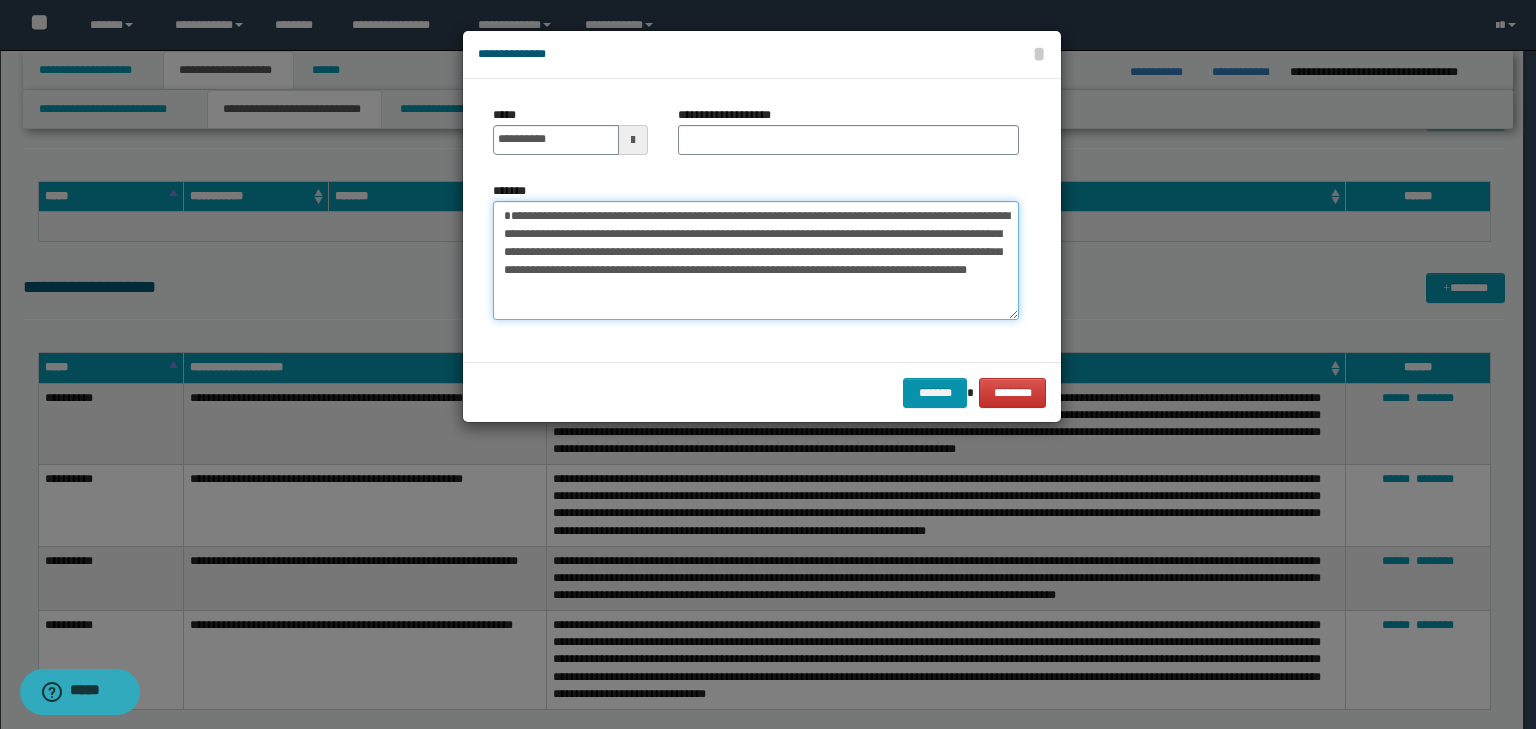 type on "**********" 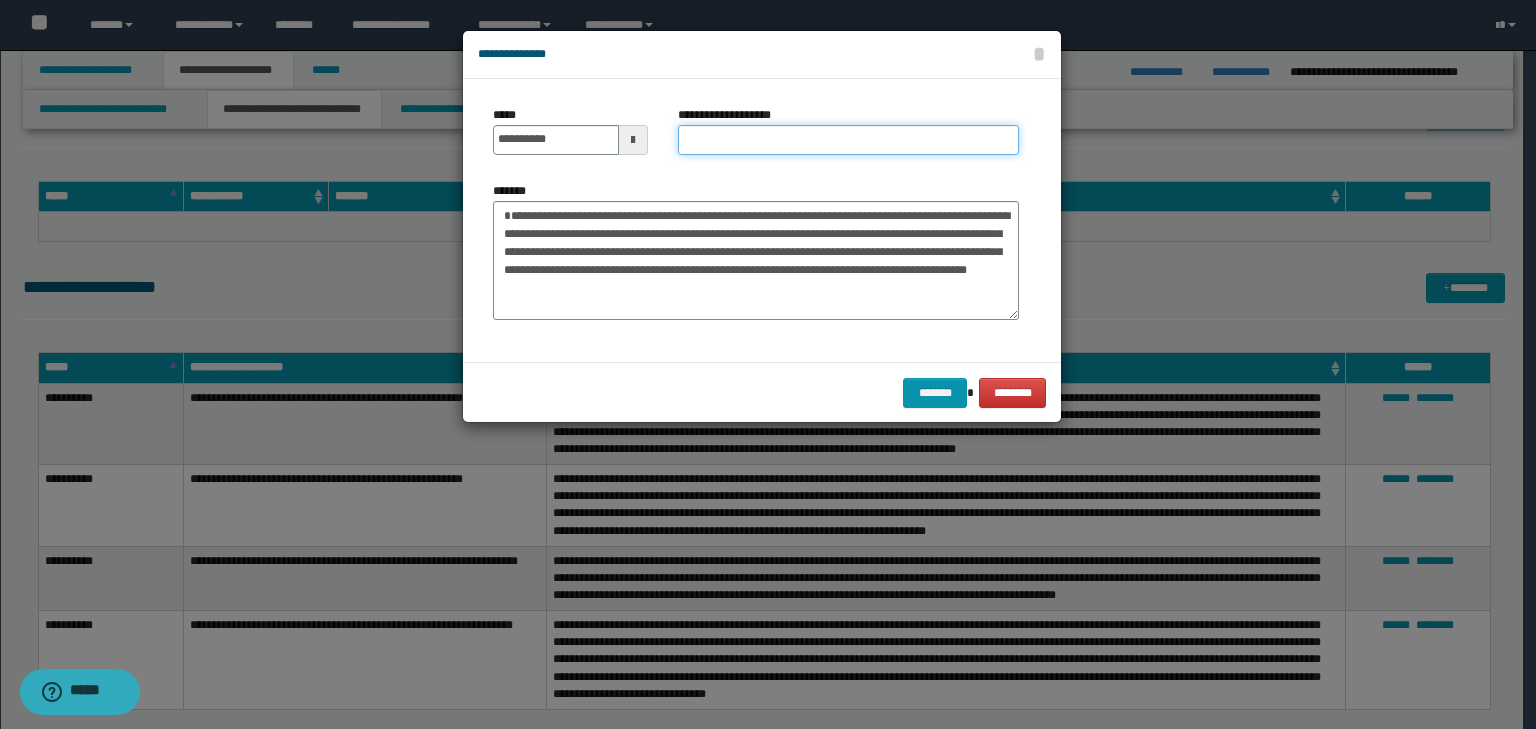 click on "**********" at bounding box center (848, 140) 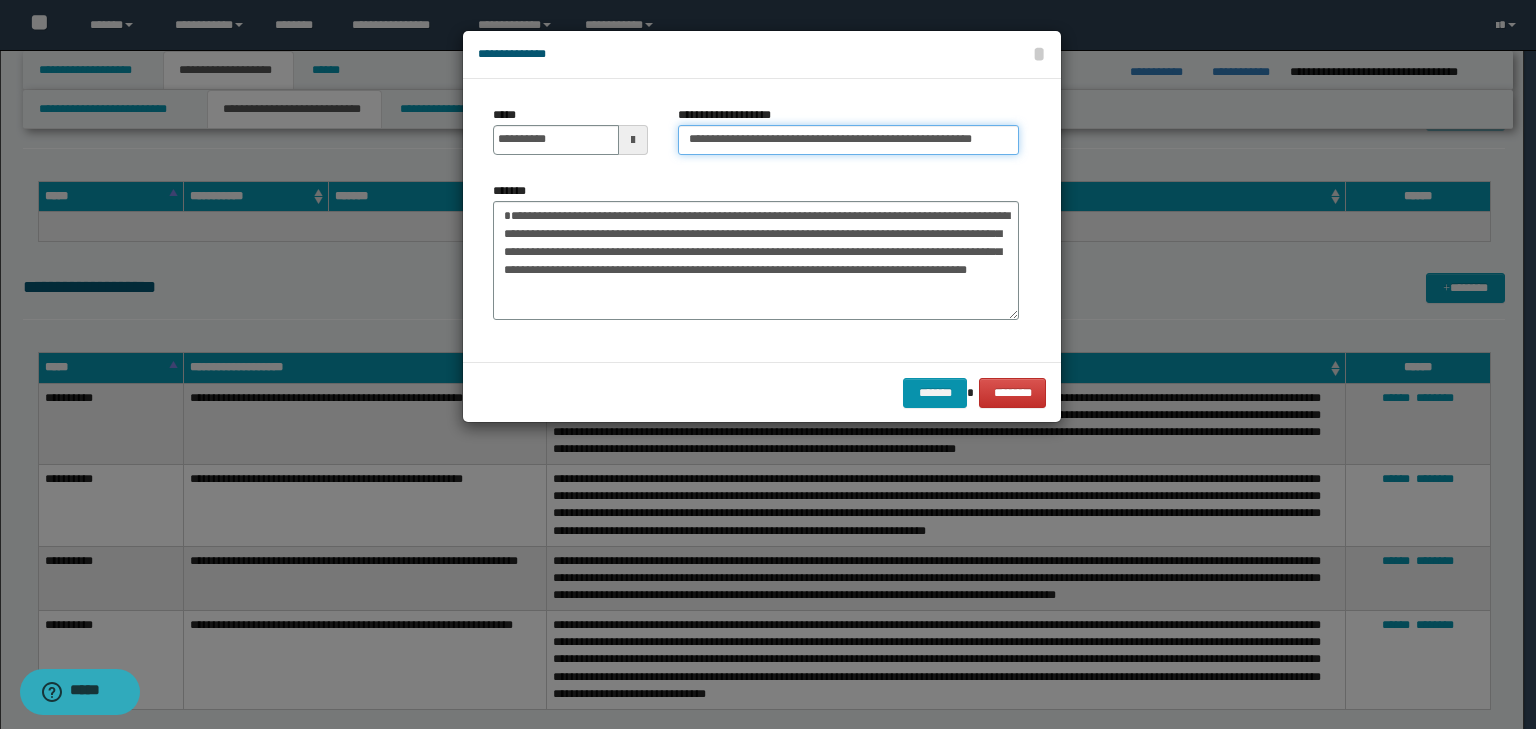scroll, scrollTop: 0, scrollLeft: 37, axis: horizontal 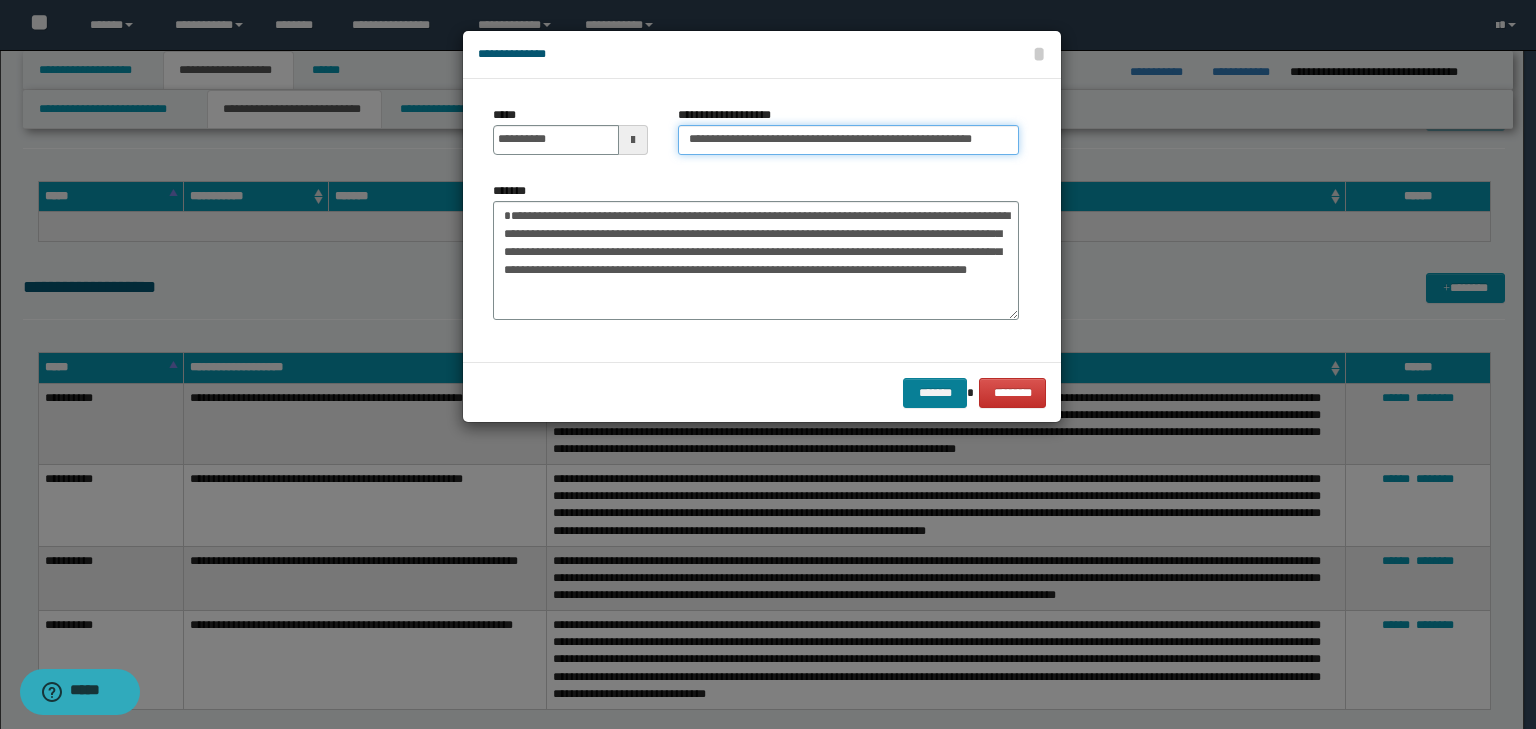 type on "**********" 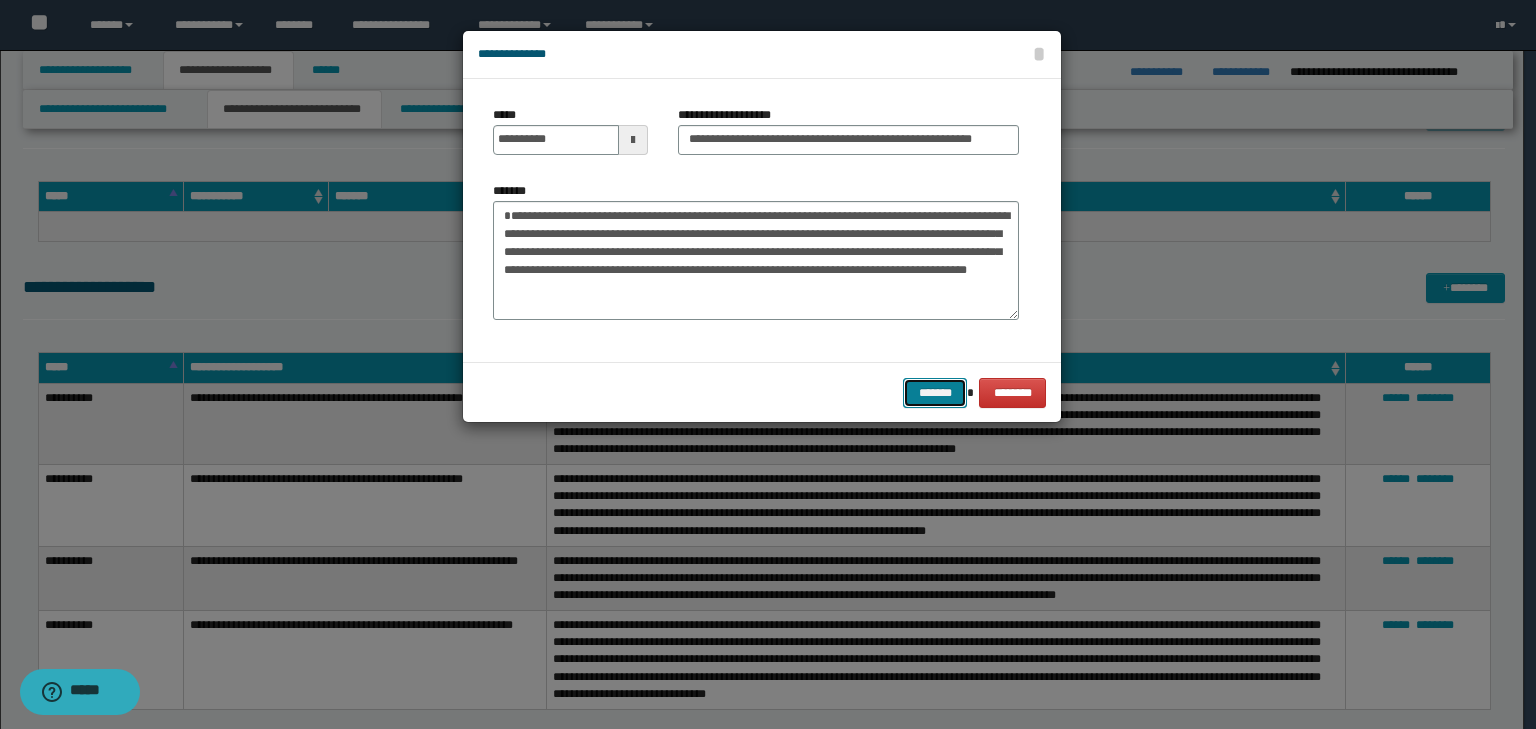click on "*******" at bounding box center [935, 393] 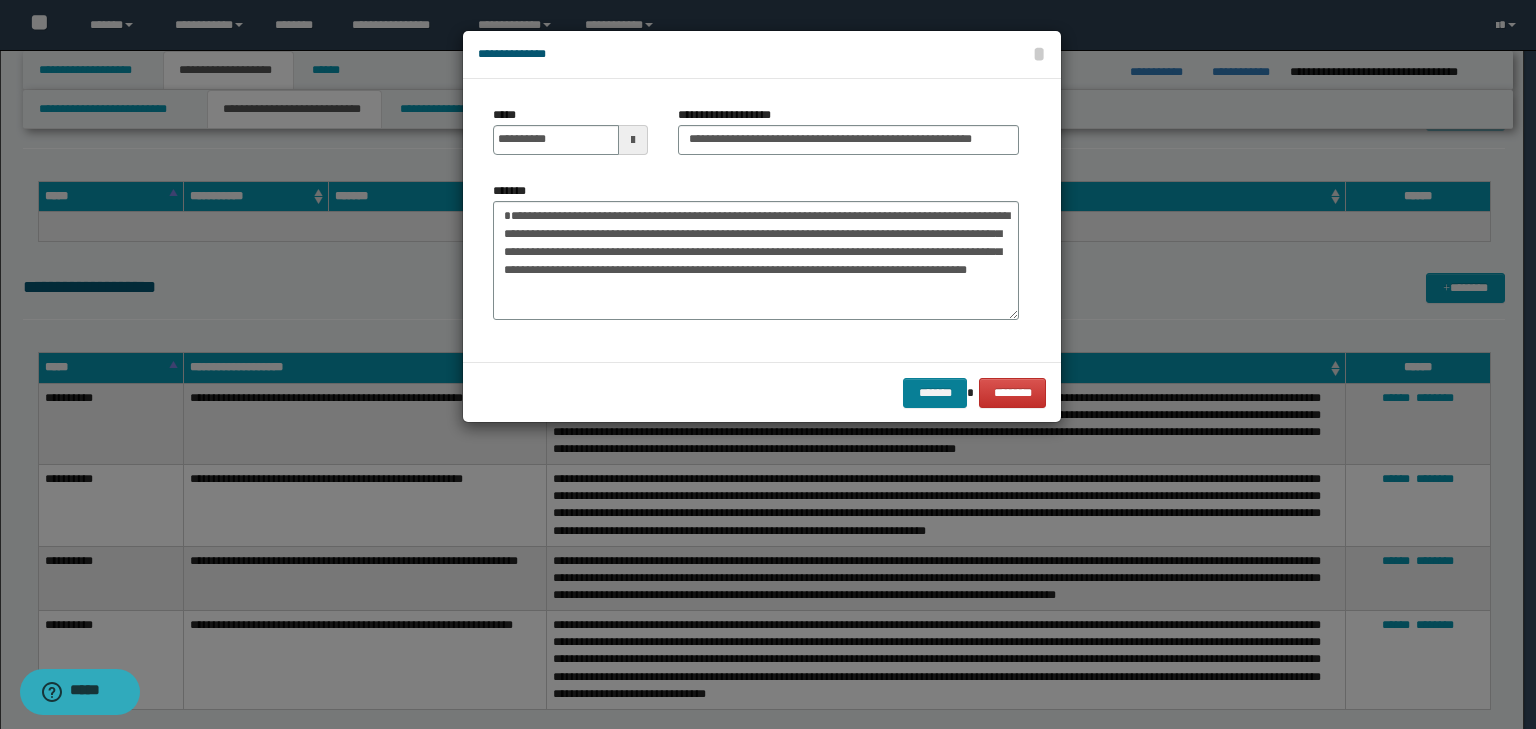 scroll, scrollTop: 0, scrollLeft: 0, axis: both 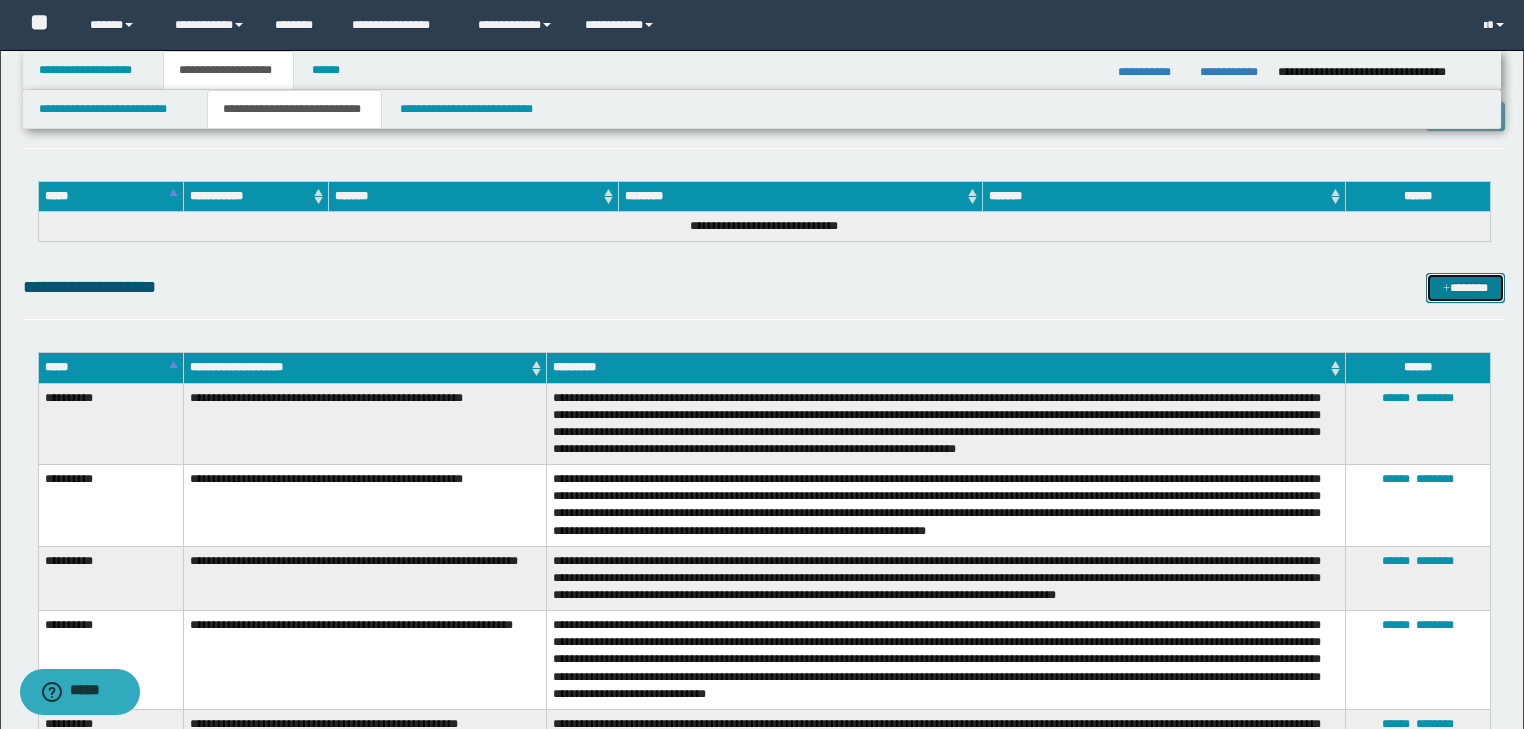 click at bounding box center (1446, 289) 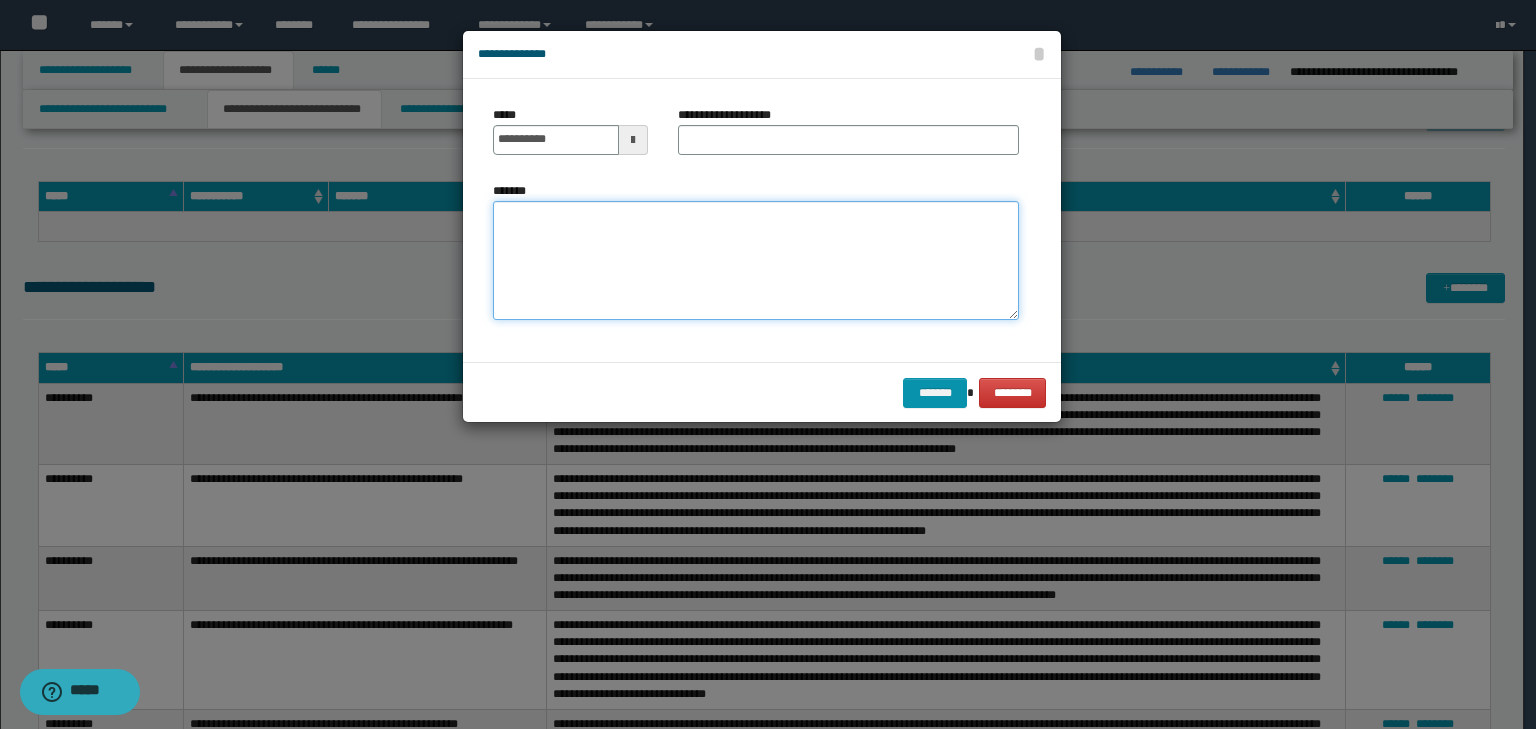 click on "*******" at bounding box center [756, 261] 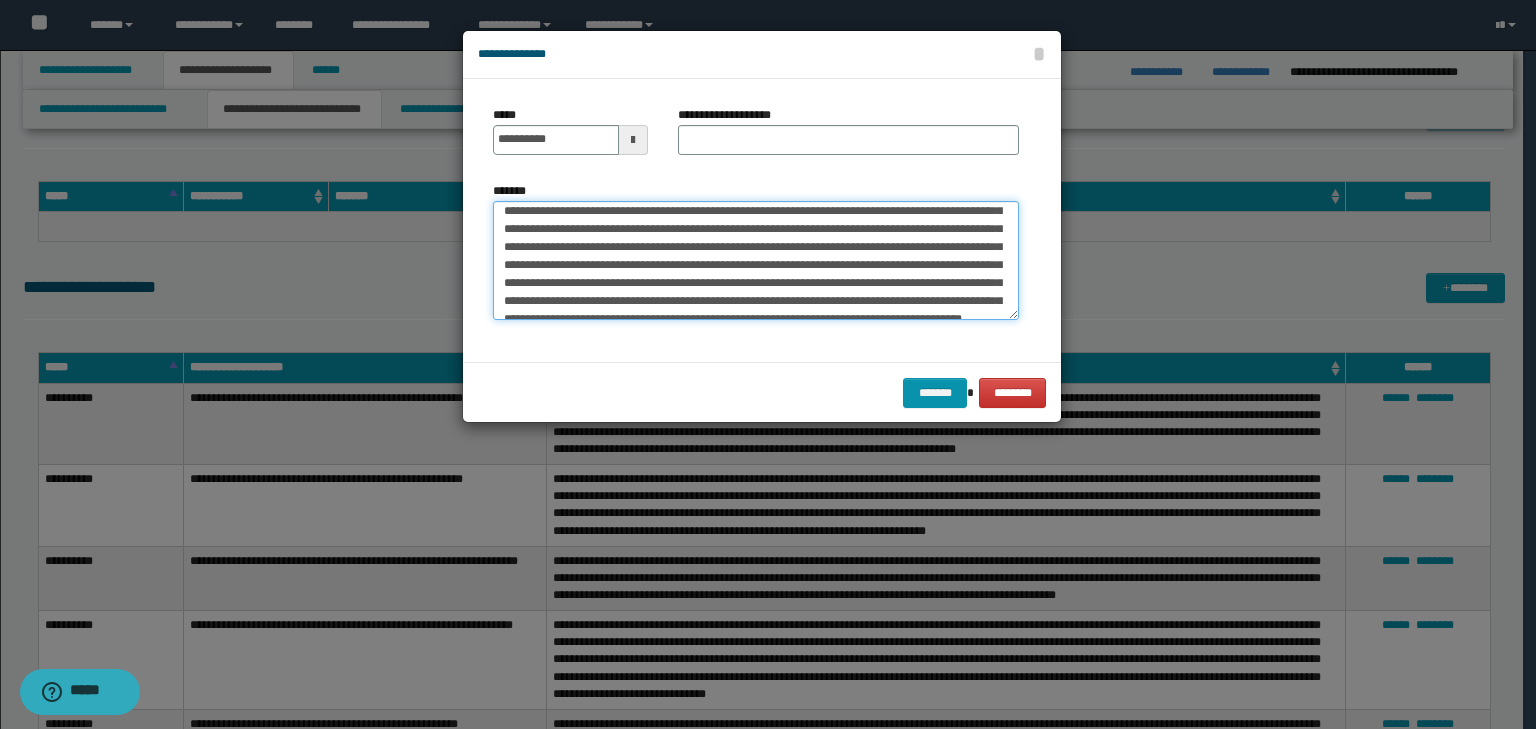 scroll, scrollTop: 0, scrollLeft: 0, axis: both 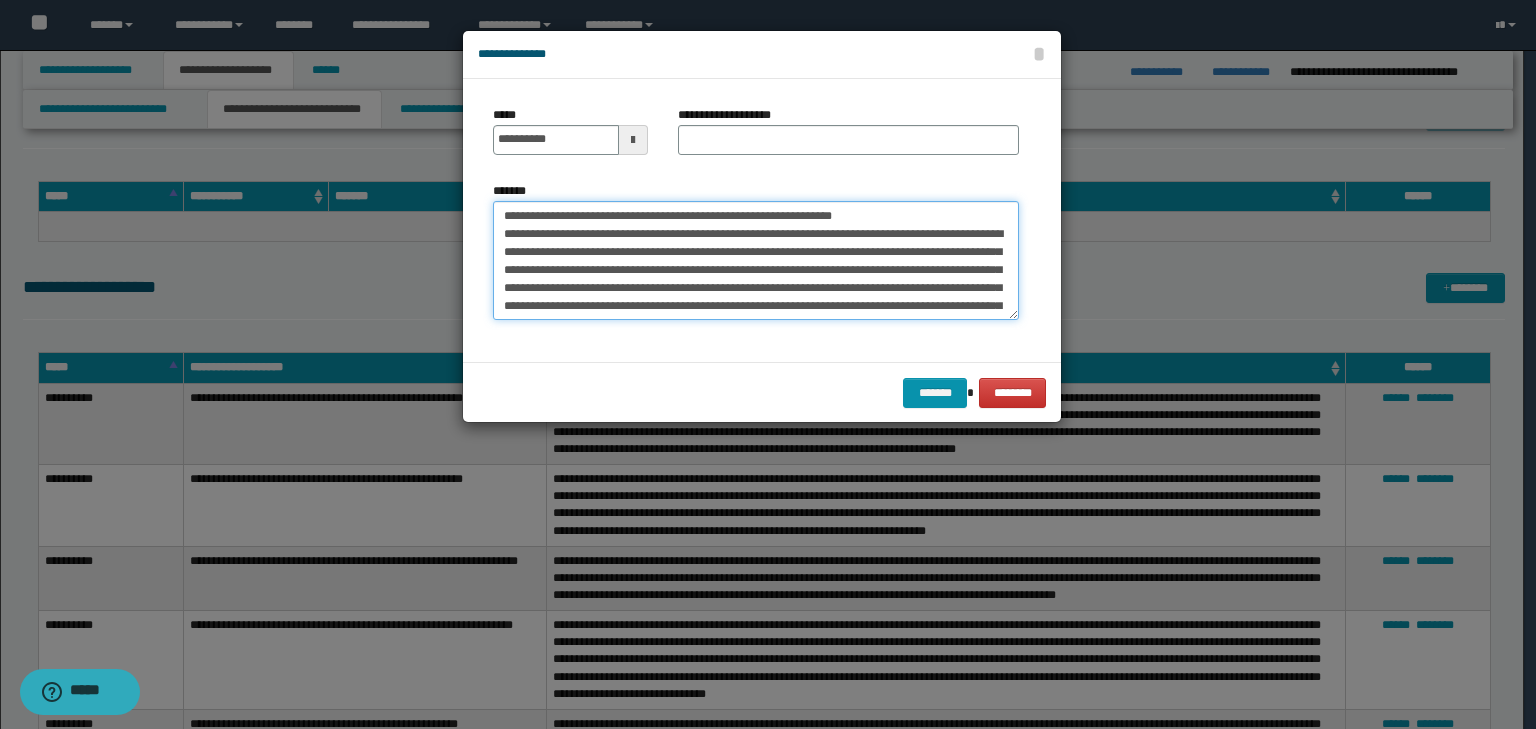 drag, startPoint x: 565, startPoint y: 217, endPoint x: 309, endPoint y: 182, distance: 258.3815 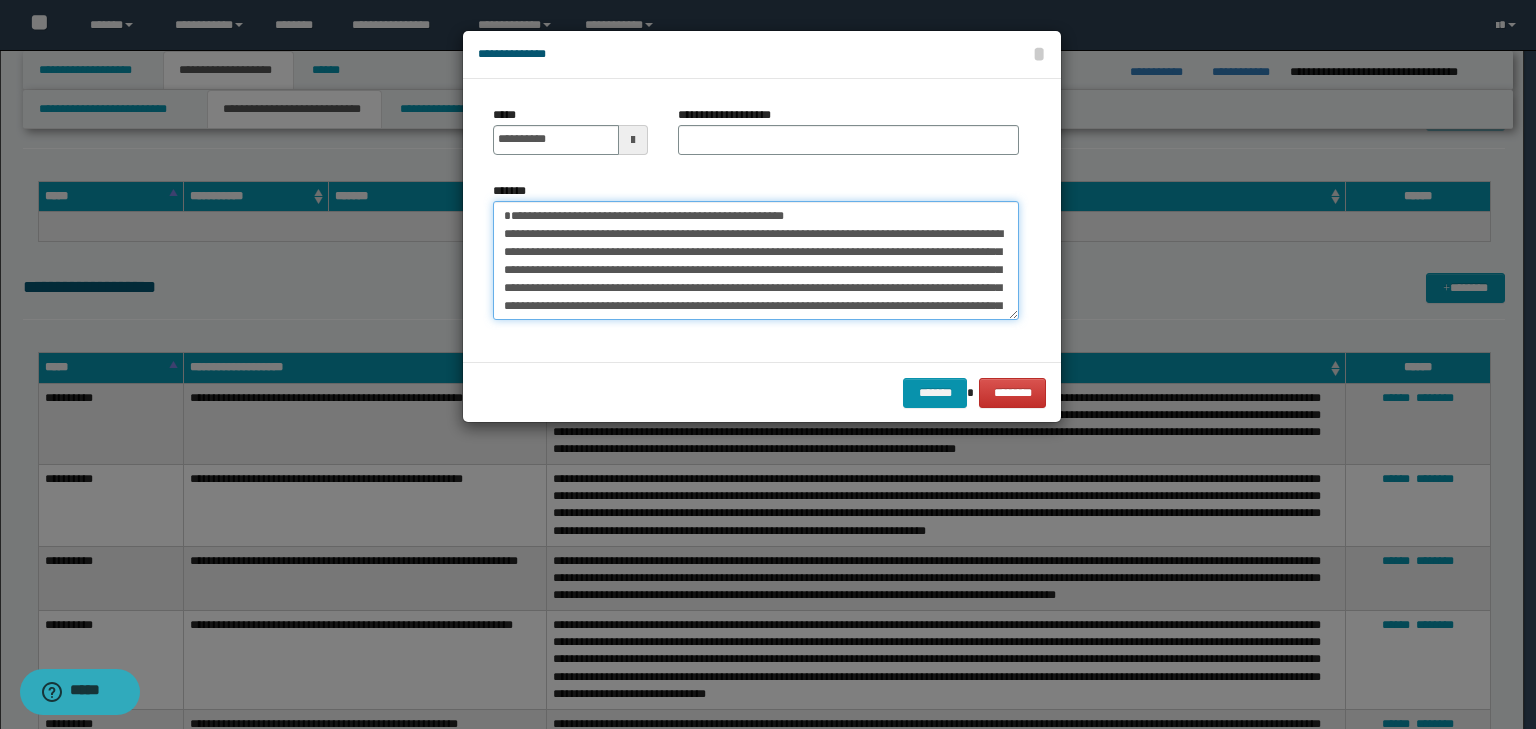 type on "[FIRST] [LAST] [PHONE] [EMAIL] [STREET] [CITY], [STATE] [ZIP]" 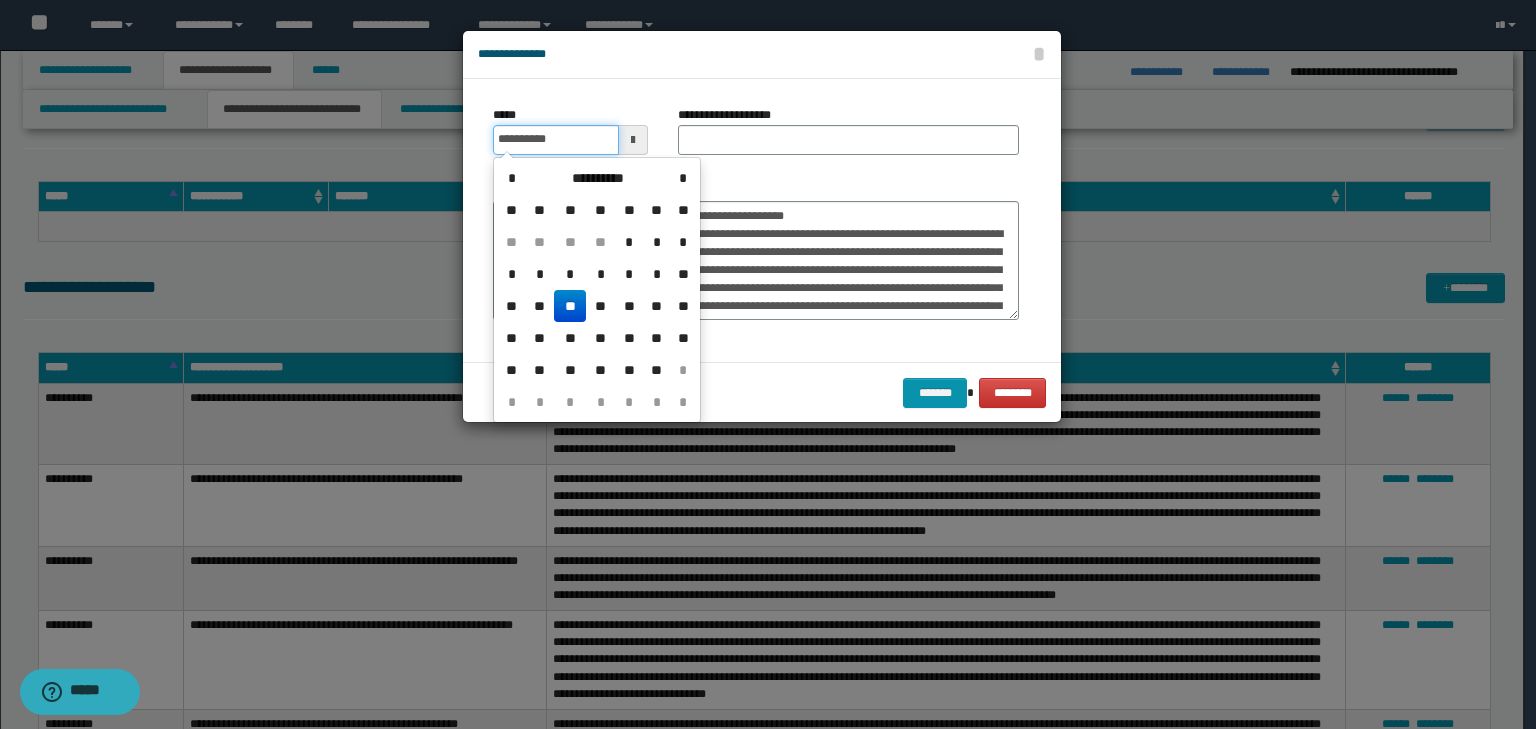 click on "**********" at bounding box center [556, 140] 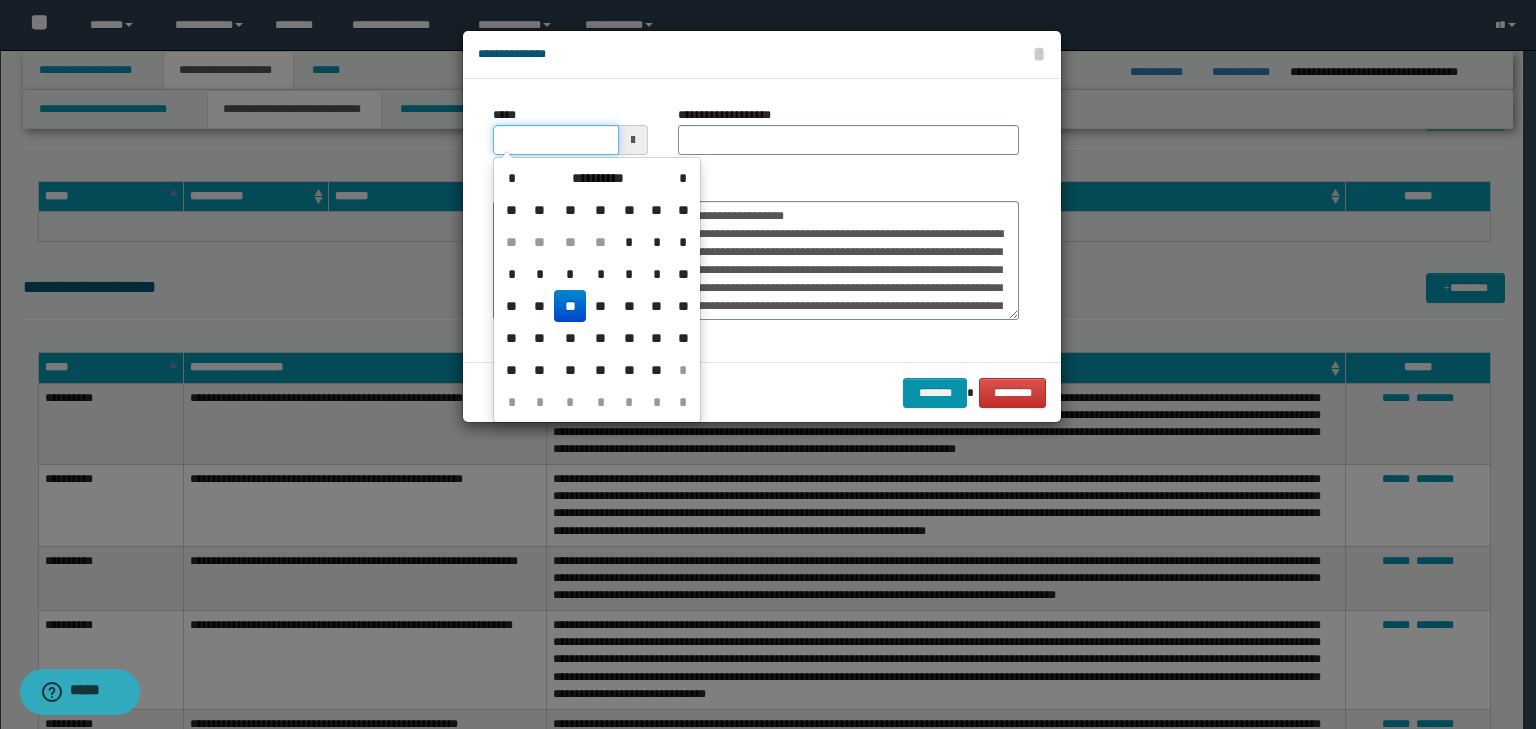 type on "**********" 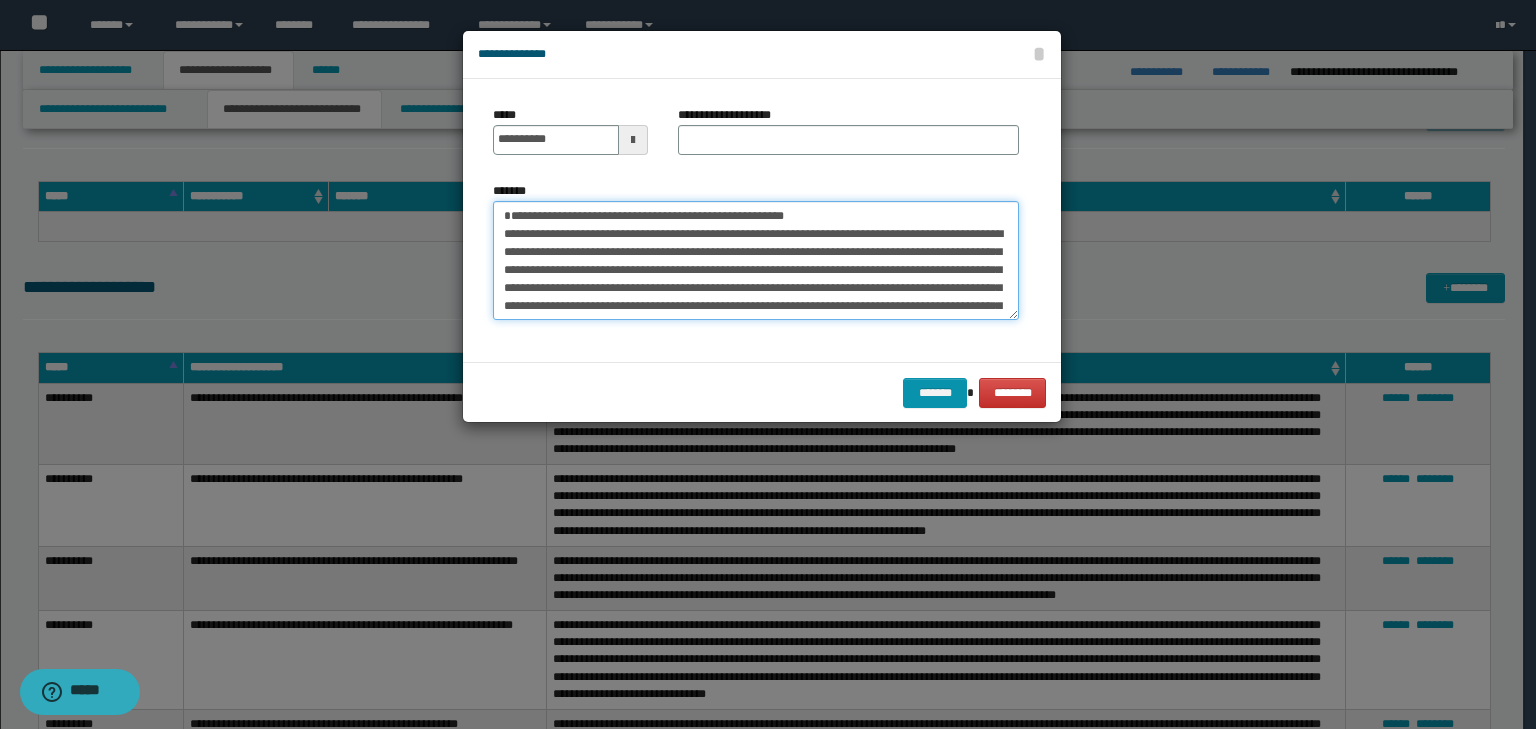 drag, startPoint x: 882, startPoint y: 212, endPoint x: 180, endPoint y: 176, distance: 702.9225 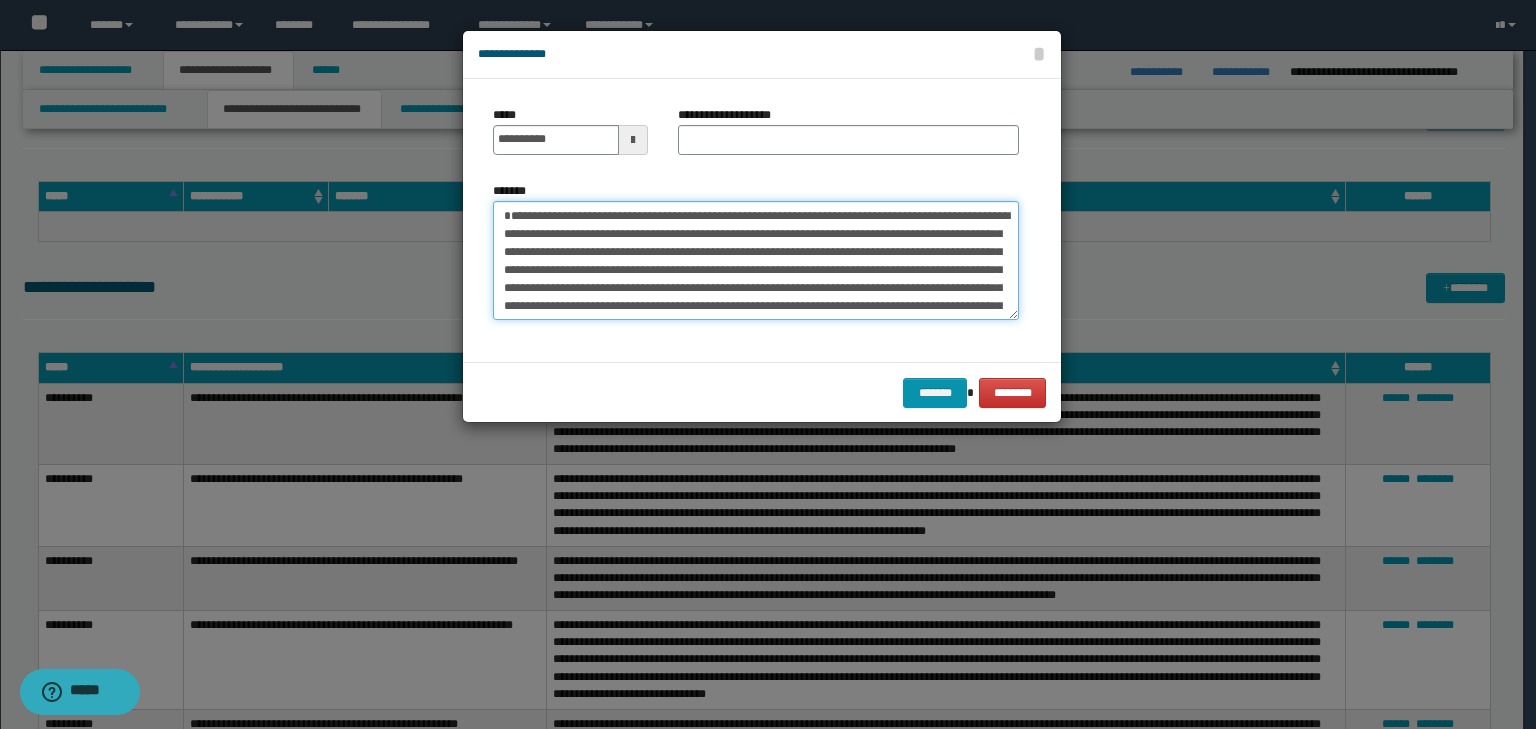 type on "**********" 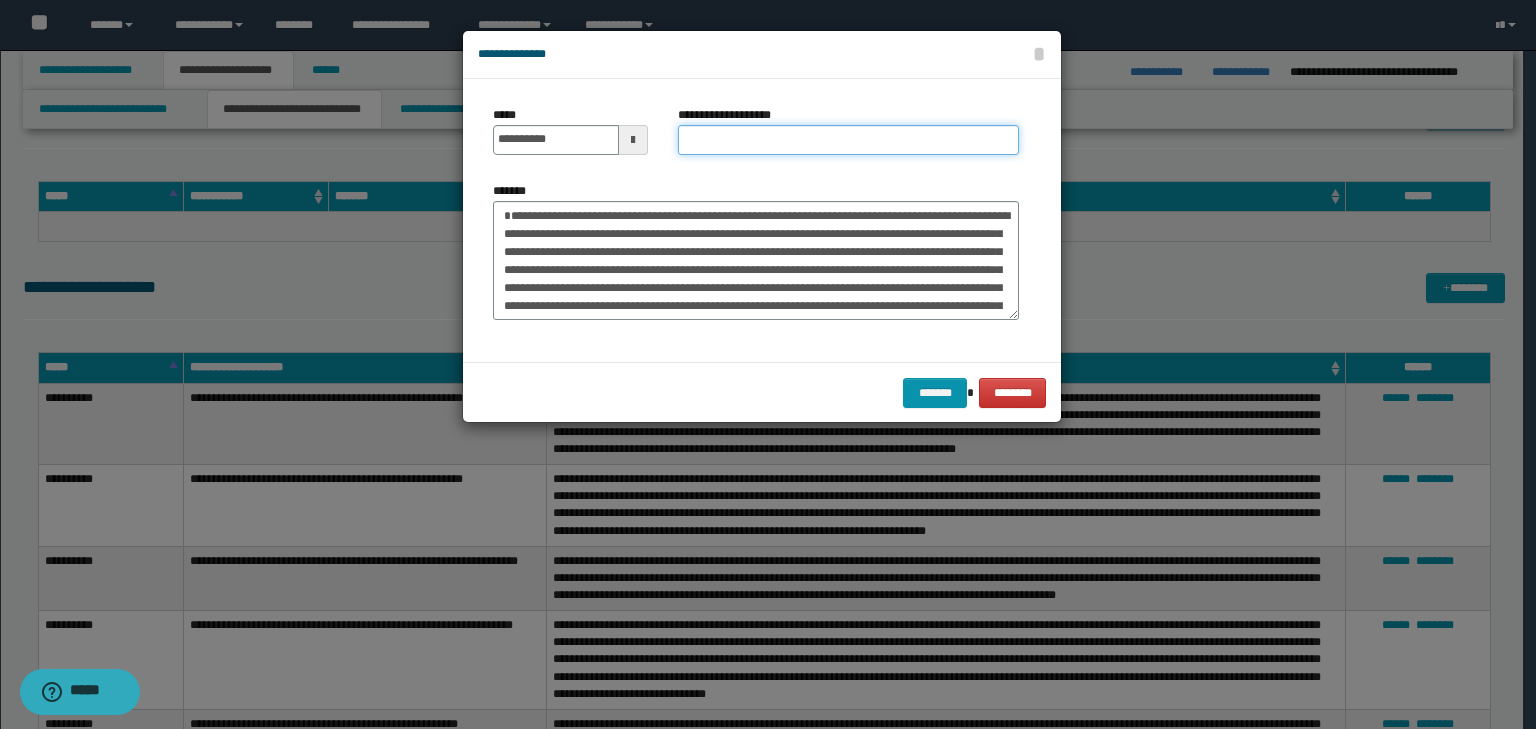 click on "**********" at bounding box center (848, 140) 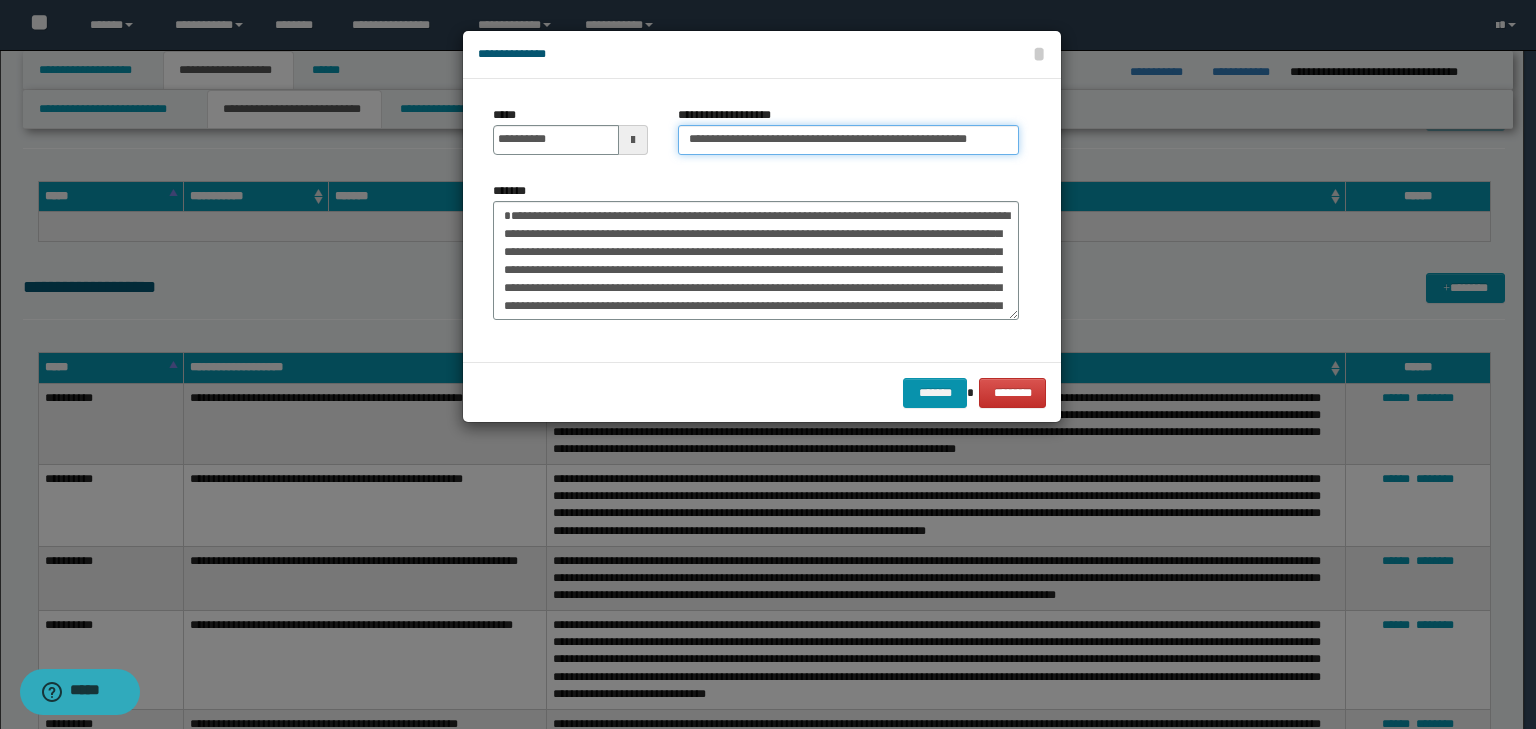 scroll, scrollTop: 0, scrollLeft: 50, axis: horizontal 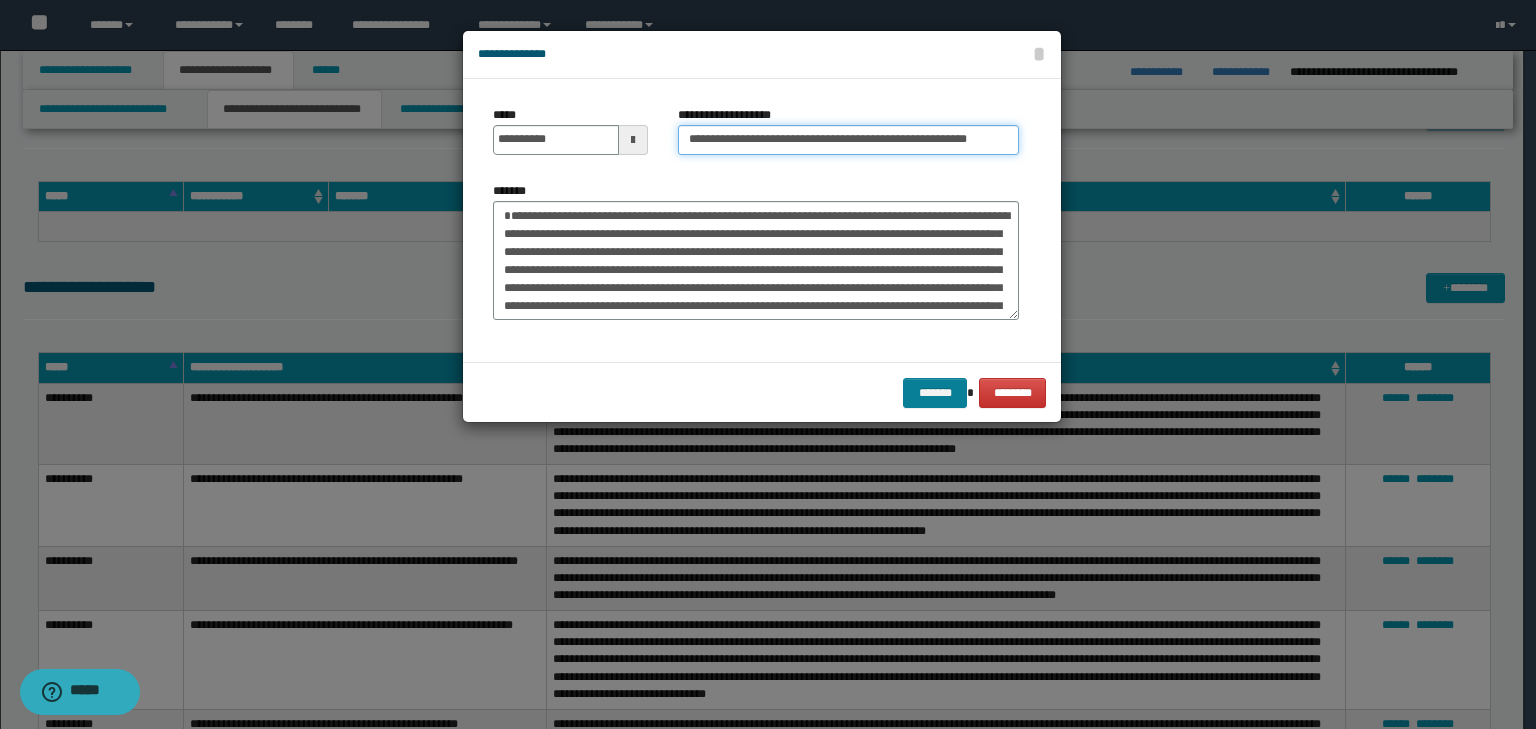 type on "**********" 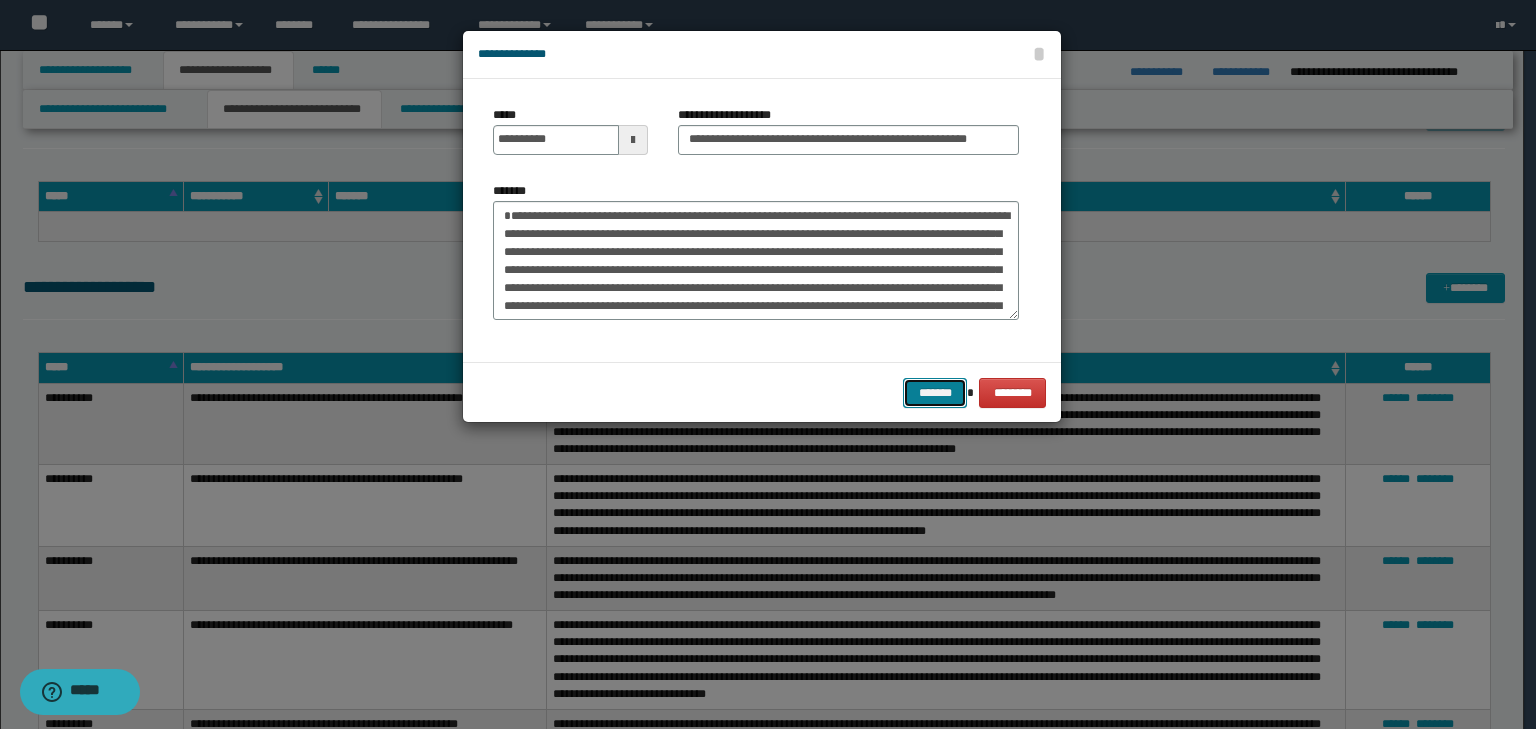 click on "*******" at bounding box center [935, 393] 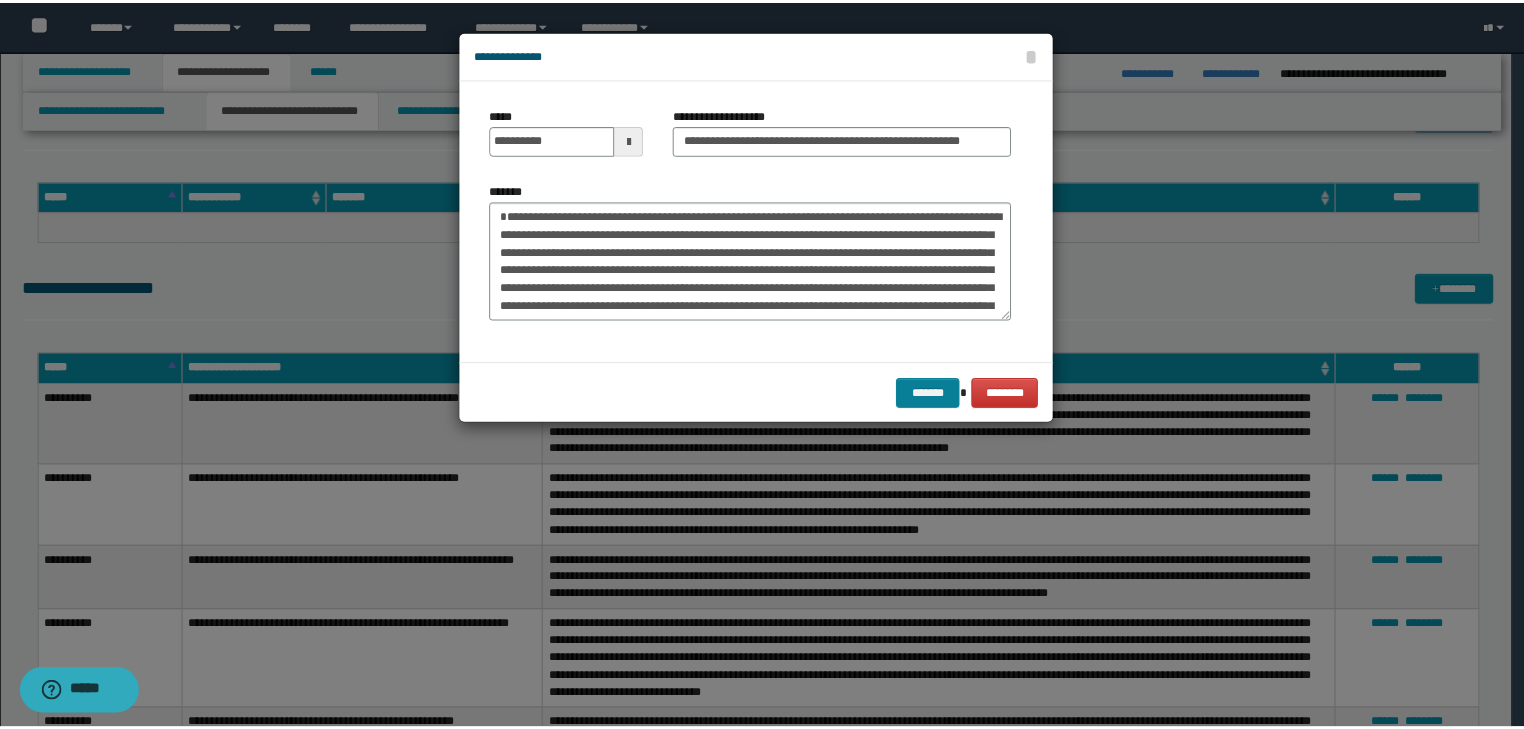 scroll, scrollTop: 0, scrollLeft: 0, axis: both 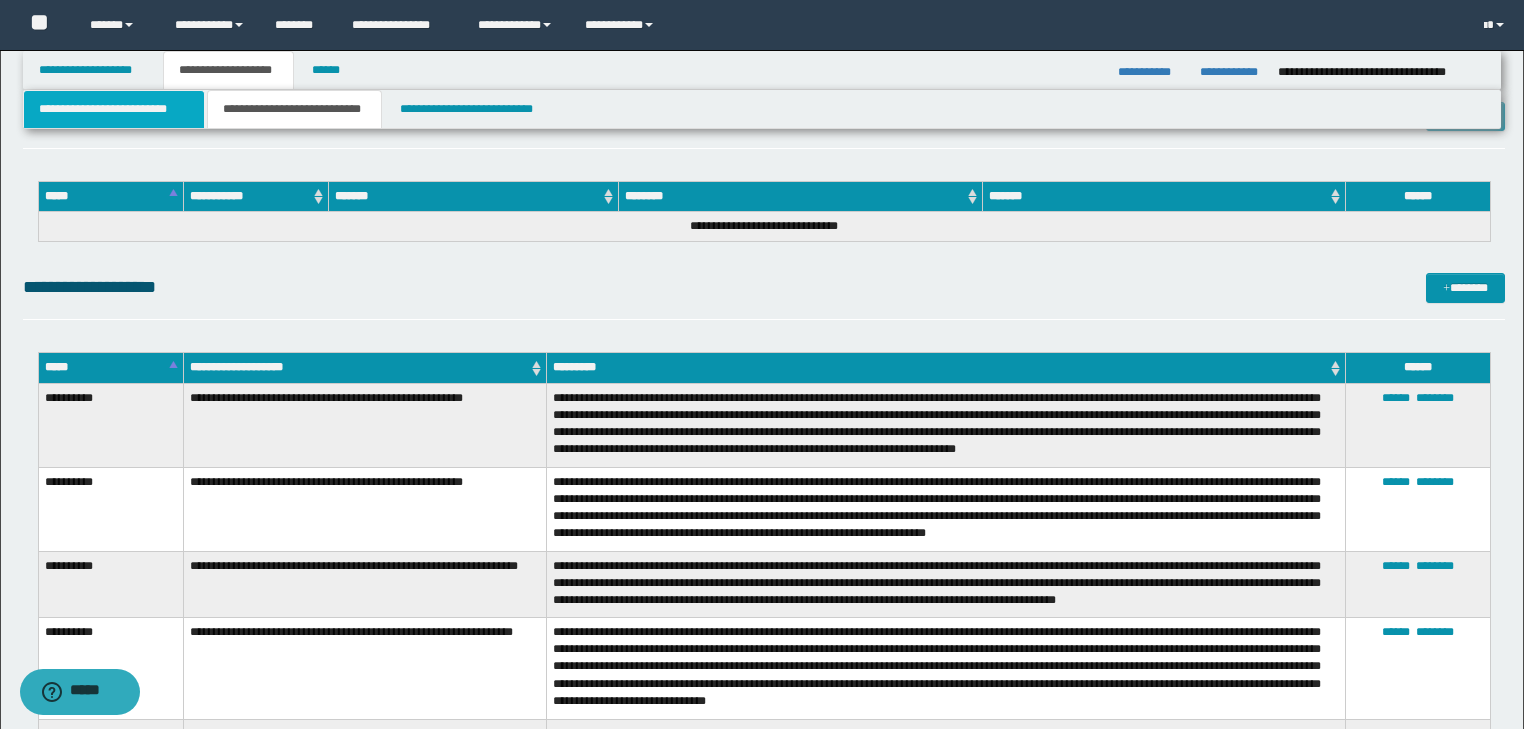click on "**********" at bounding box center [114, 109] 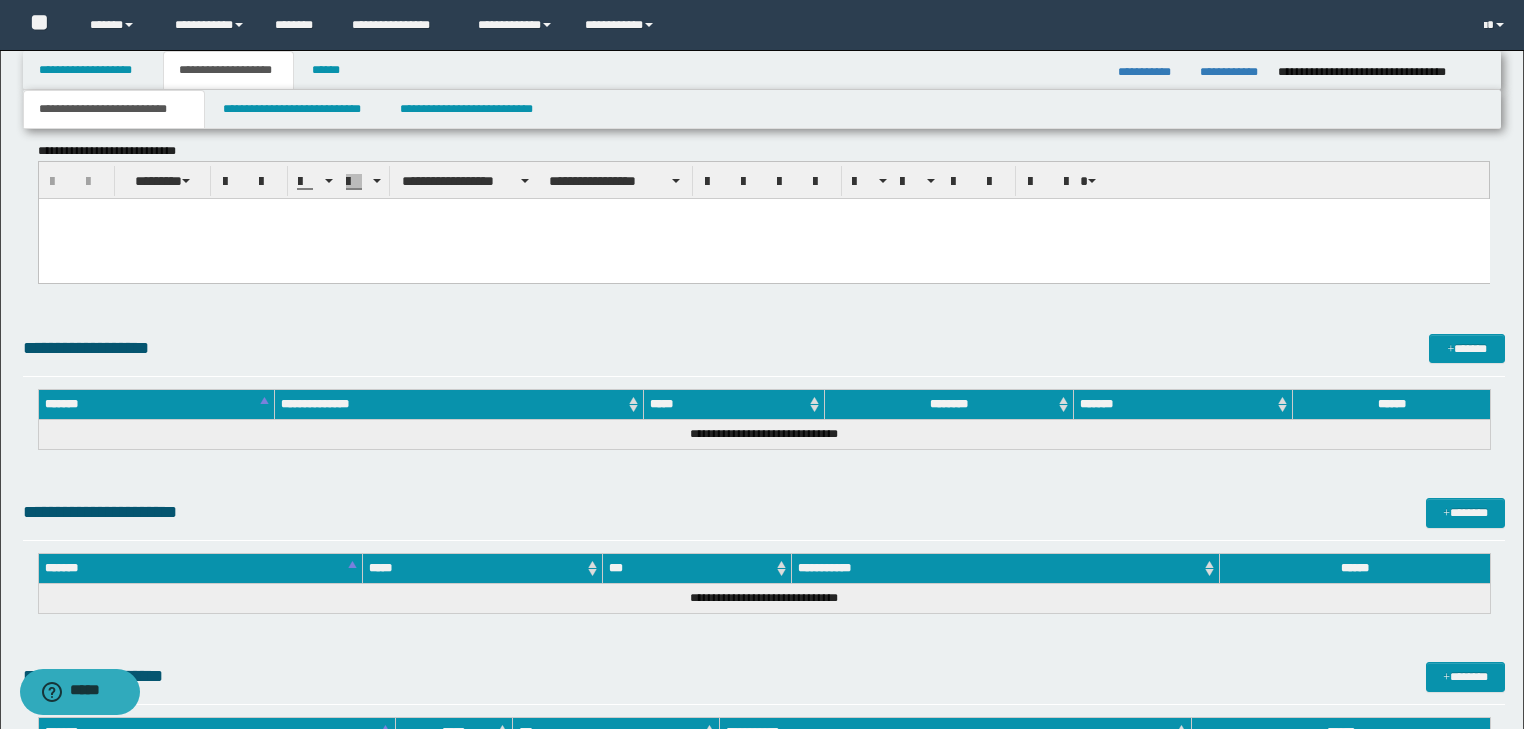 scroll, scrollTop: 780, scrollLeft: 0, axis: vertical 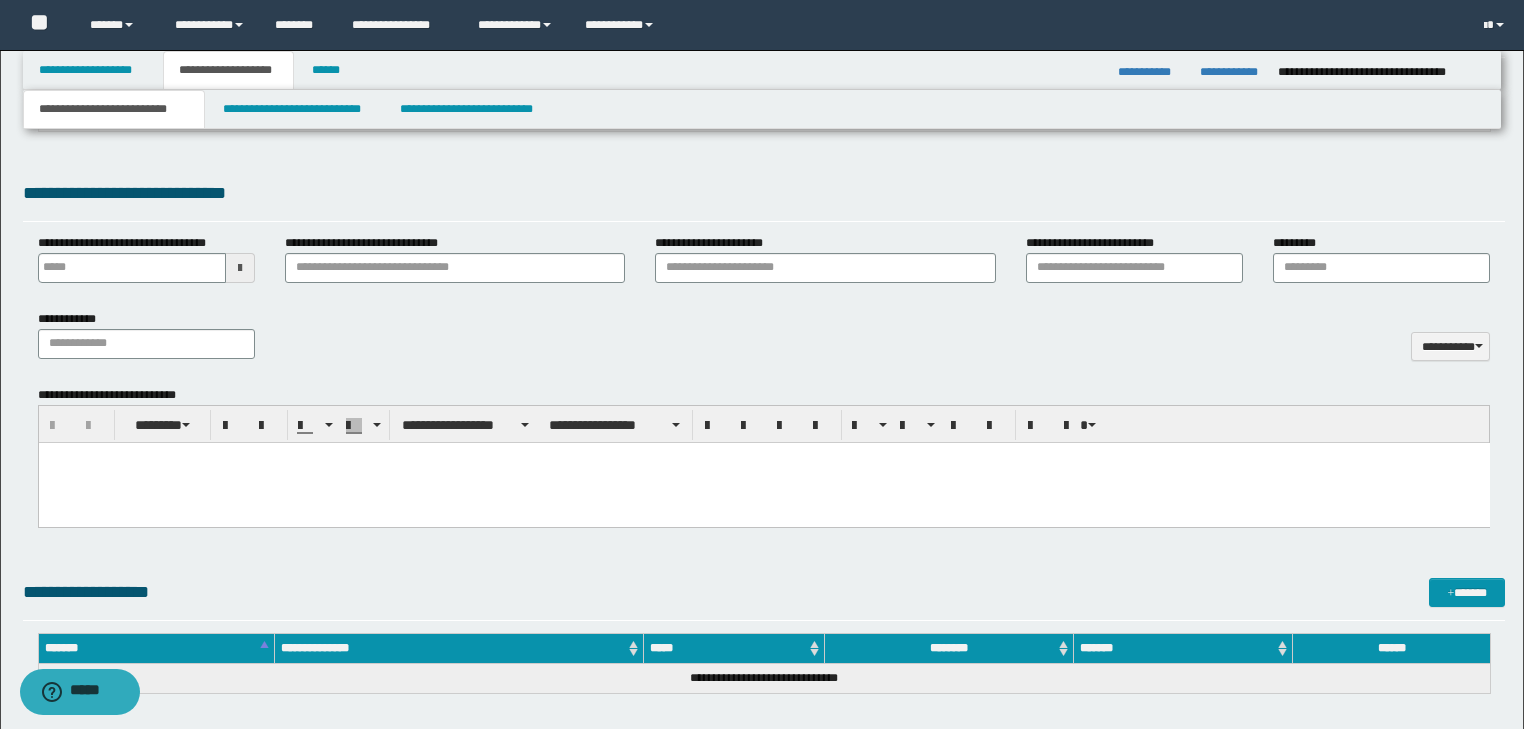 click at bounding box center [763, 482] 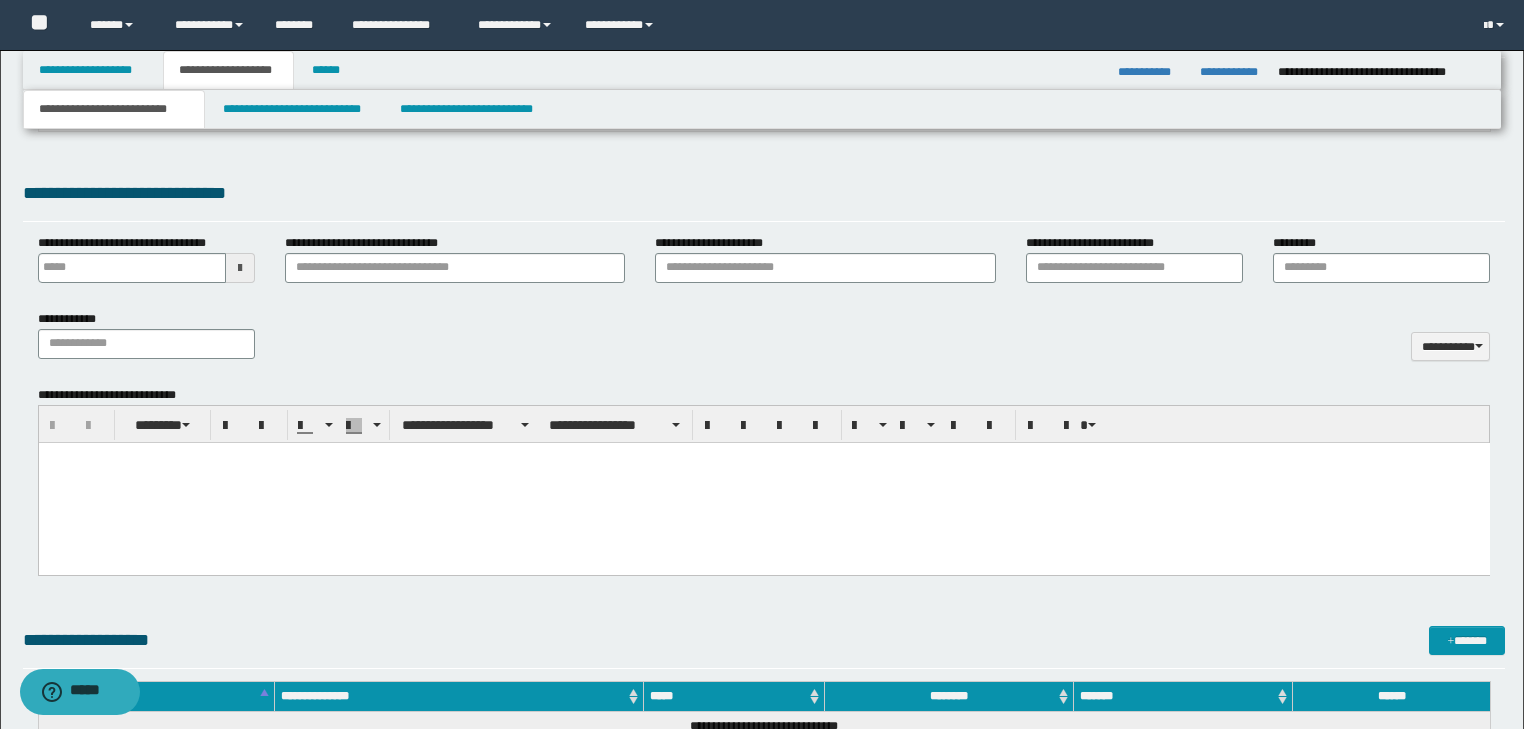type 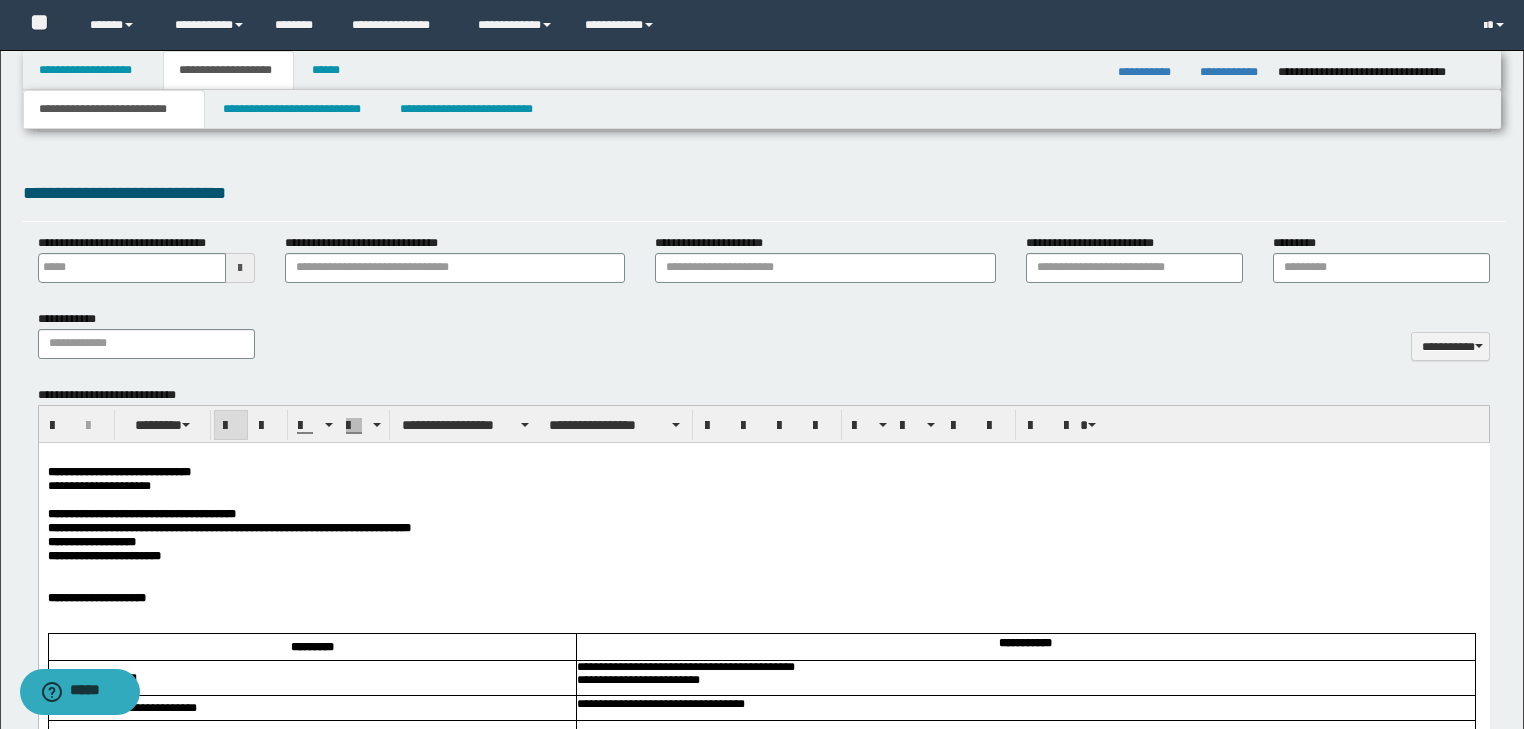 click on "**********" at bounding box center (763, 1592) 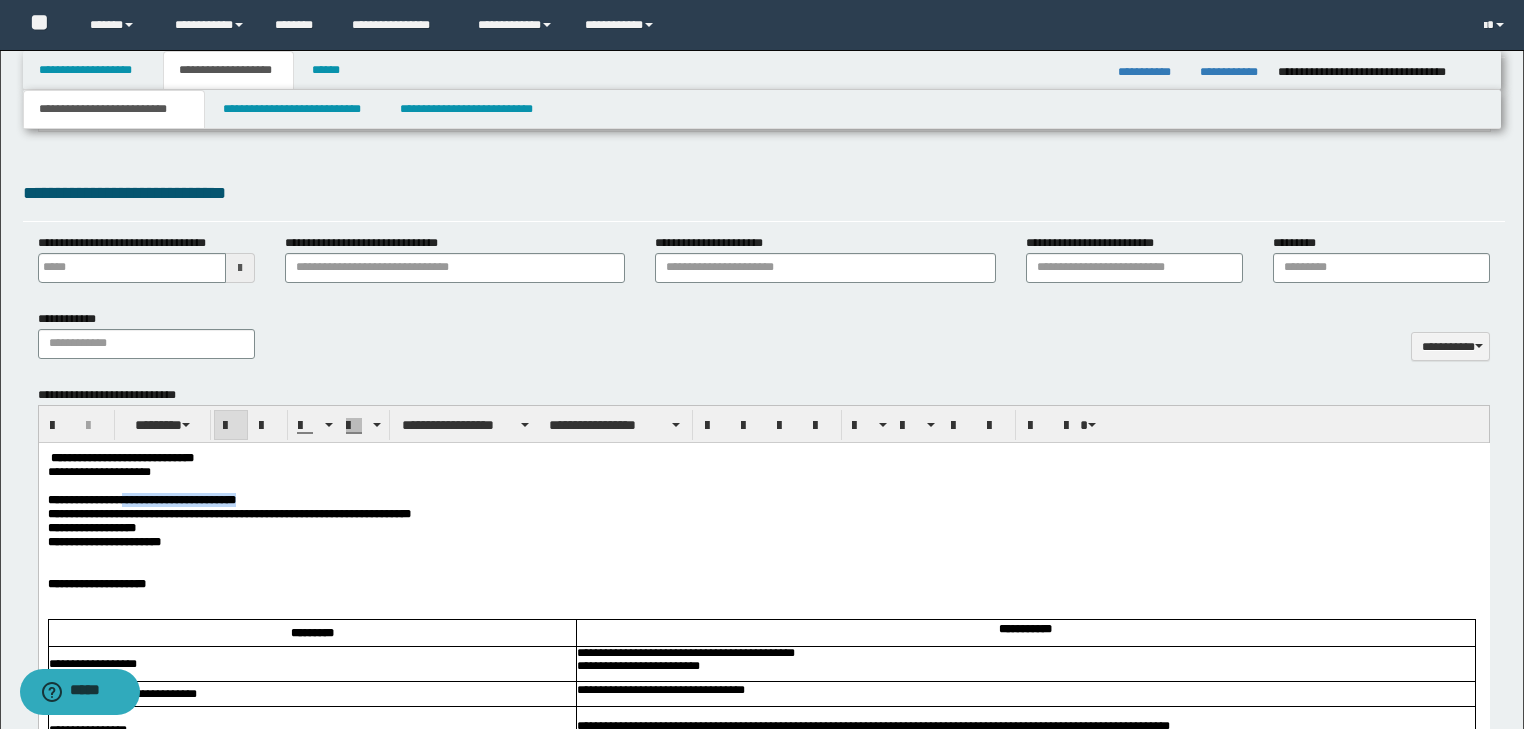 drag, startPoint x: 158, startPoint y: 504, endPoint x: 358, endPoint y: 509, distance: 200.06248 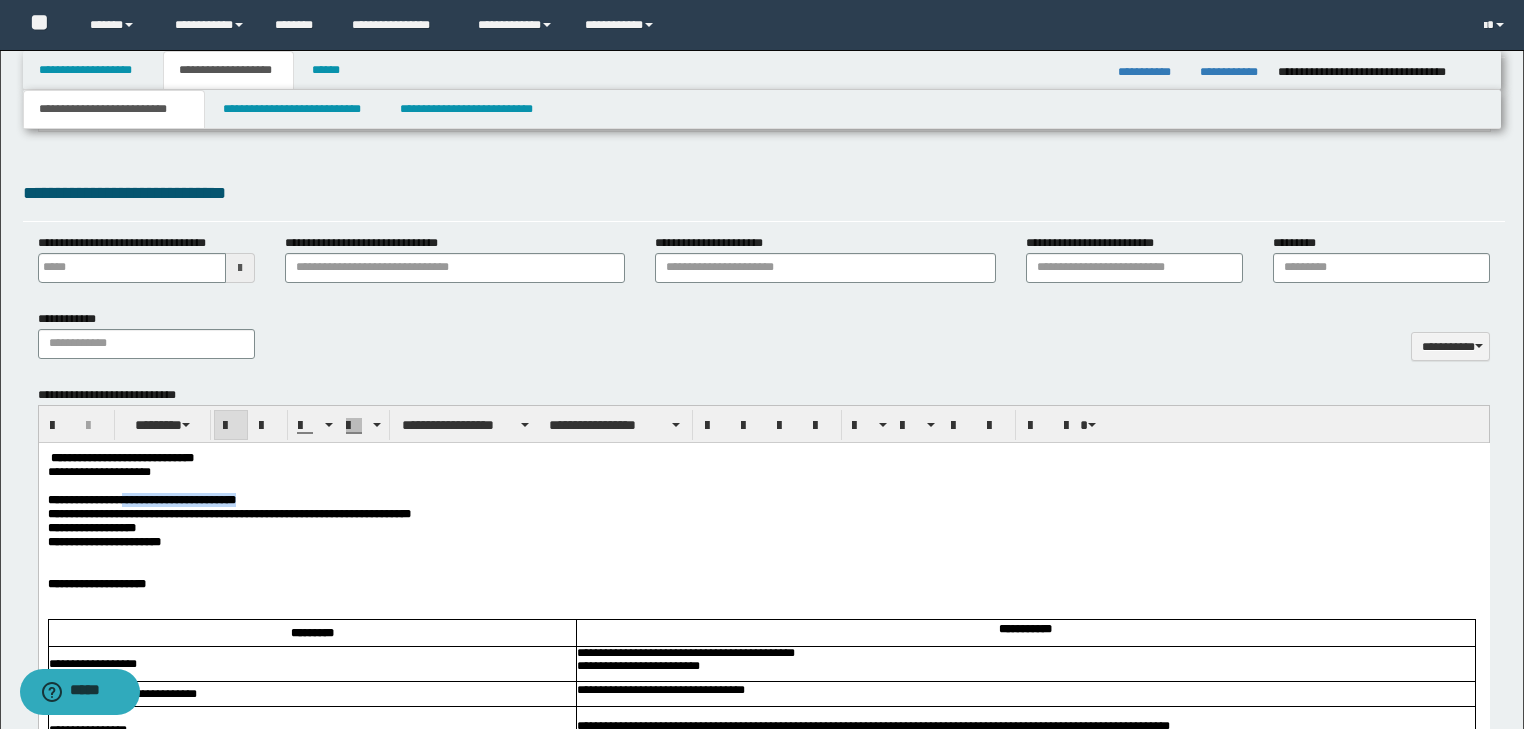 click on "**********" at bounding box center (763, 499) 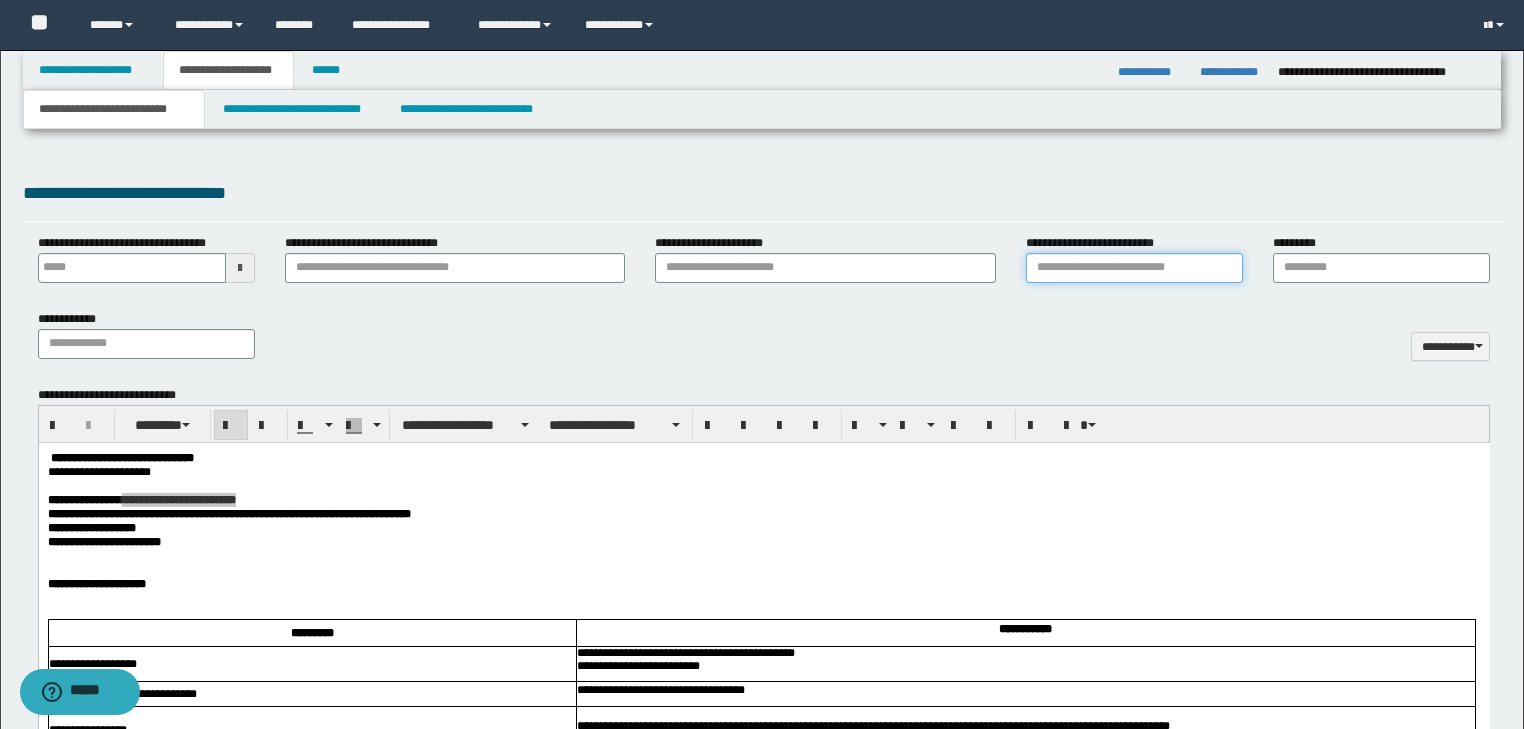 click on "**********" at bounding box center (1134, 268) 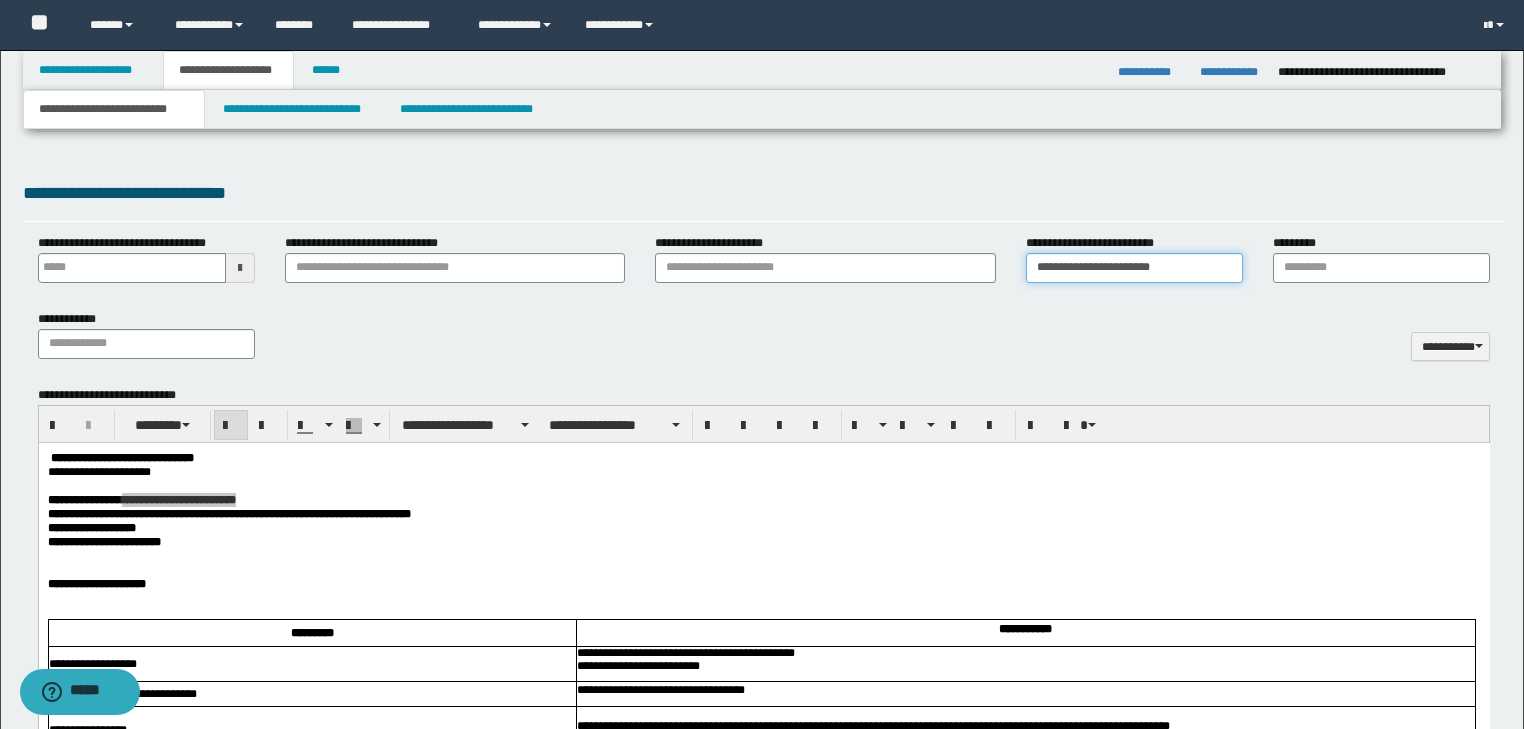type on "**********" 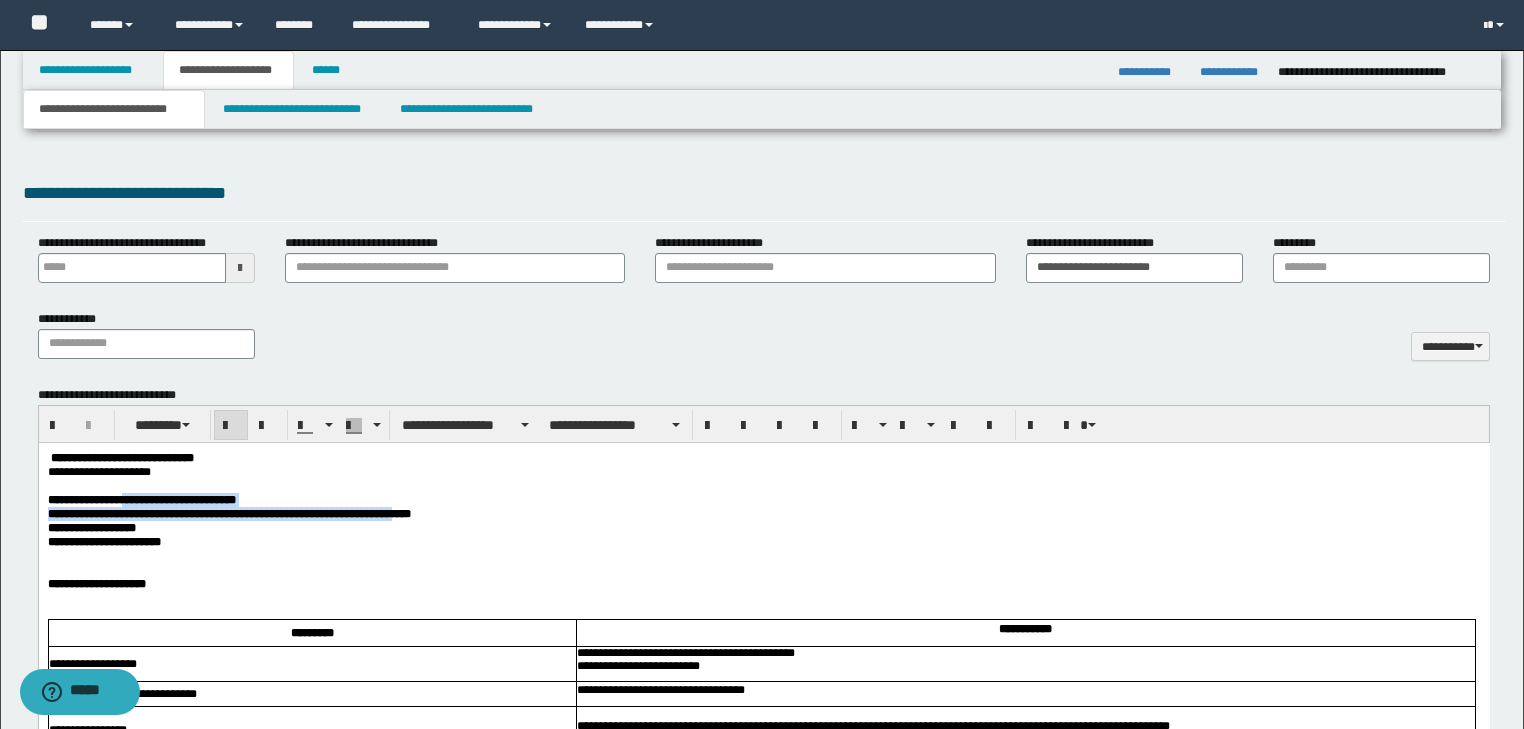 drag, startPoint x: 143, startPoint y: 521, endPoint x: 537, endPoint y: 519, distance: 394.00507 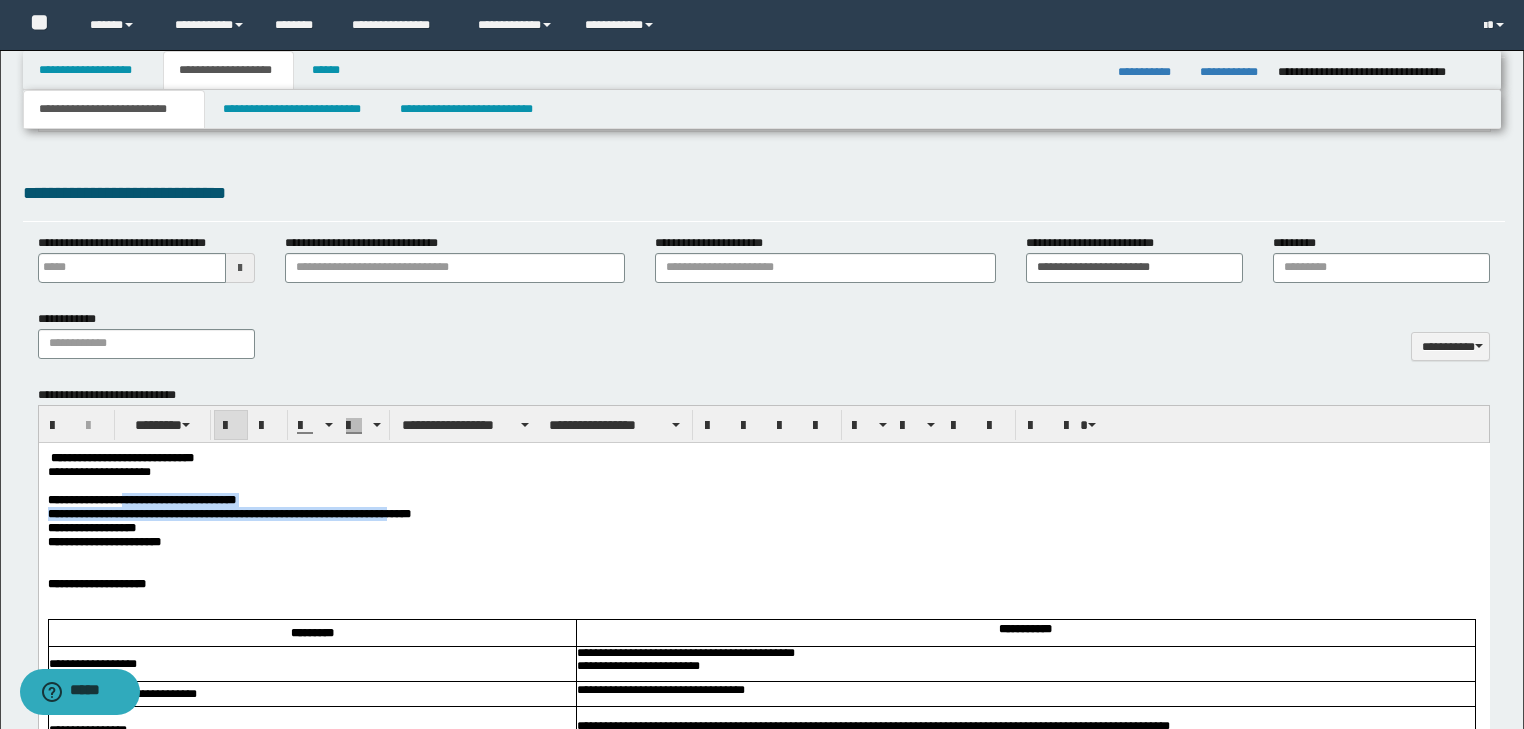 click on "**********" at bounding box center [260, 513] 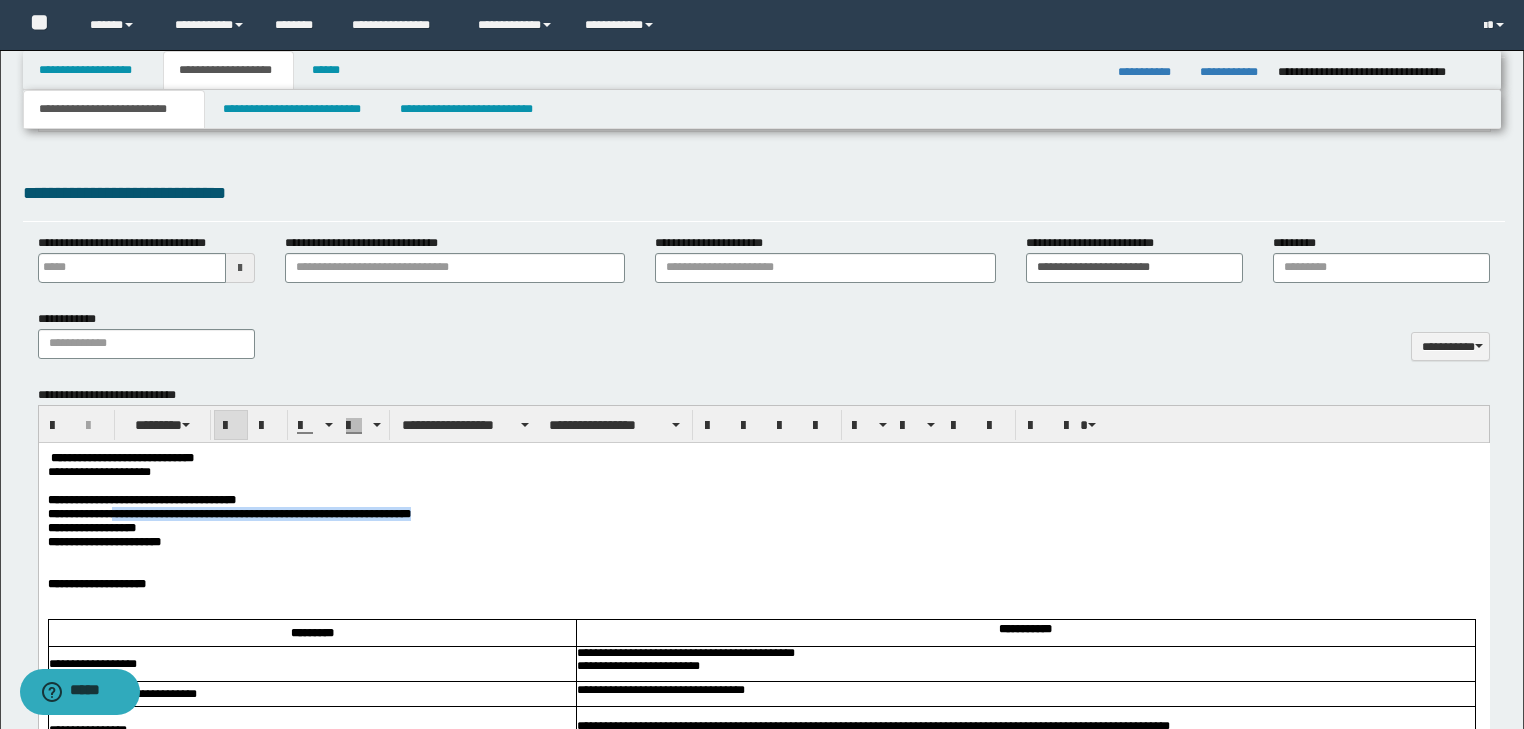 drag, startPoint x: 143, startPoint y: 521, endPoint x: 630, endPoint y: 520, distance: 487.00104 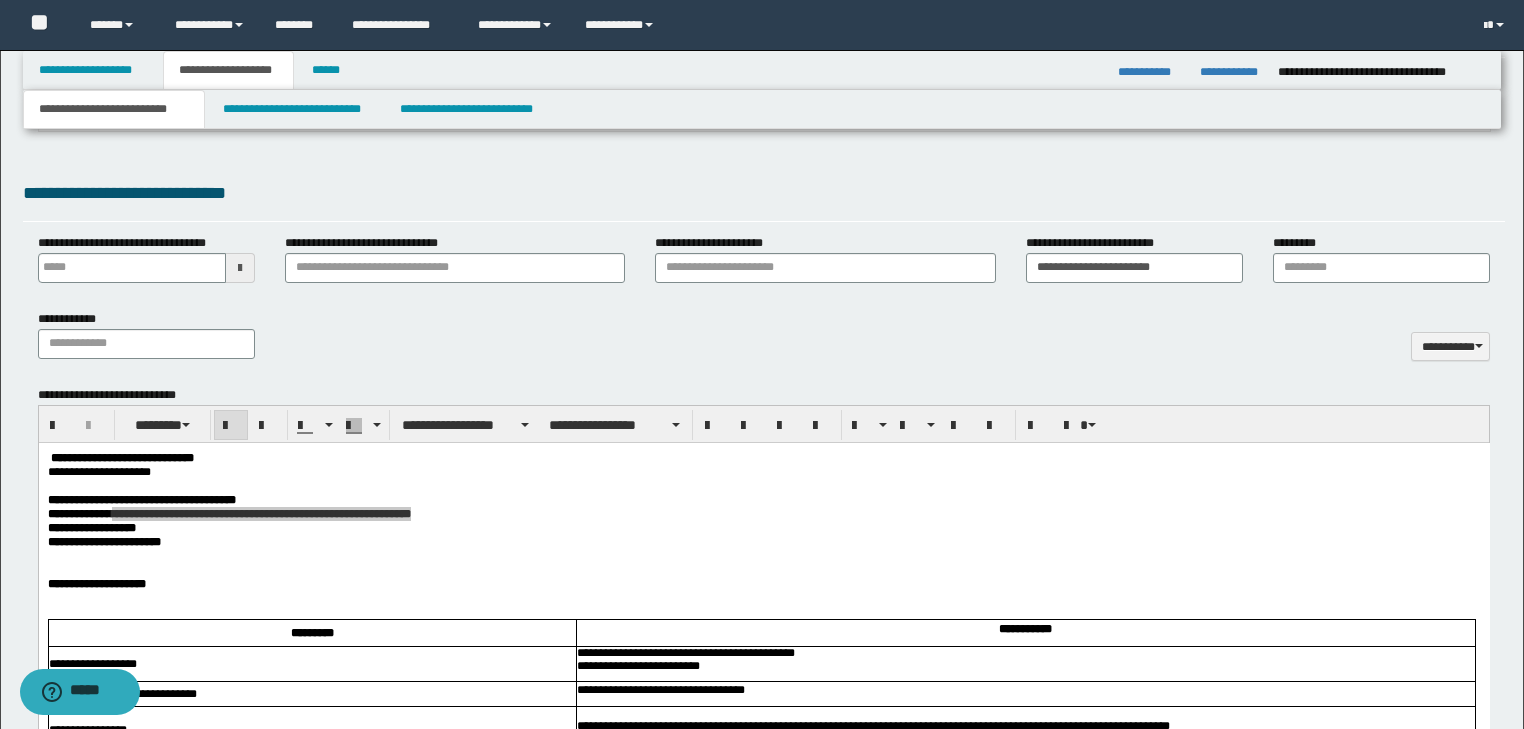 click on "*********" at bounding box center [1381, 268] 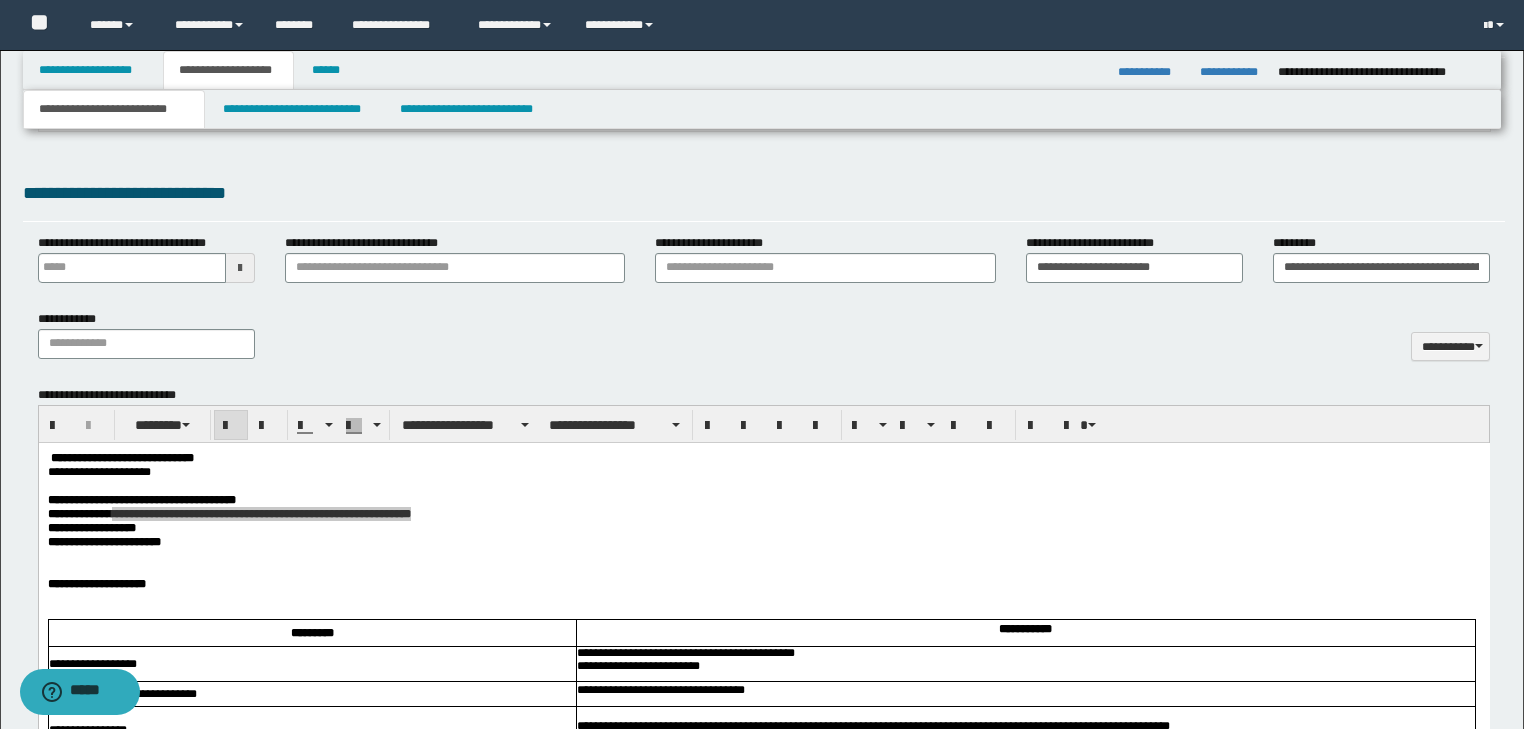 scroll, scrollTop: 0, scrollLeft: 192, axis: horizontal 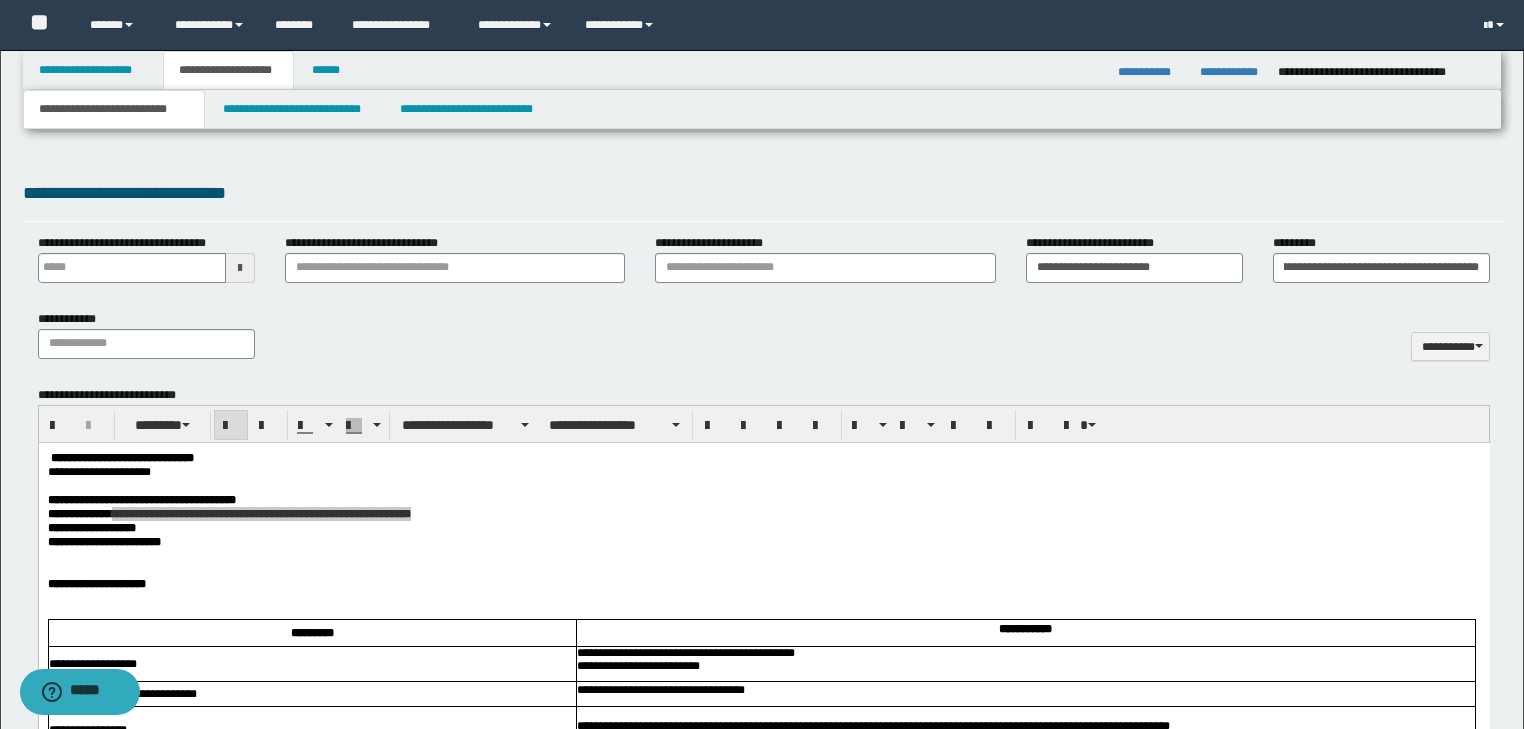 type on "**********" 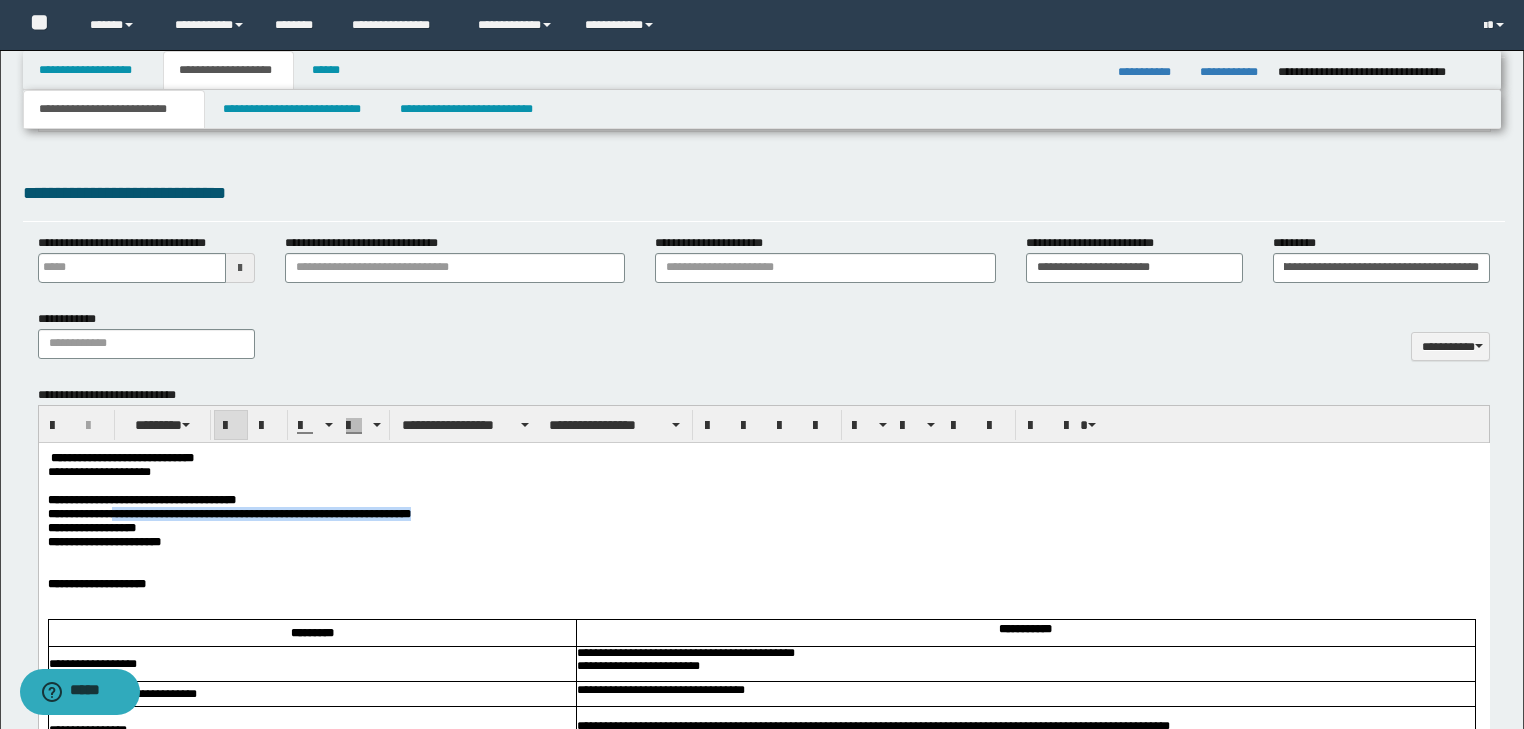 click at bounding box center (763, 555) 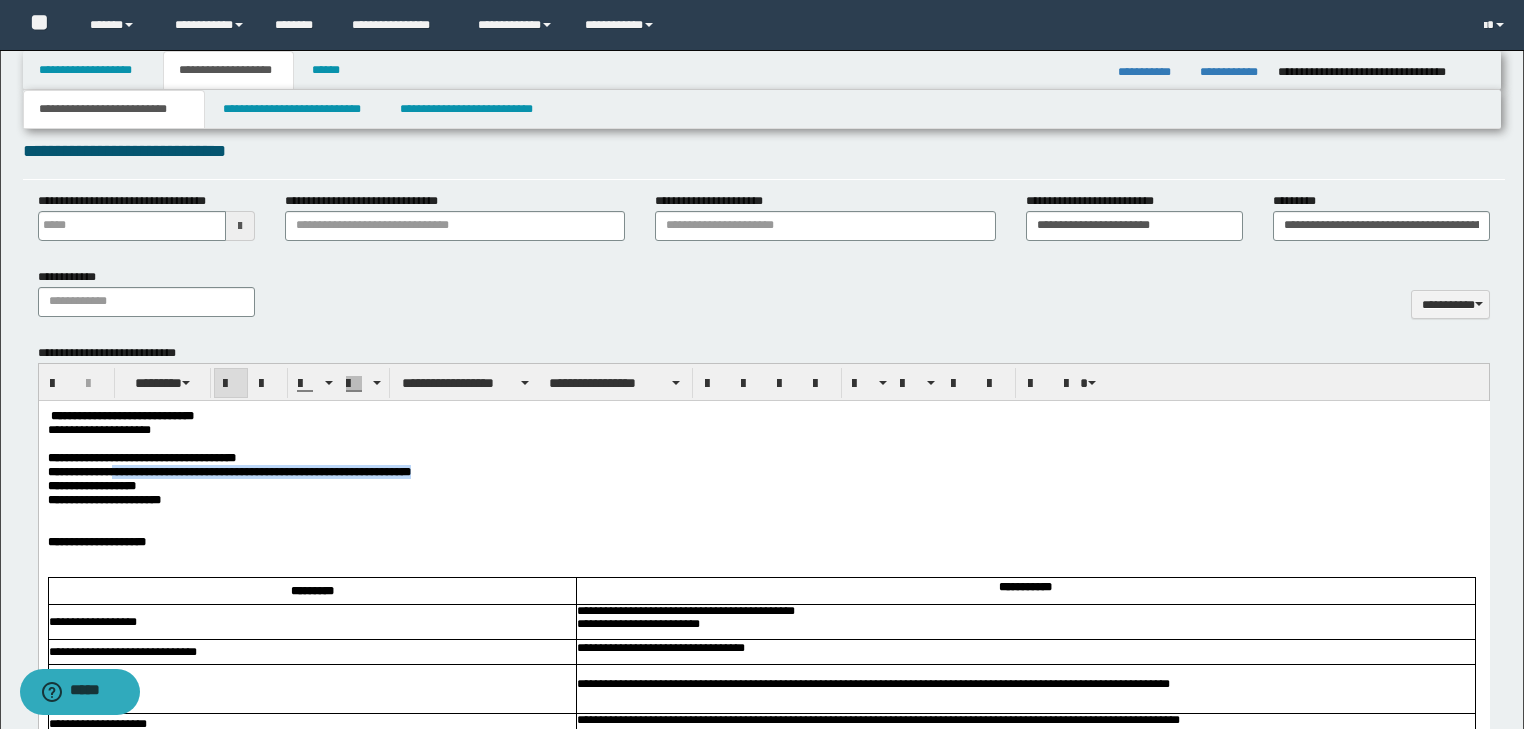 scroll, scrollTop: 860, scrollLeft: 0, axis: vertical 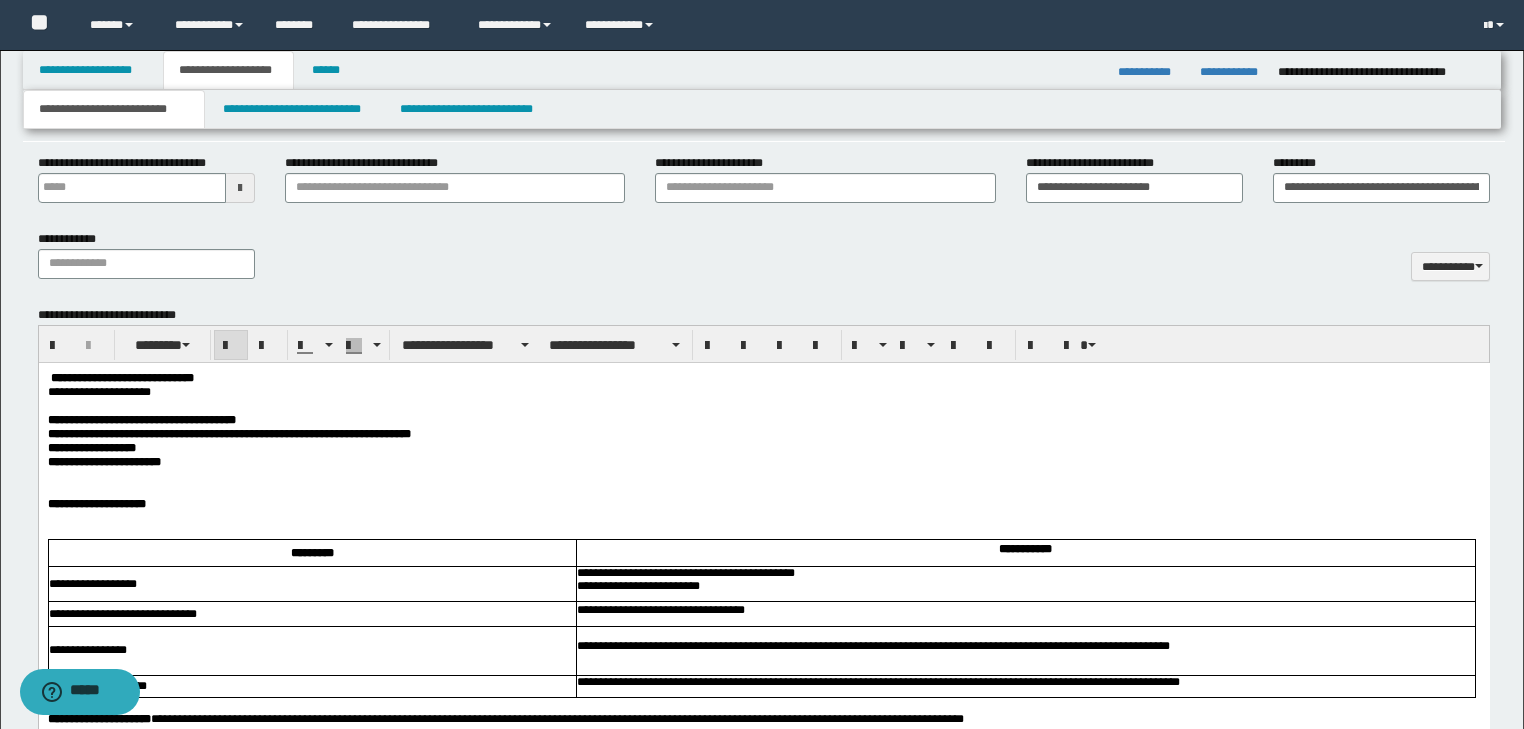 click on "**********" at bounding box center [121, 377] 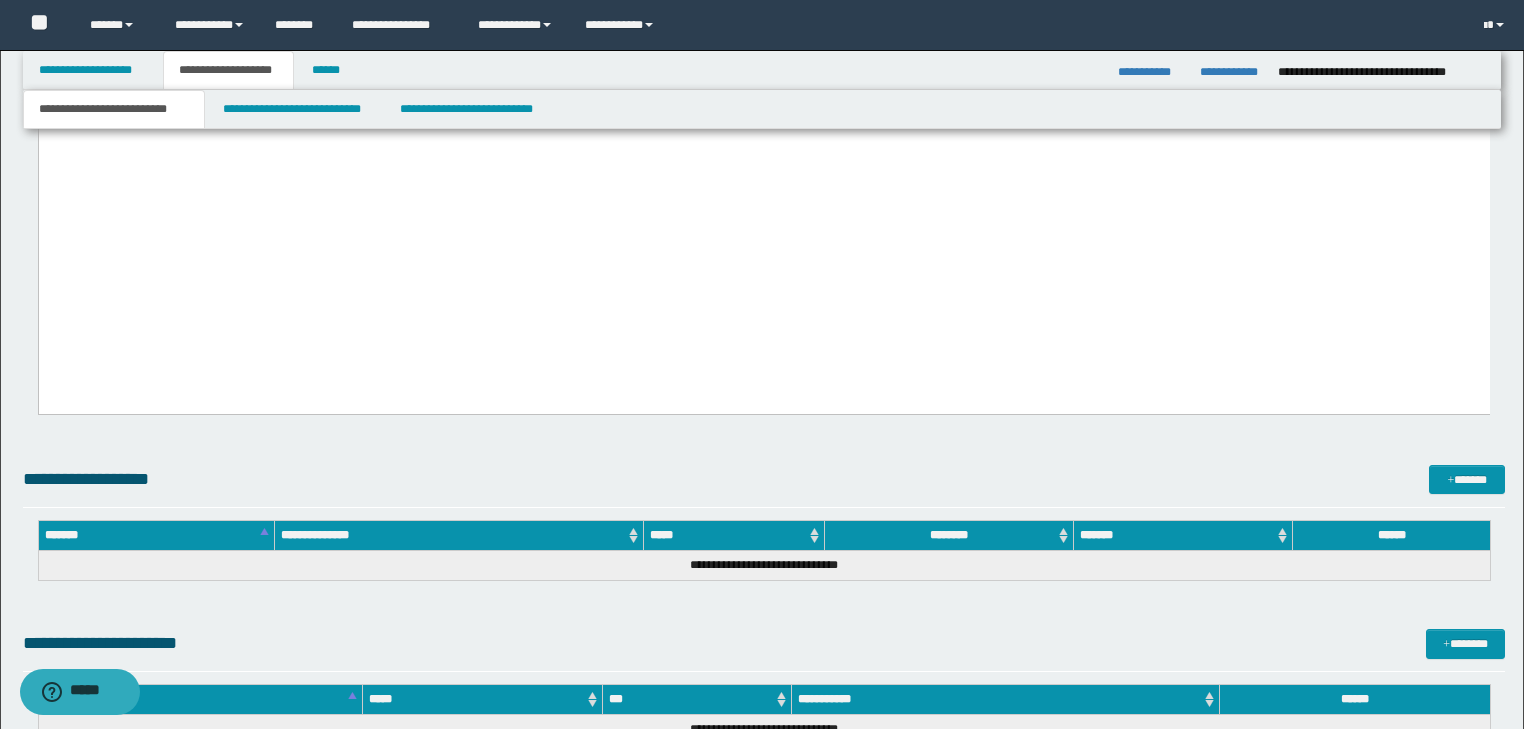 scroll, scrollTop: 3668, scrollLeft: 0, axis: vertical 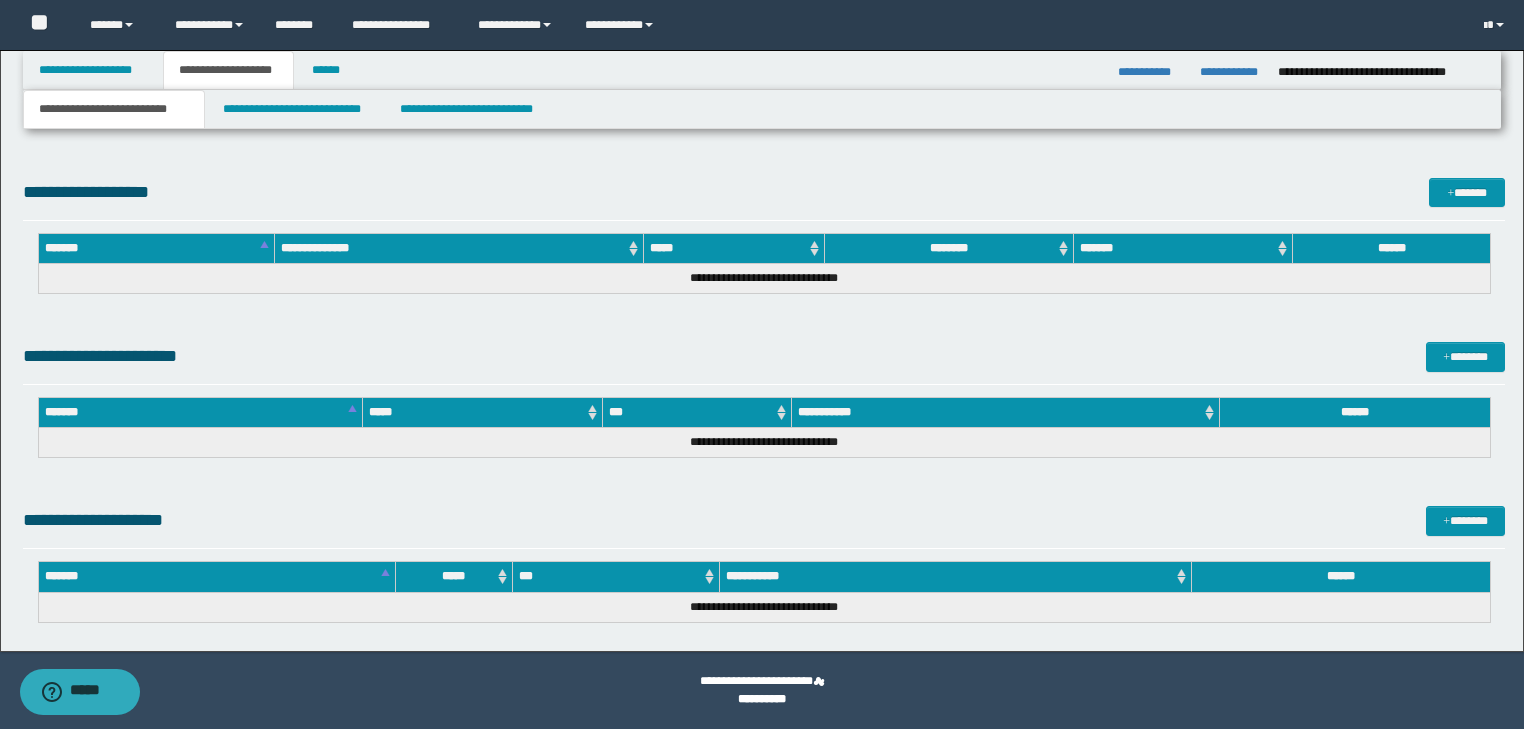 drag, startPoint x: 47, startPoint y: -2434, endPoint x: 486, endPoint y: 760, distance: 3224.028 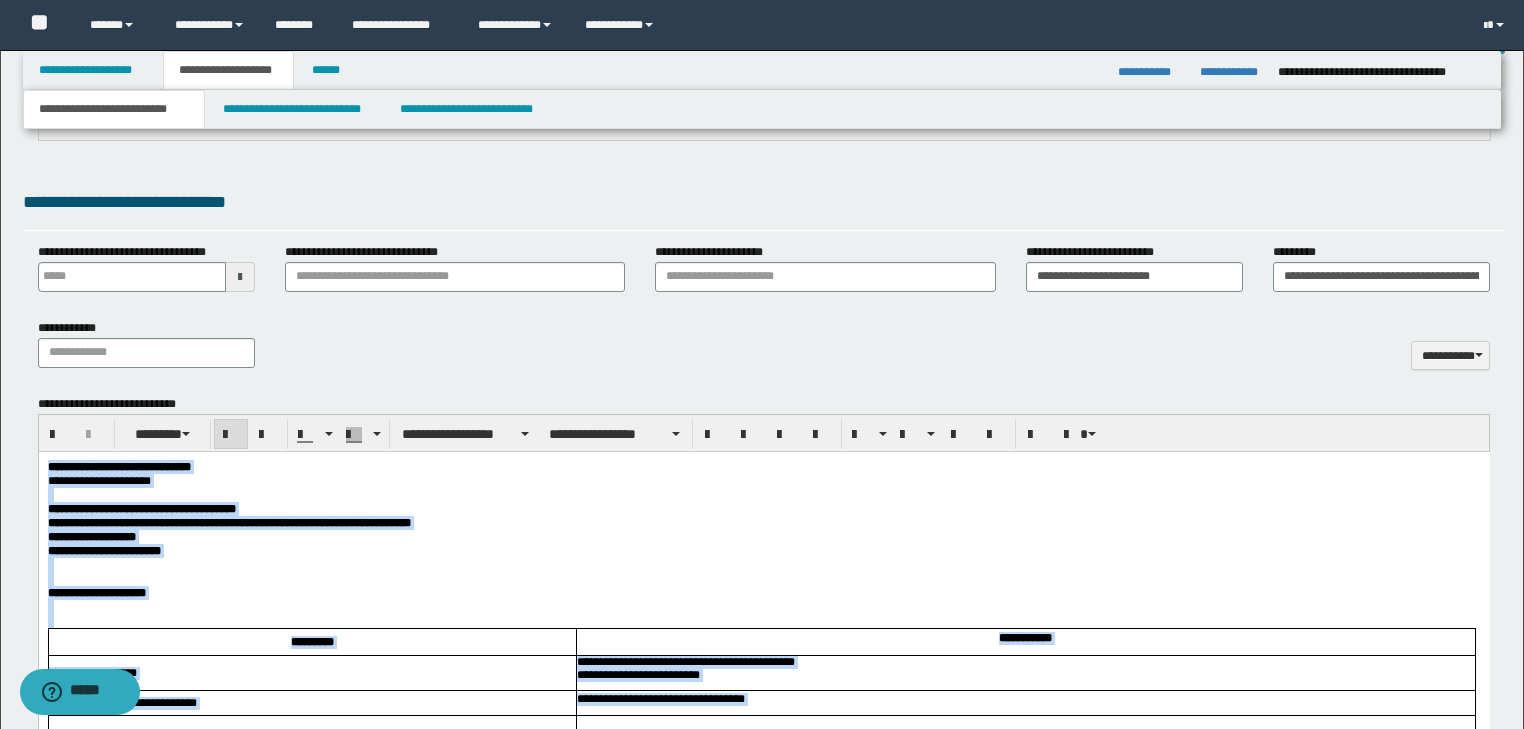 scroll, scrollTop: 628, scrollLeft: 0, axis: vertical 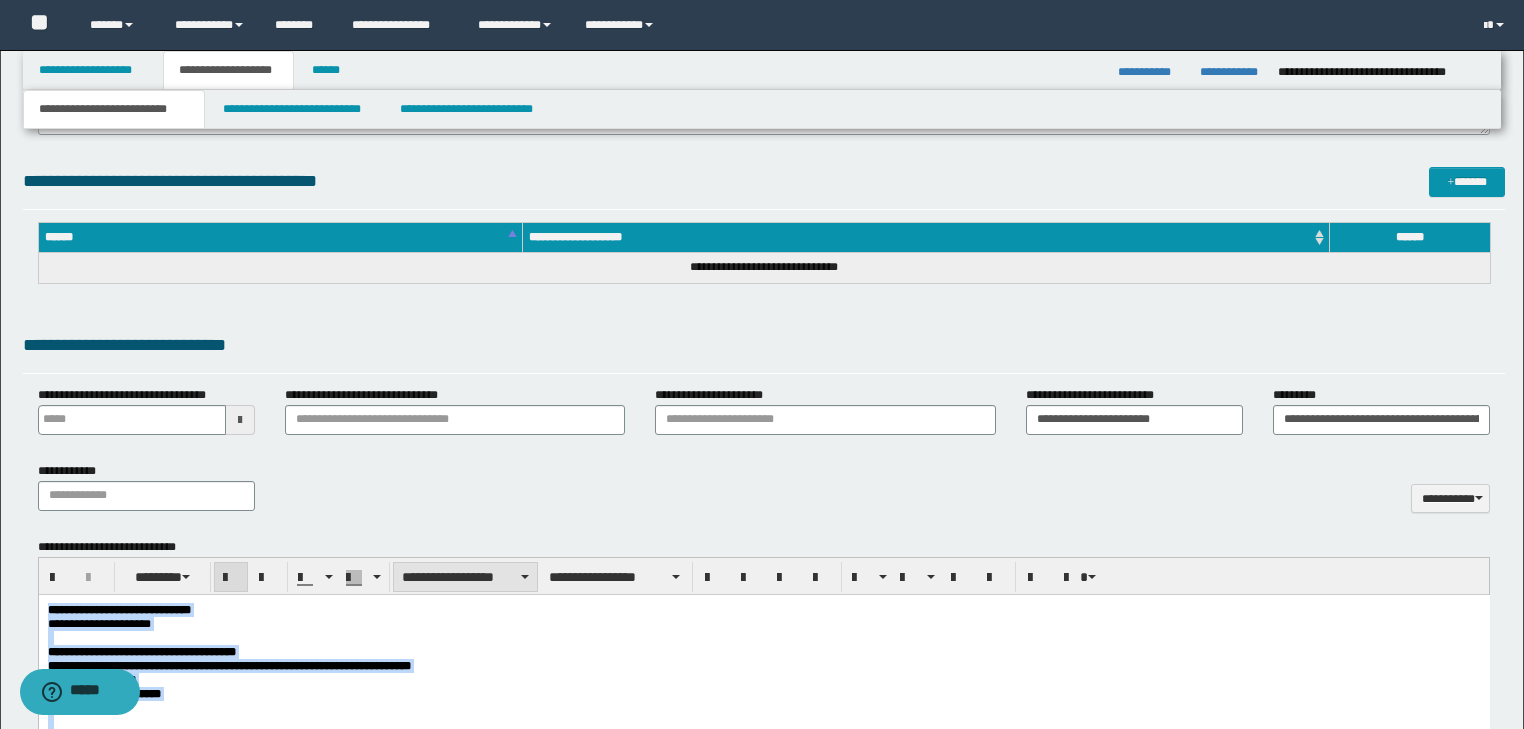 click on "**********" at bounding box center (465, 577) 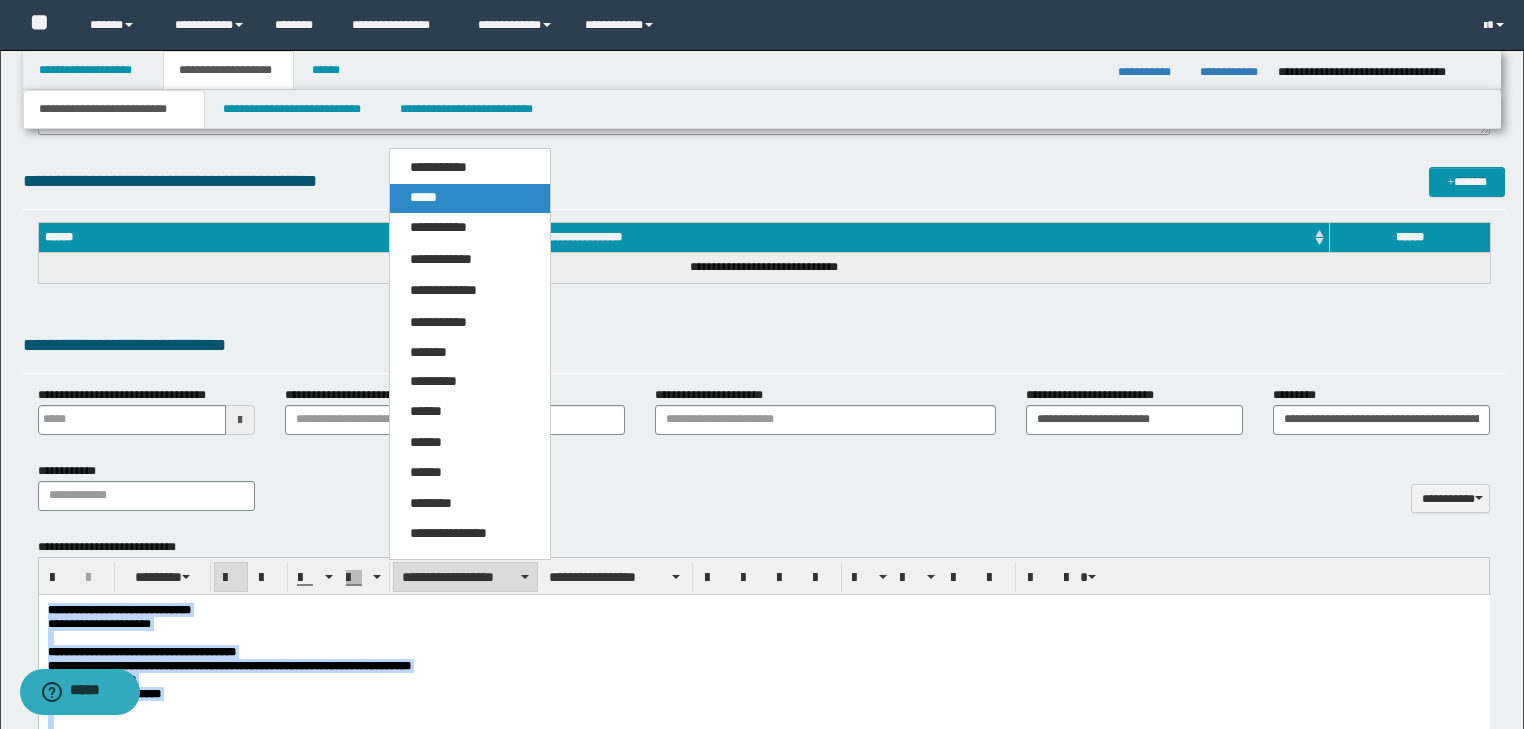 click on "*****" at bounding box center [470, 198] 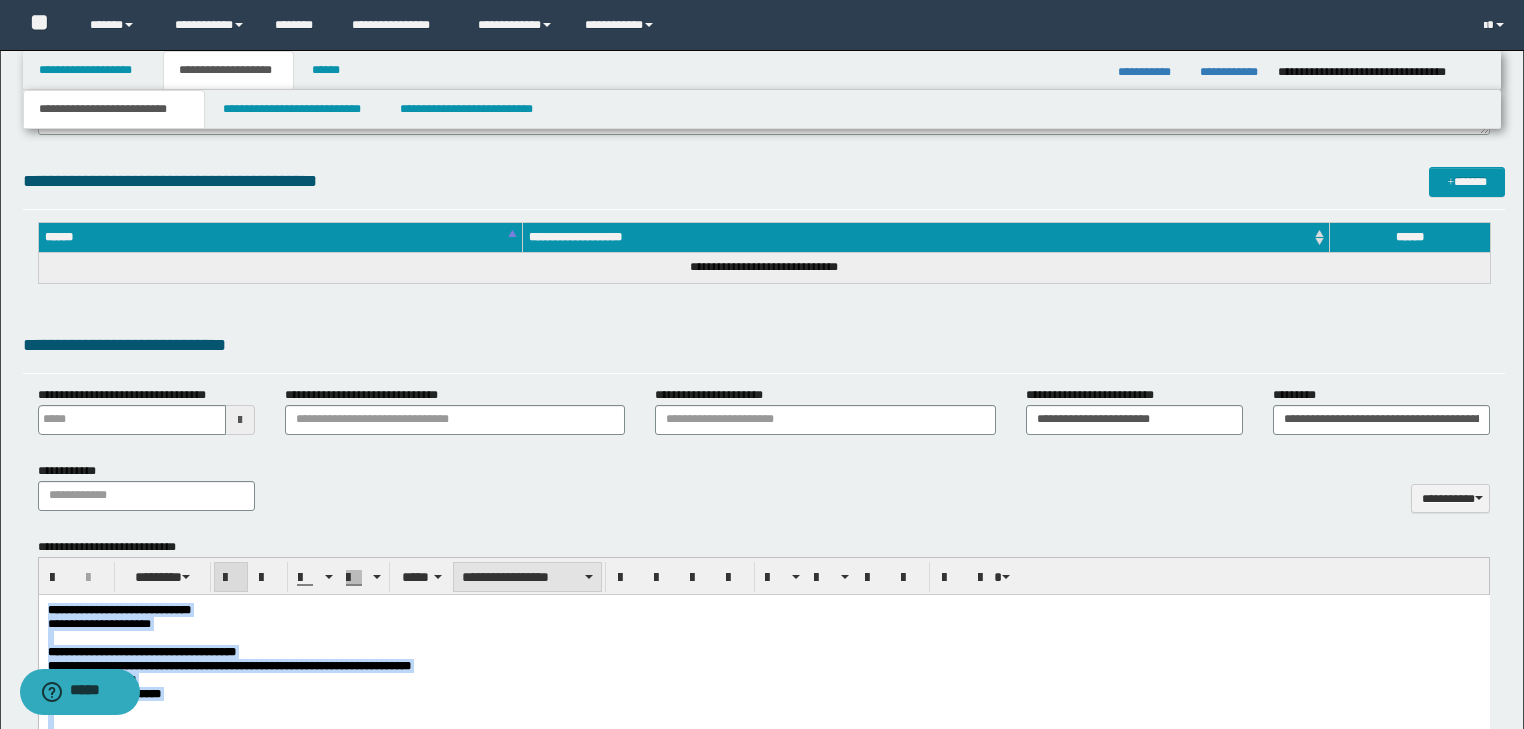 click on "**********" at bounding box center [527, 577] 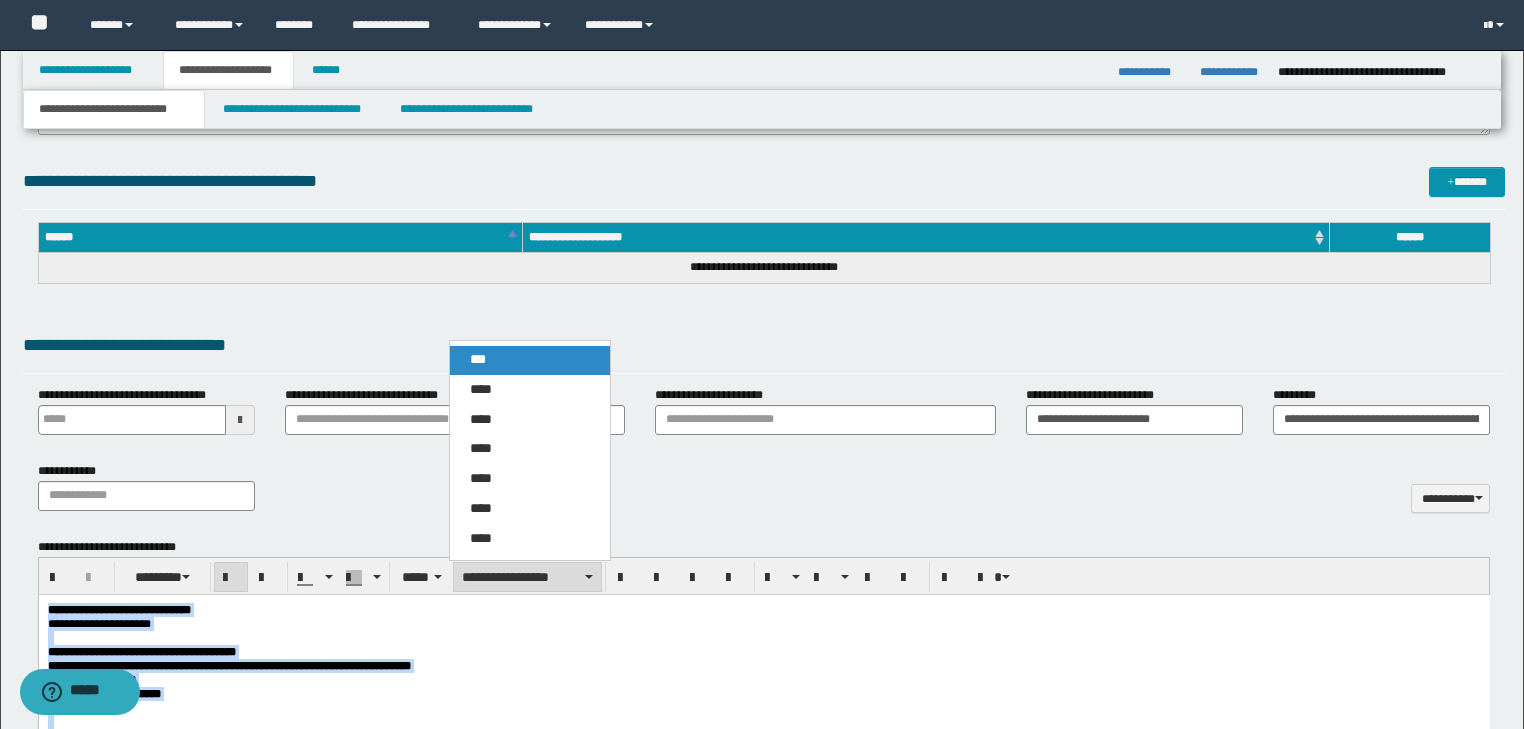 click on "***" at bounding box center [530, 360] 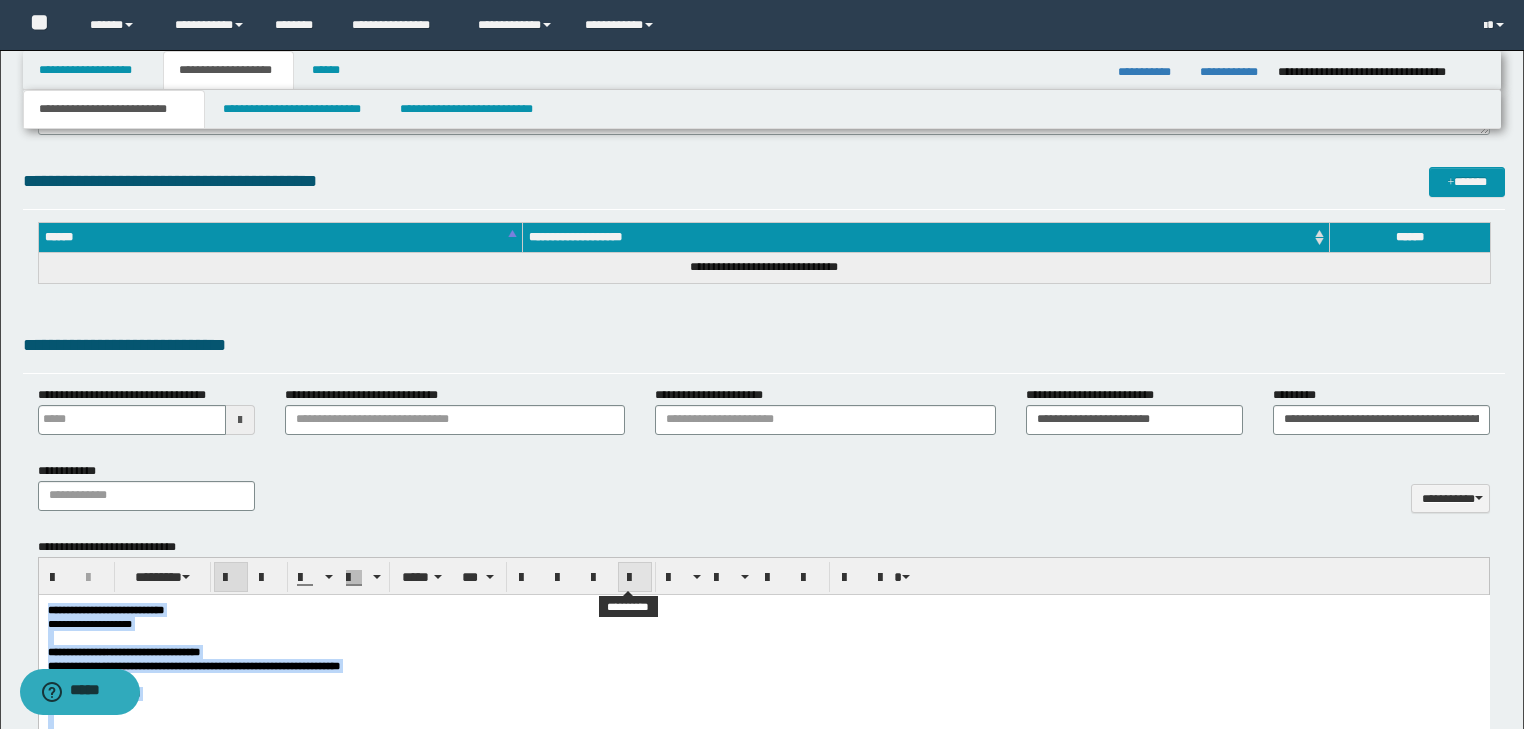 click at bounding box center [635, 577] 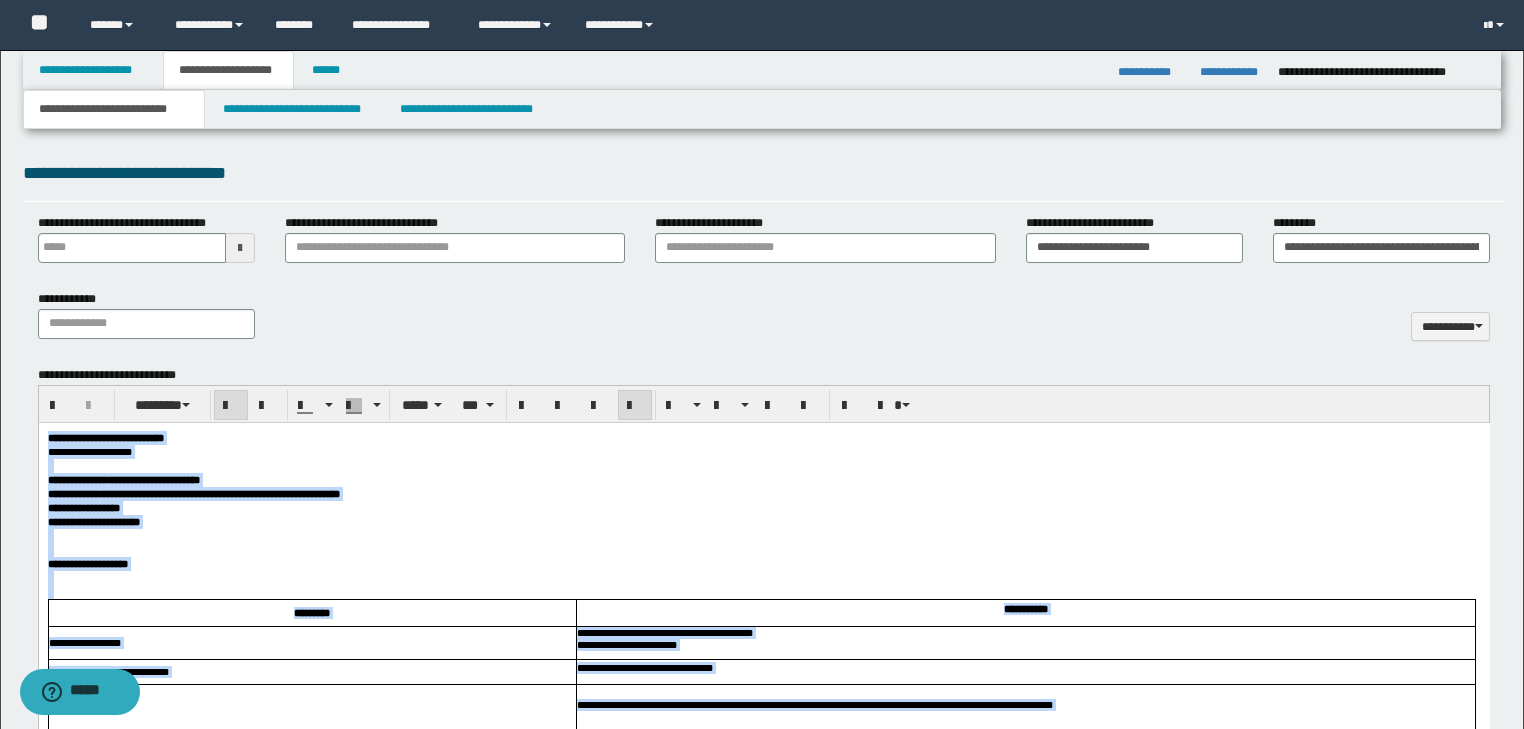 scroll, scrollTop: 1108, scrollLeft: 0, axis: vertical 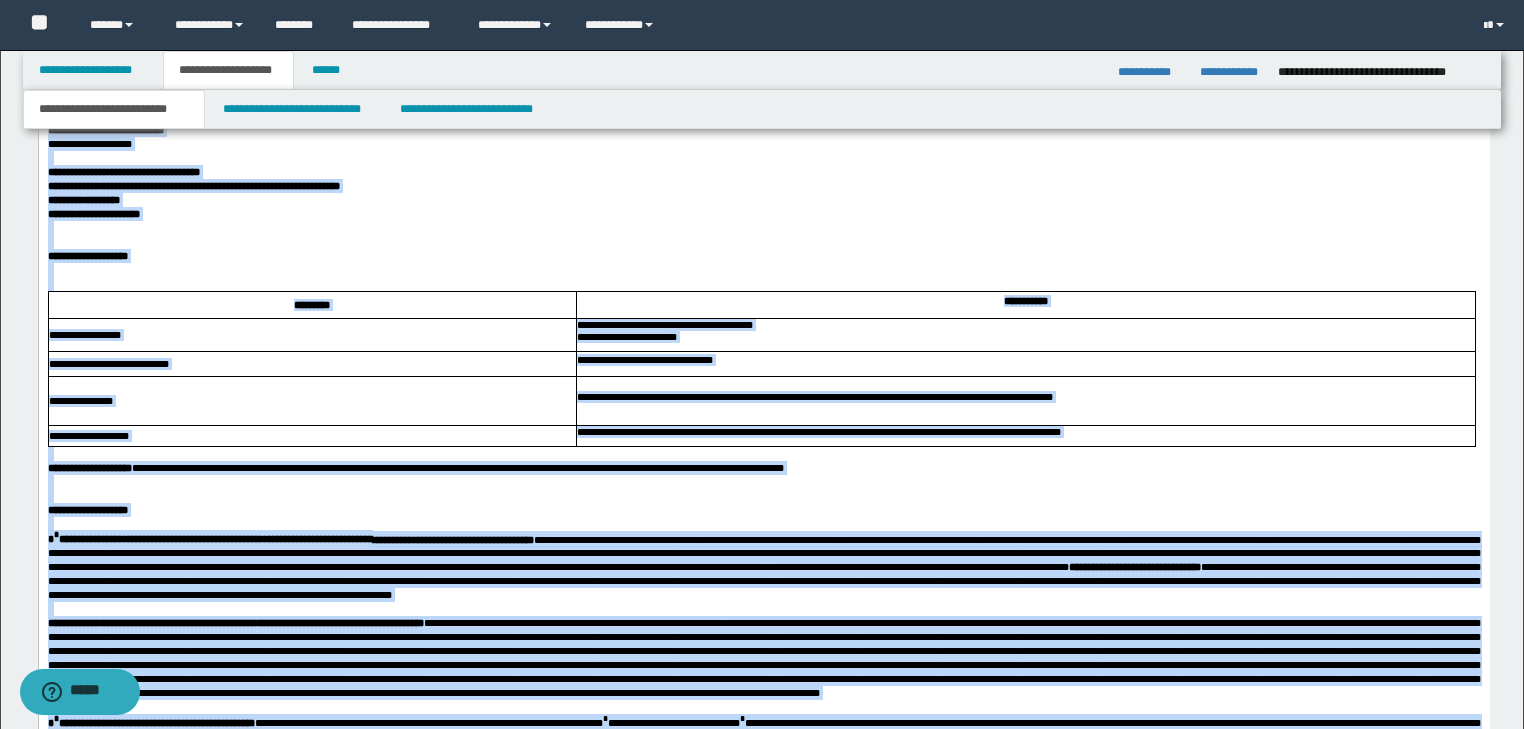 click at bounding box center (763, 227) 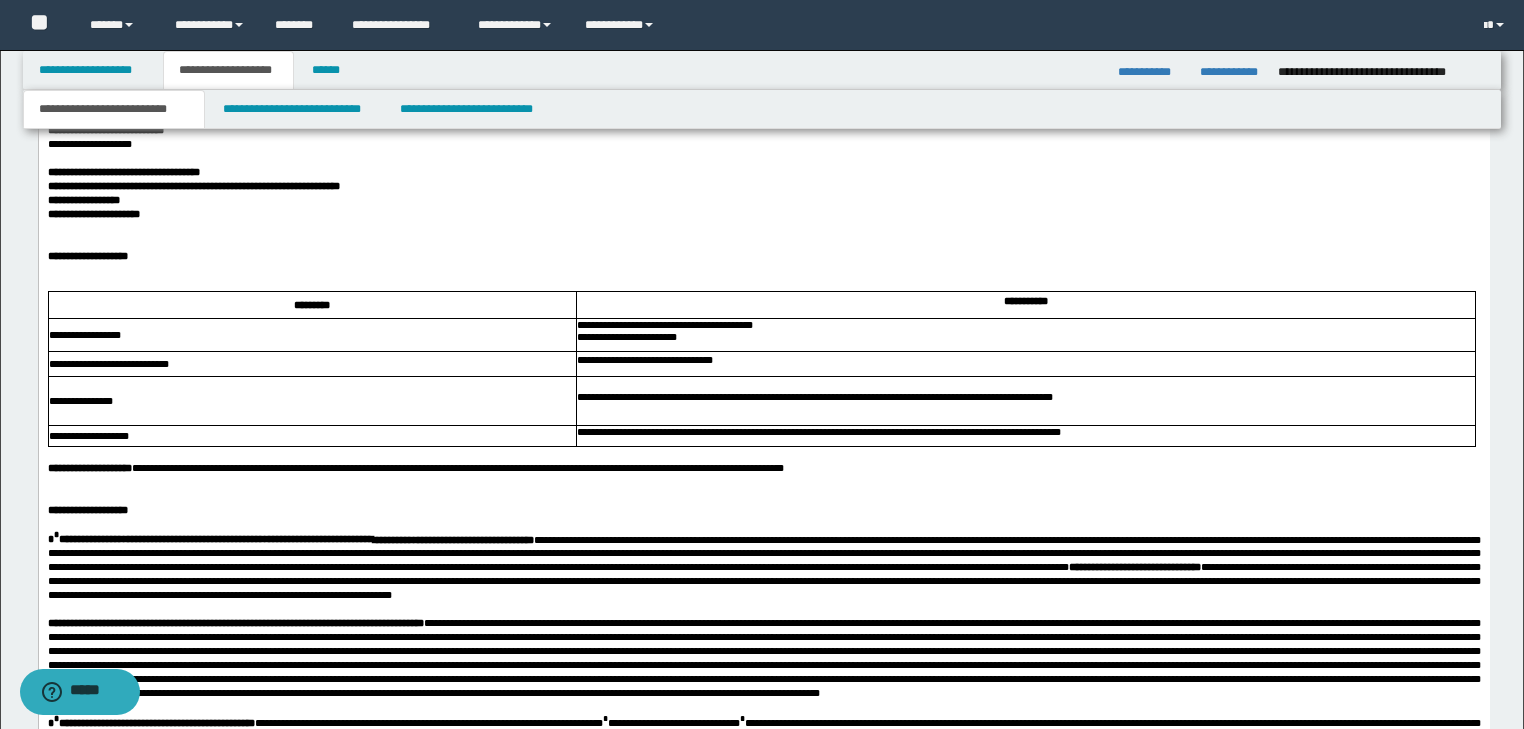 click at bounding box center (763, 227) 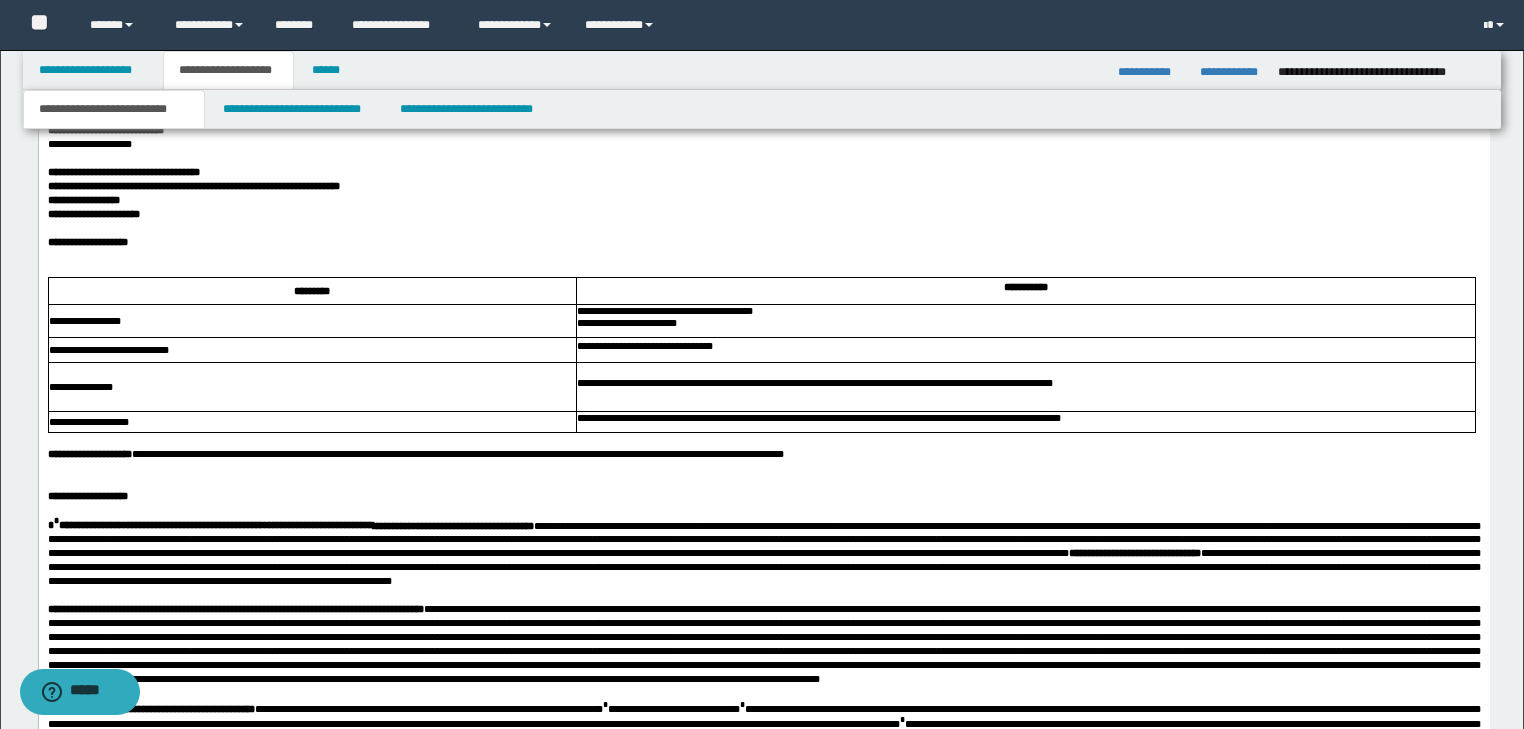 click on "**********" at bounding box center [763, 241] 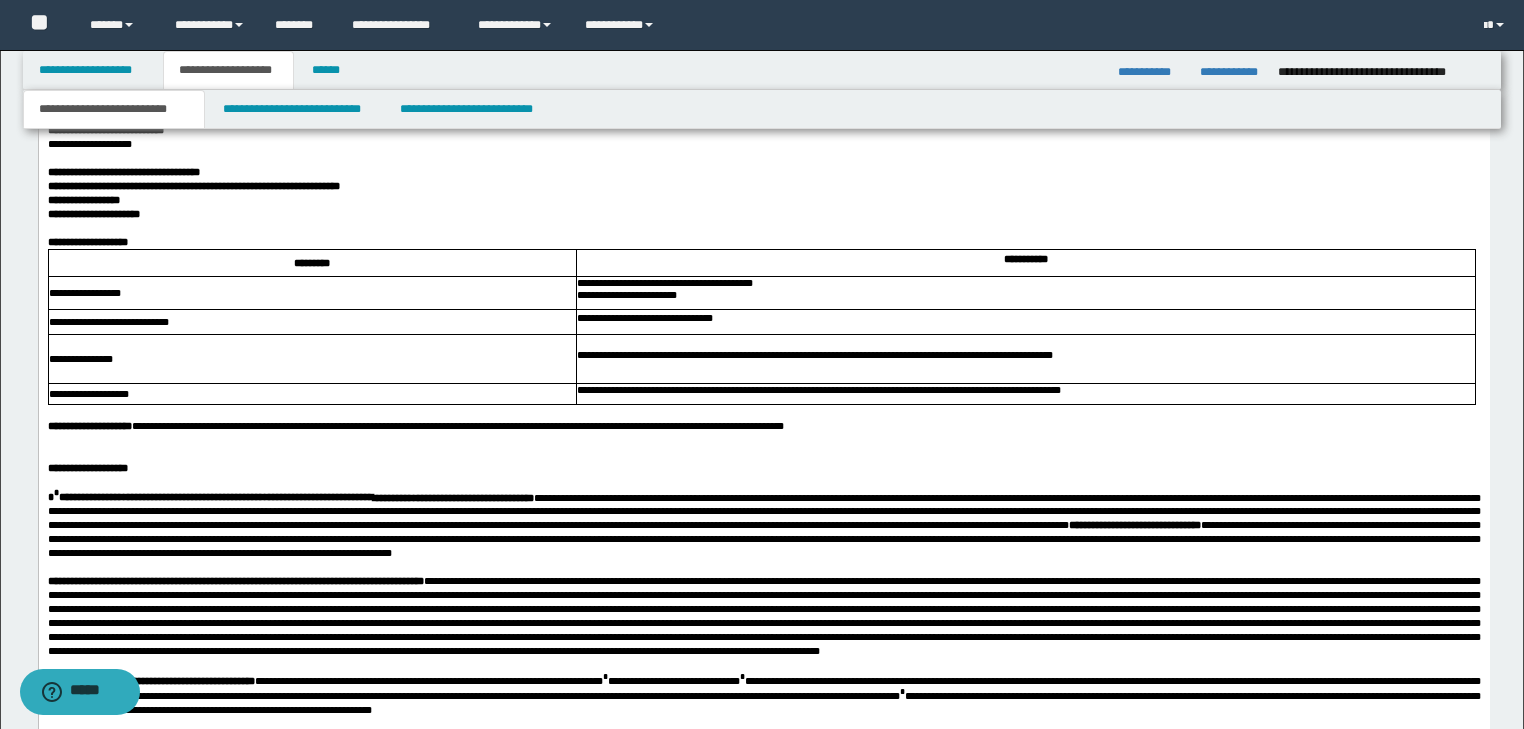 click at bounding box center (763, 453) 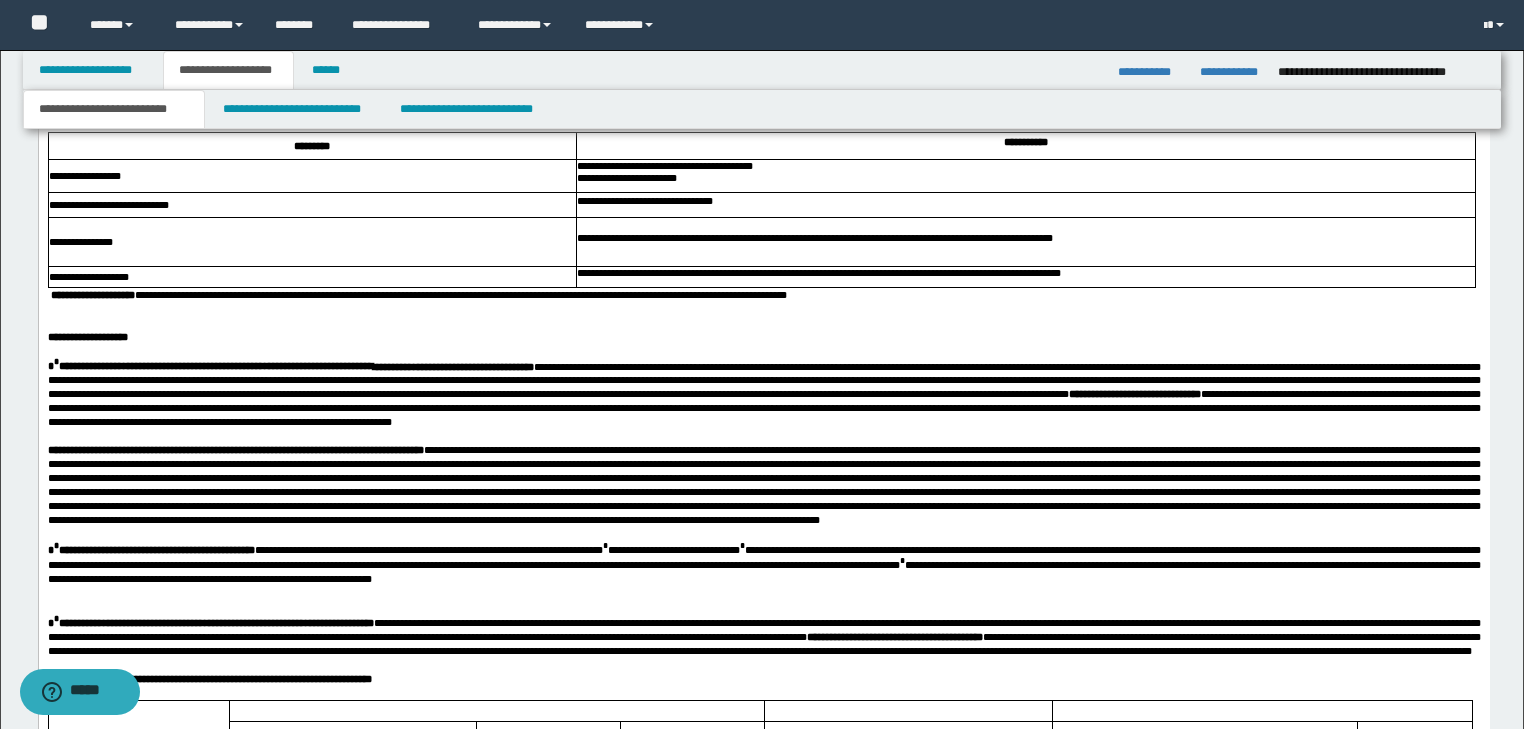 scroll, scrollTop: 1348, scrollLeft: 0, axis: vertical 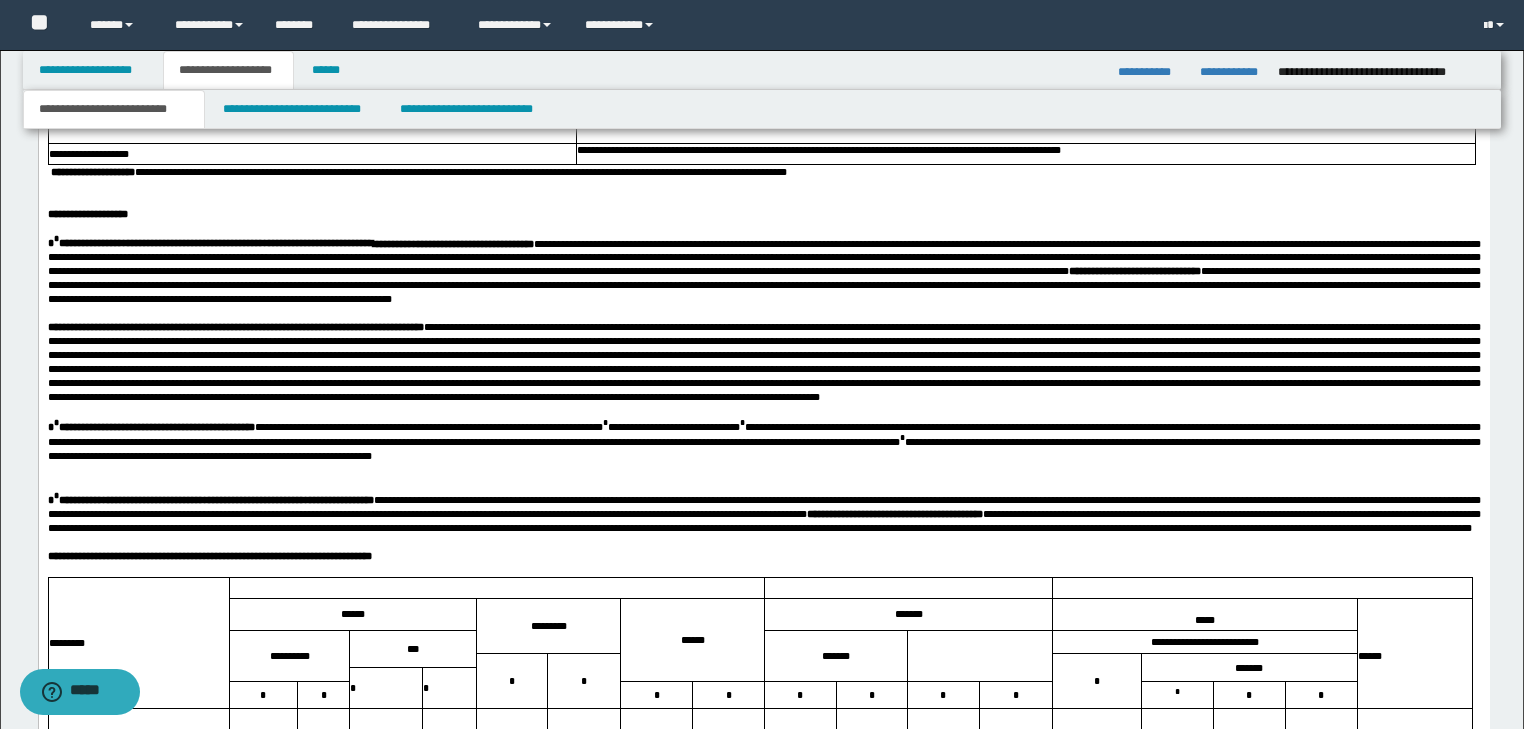click on "**********" at bounding box center (763, 440) 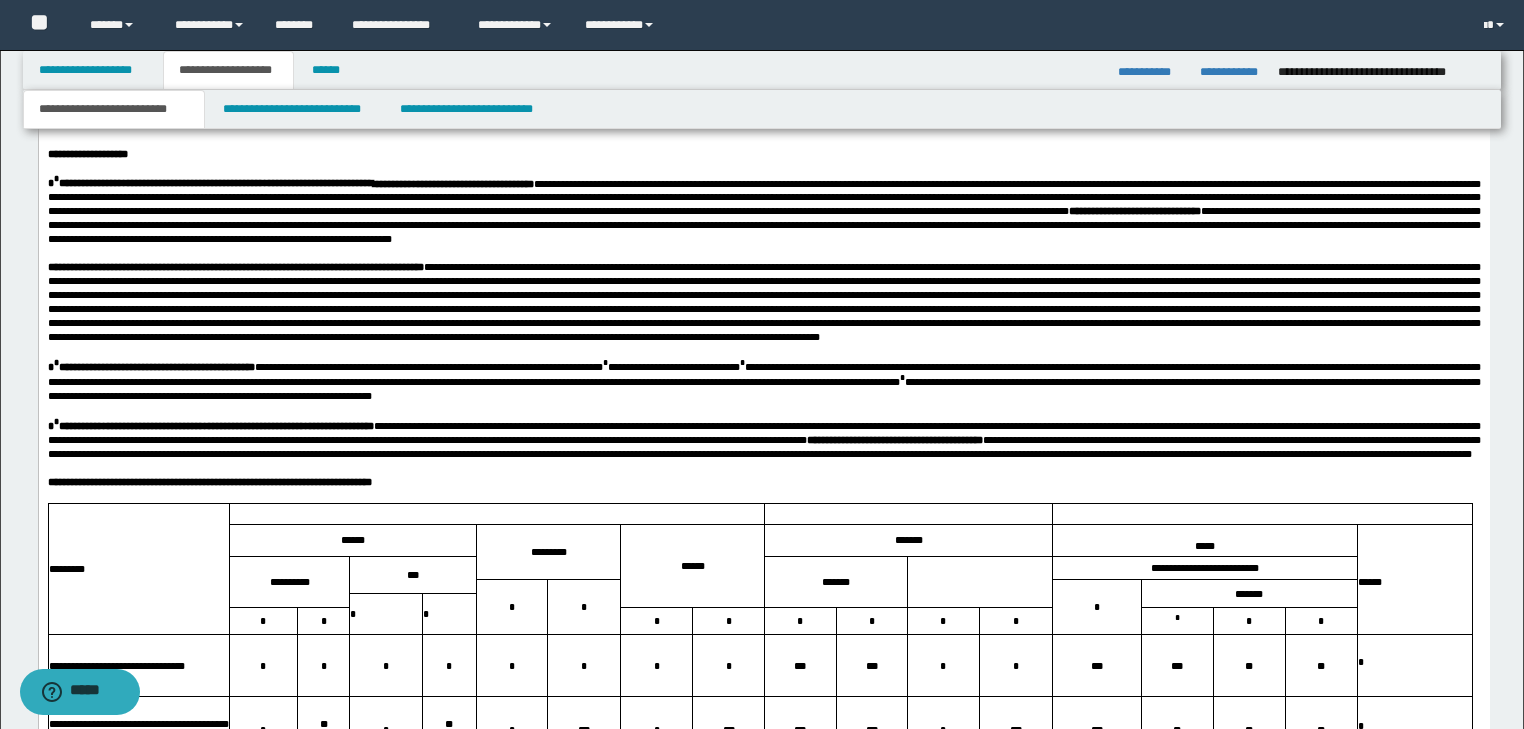 scroll, scrollTop: 1508, scrollLeft: 0, axis: vertical 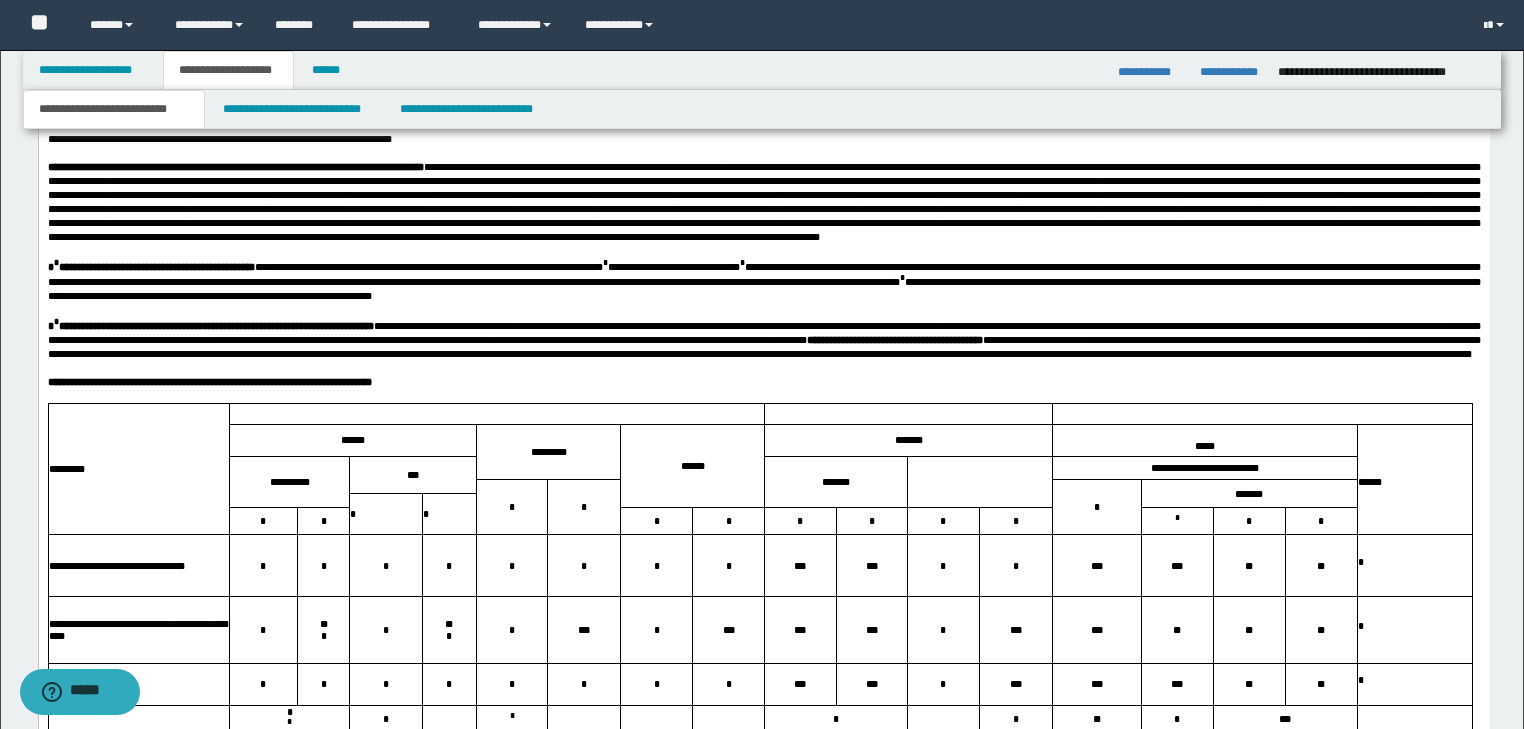 click at bounding box center [763, 396] 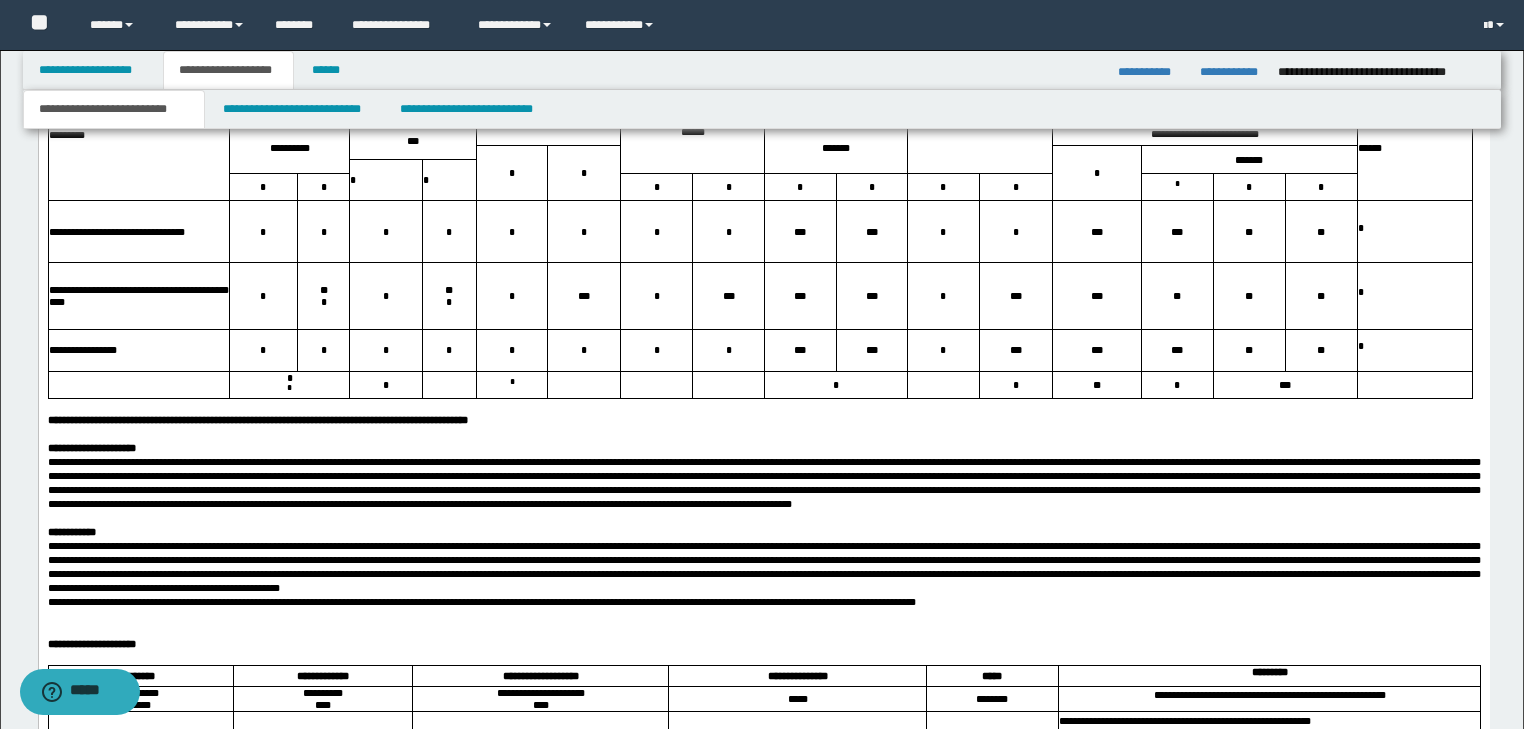 scroll, scrollTop: 1988, scrollLeft: 0, axis: vertical 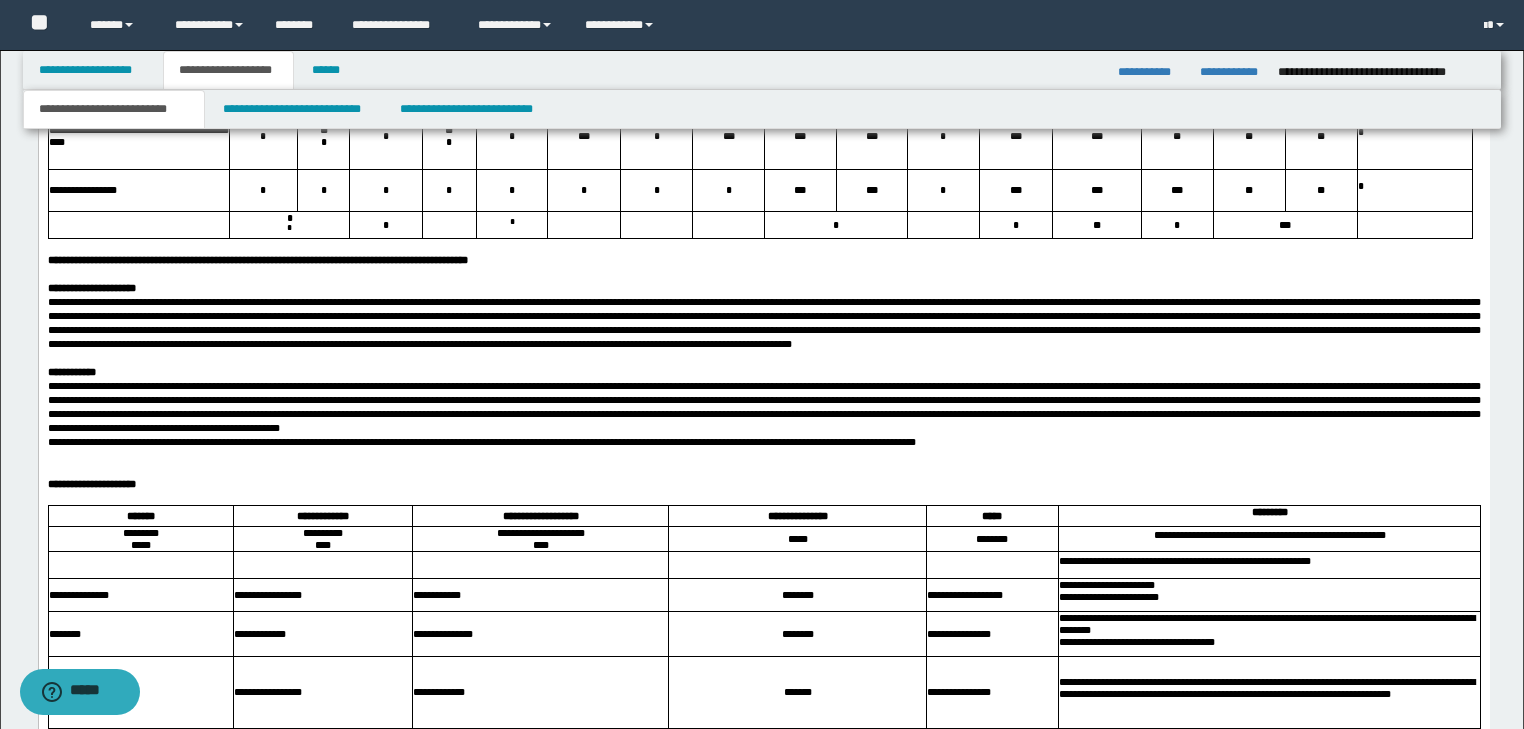 click on "**********" at bounding box center (257, 260) 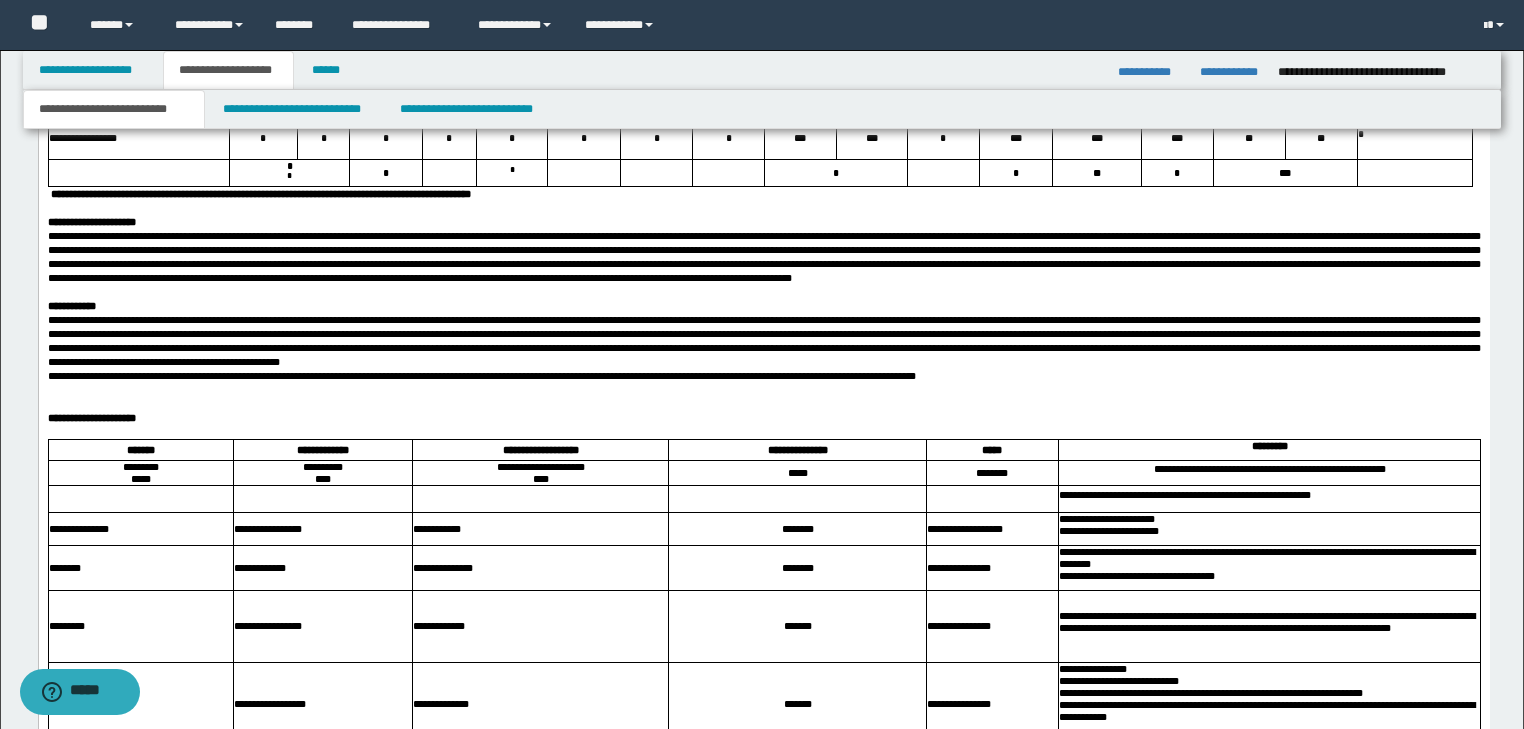 scroll, scrollTop: 2068, scrollLeft: 0, axis: vertical 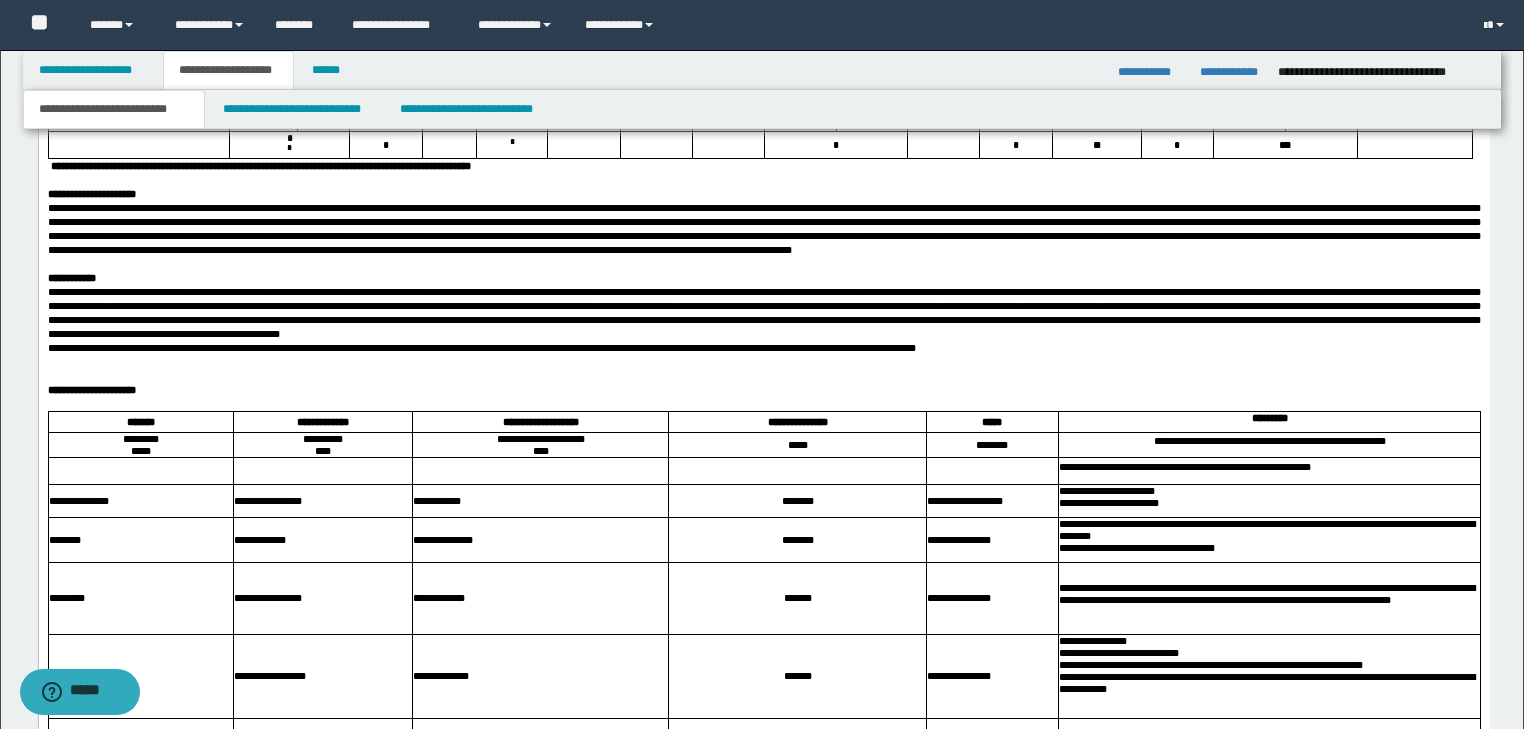 click at bounding box center [763, 313] 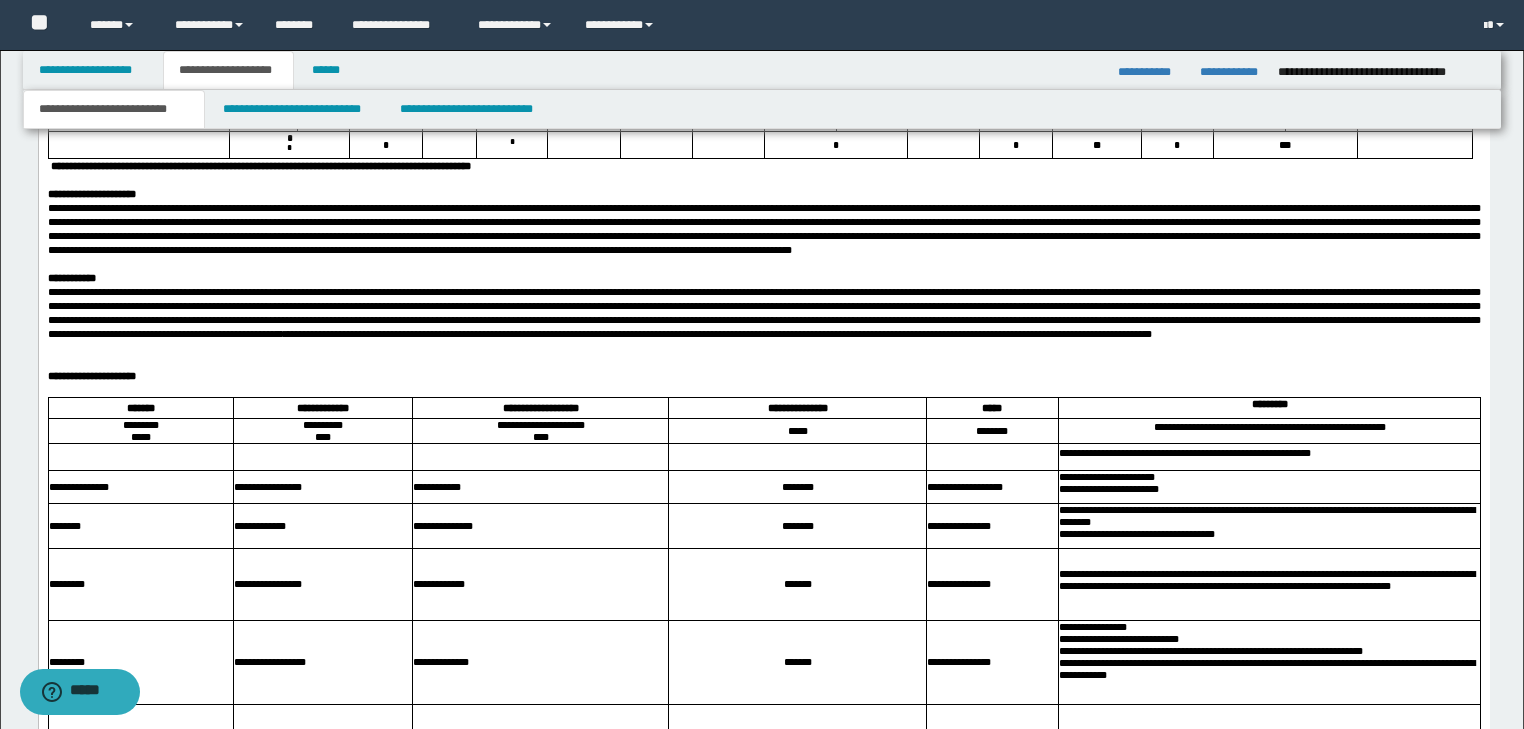 click at bounding box center [763, 313] 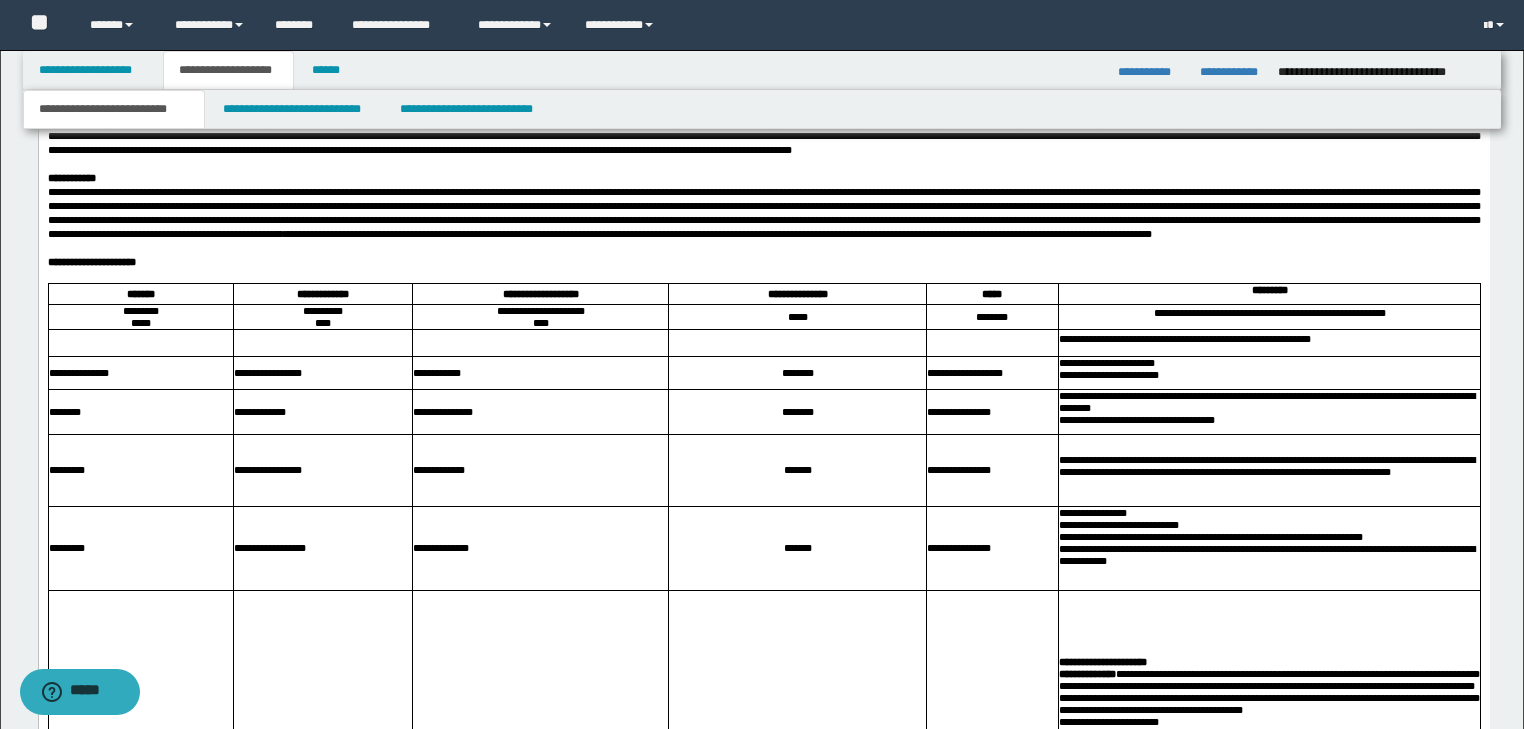 scroll, scrollTop: 2308, scrollLeft: 0, axis: vertical 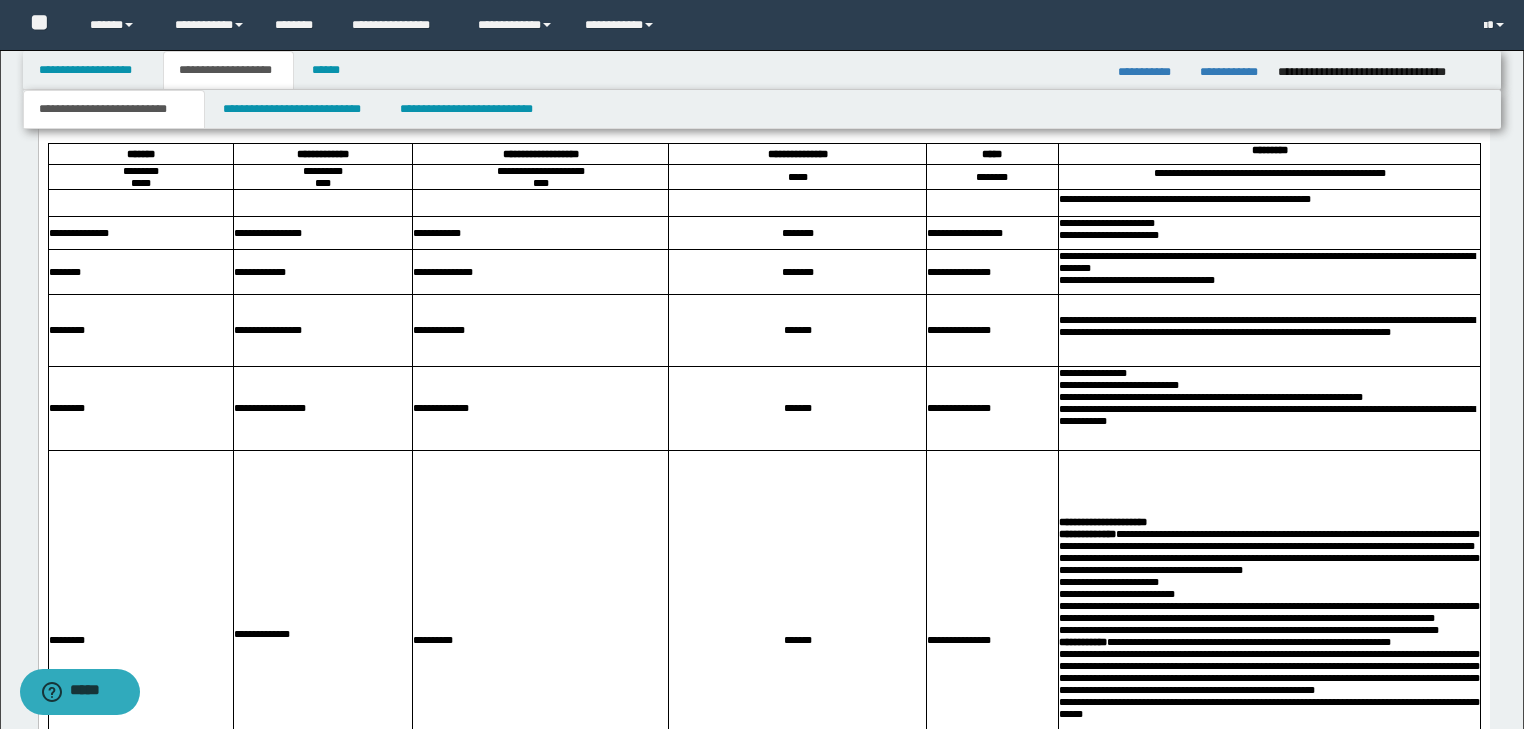 click at bounding box center (763, 136) 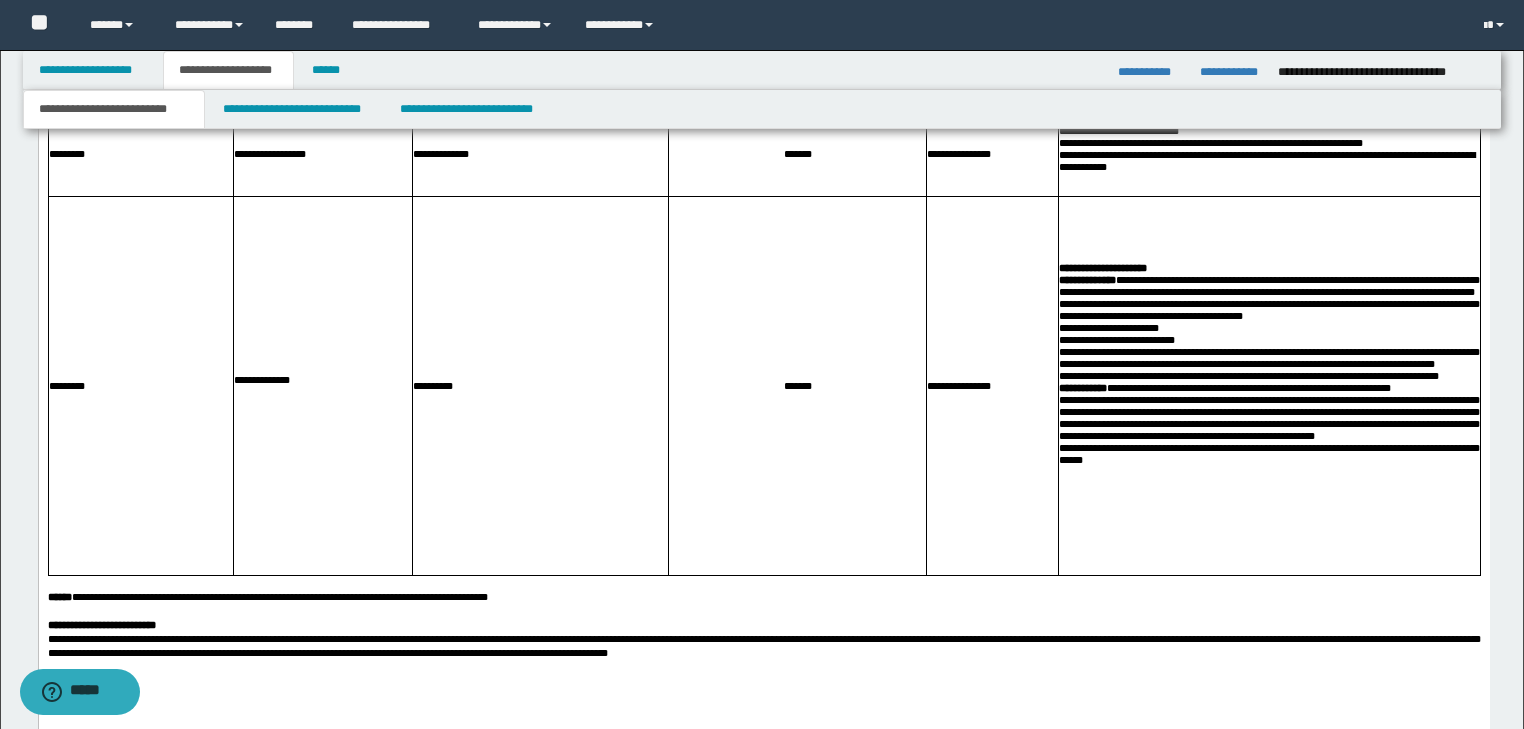 scroll, scrollTop: 2868, scrollLeft: 0, axis: vertical 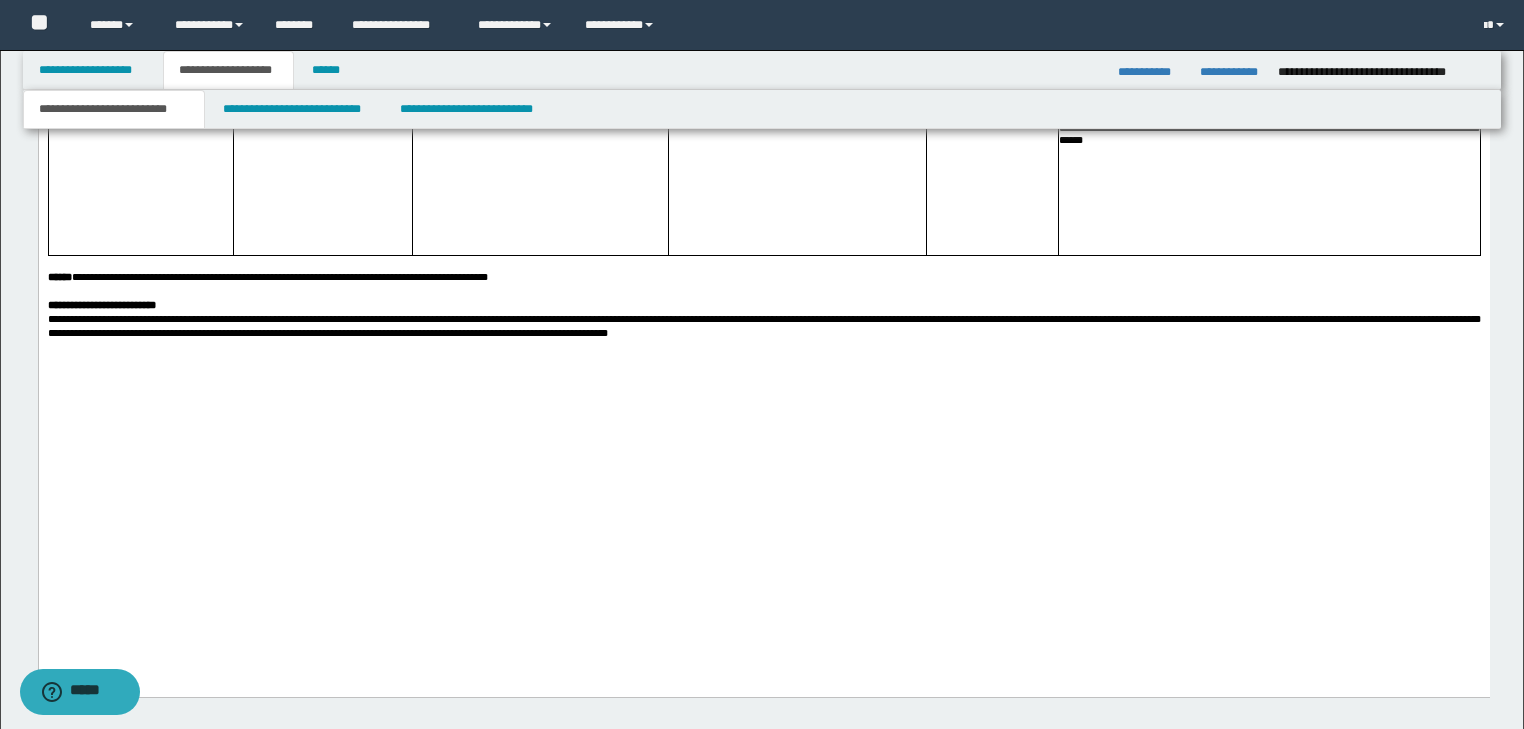 click on "**********" at bounding box center (1268, 134) 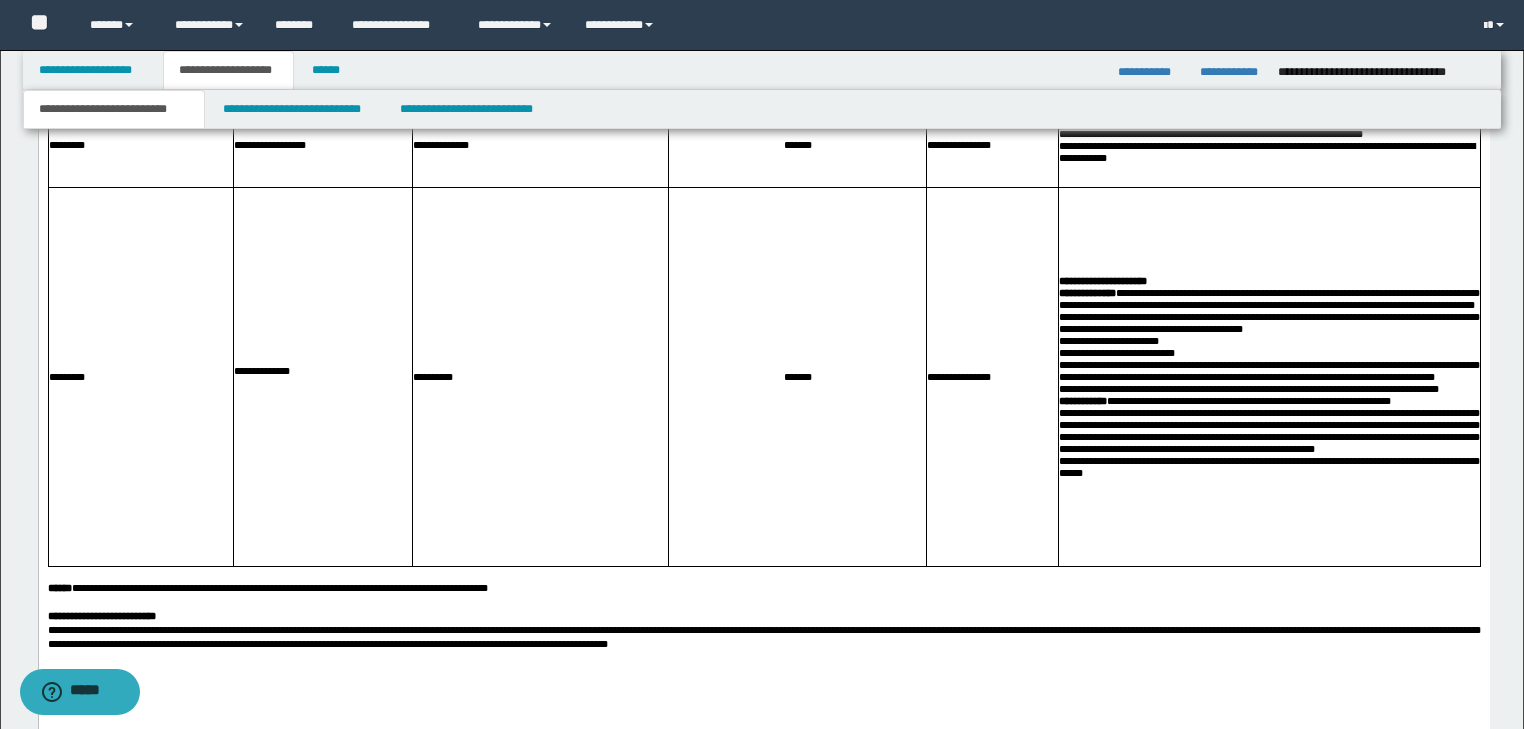 scroll, scrollTop: 2468, scrollLeft: 0, axis: vertical 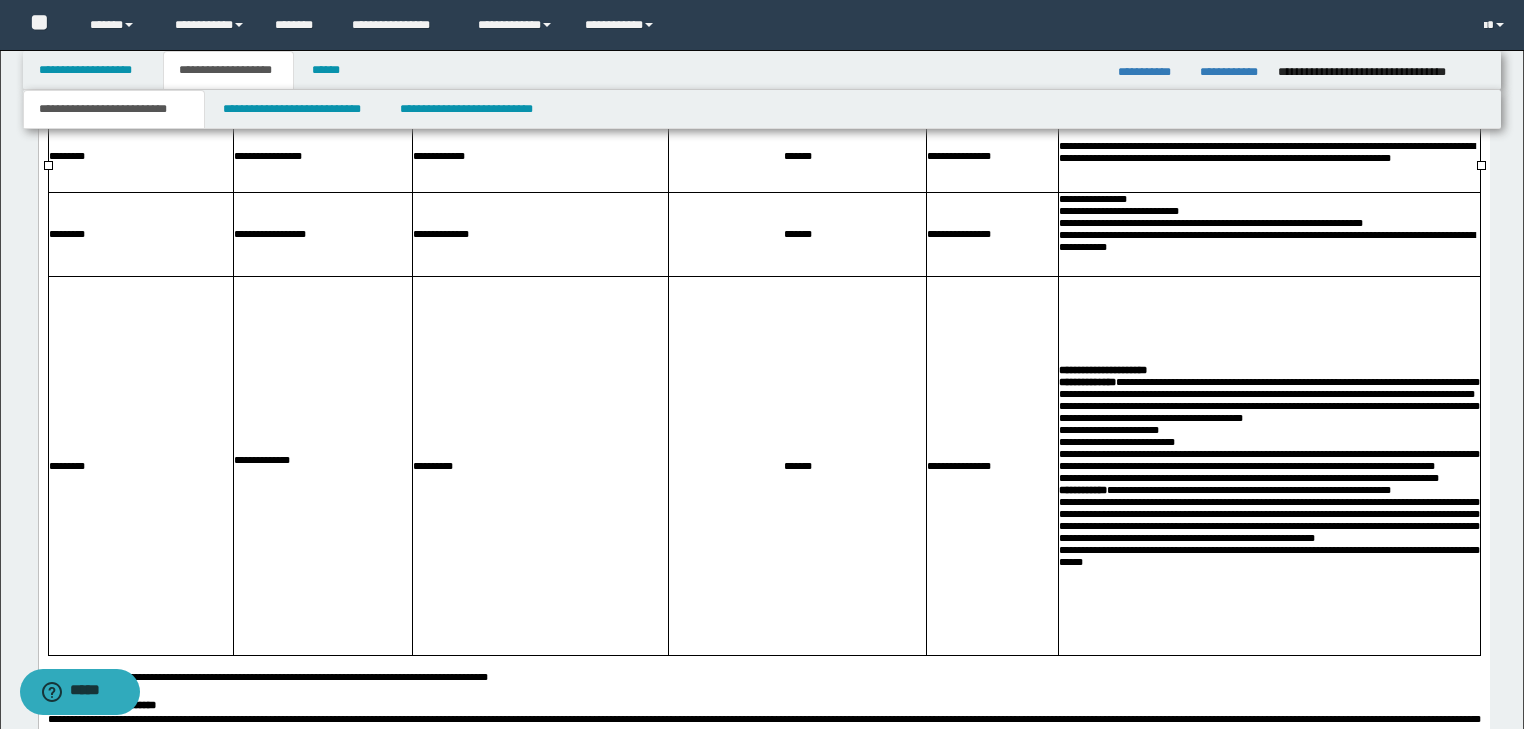click on "**********" at bounding box center (1102, 370) 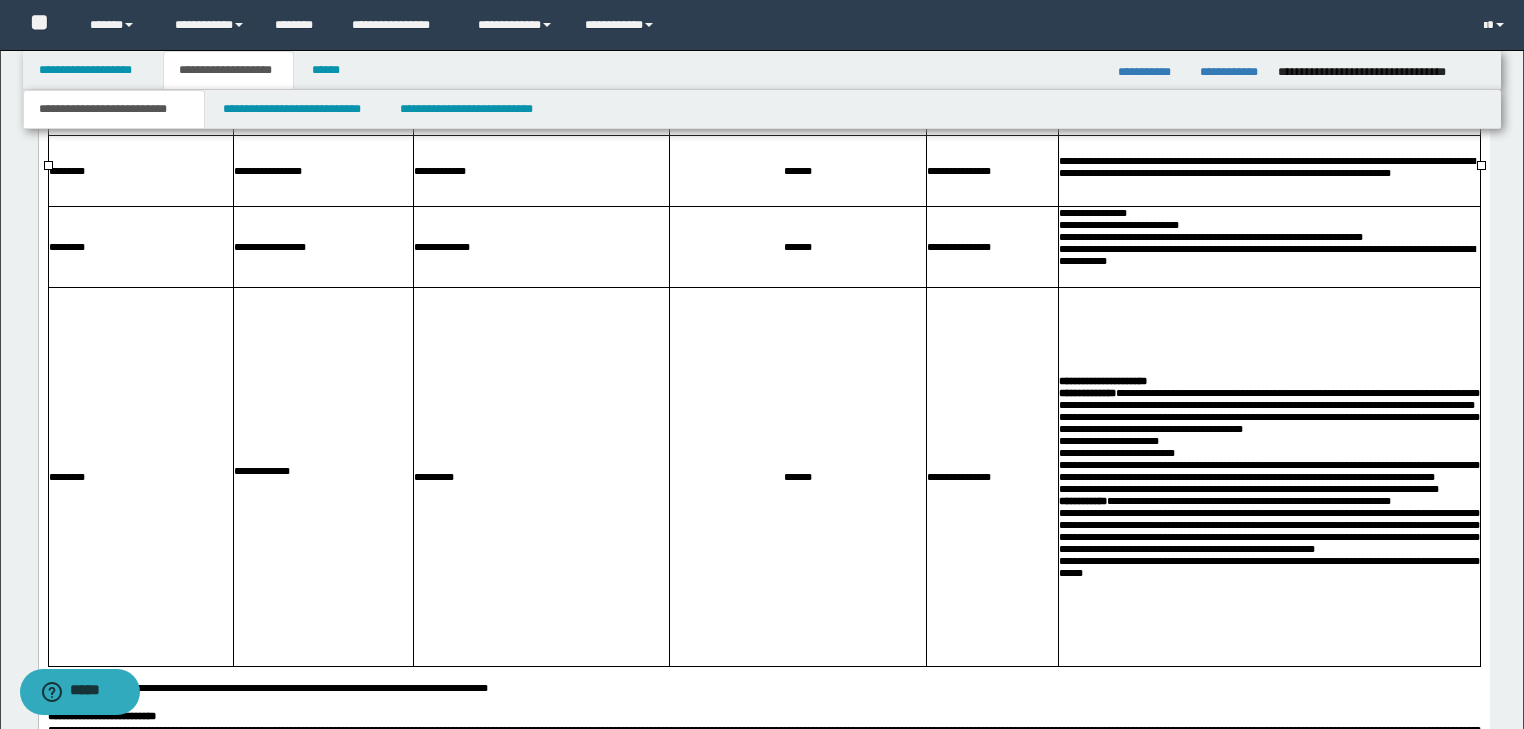 click on "**********" at bounding box center [1102, 381] 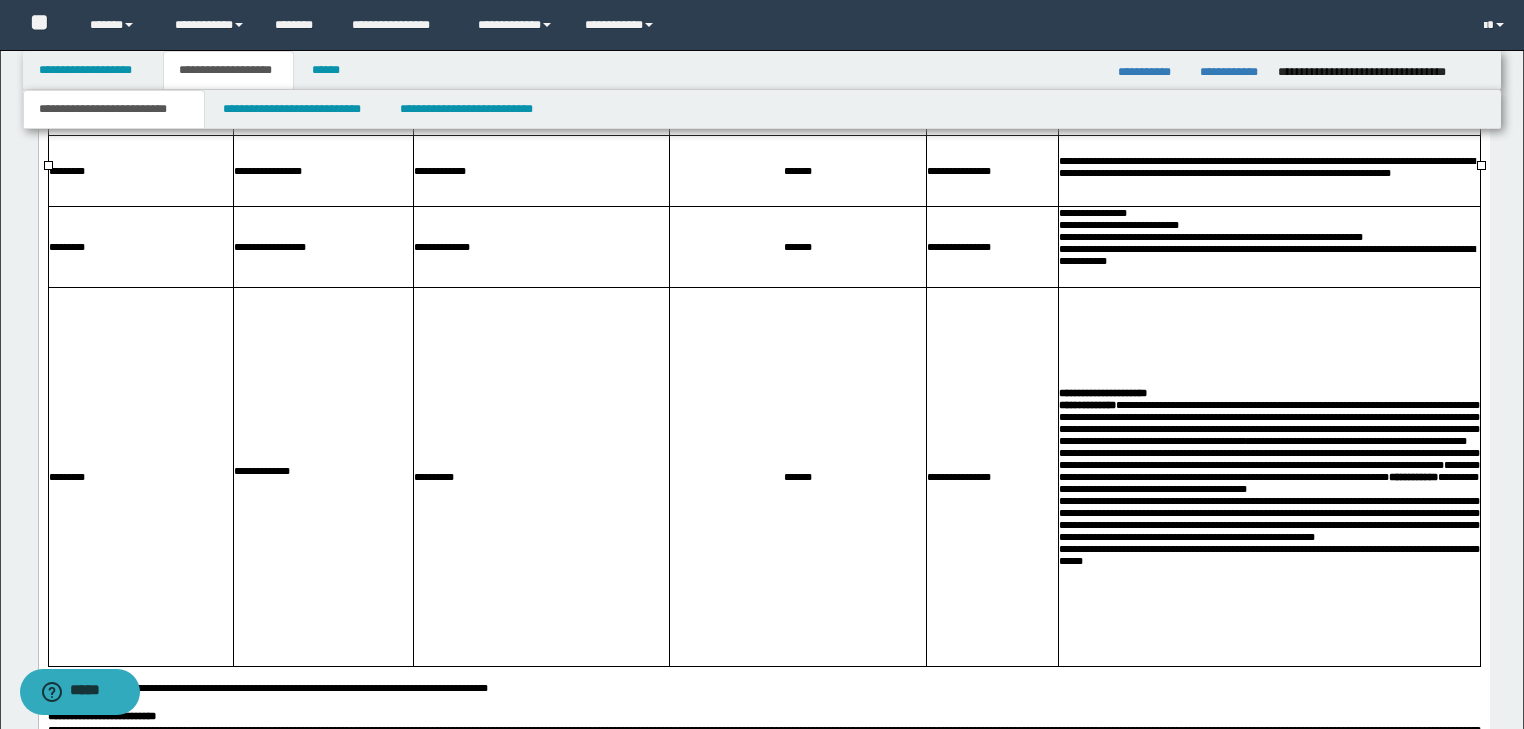 scroll, scrollTop: 2472, scrollLeft: 0, axis: vertical 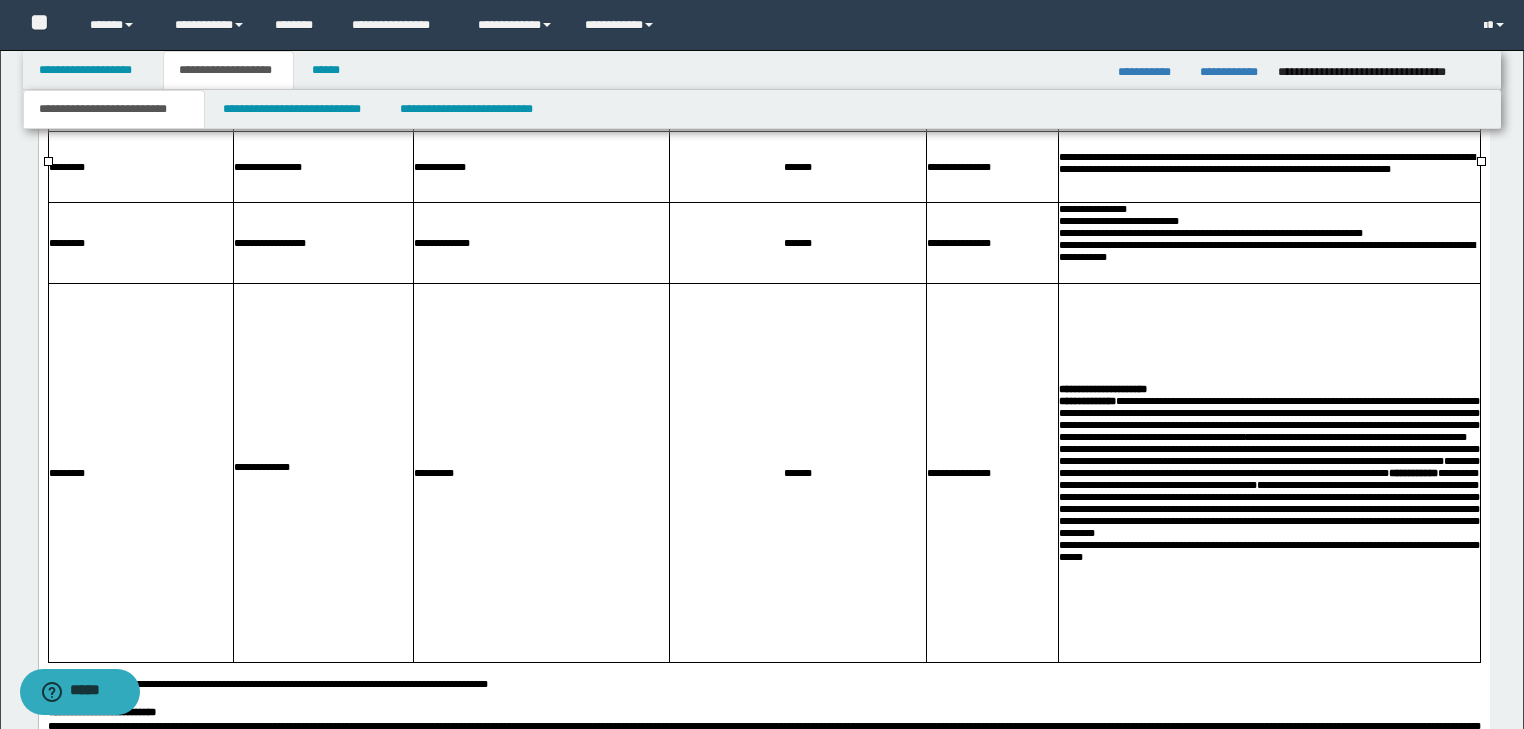 click on "**********" at bounding box center (1268, 419) 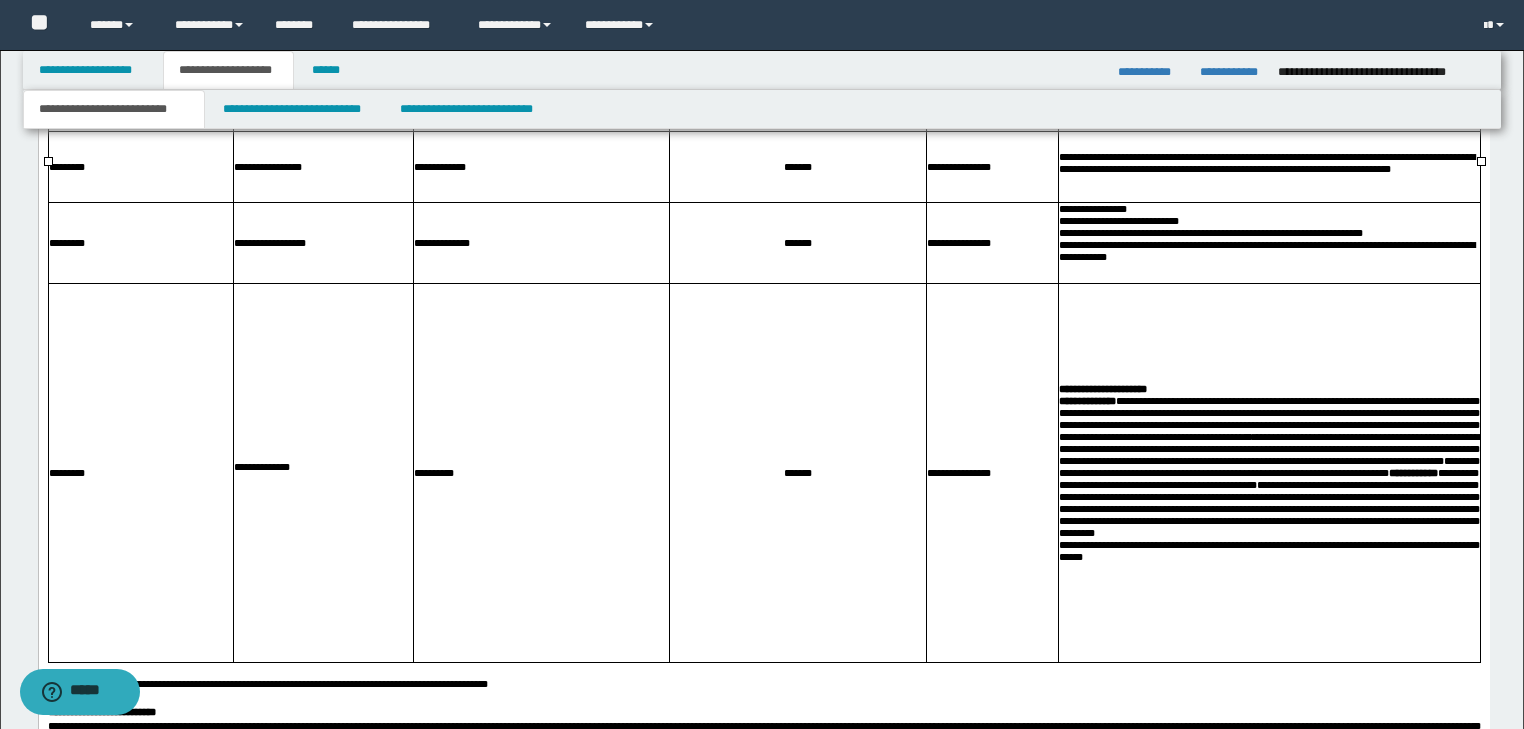 click on "**********" at bounding box center (1269, 10) 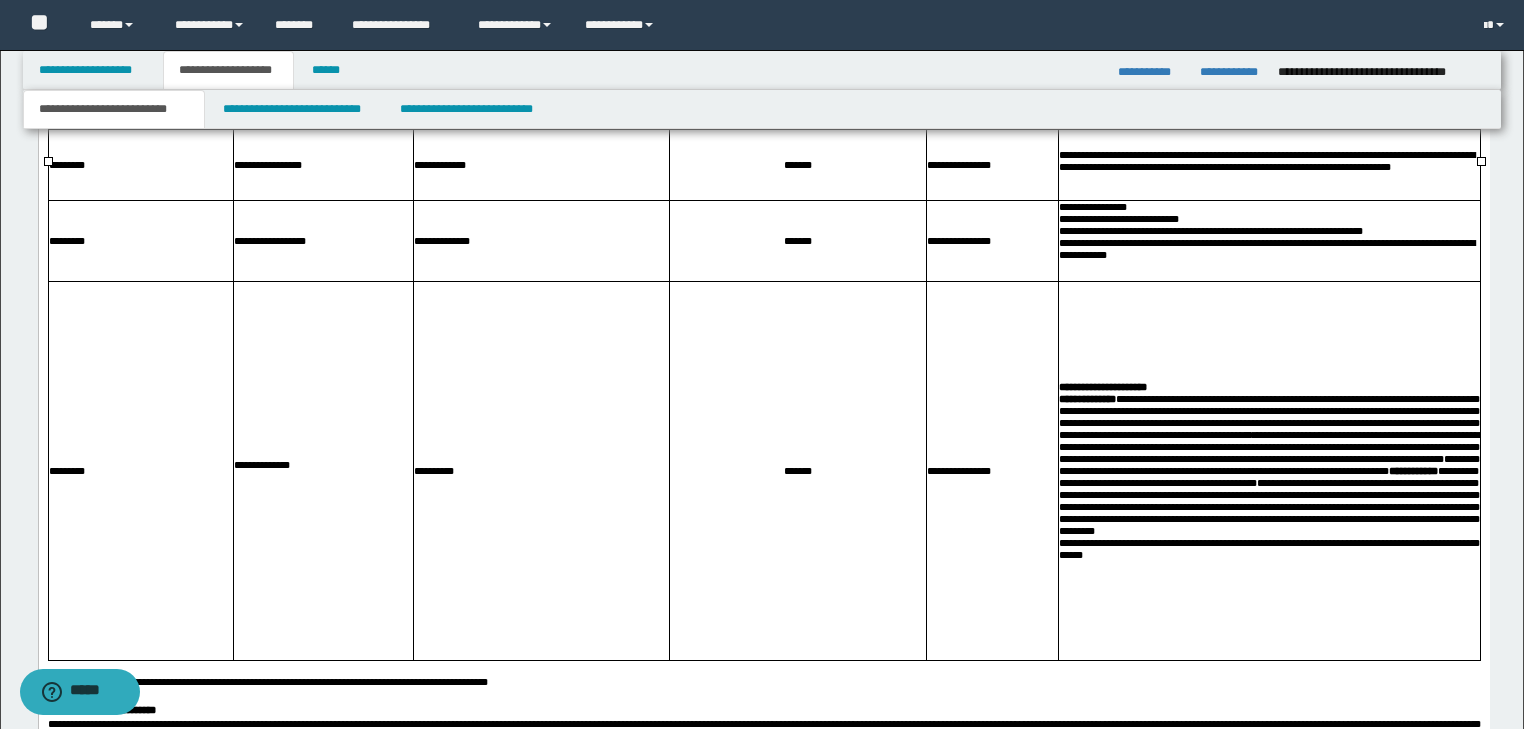 drag, startPoint x: 1222, startPoint y: 283, endPoint x: 1220, endPoint y: 295, distance: 12.165525 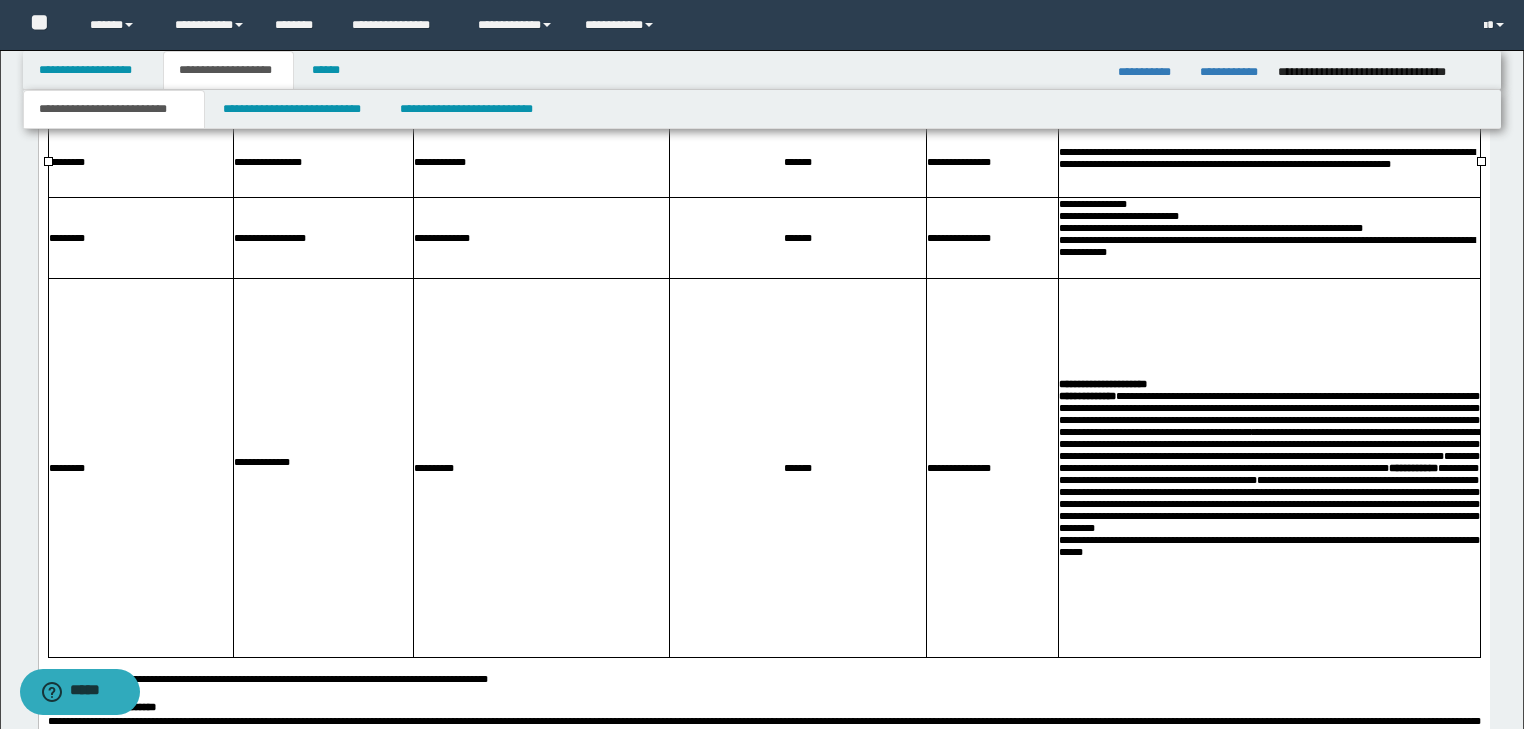 click on "**********" at bounding box center [1268, 204] 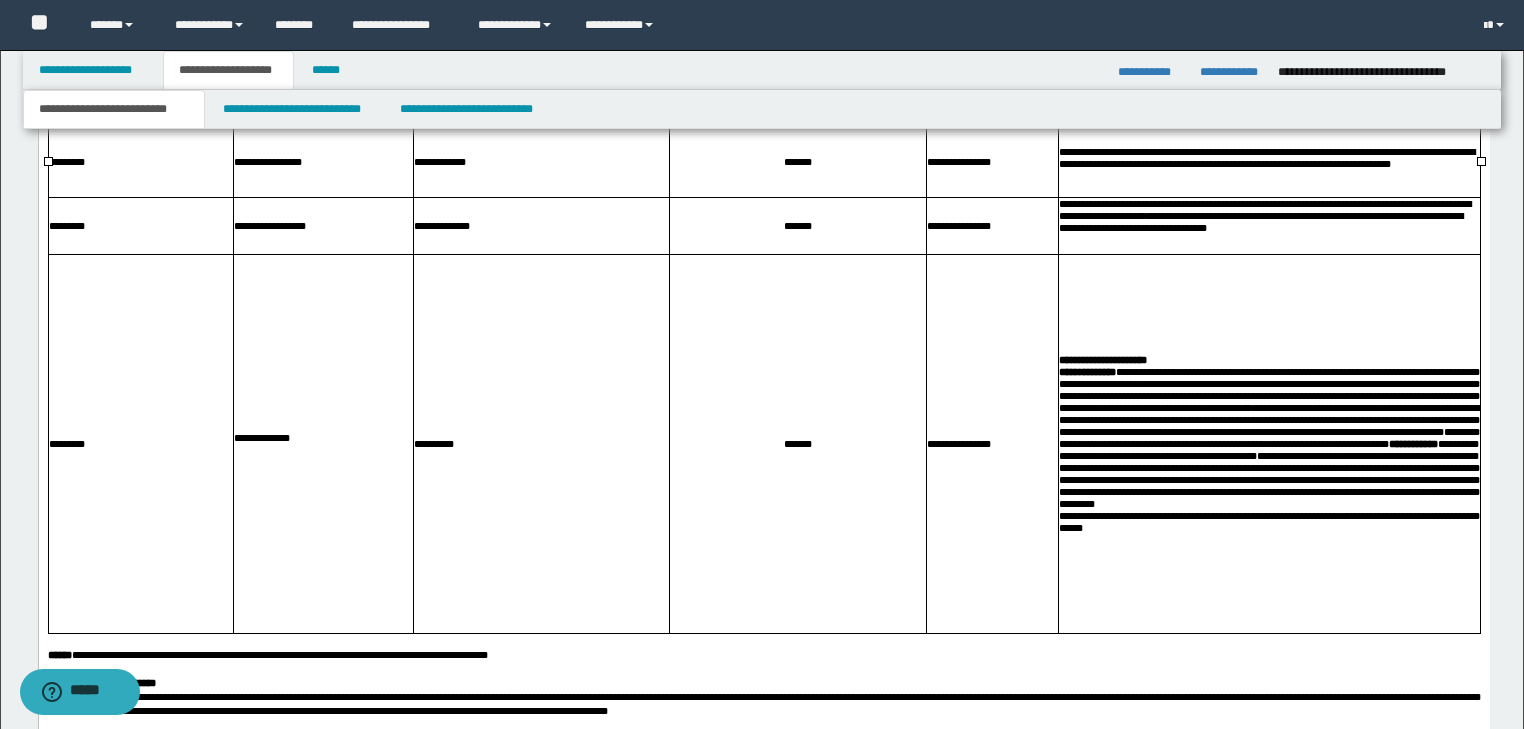 click on "**********" at bounding box center (1268, 360) 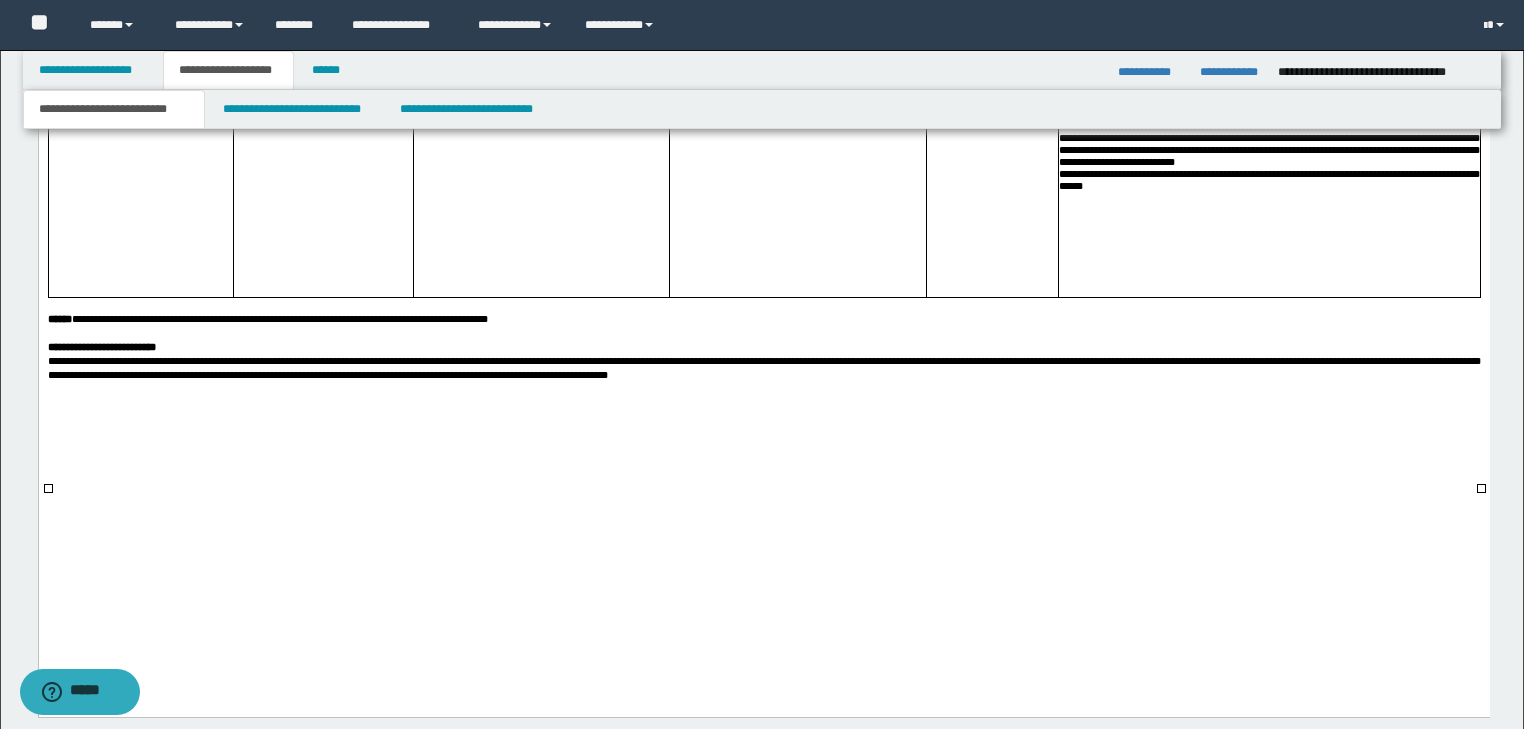 scroll, scrollTop: 2712, scrollLeft: 0, axis: vertical 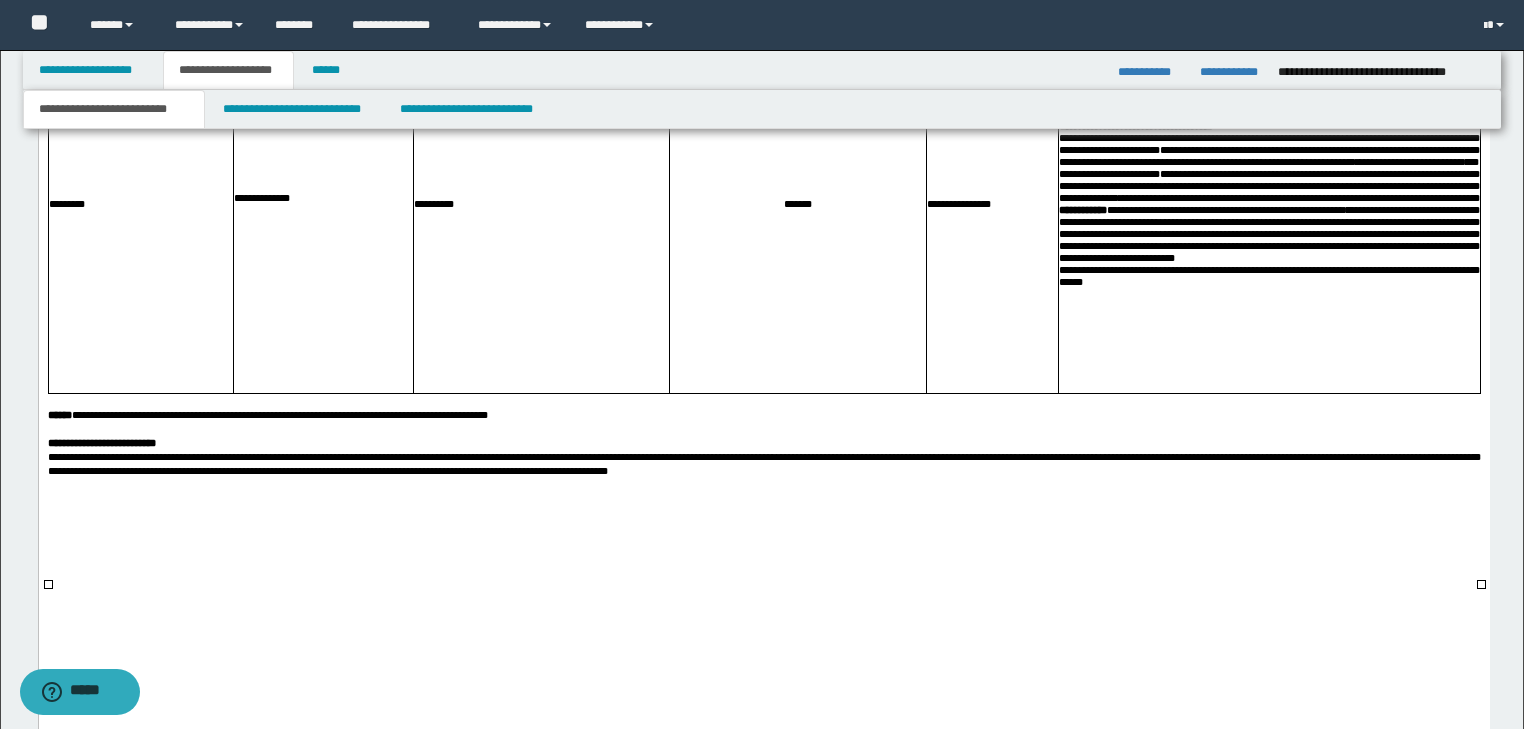 click on "**********" at bounding box center [1268, 234] 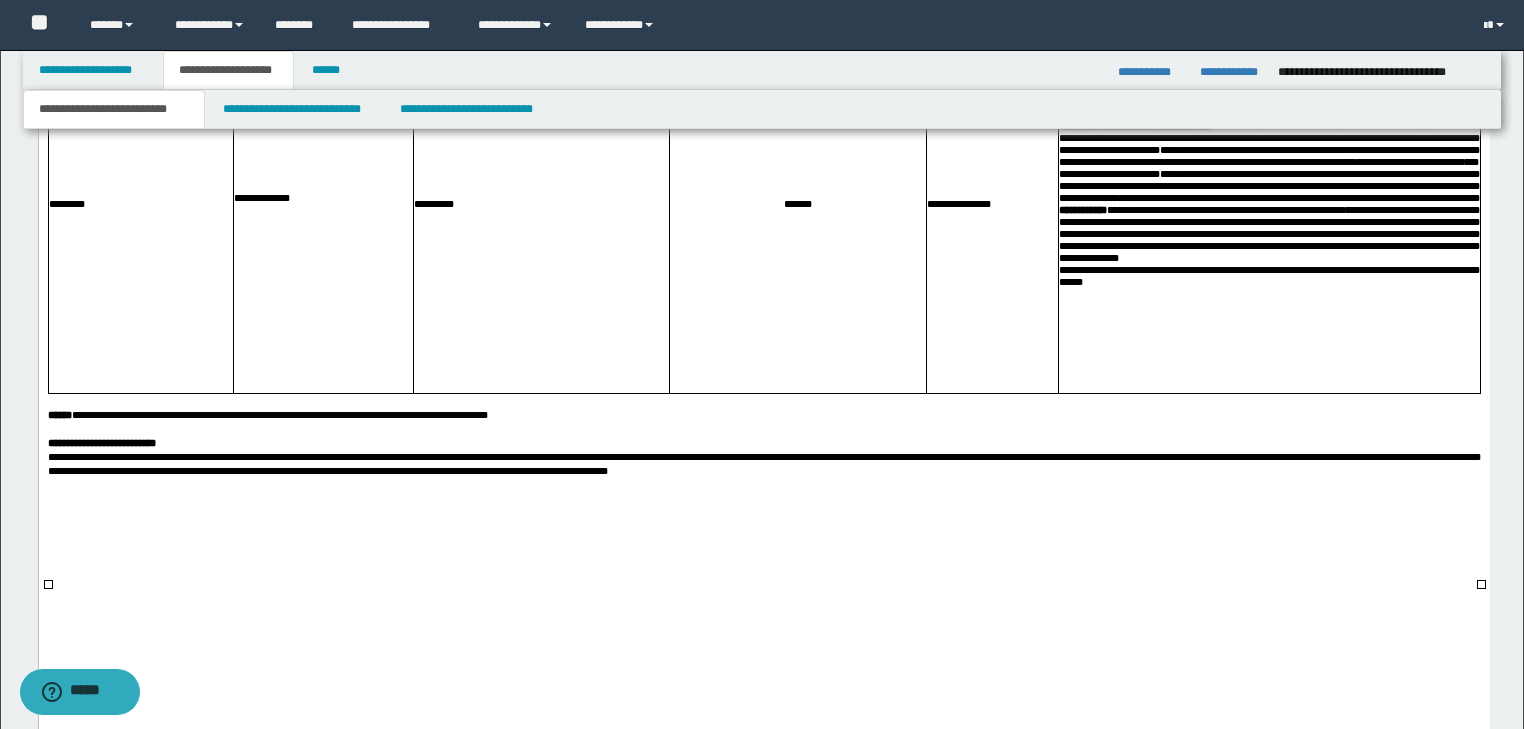 click on "**********" at bounding box center (1268, 192) 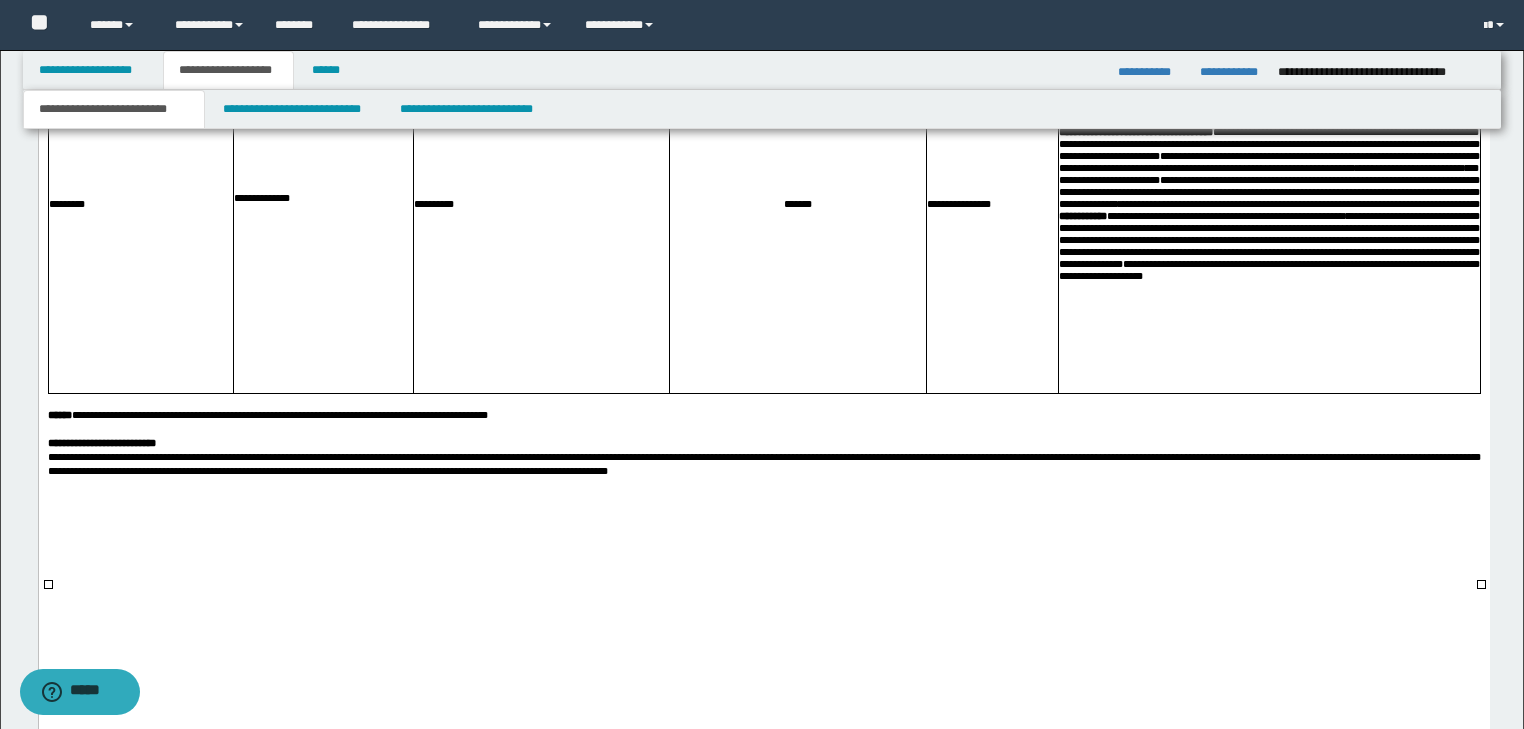 click on "**********" at bounding box center [1268, 162] 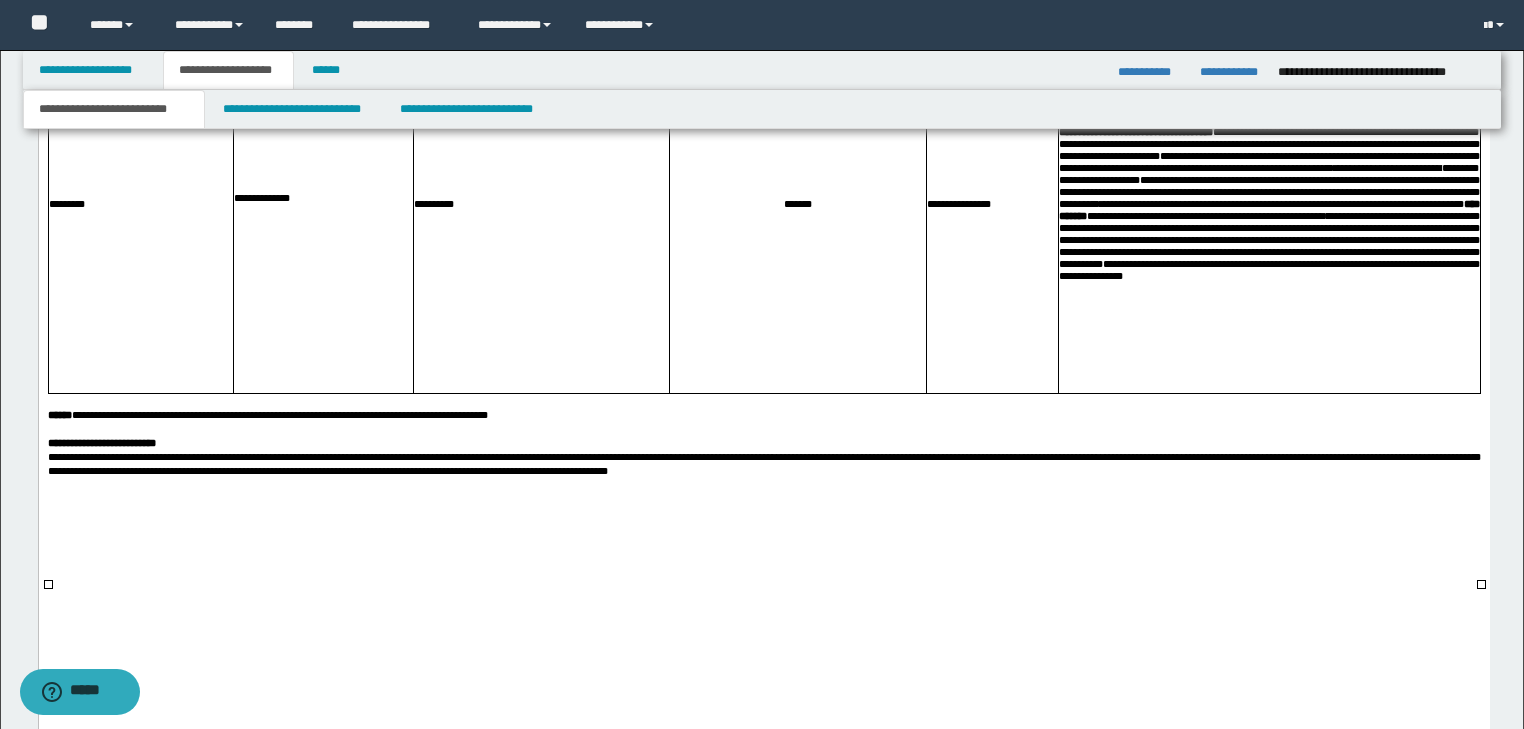 click on "**********" at bounding box center (1106, 132) 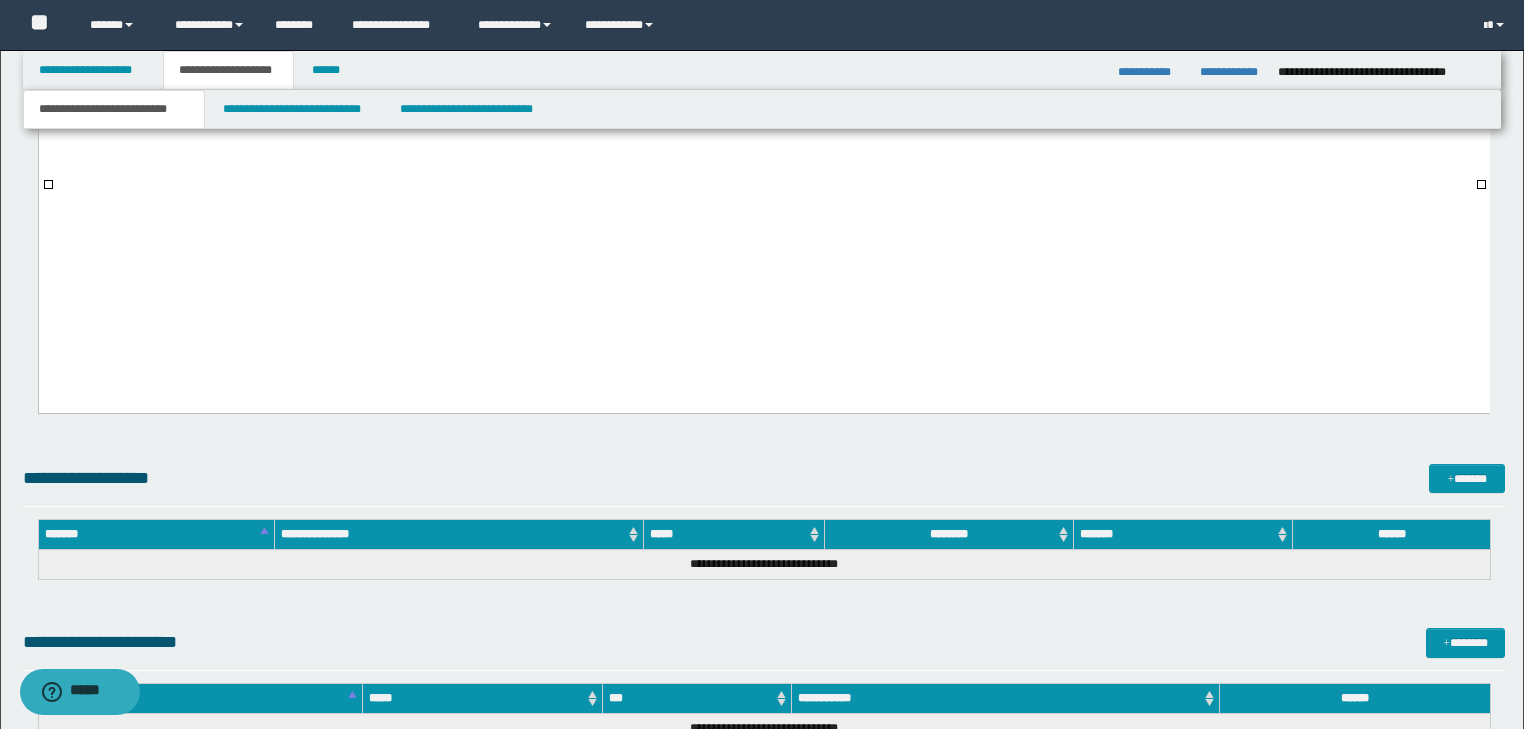 click at bounding box center [763, 1] 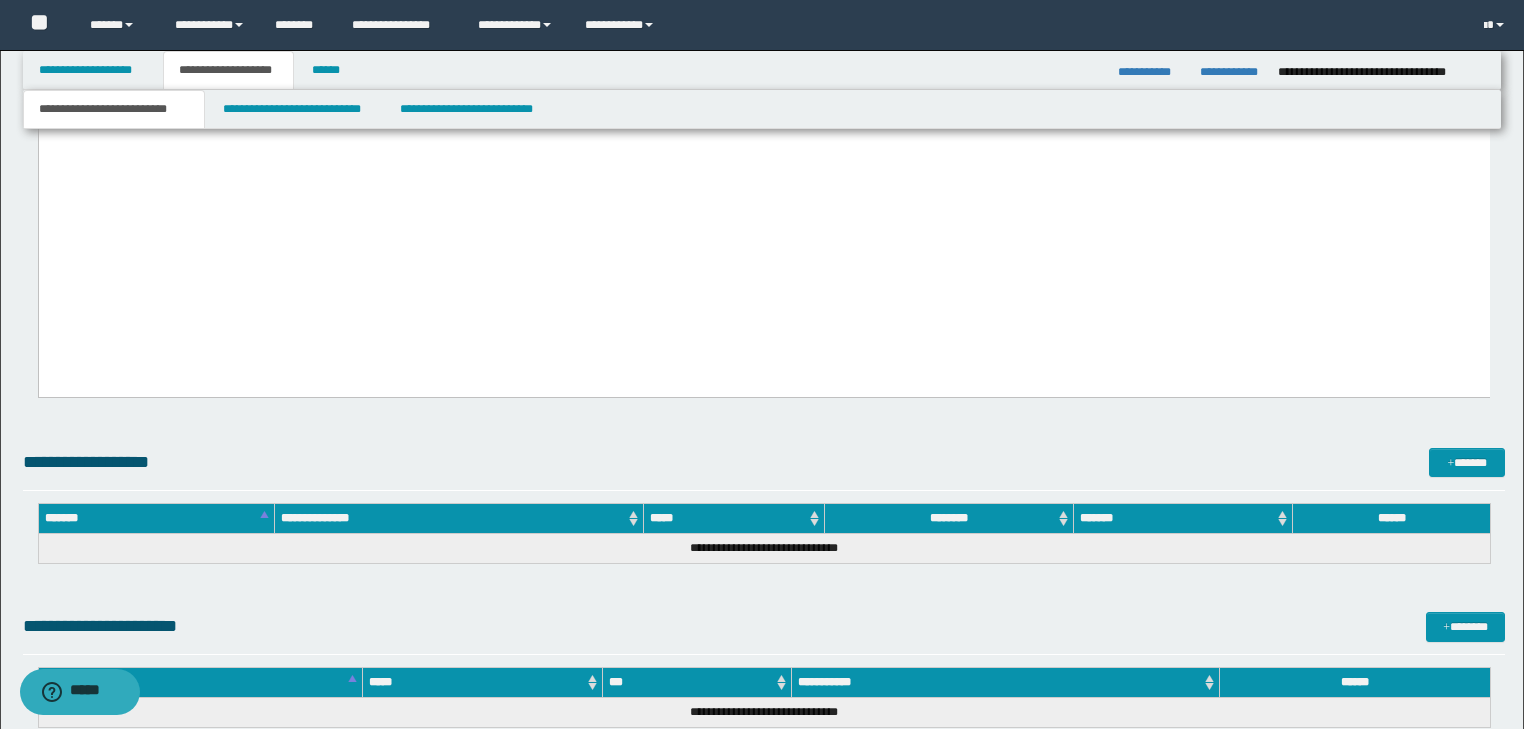 click on "**********" at bounding box center [763, 29] 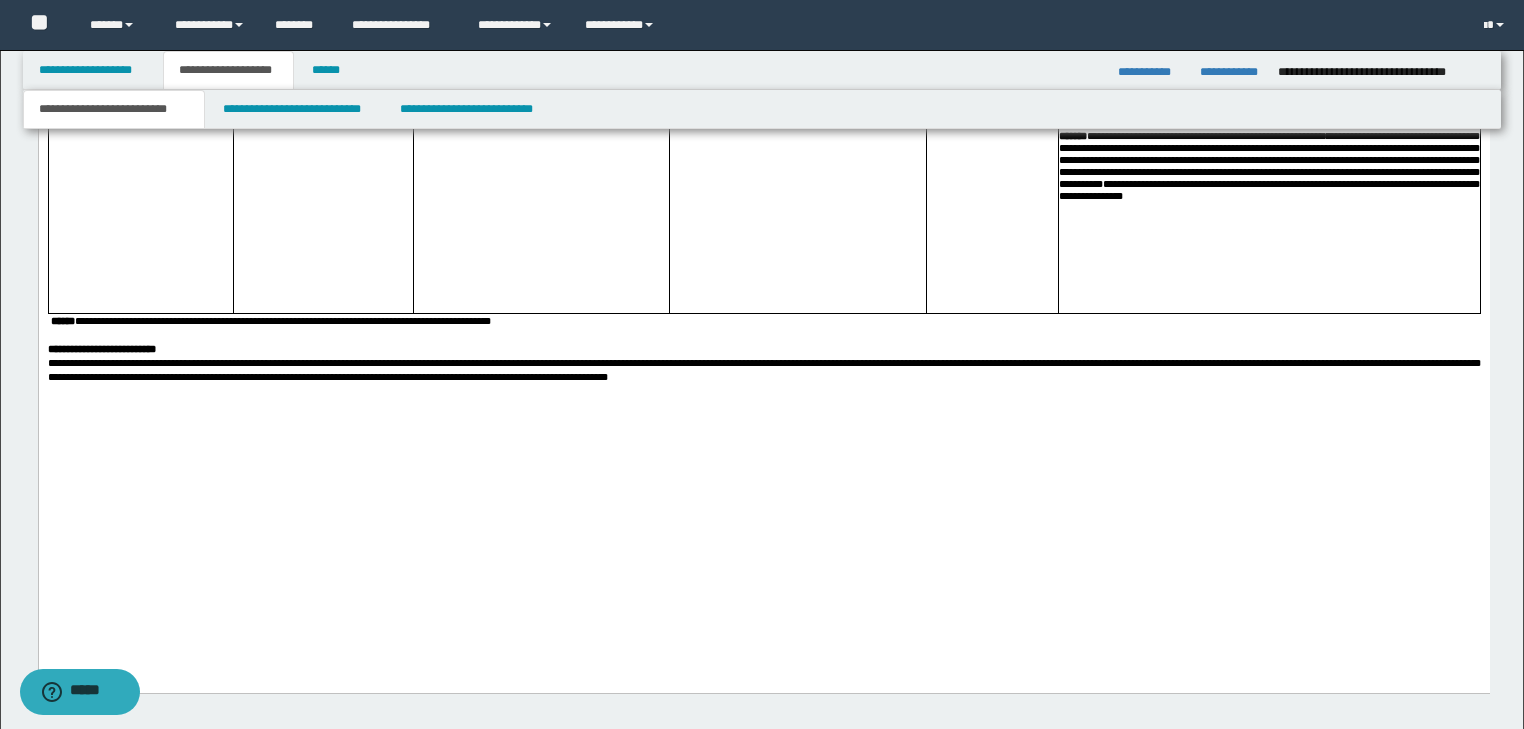 scroll, scrollTop: 2472, scrollLeft: 0, axis: vertical 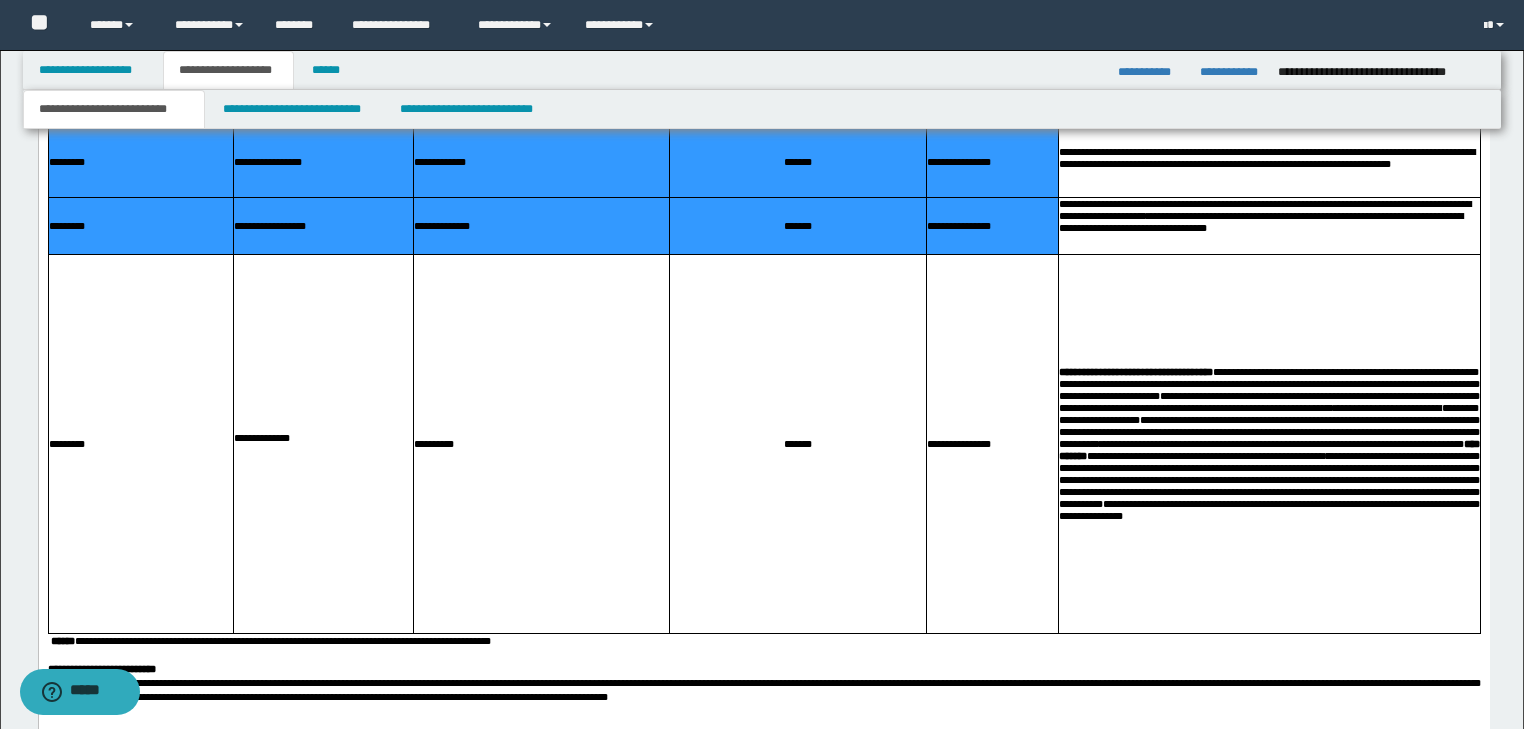drag, startPoint x: 275, startPoint y: 283, endPoint x: 935, endPoint y: 425, distance: 675.10297 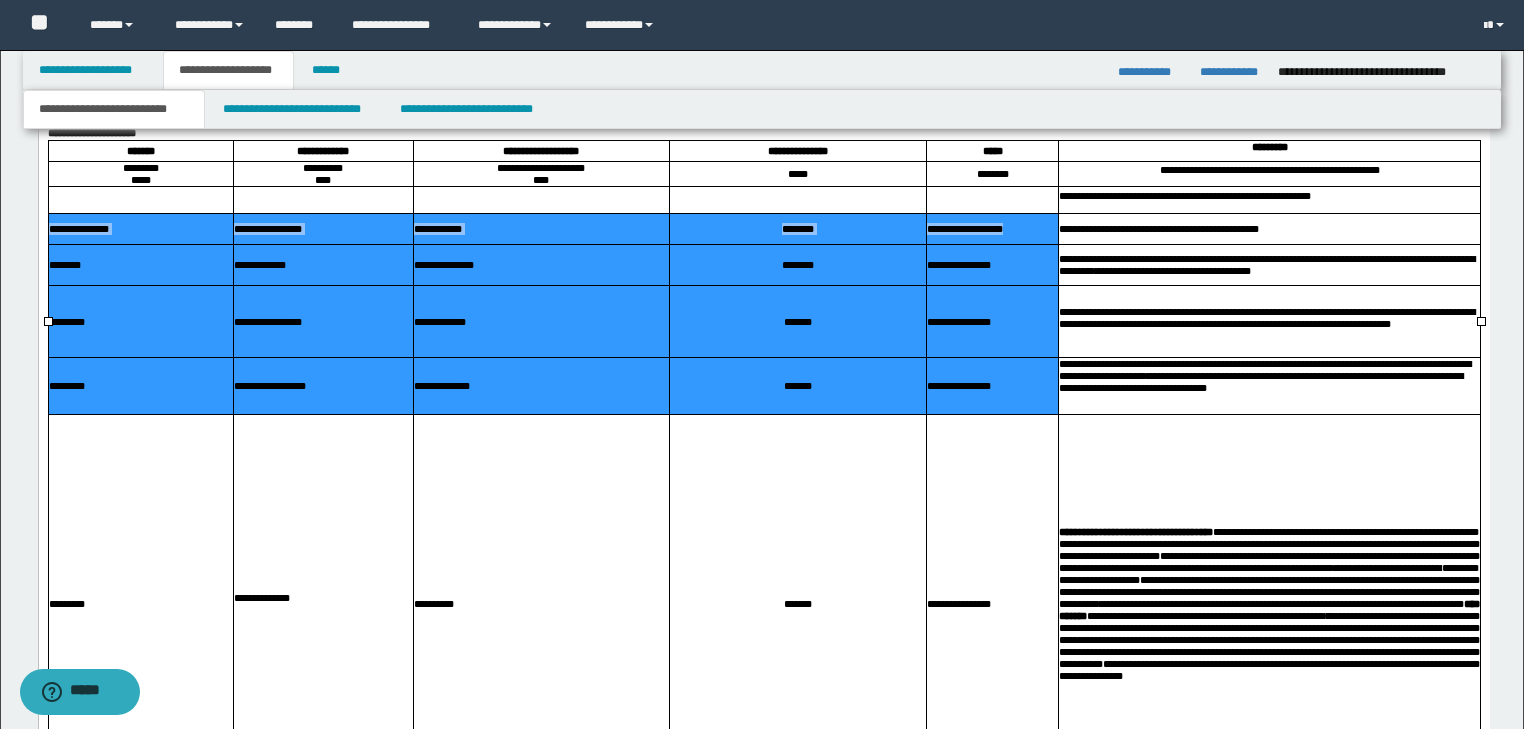 scroll, scrollTop: 2552, scrollLeft: 0, axis: vertical 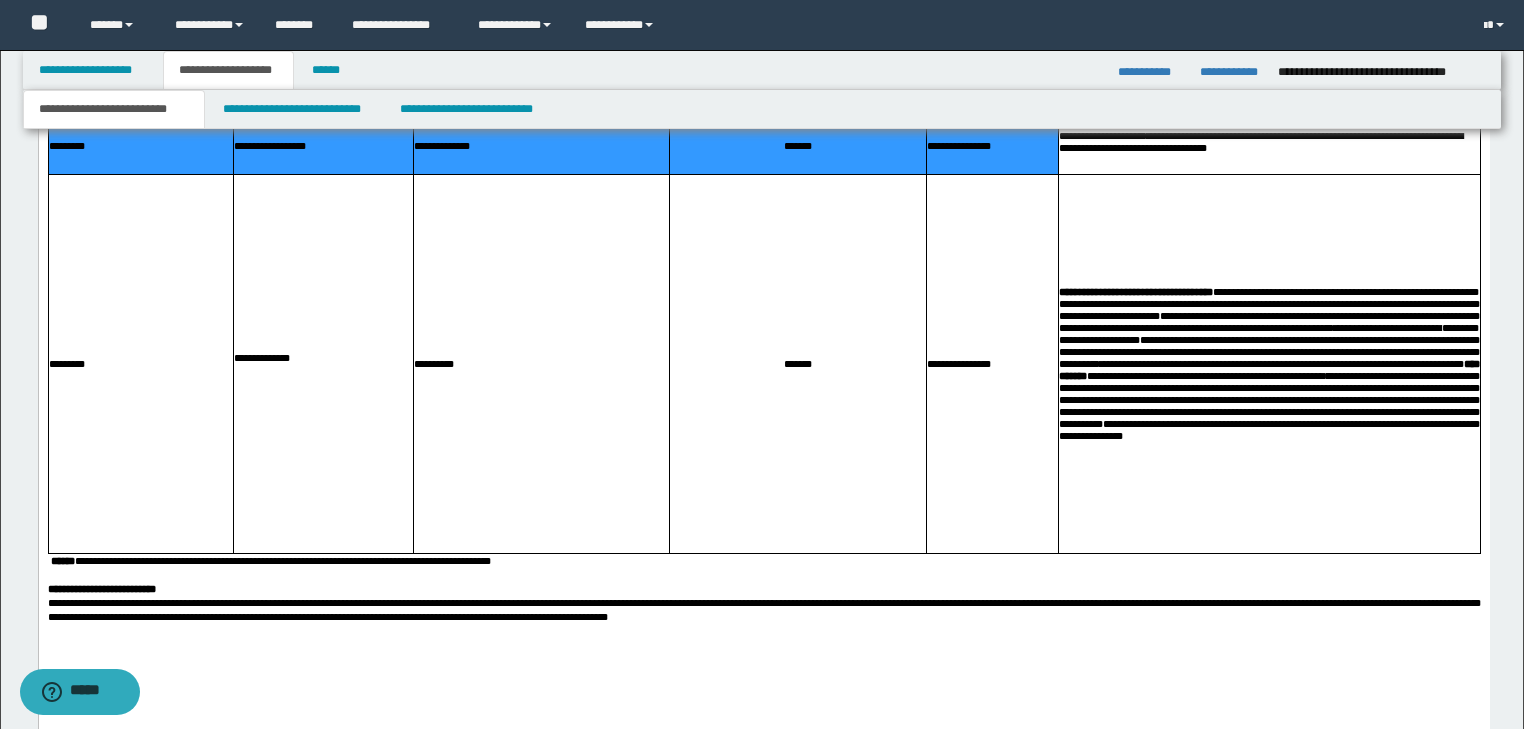 click on "**********" at bounding box center (540, 363) 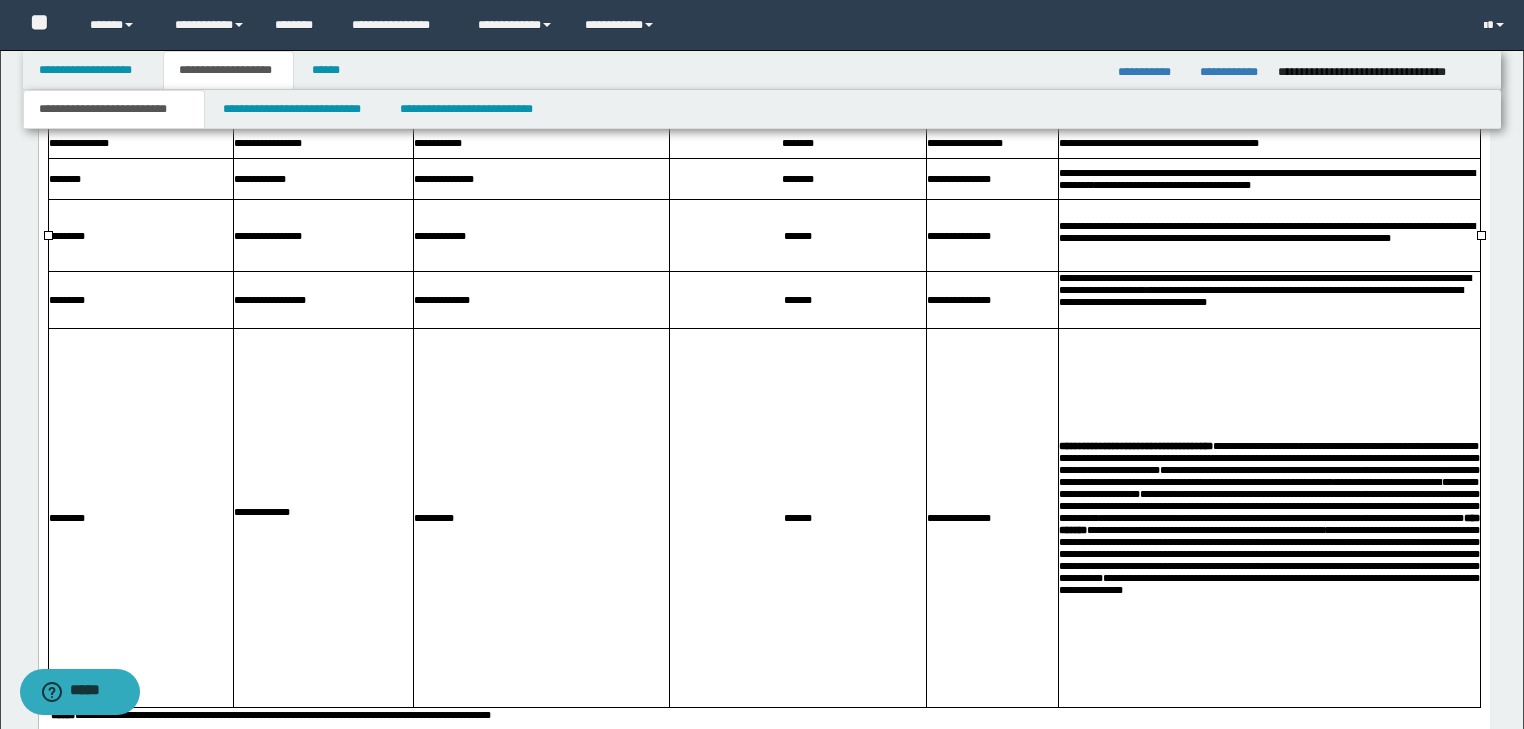 scroll, scrollTop: 2392, scrollLeft: 0, axis: vertical 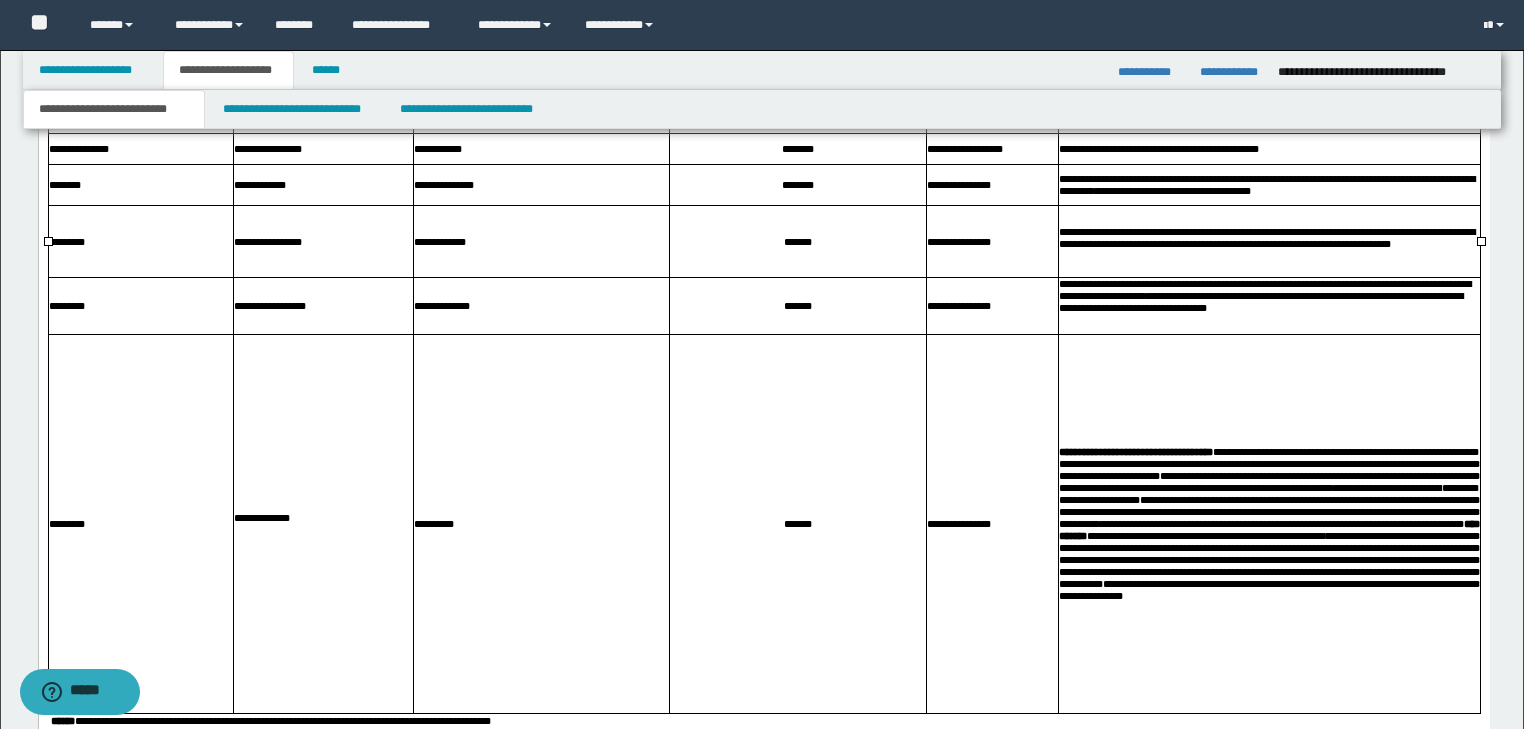 drag, startPoint x: 45, startPoint y: 240, endPoint x: 255, endPoint y: 234, distance: 210.0857 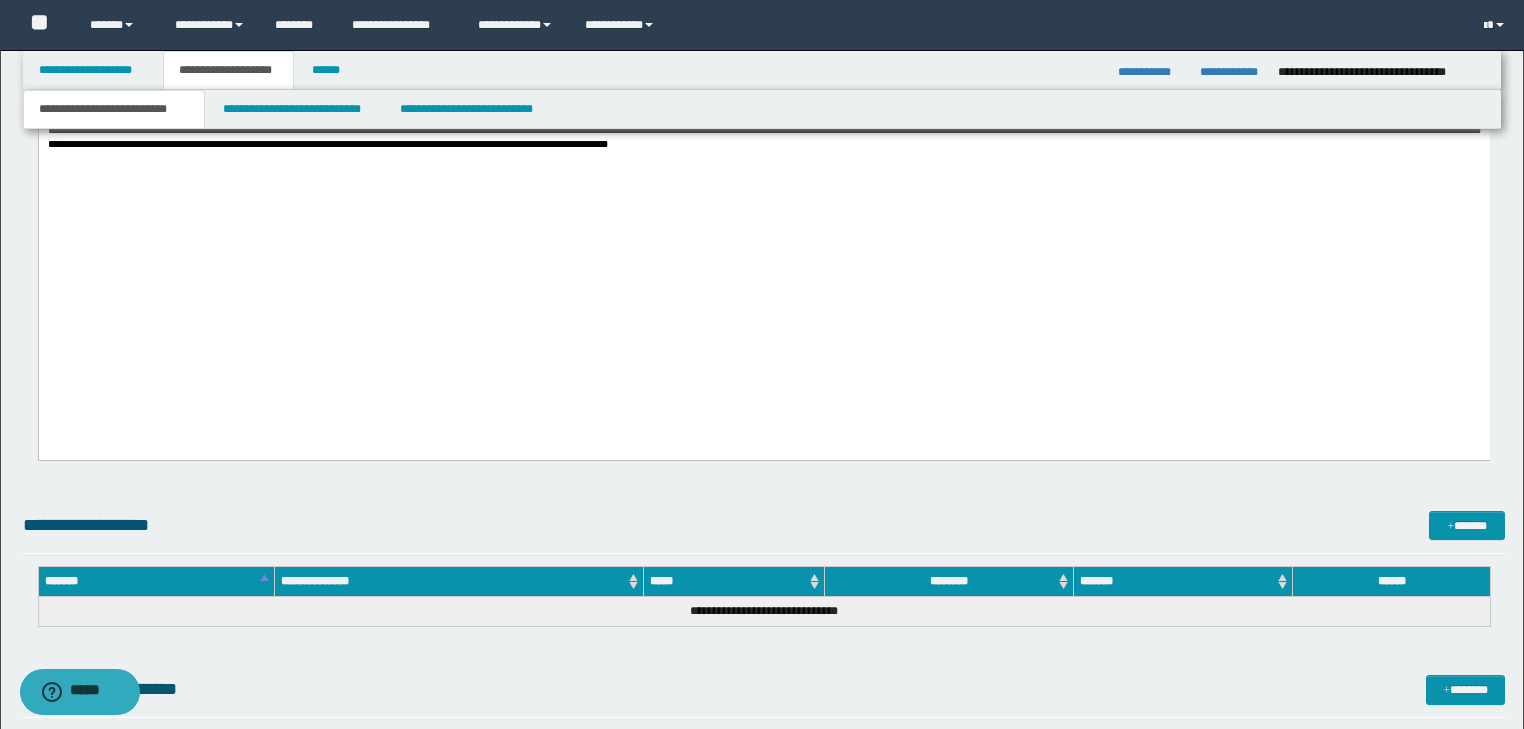 scroll, scrollTop: 2994, scrollLeft: 0, axis: vertical 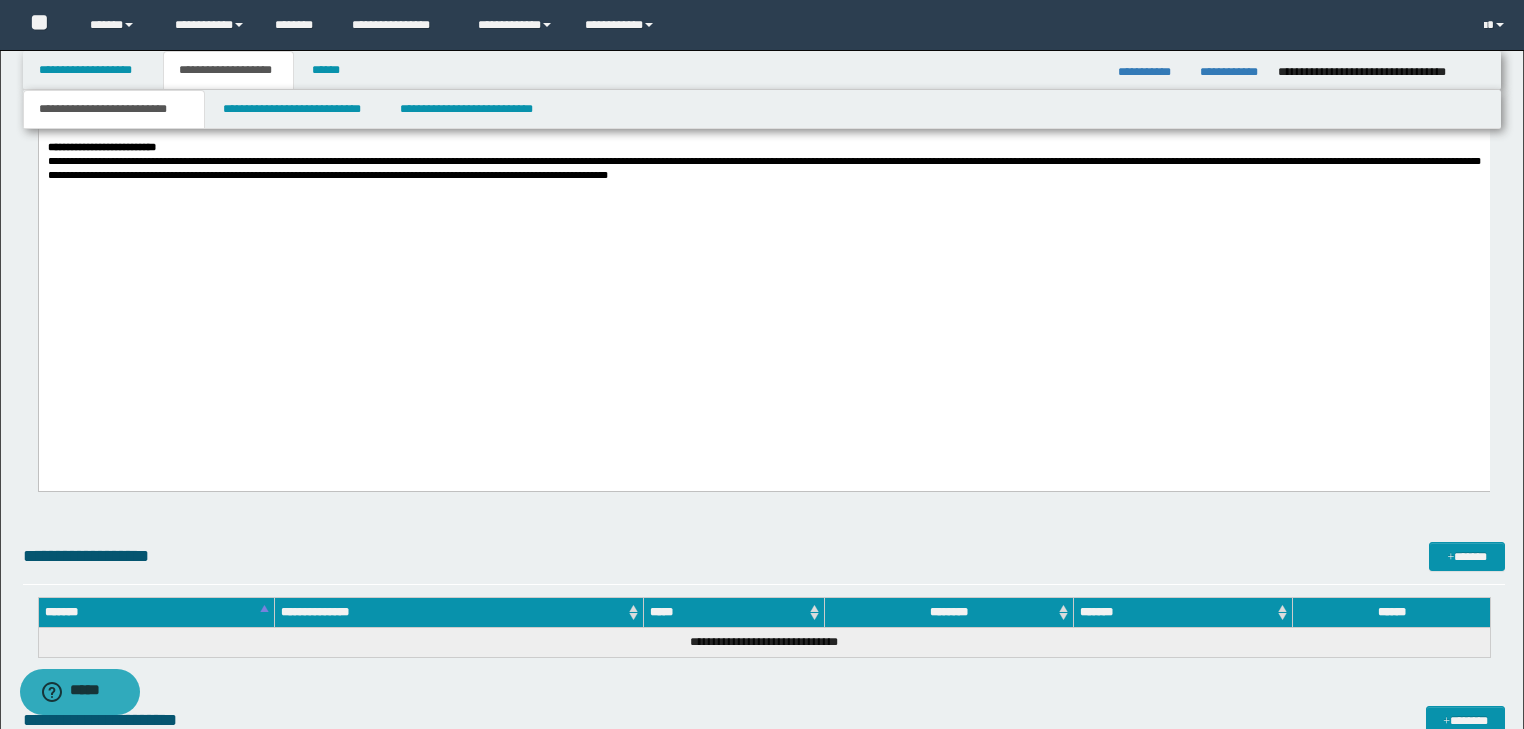 drag, startPoint x: 123, startPoint y: -348, endPoint x: 1441, endPoint y: 221, distance: 1435.5782 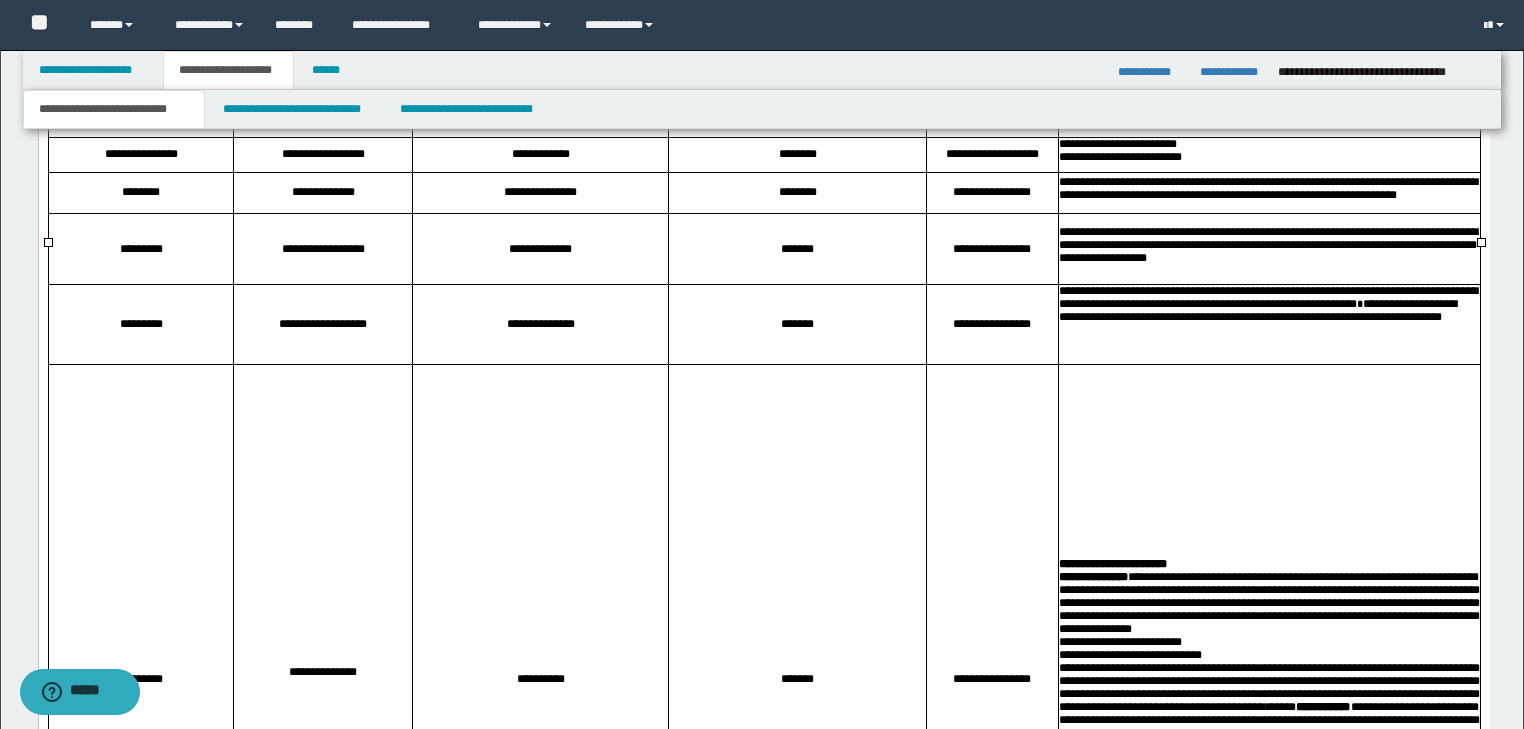 scroll, scrollTop: 2390, scrollLeft: 0, axis: vertical 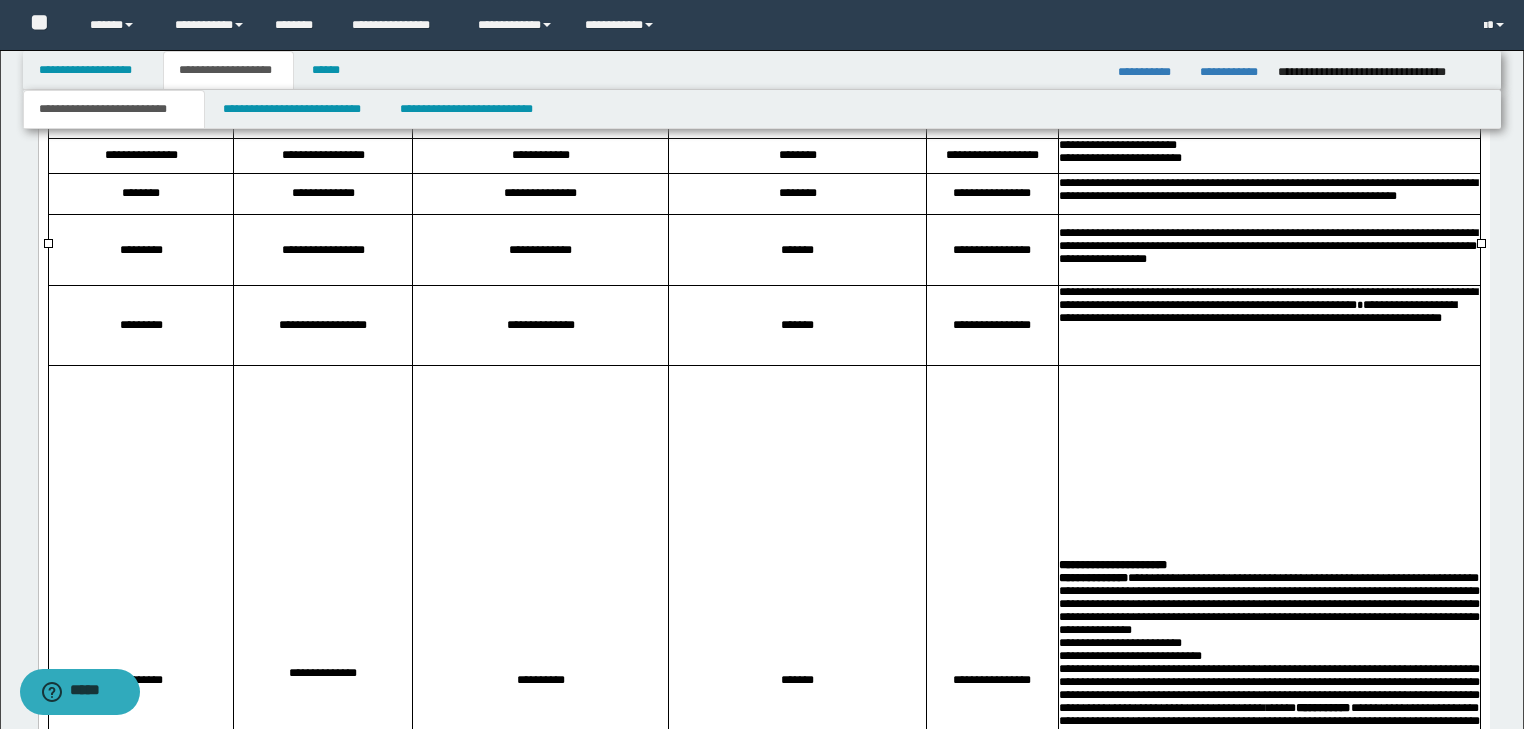 click on "**********" at bounding box center (1268, 145) 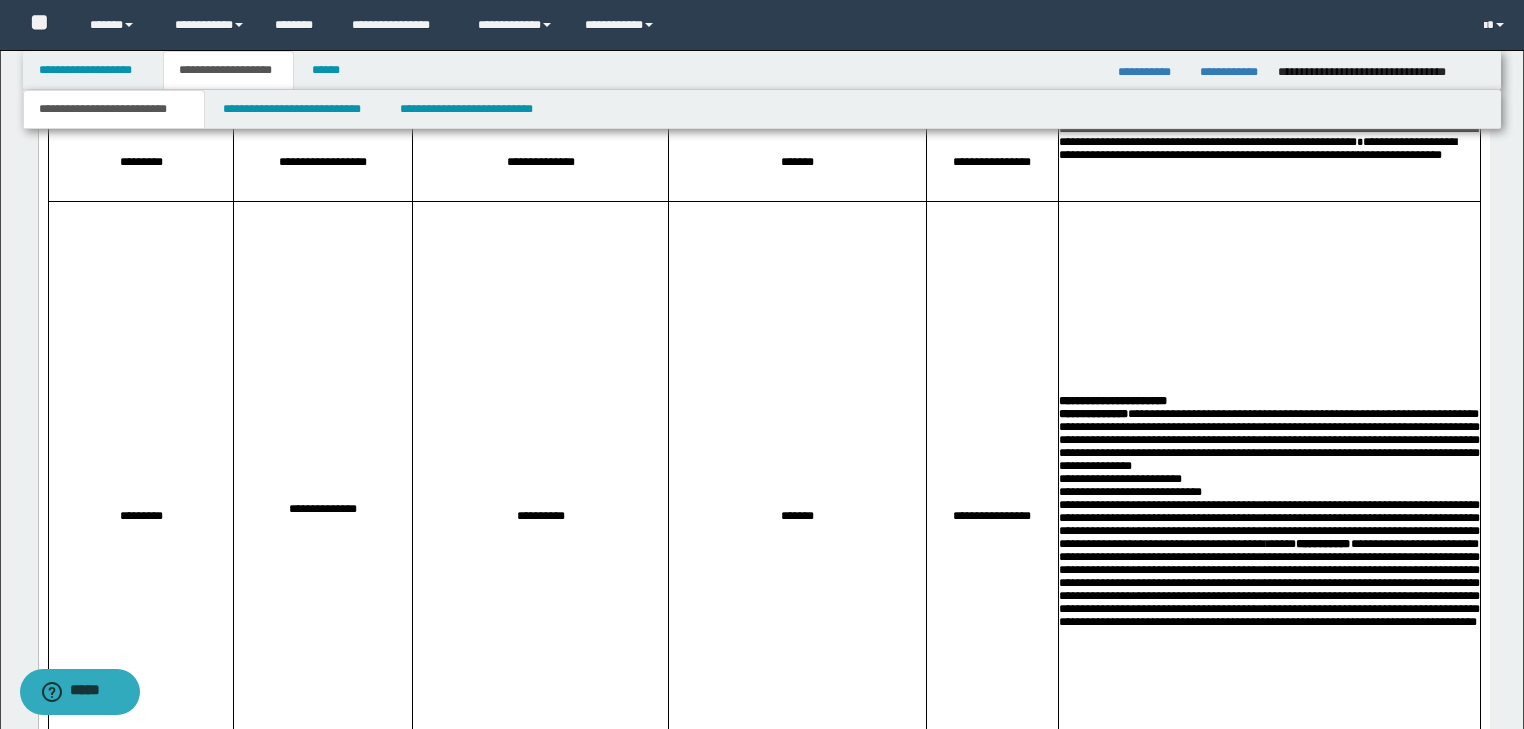 scroll, scrollTop: 2790, scrollLeft: 0, axis: vertical 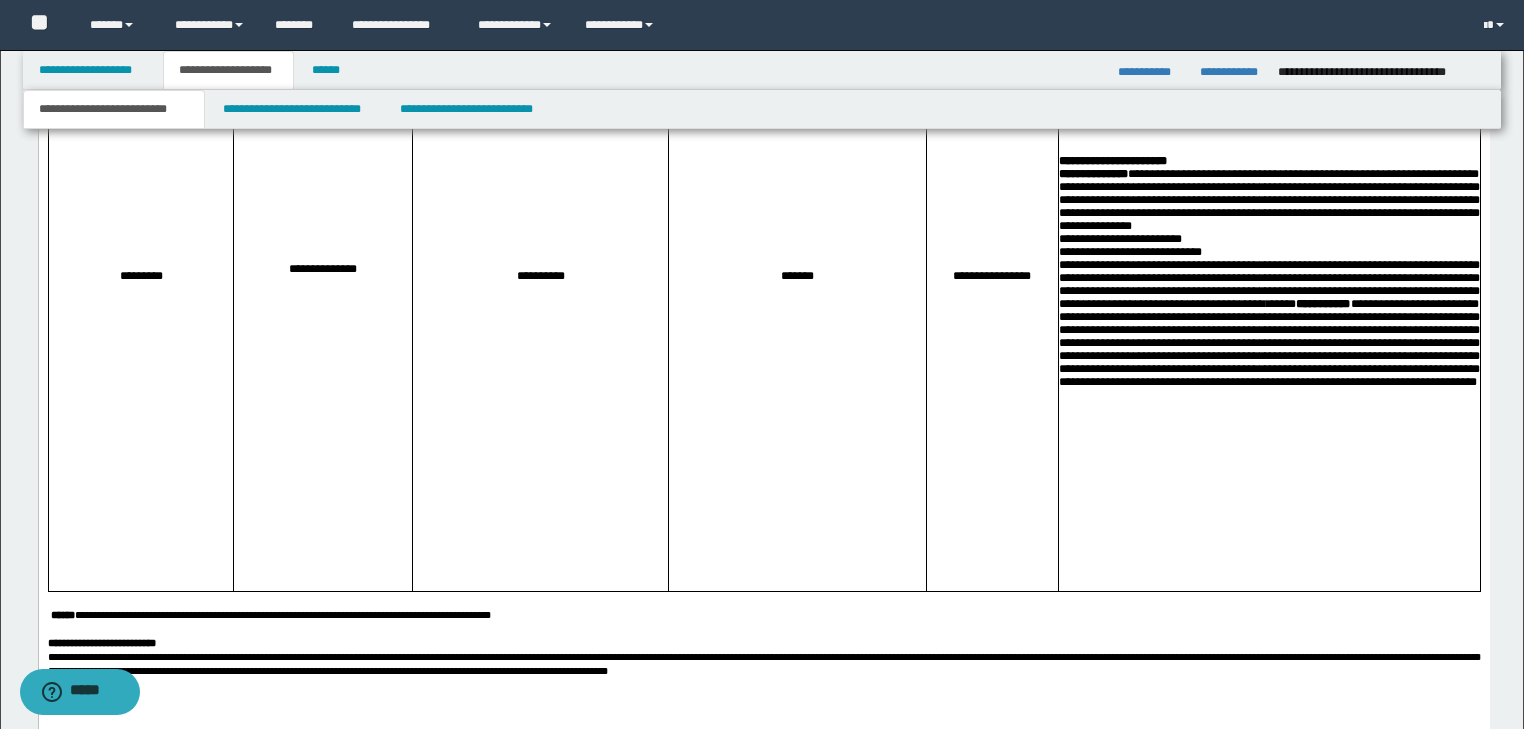 click on "**********" at bounding box center [1268, 200] 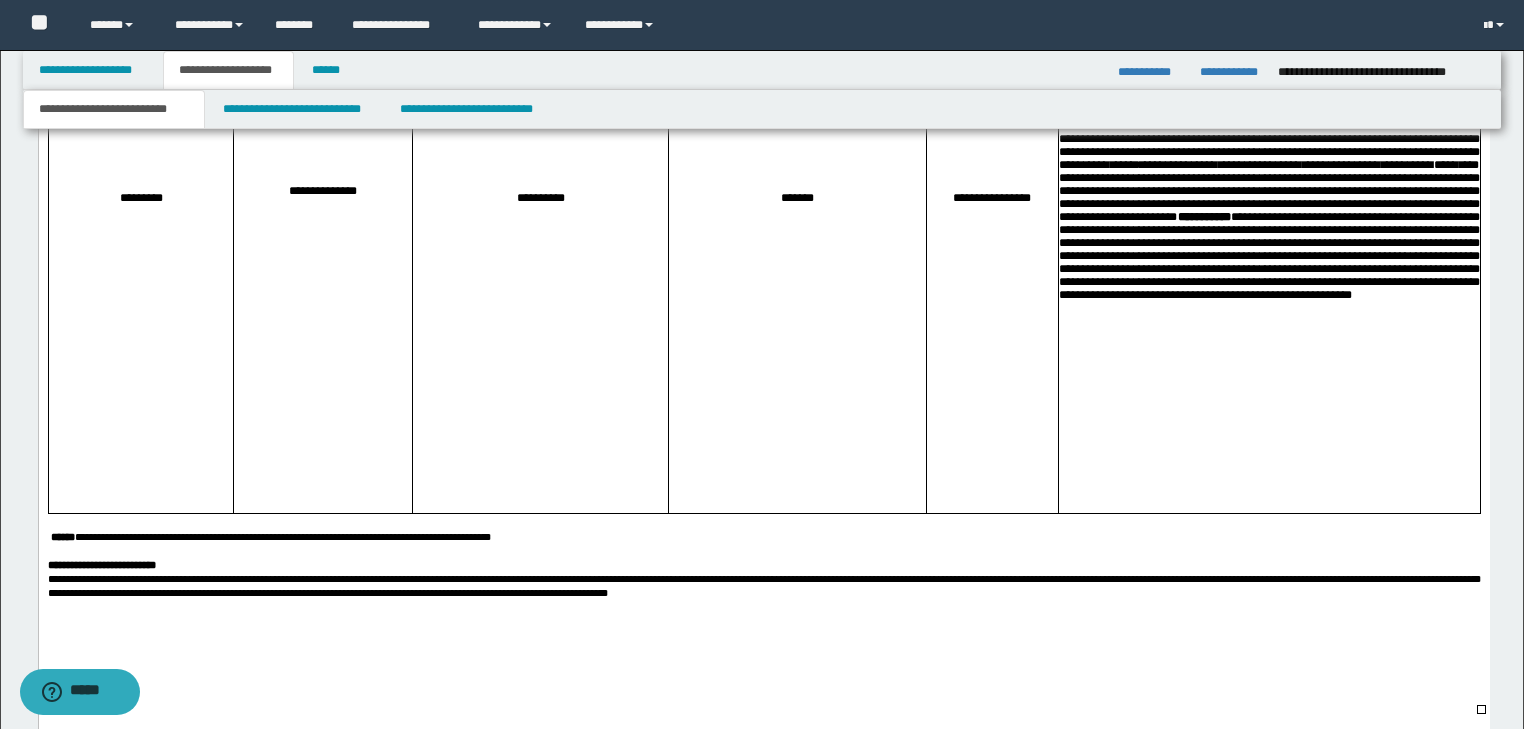 scroll, scrollTop: 3030, scrollLeft: 0, axis: vertical 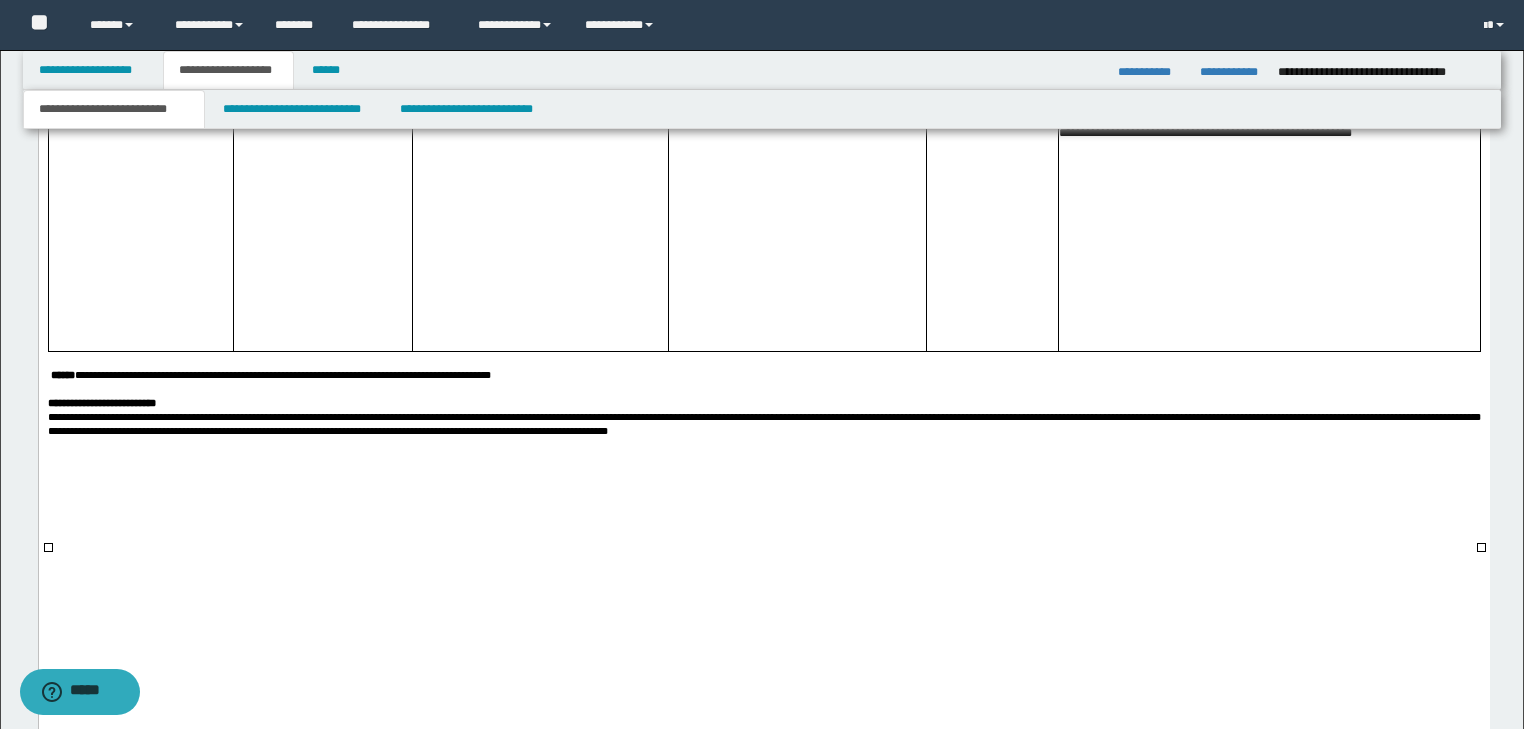 click on "[FIRST] [LAST] [STREET] [CITY], [STATE] [ZIP]" at bounding box center [1268, 42] 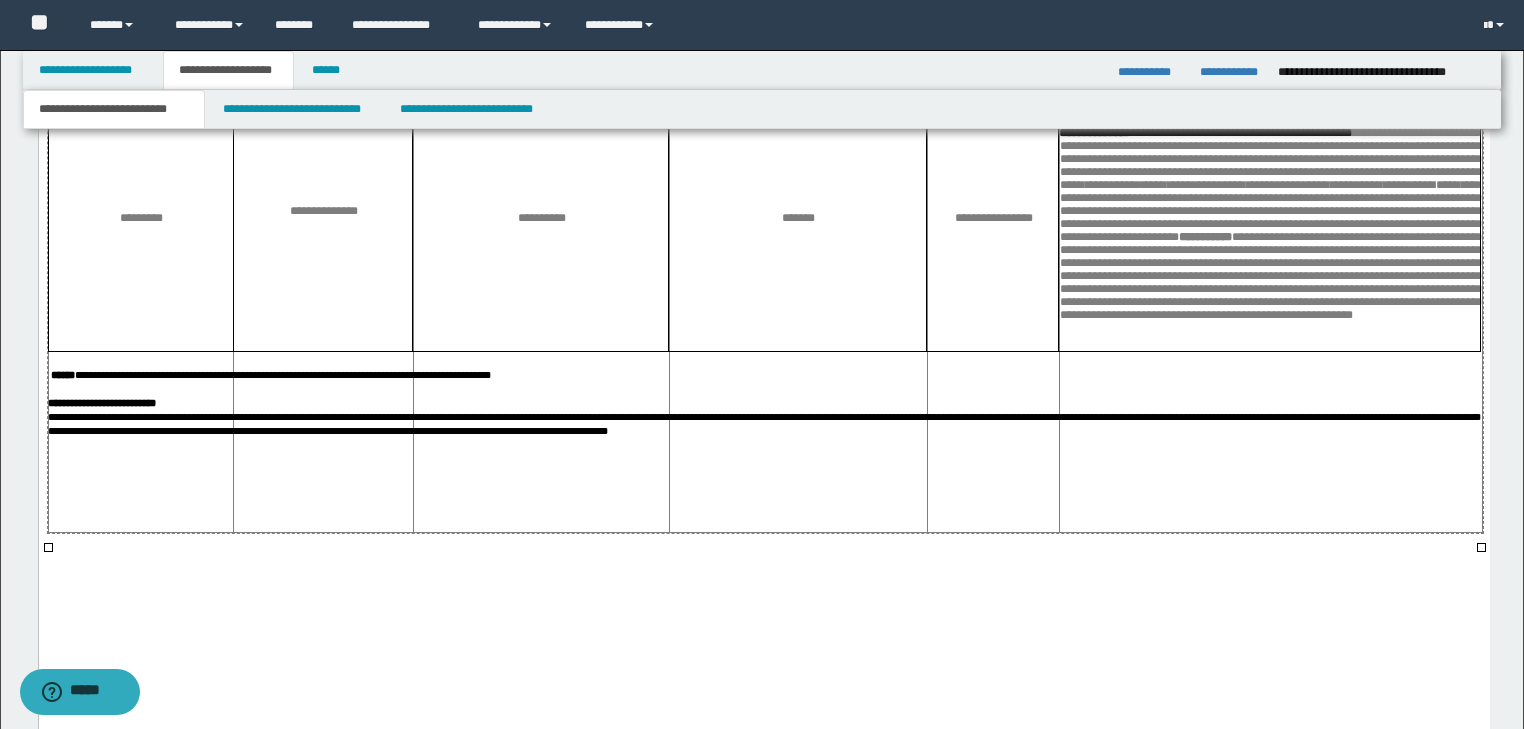 drag, startPoint x: 1479, startPoint y: 543, endPoint x: 1480, endPoint y: 468, distance: 75.00667 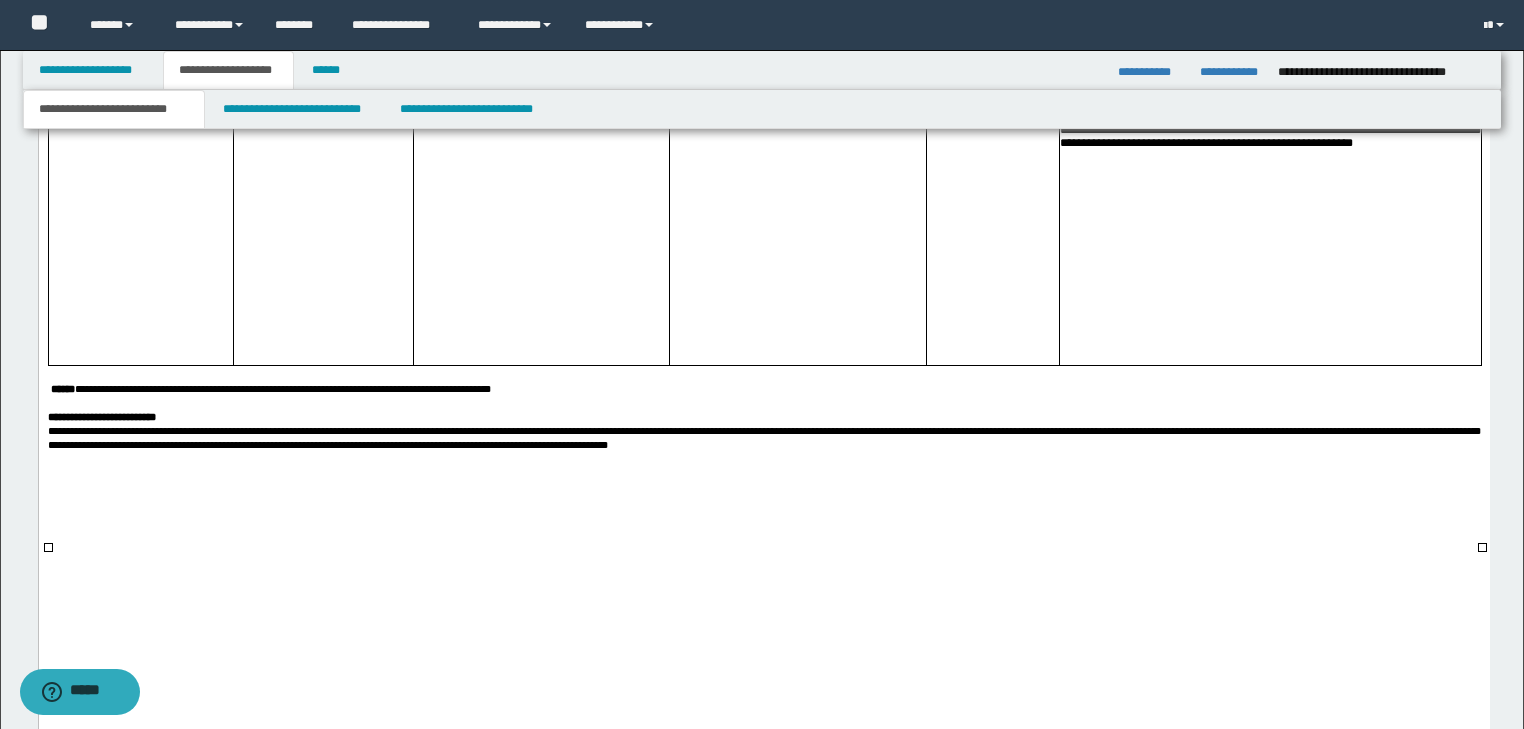 click on "**********" at bounding box center [1269, 45] 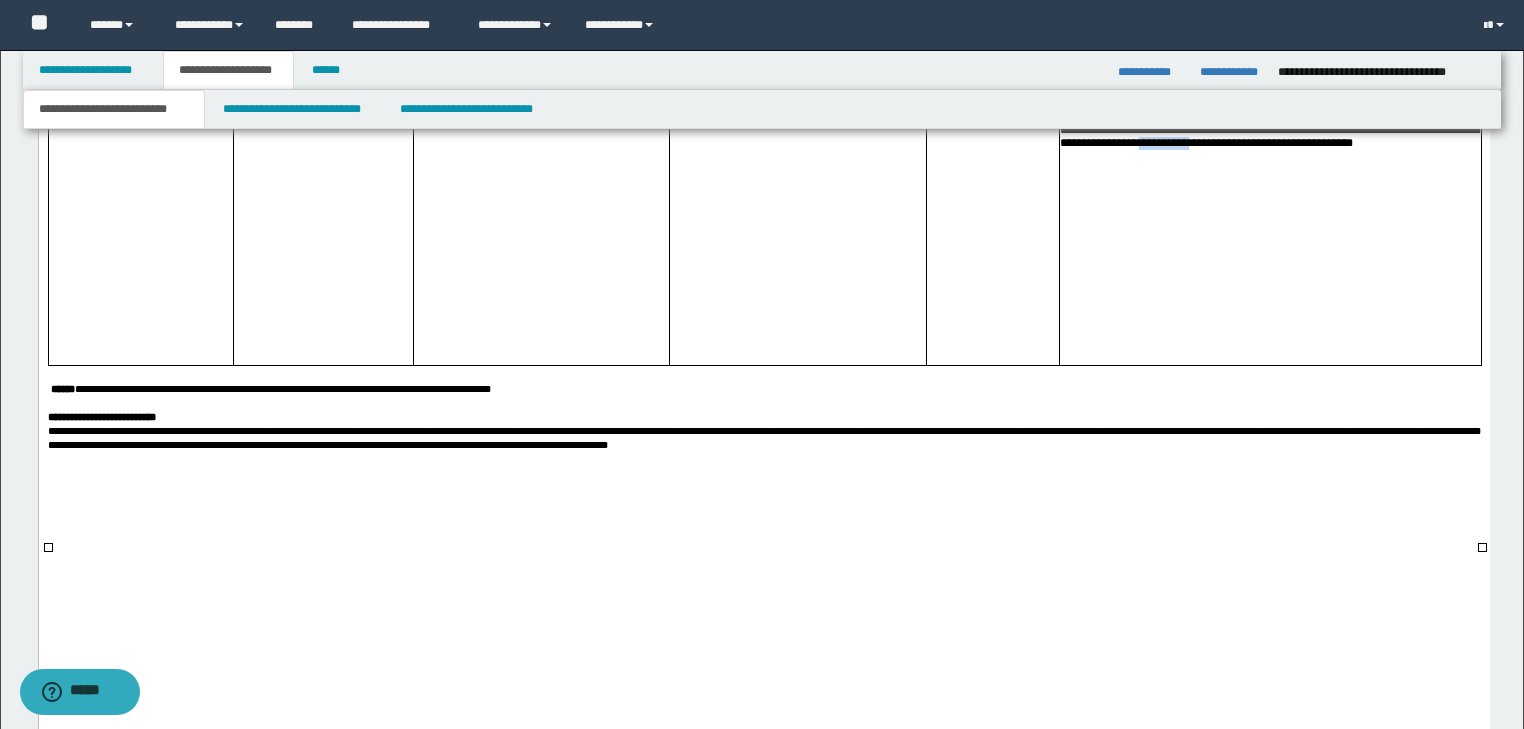 click on "**********" at bounding box center (1269, 45) 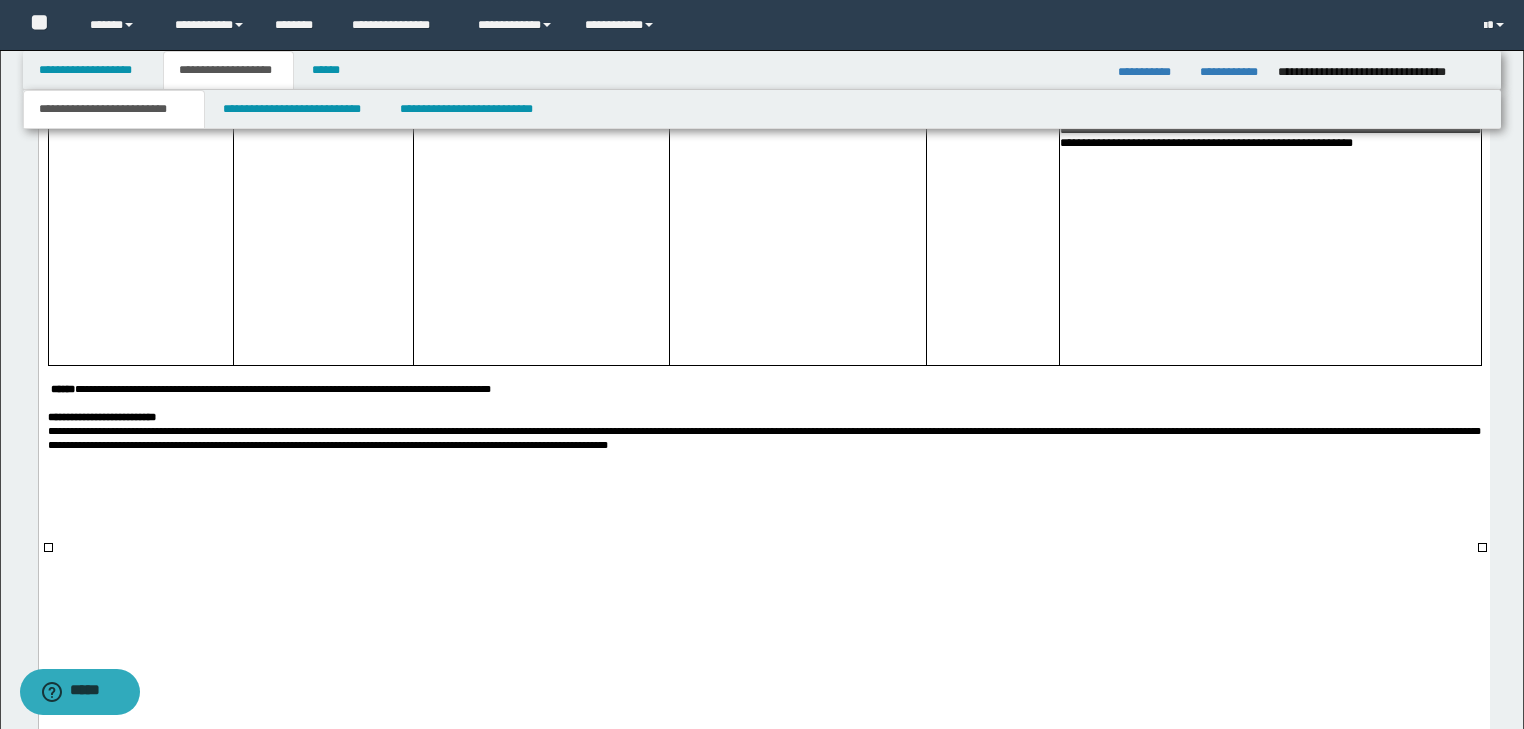click on "**********" at bounding box center [1269, 45] 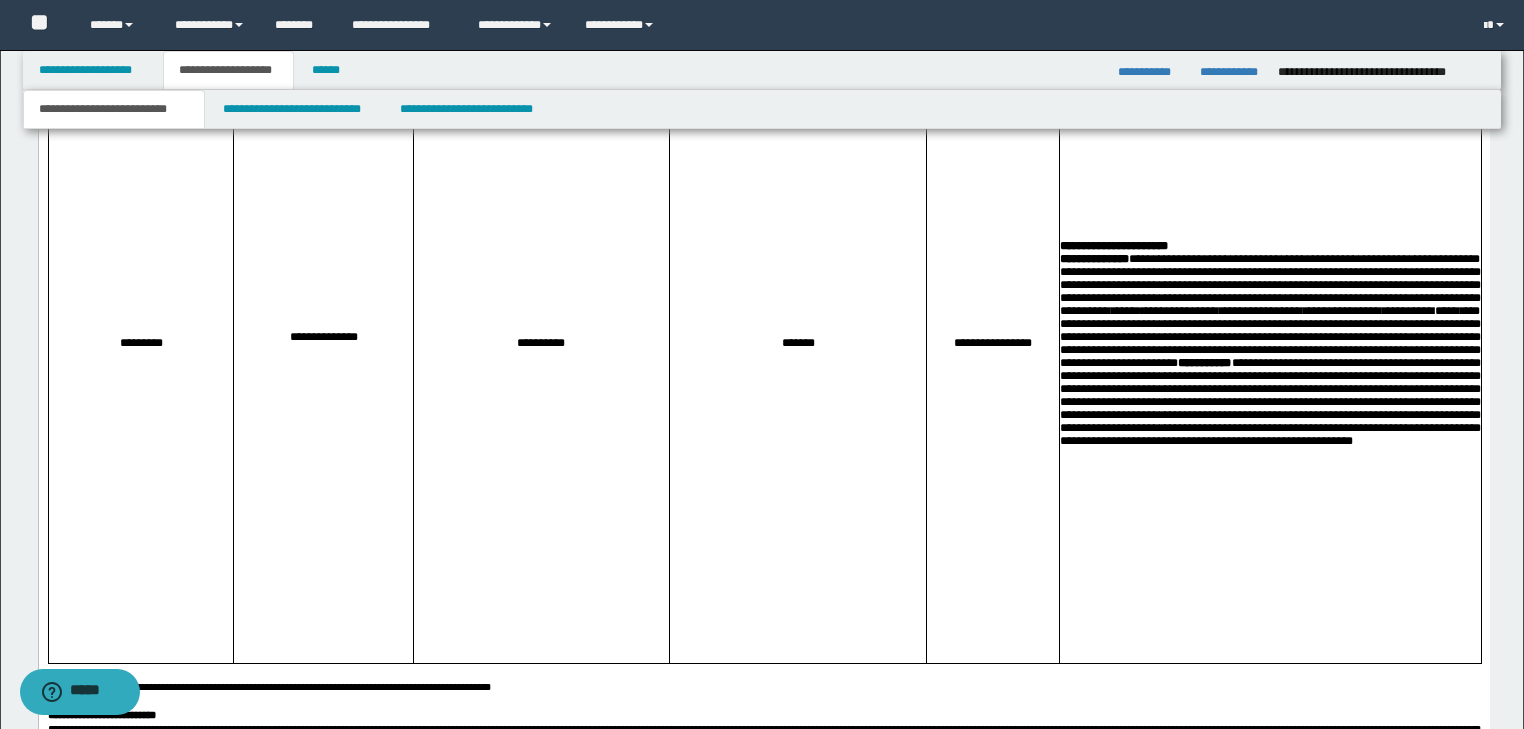 scroll, scrollTop: 2710, scrollLeft: 0, axis: vertical 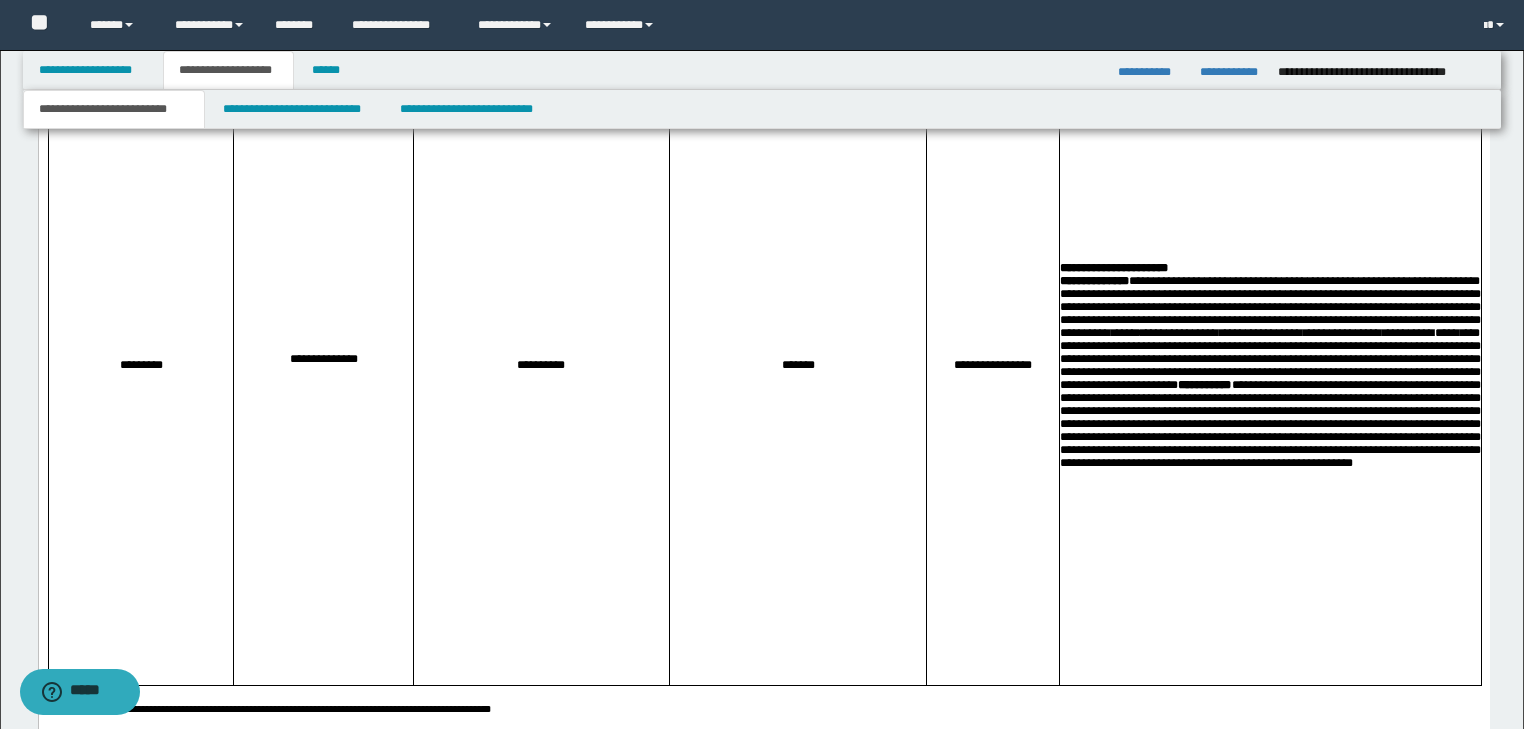 click on "**********" at bounding box center [1269, 268] 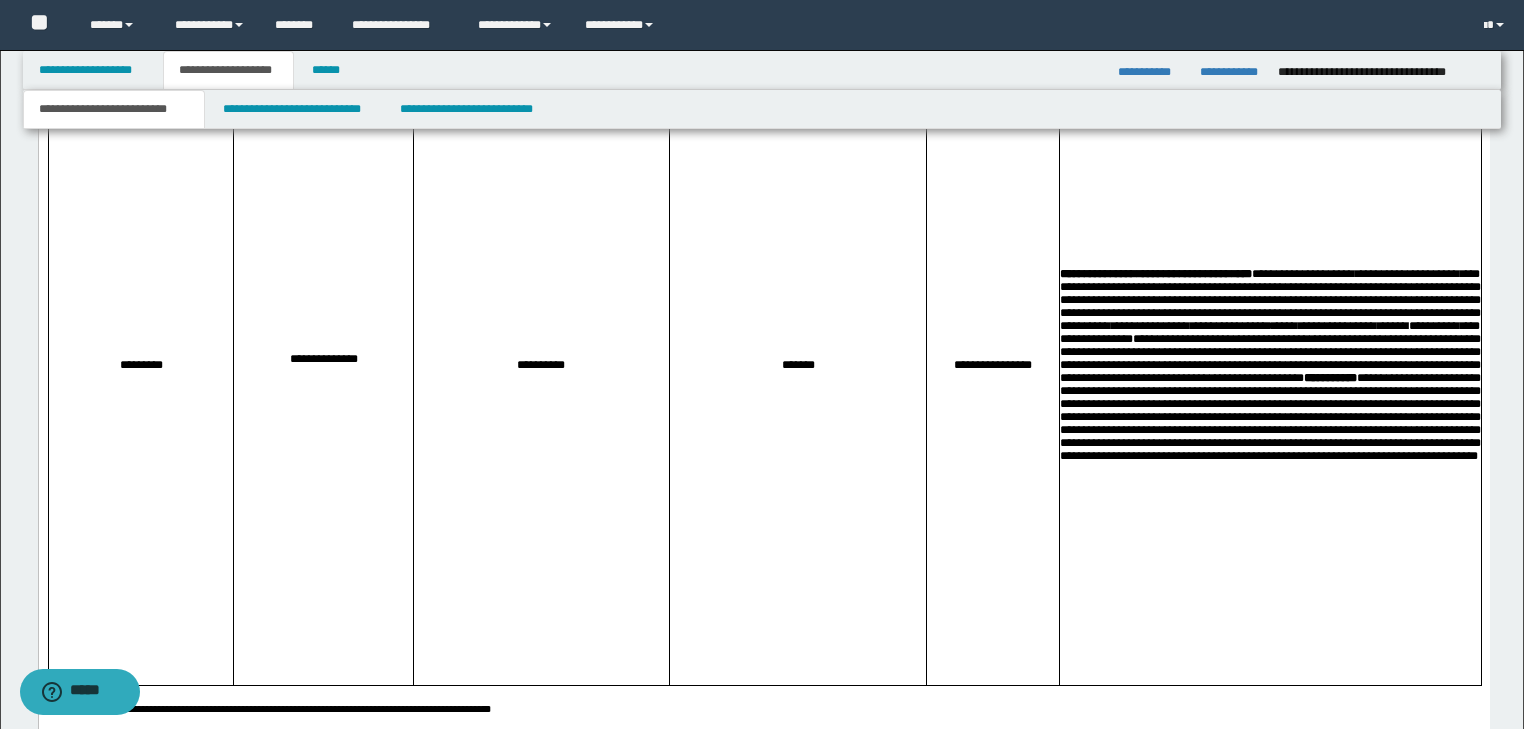 click on "**********" at bounding box center [1269, 365] 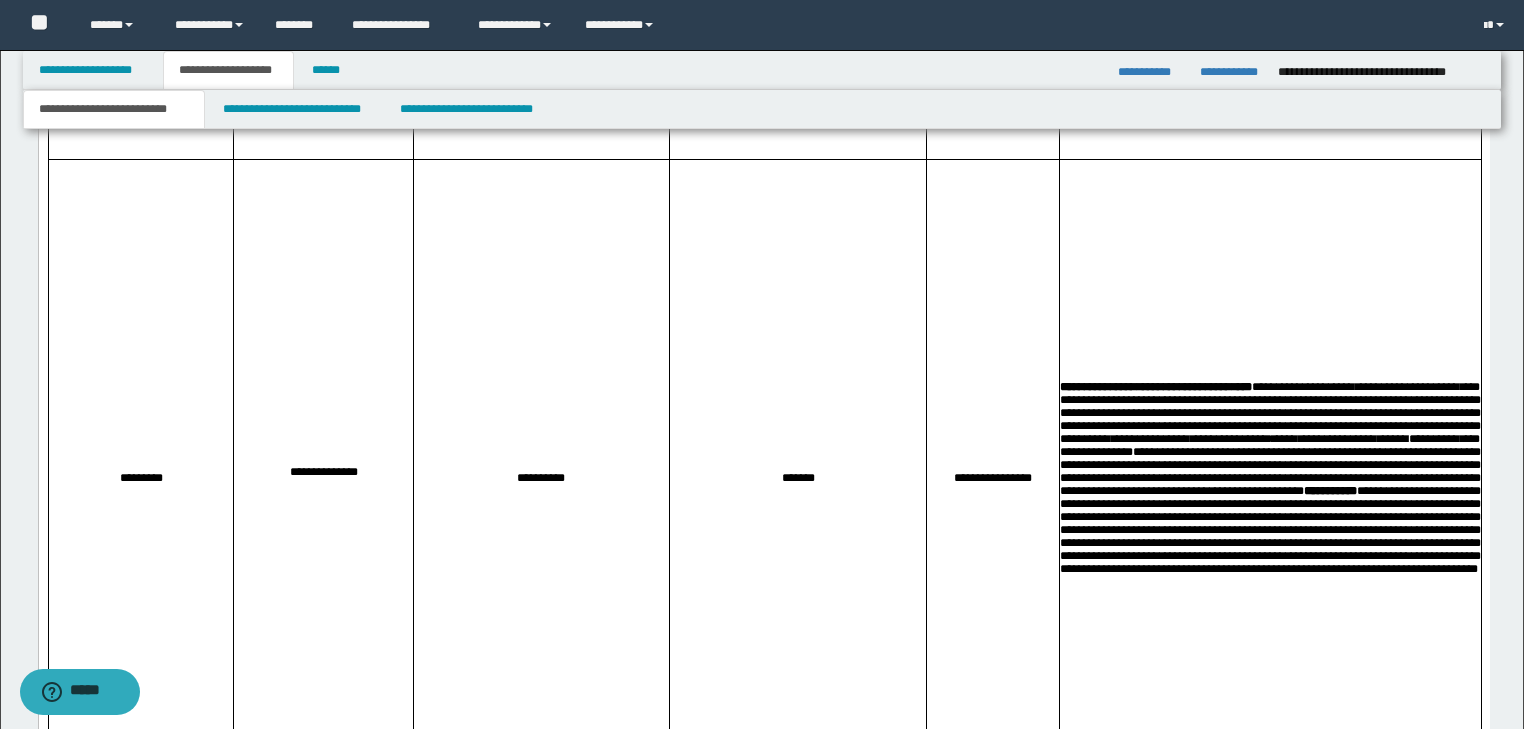 scroll, scrollTop: 2470, scrollLeft: 0, axis: vertical 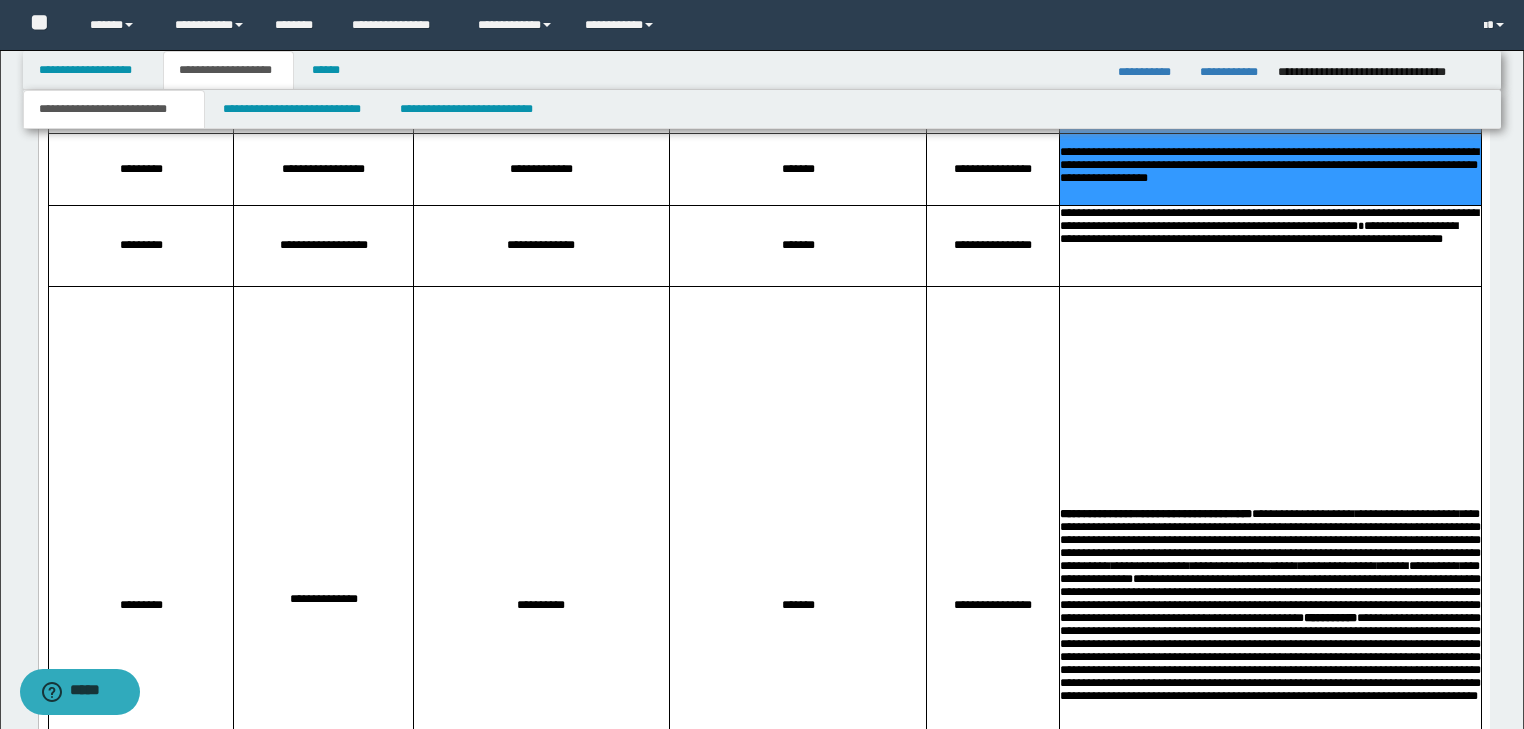drag, startPoint x: 1095, startPoint y: 203, endPoint x: 1164, endPoint y: 389, distance: 198.38599 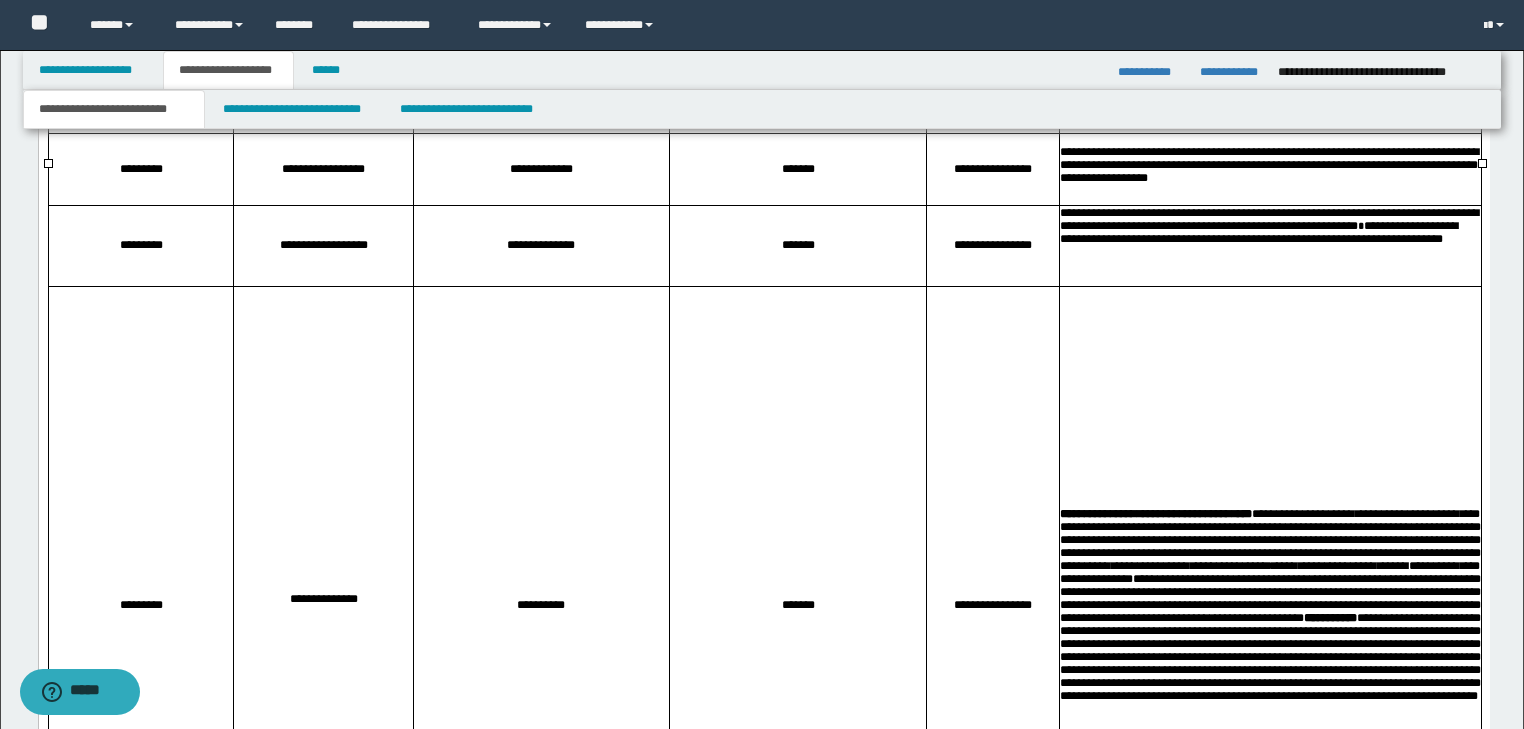 click on "**********" at bounding box center [1269, 169] 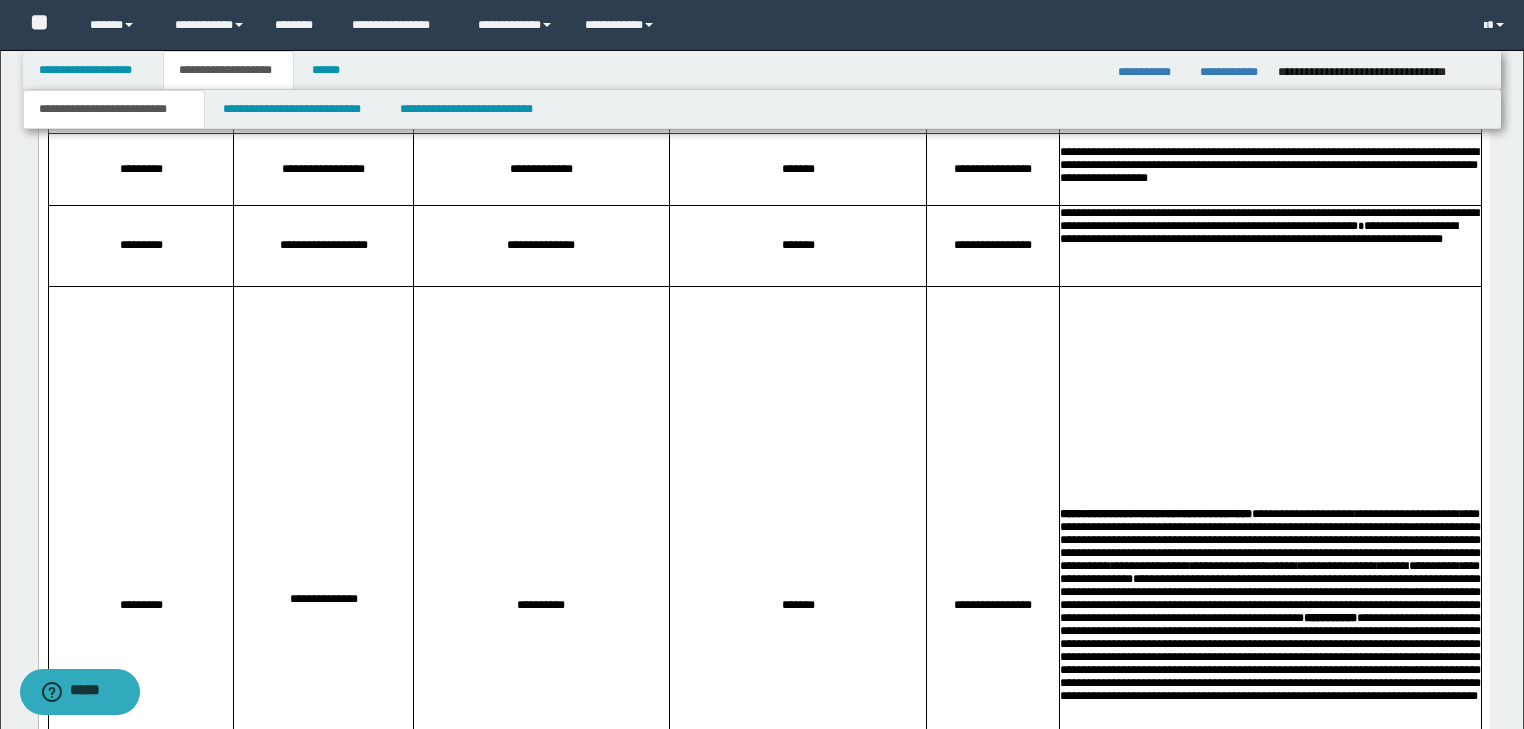 click on "**********" at bounding box center [1269, 17] 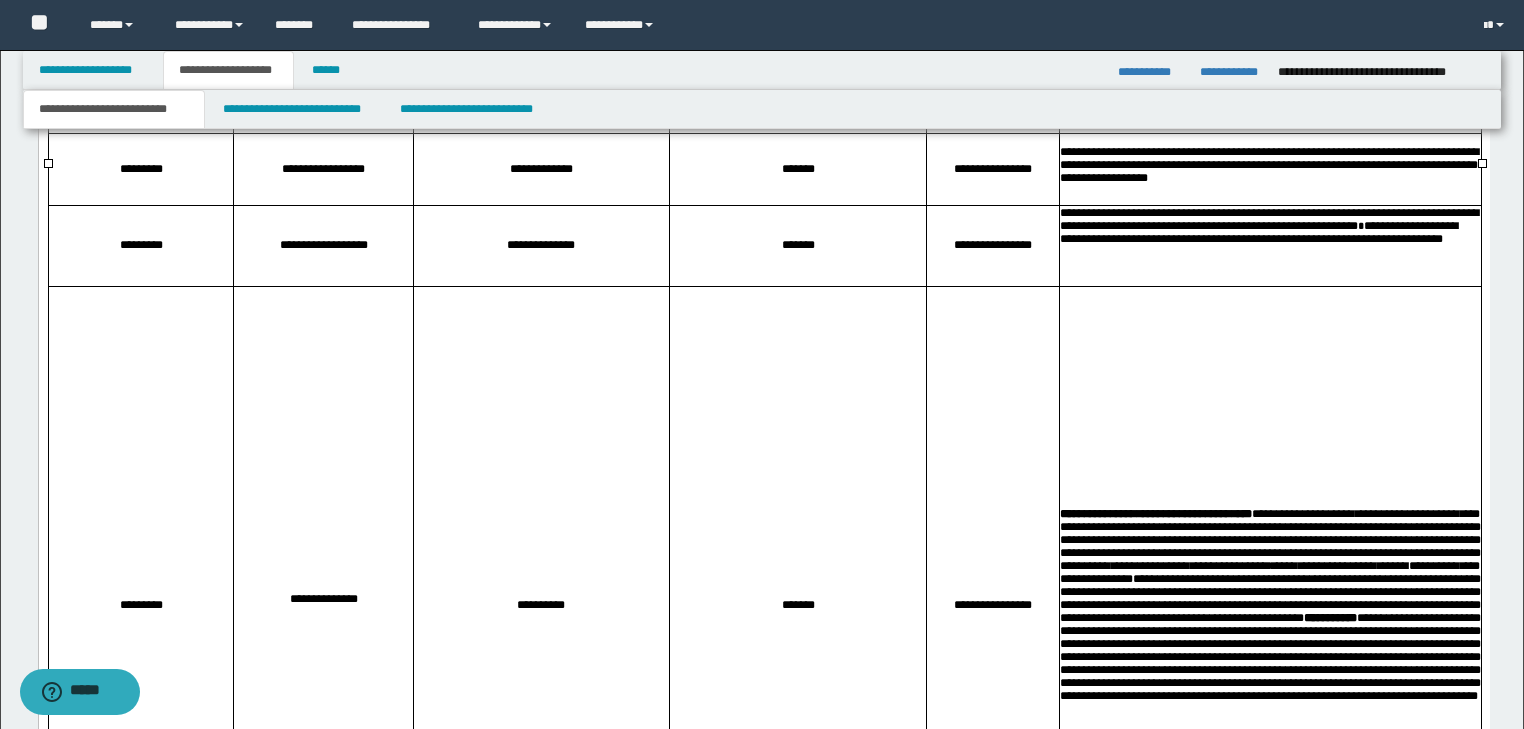 click on "**********" at bounding box center (1269, 17) 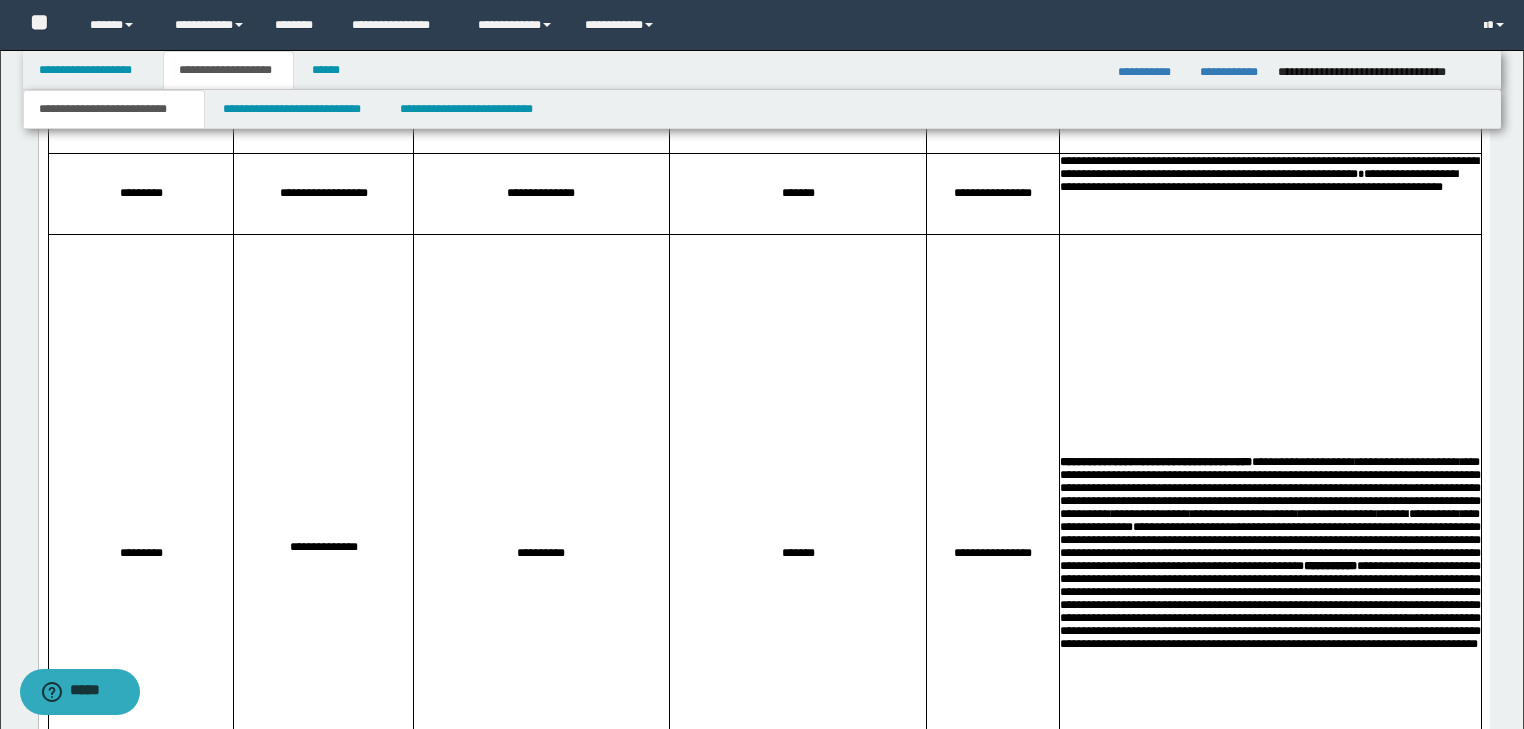 scroll, scrollTop: 2550, scrollLeft: 0, axis: vertical 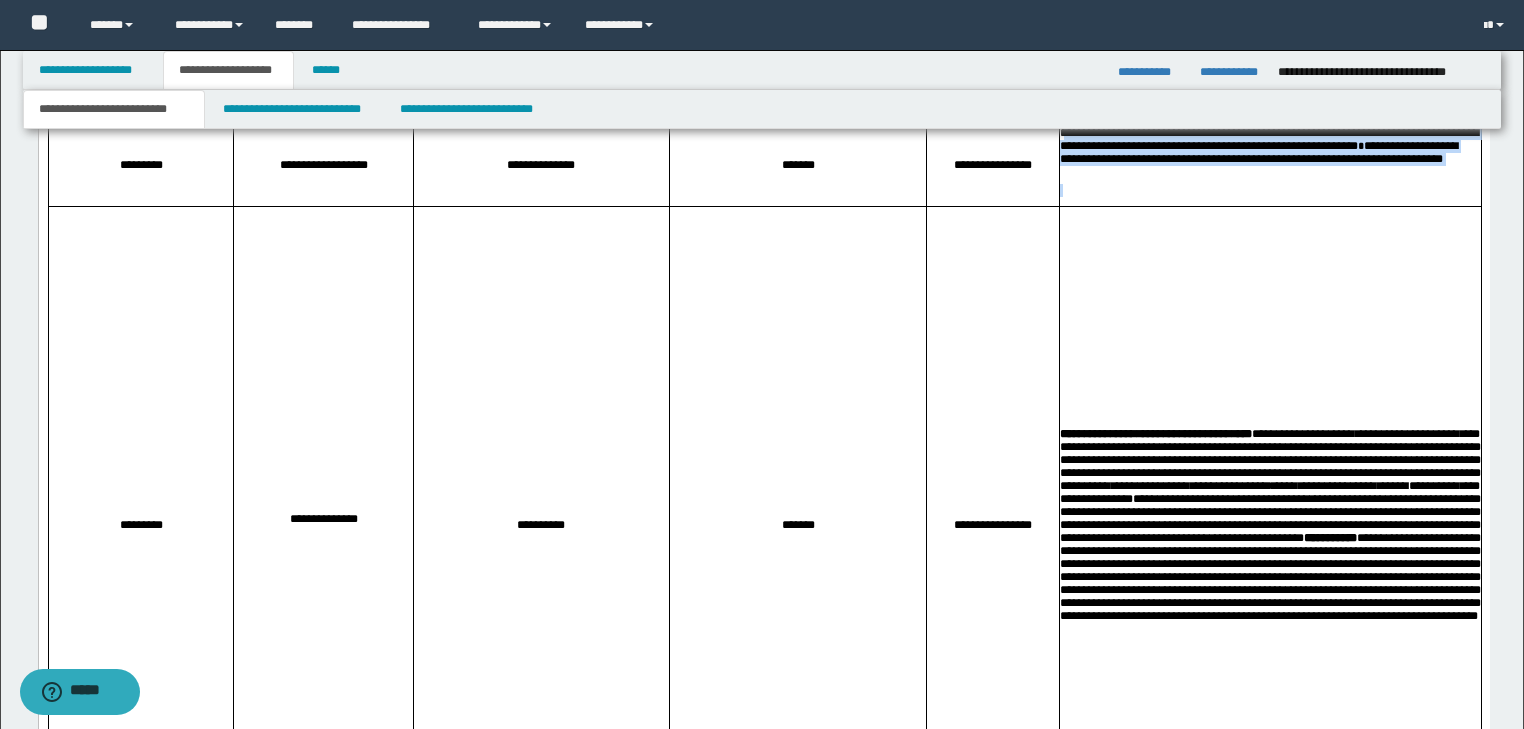 drag, startPoint x: 1338, startPoint y: 381, endPoint x: 1065, endPoint y: 330, distance: 277.72287 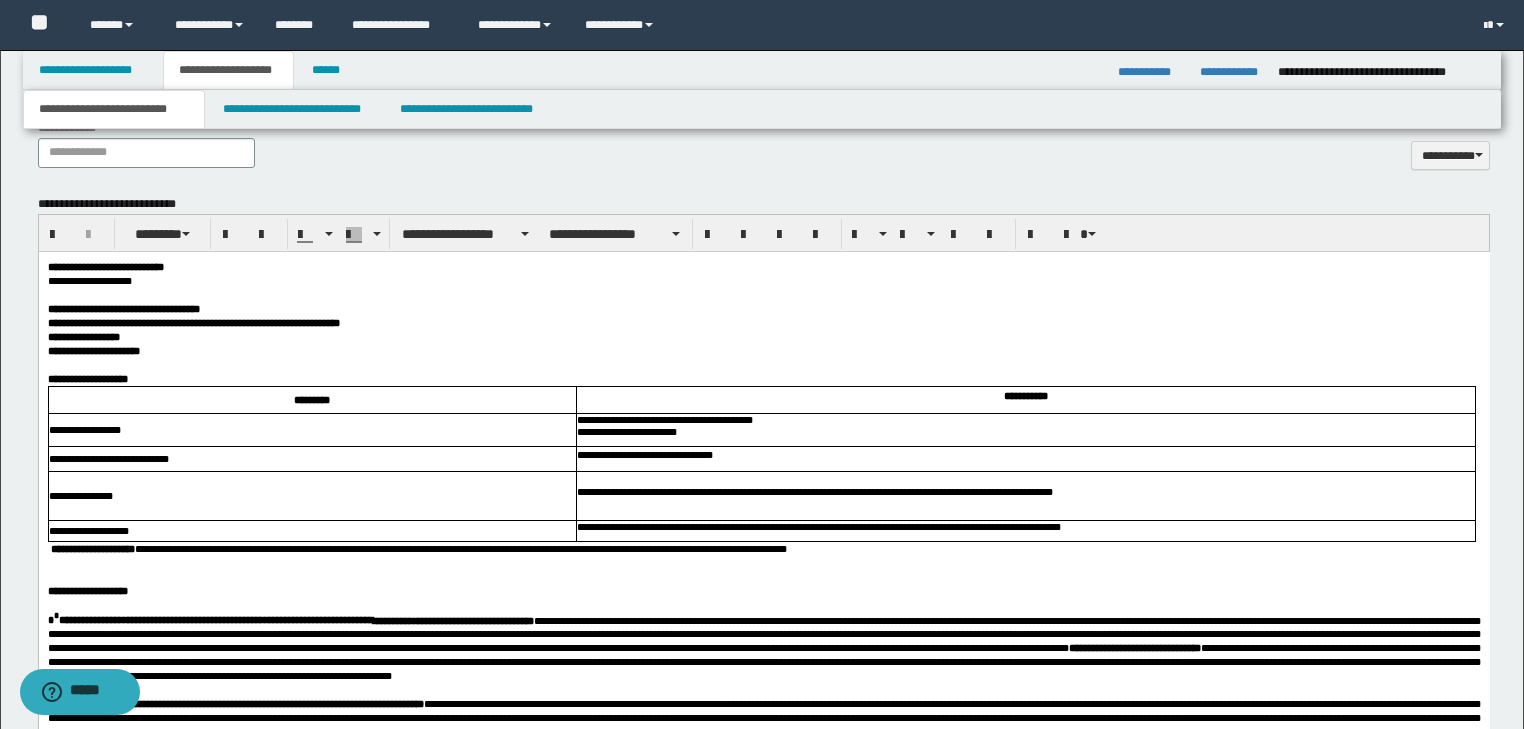 scroll, scrollTop: 1110, scrollLeft: 0, axis: vertical 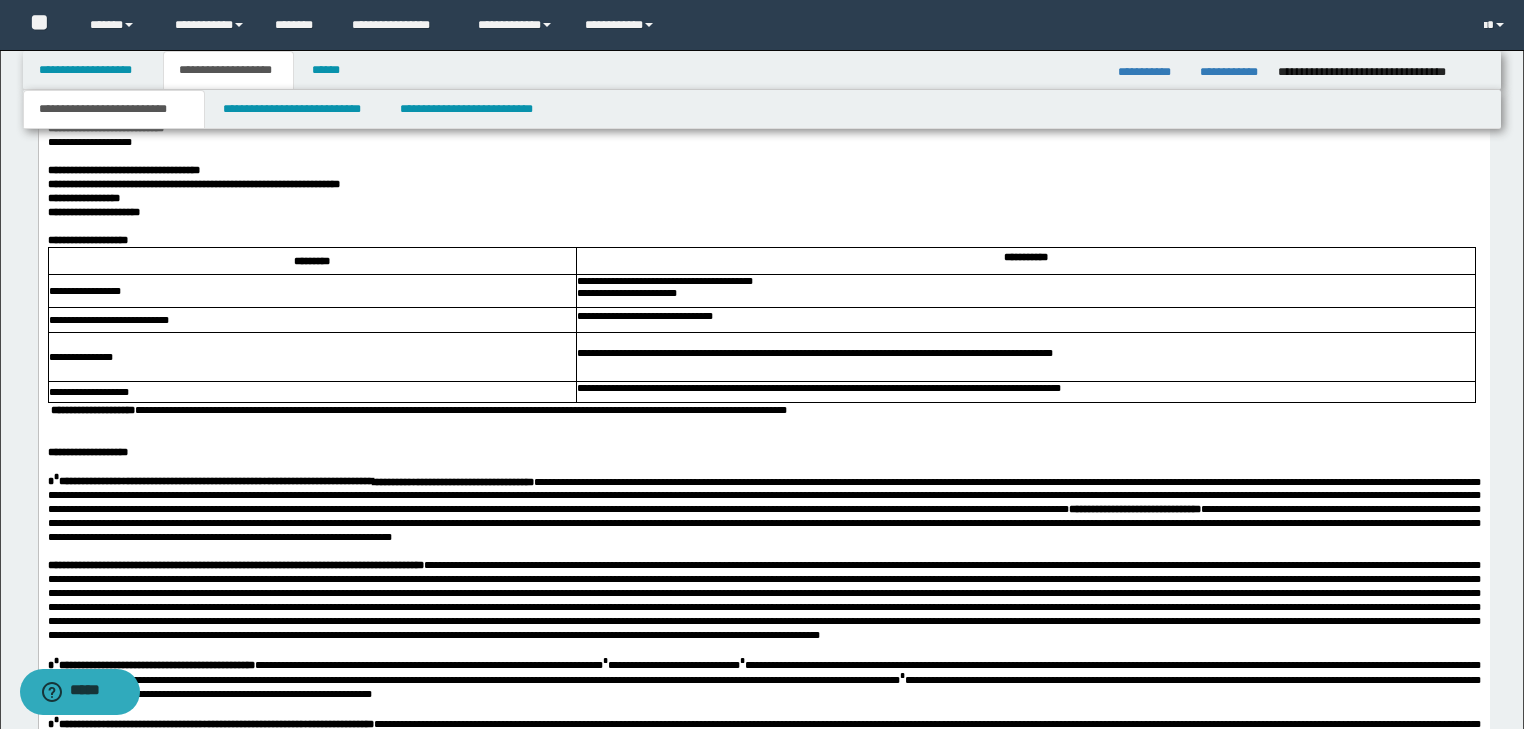 click at bounding box center (763, 423) 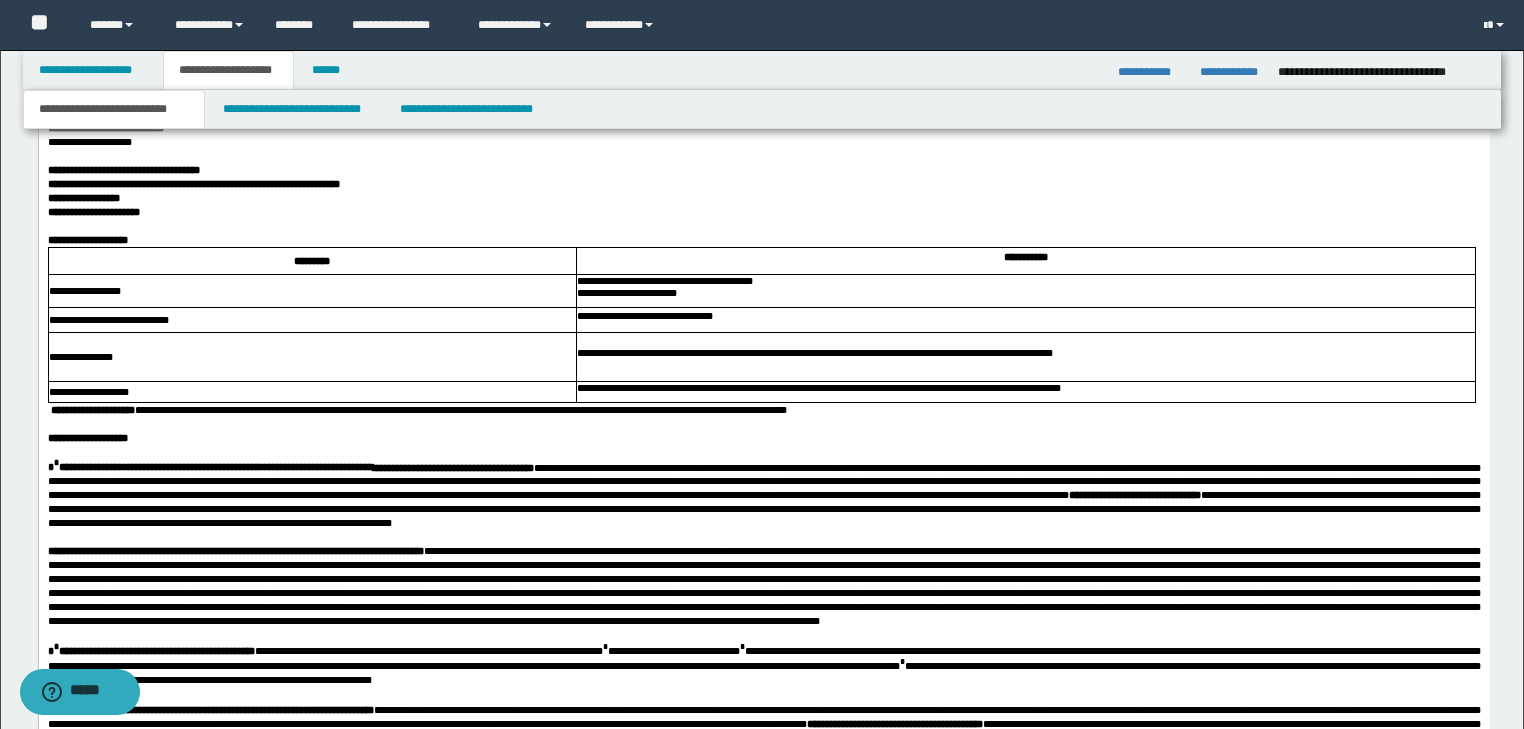 scroll, scrollTop: 1350, scrollLeft: 0, axis: vertical 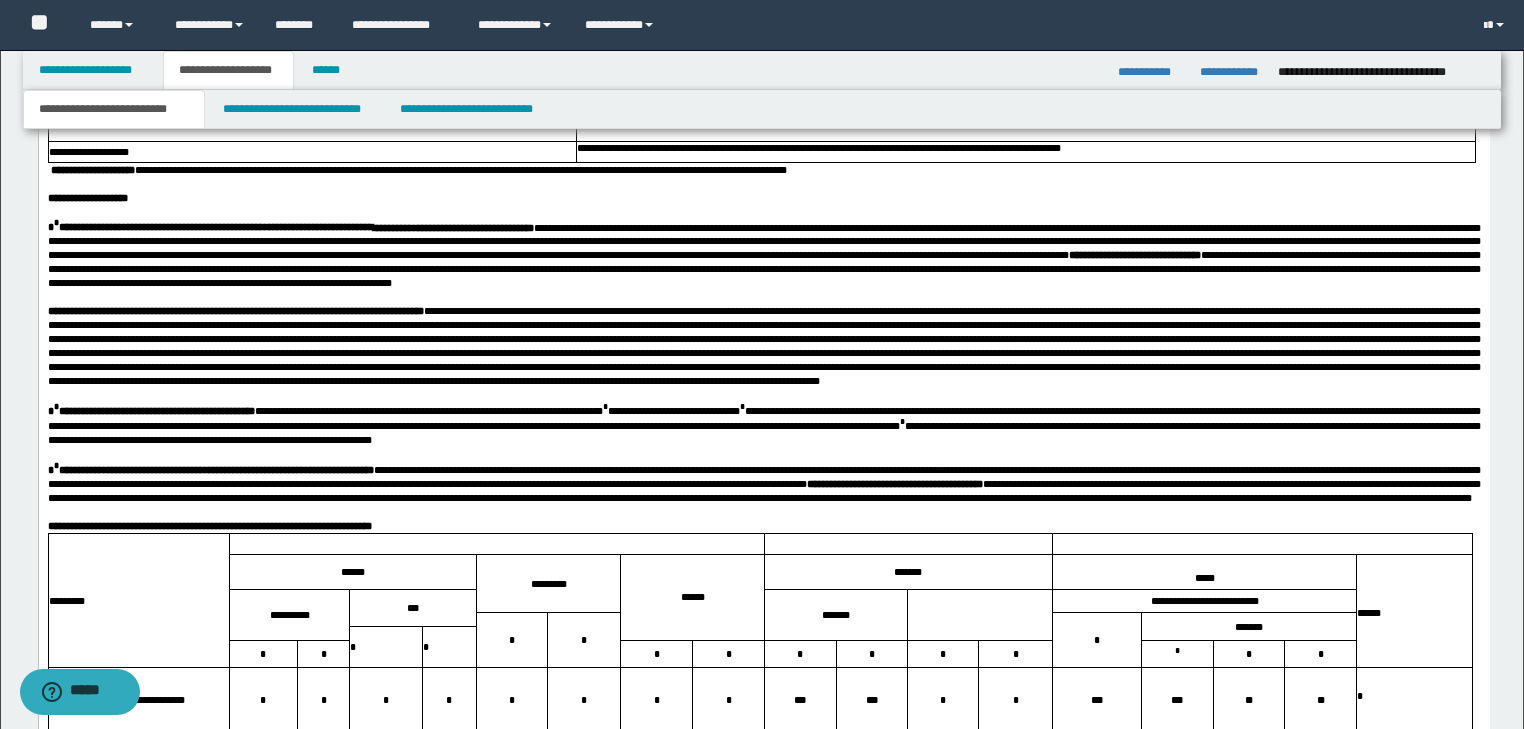 click on "**********" at bounding box center [763, 346] 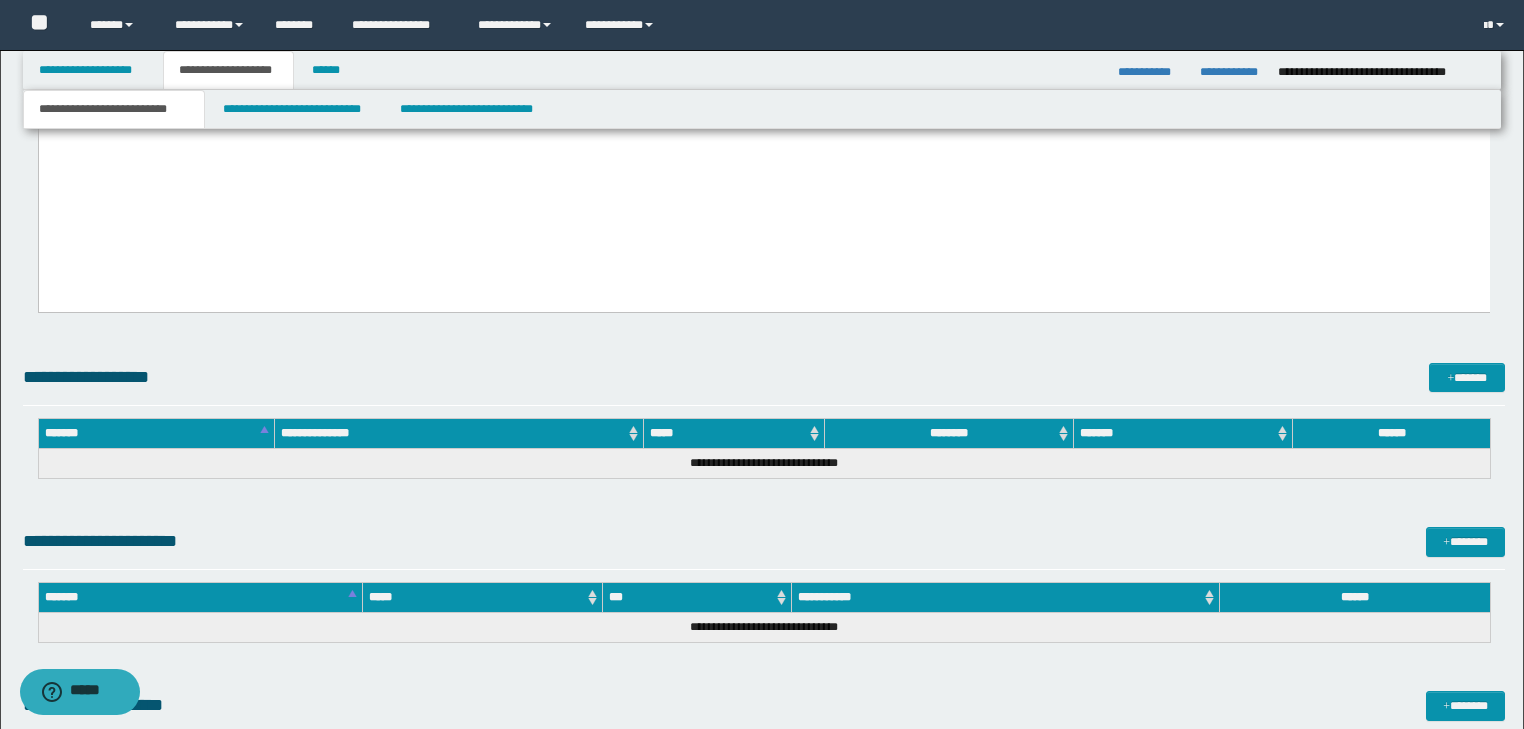scroll, scrollTop: 3510, scrollLeft: 0, axis: vertical 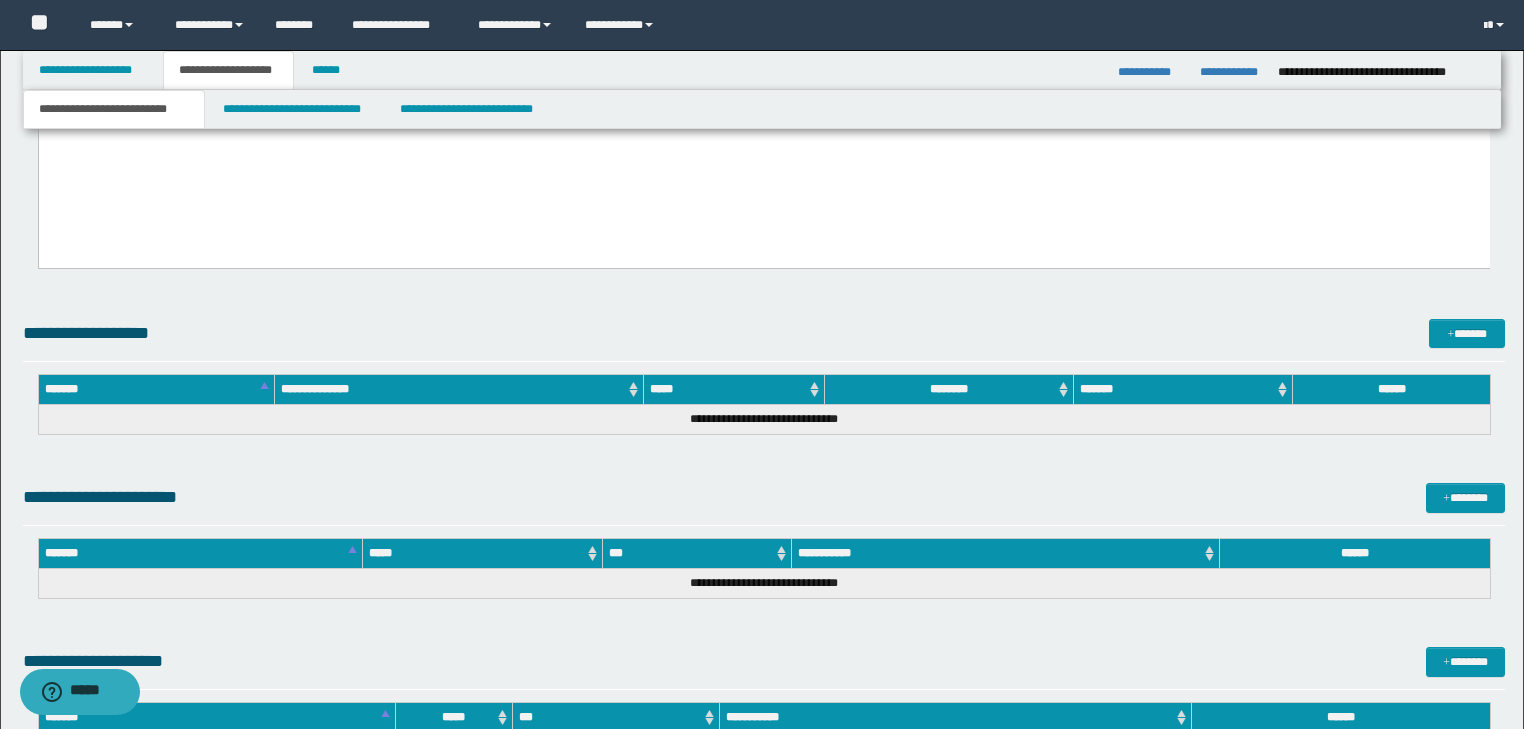 click on "**********" at bounding box center (763, -1136) 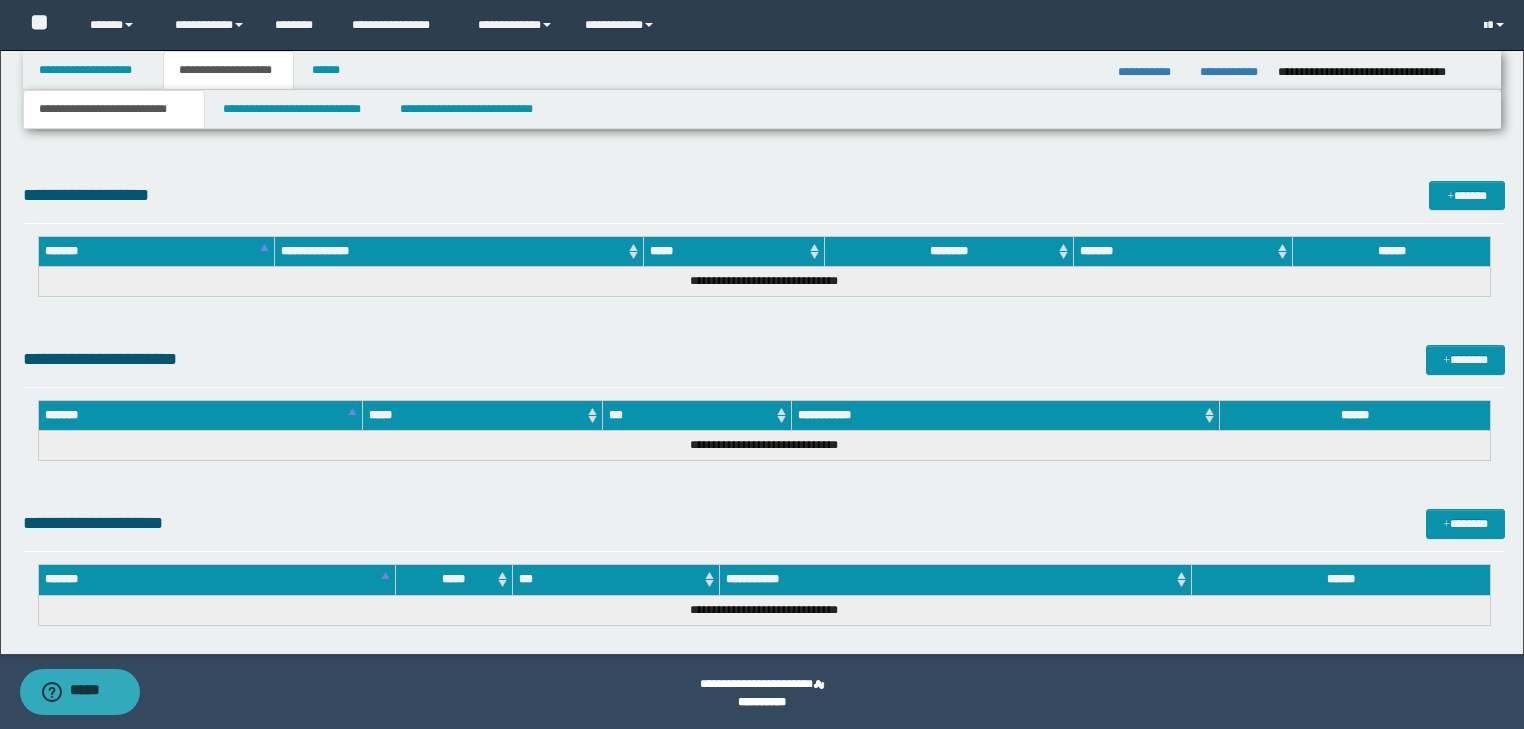 scroll, scrollTop: 3651, scrollLeft: 0, axis: vertical 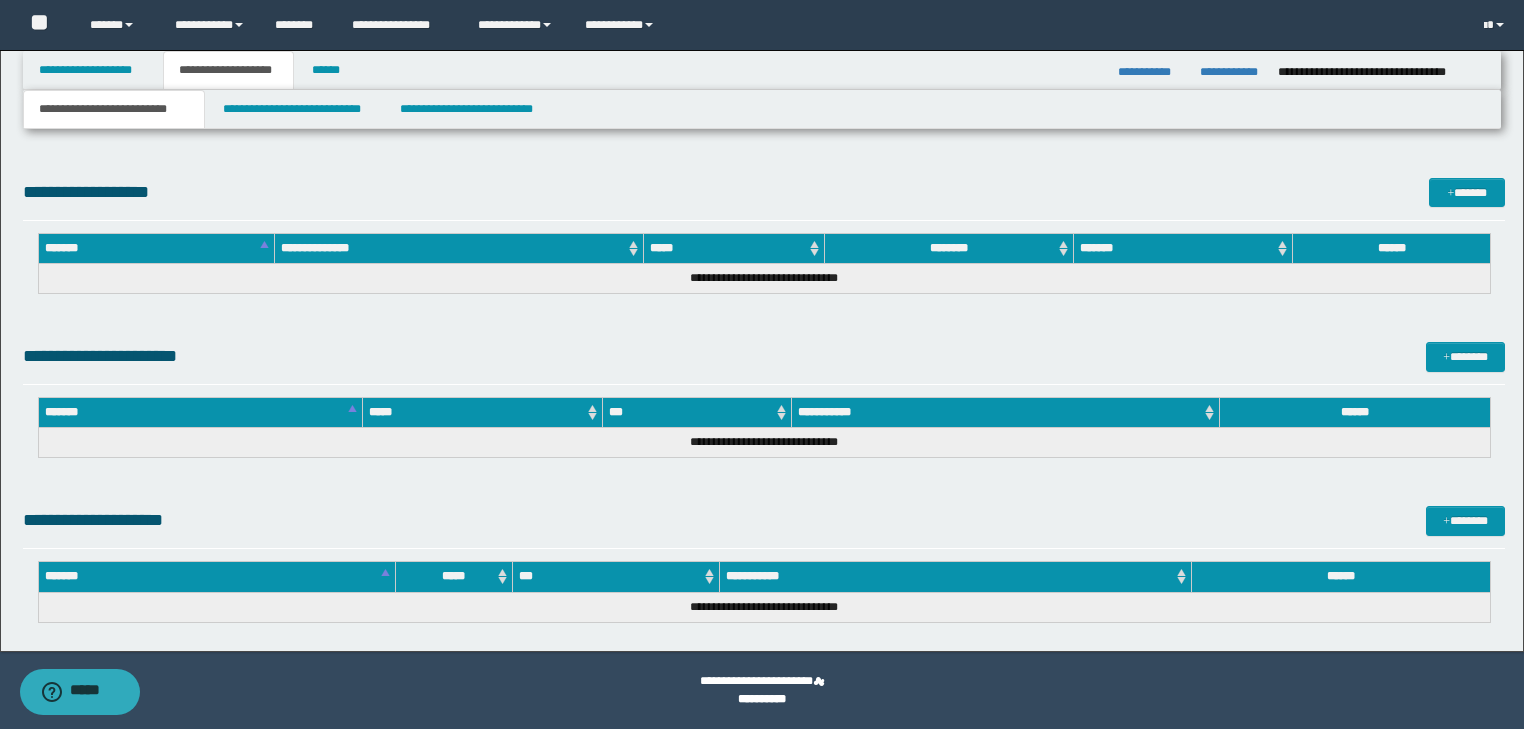 click on "**********" at bounding box center (762, 109) 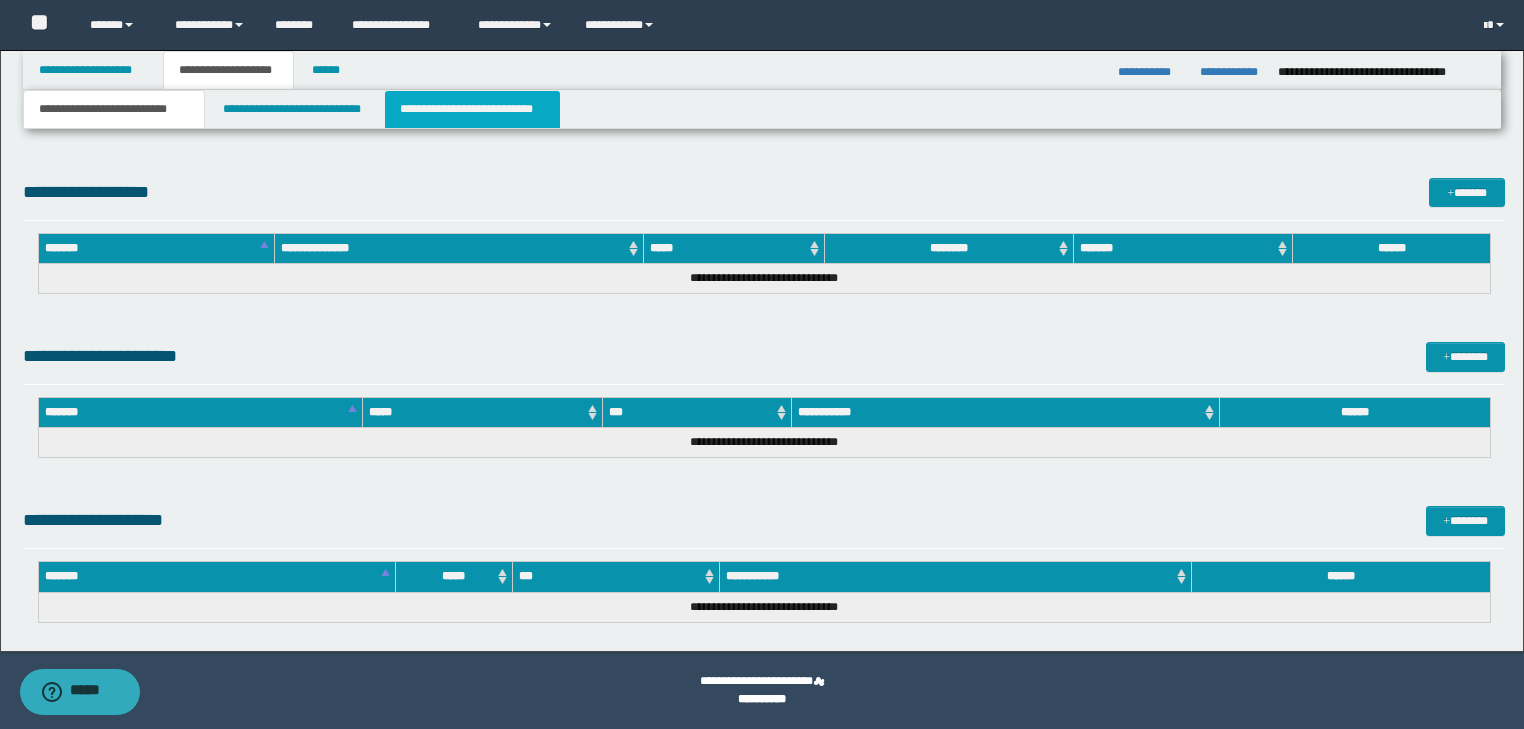 click on "**********" at bounding box center (472, 109) 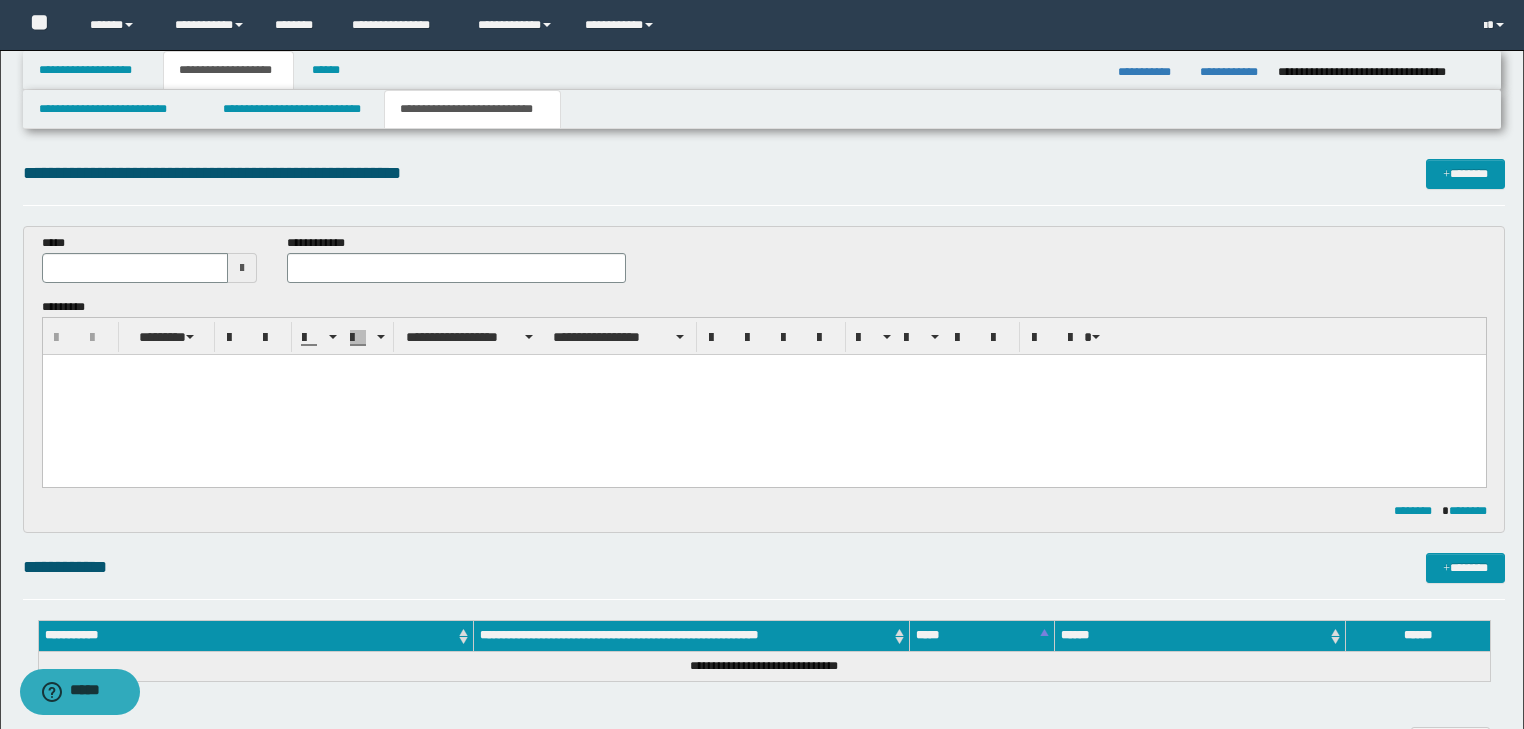 scroll, scrollTop: 0, scrollLeft: 0, axis: both 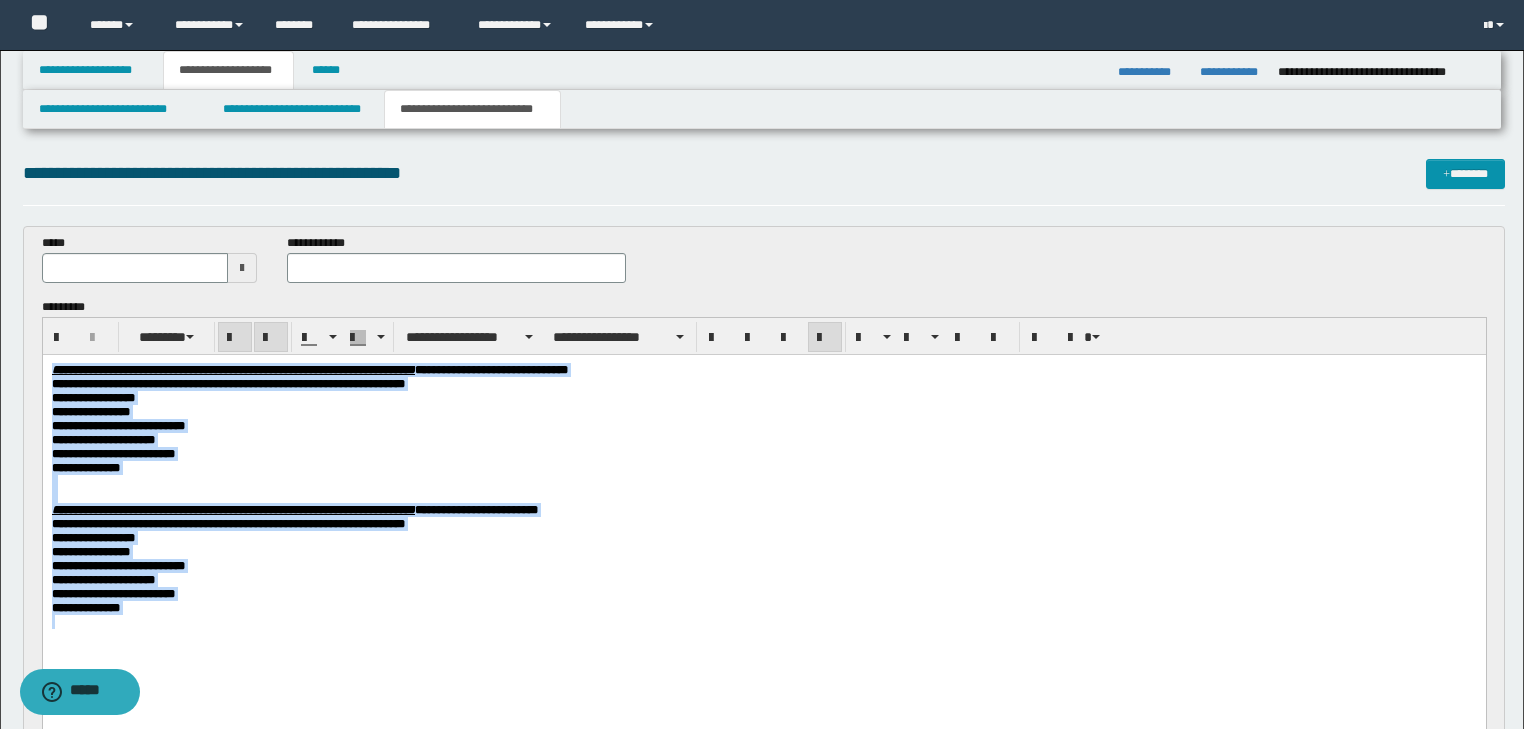 drag, startPoint x: 52, startPoint y: 367, endPoint x: 370, endPoint y: 683, distance: 448.30792 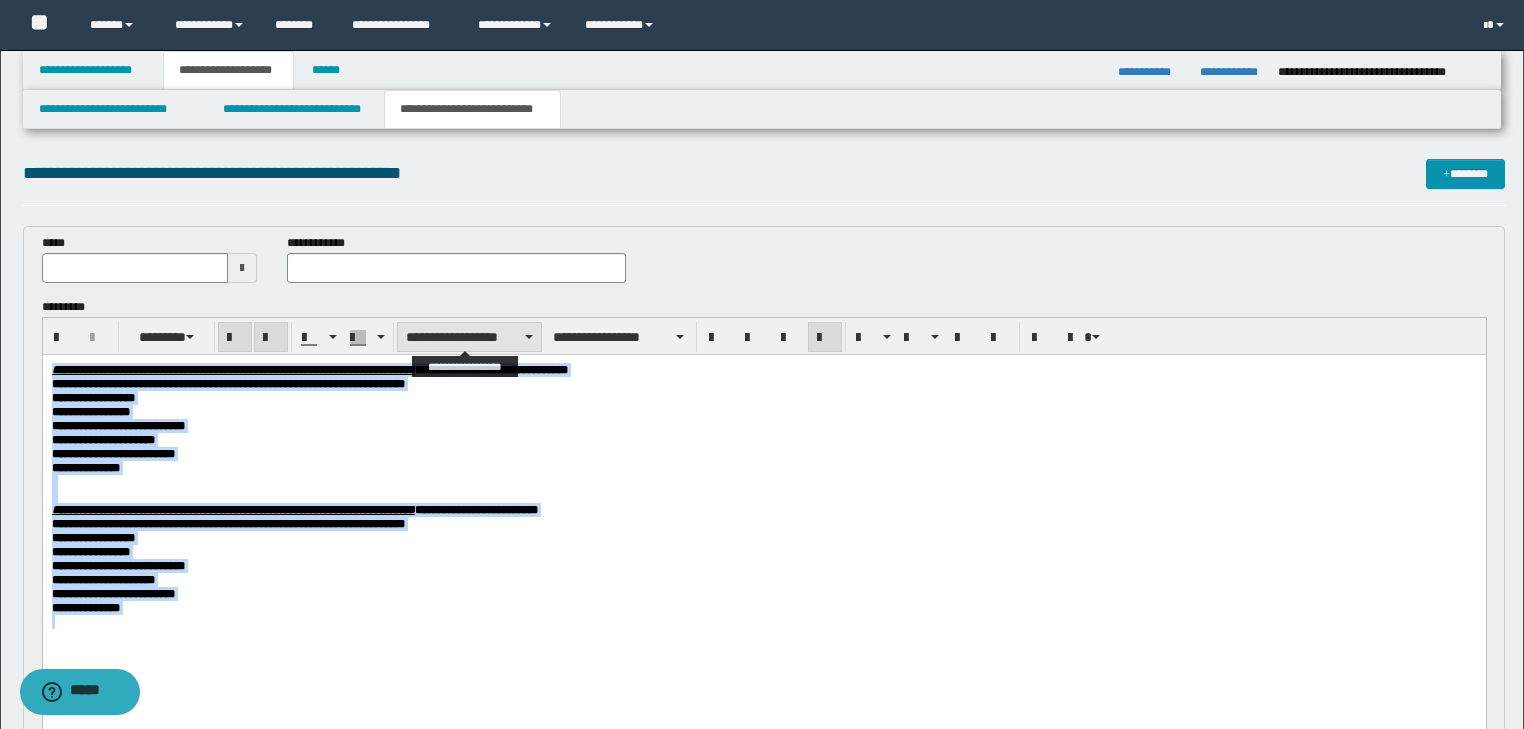 click on "**********" at bounding box center [469, 337] 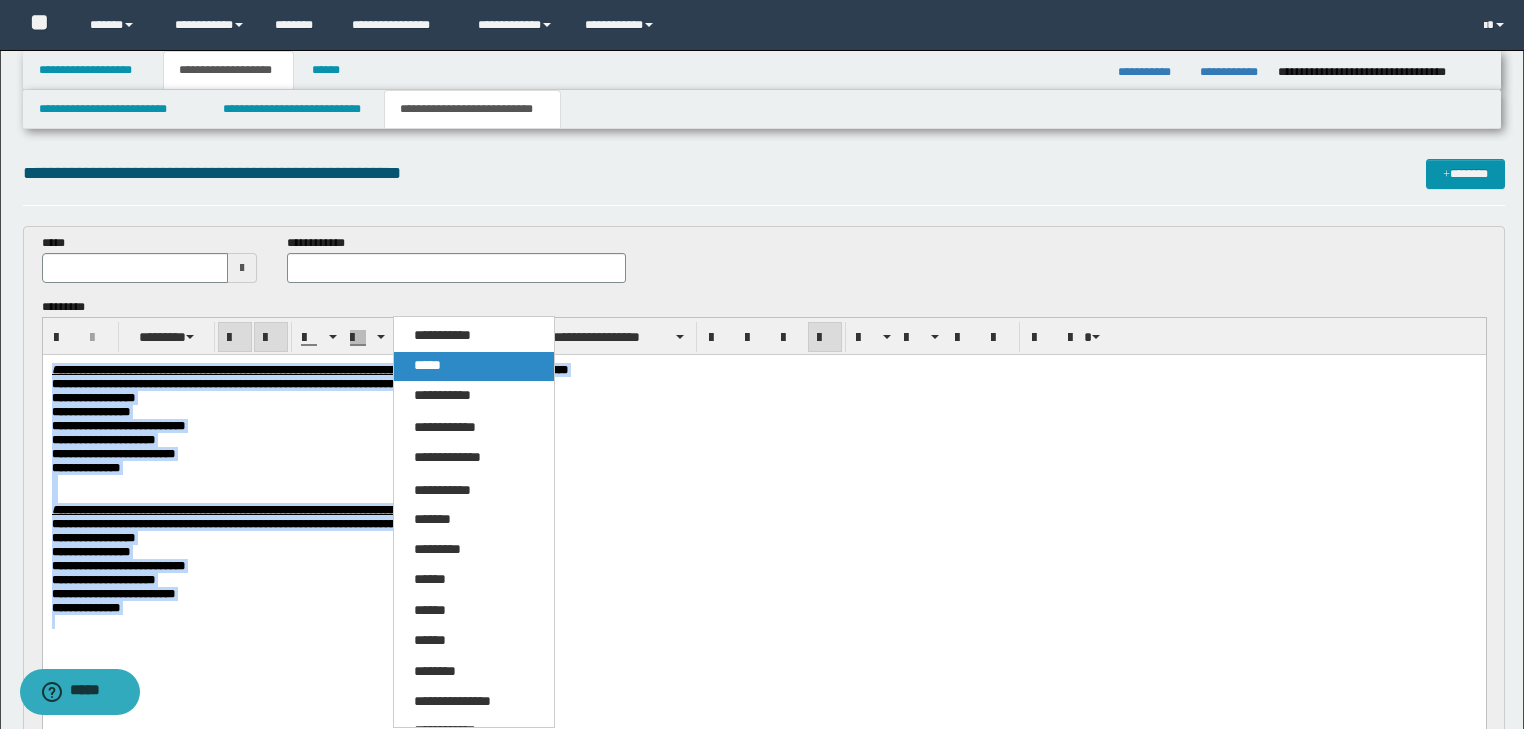 click on "*****" at bounding box center [427, 365] 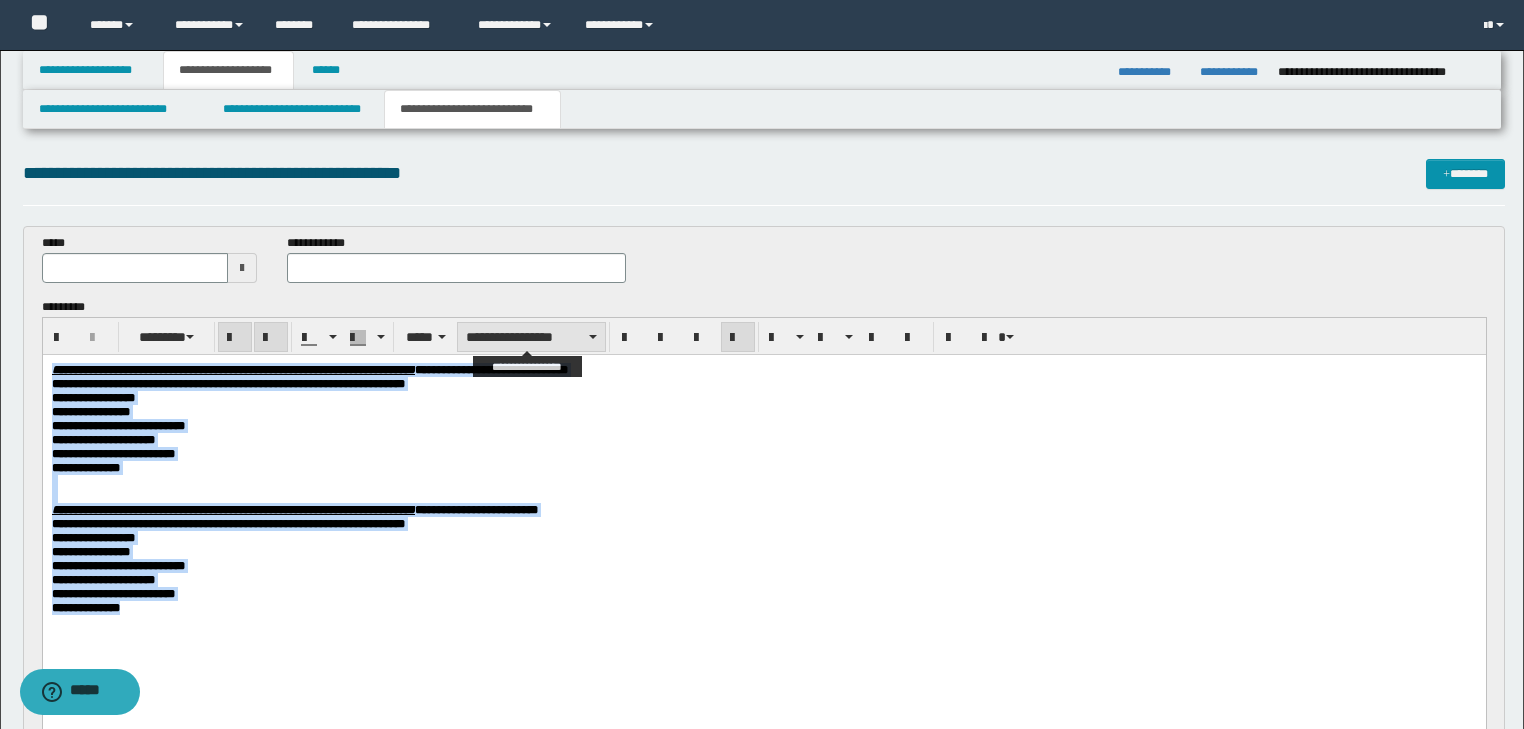 click on "**********" at bounding box center [531, 337] 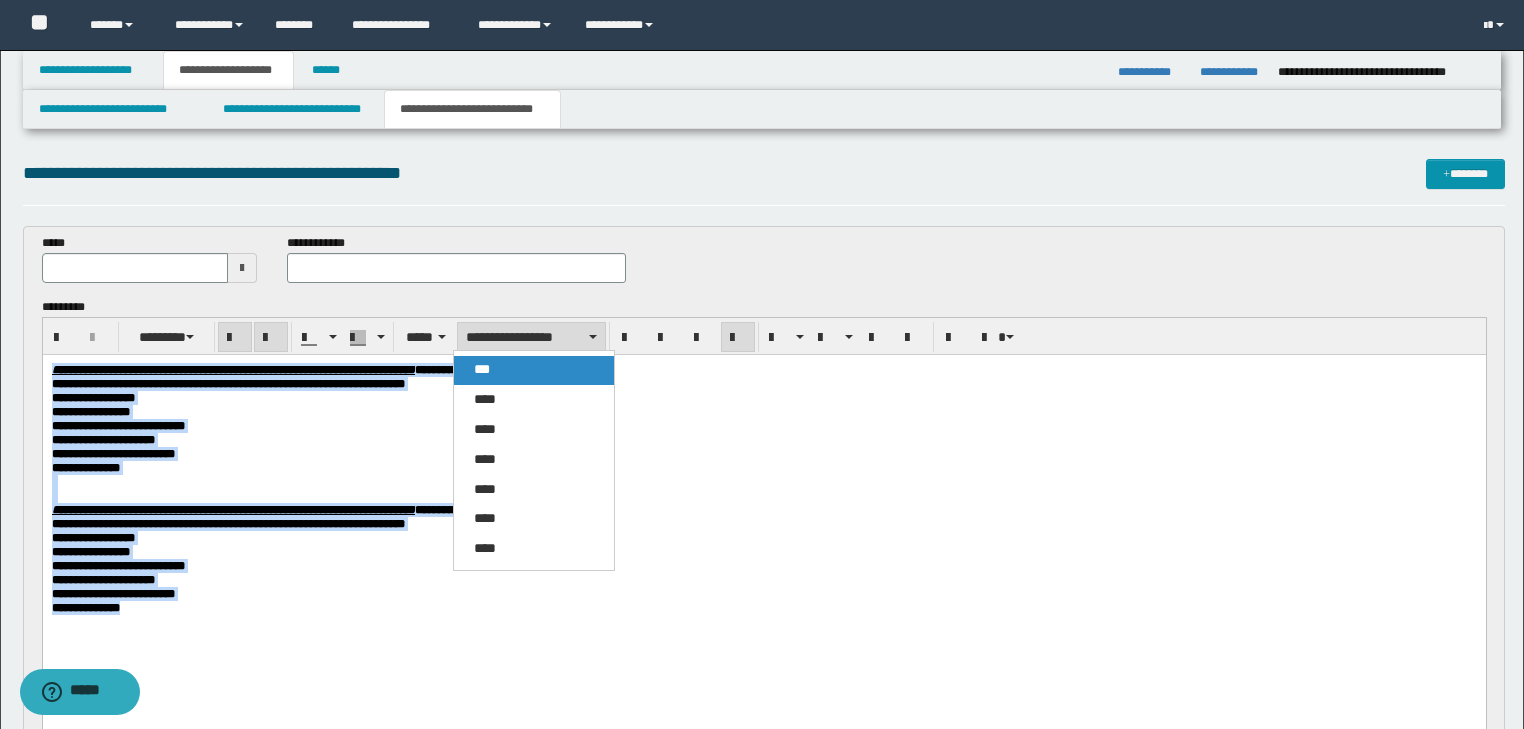 click on "***" at bounding box center [482, 369] 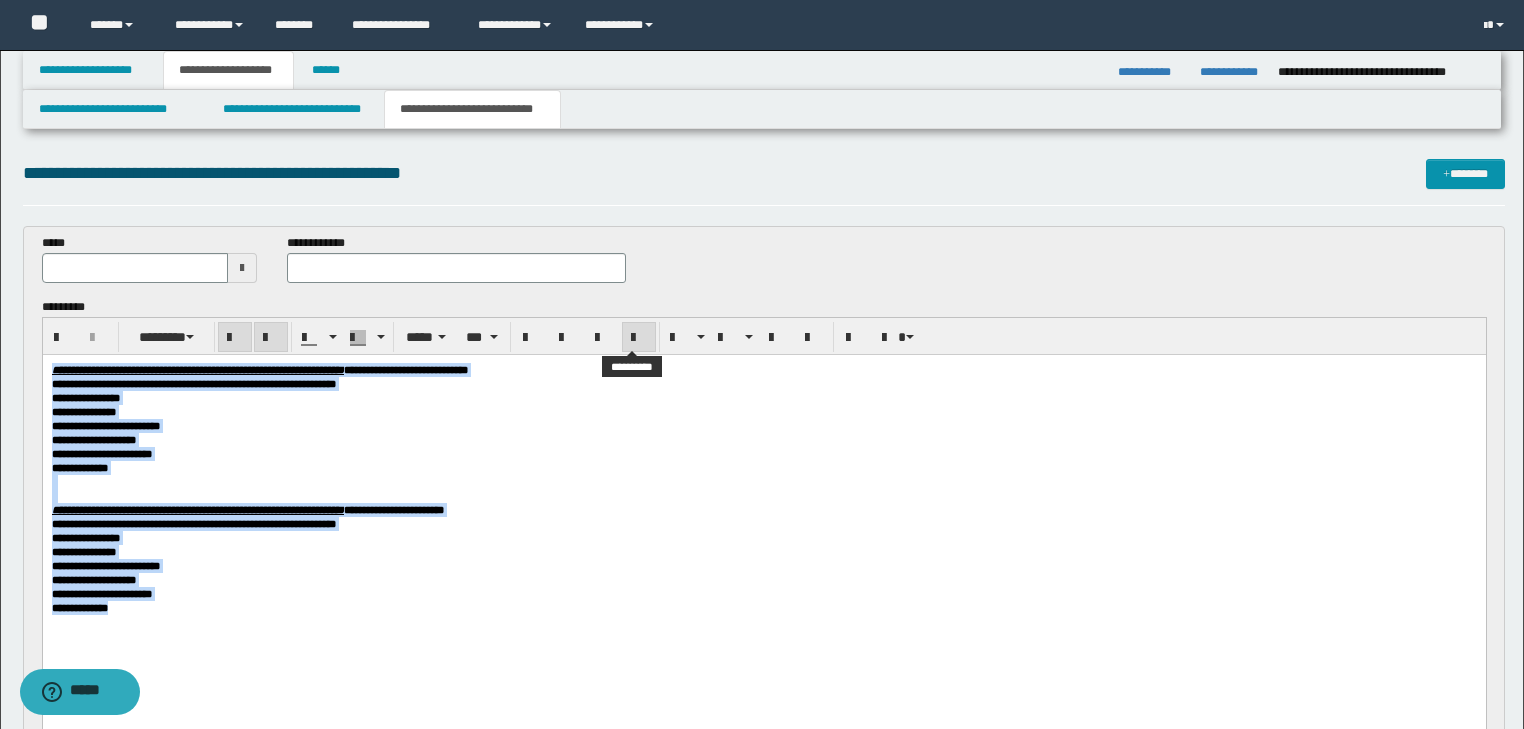 click at bounding box center [639, 338] 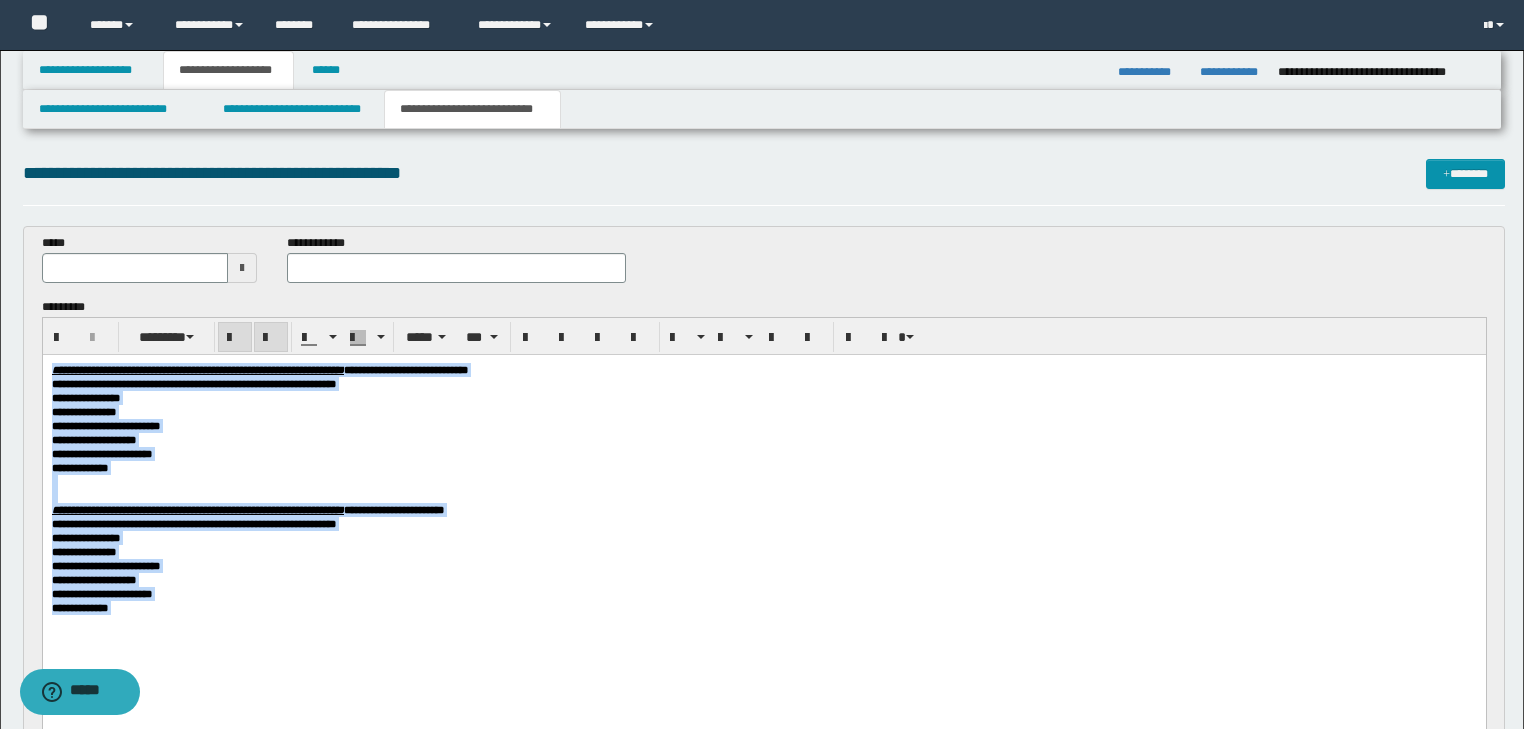 click on "**********" at bounding box center (763, 425) 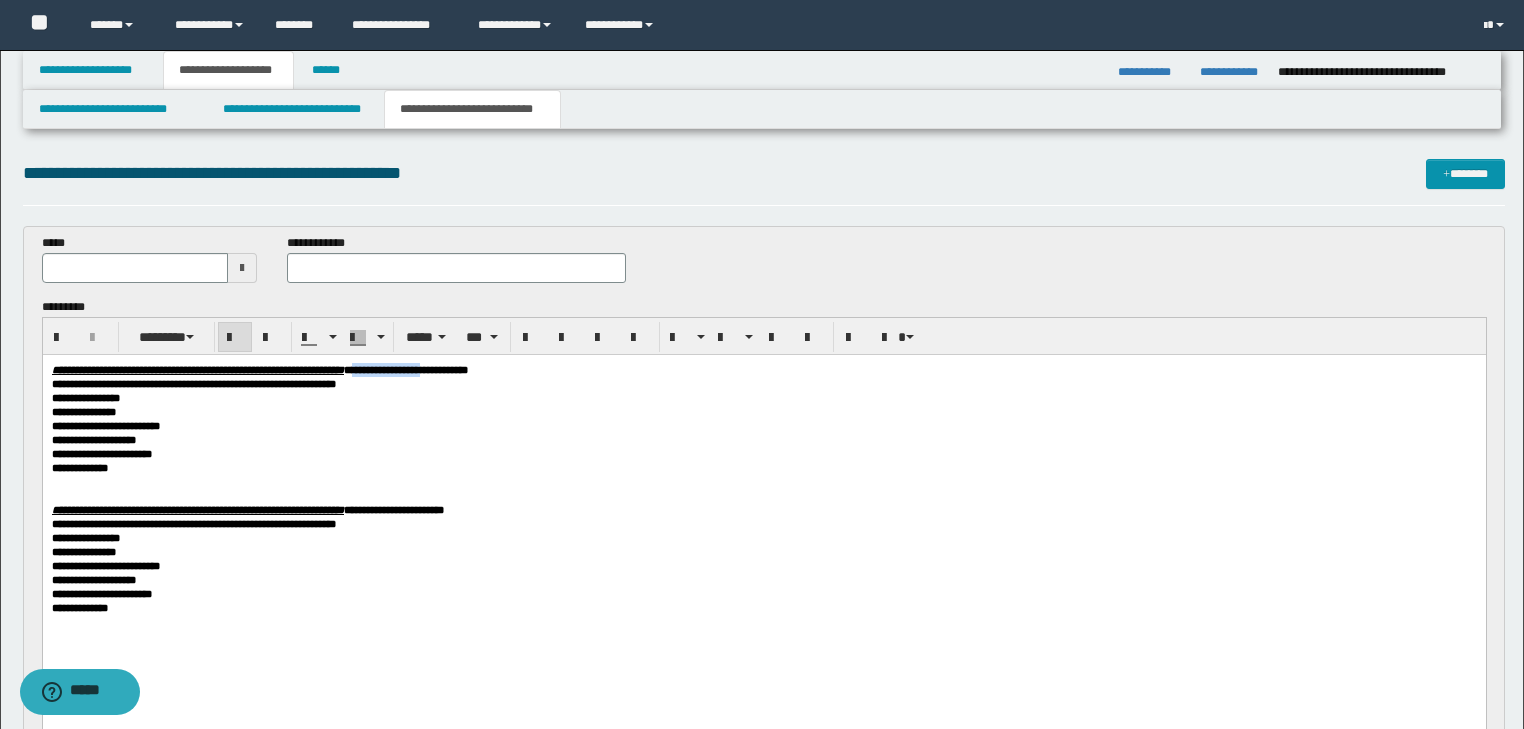 drag, startPoint x: 515, startPoint y: 369, endPoint x: 600, endPoint y: 366, distance: 85.052925 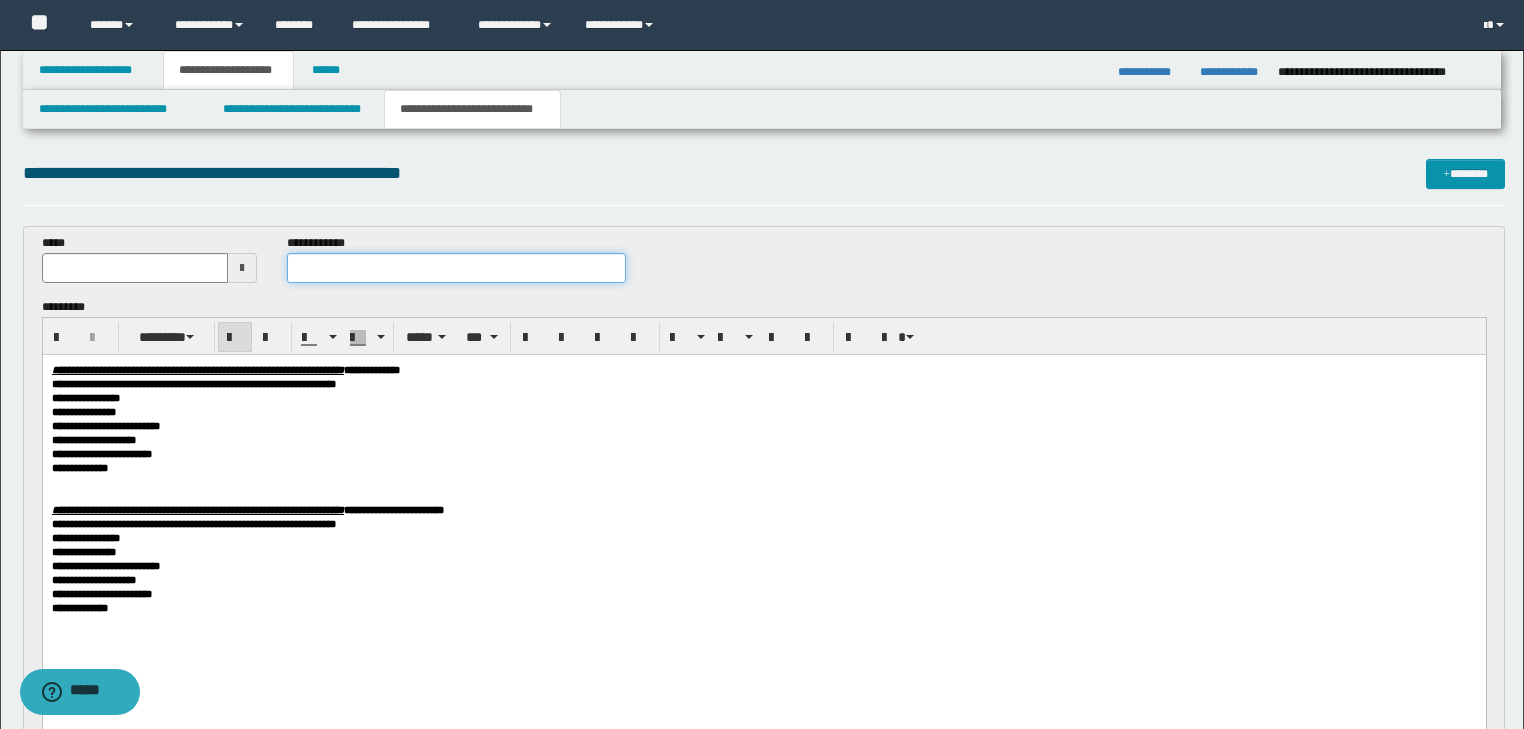 click at bounding box center [456, 268] 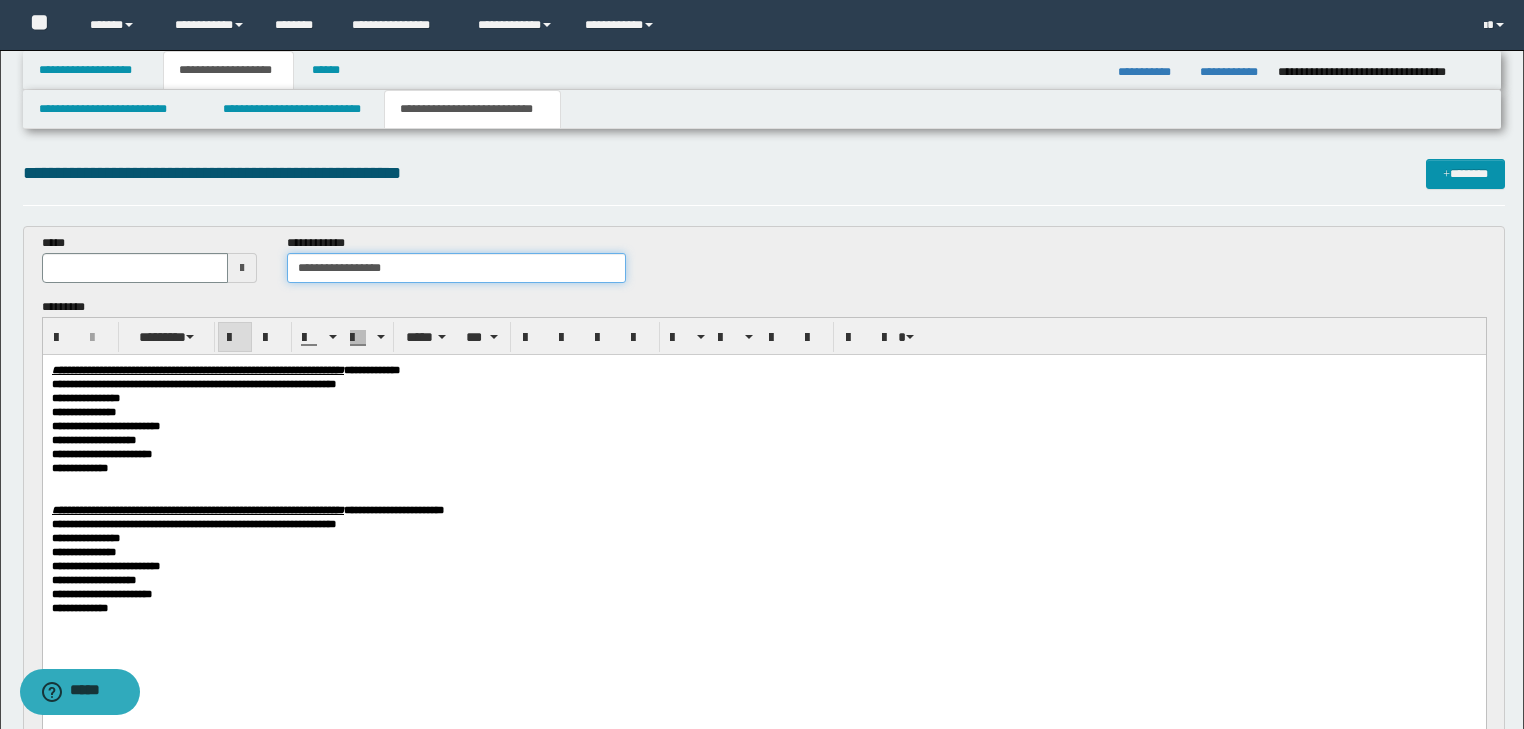 type on "**********" 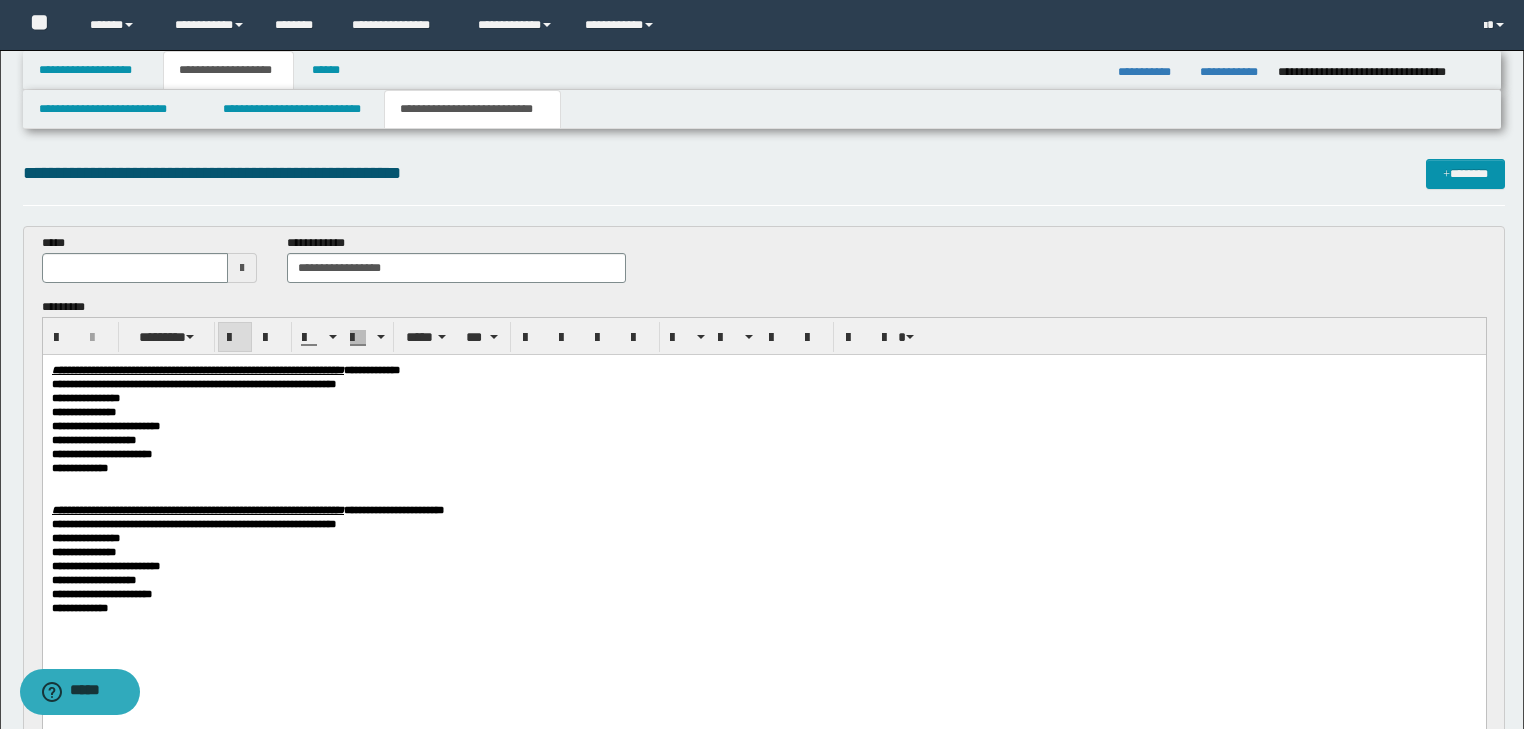 click on "**********" at bounding box center (763, 397) 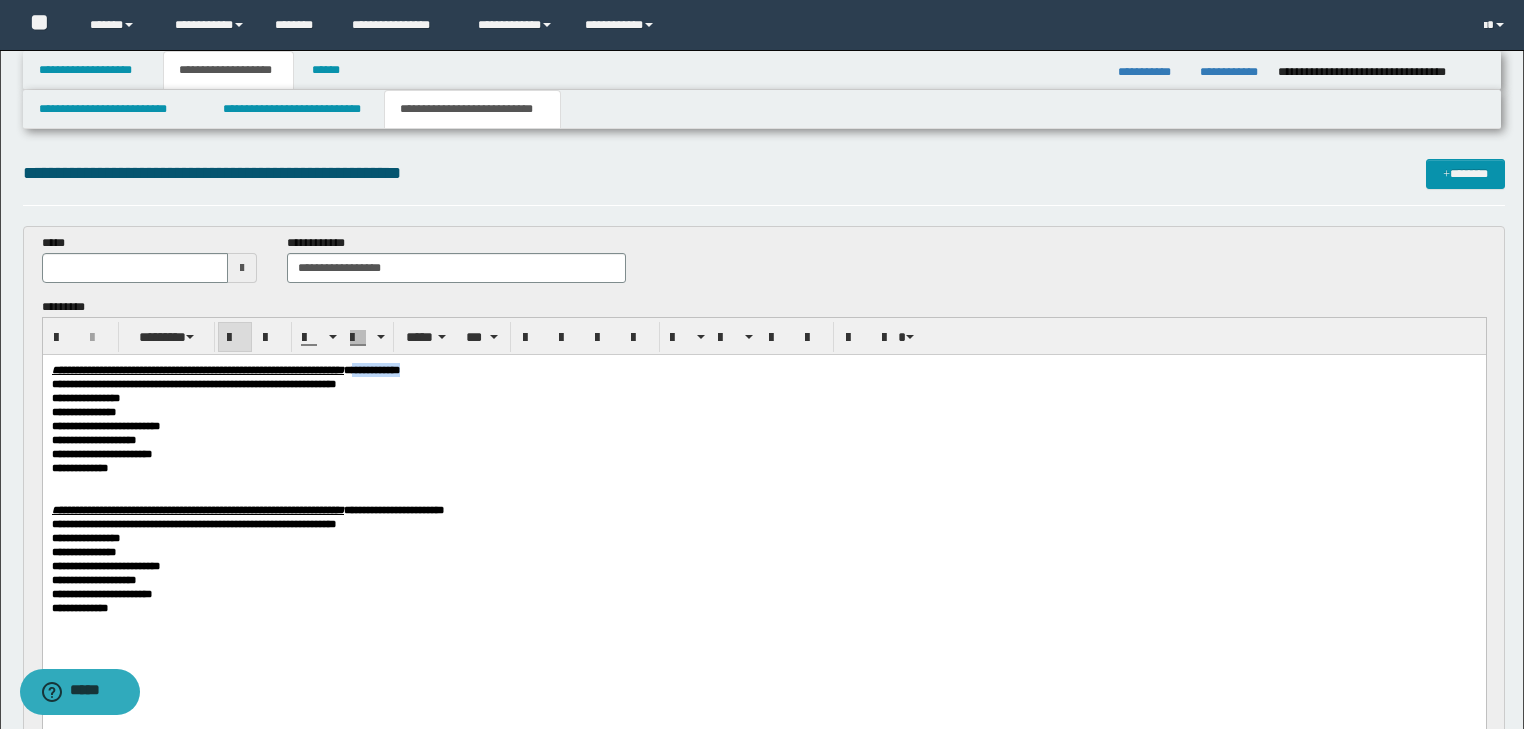 drag, startPoint x: 515, startPoint y: 369, endPoint x: 636, endPoint y: 368, distance: 121.004135 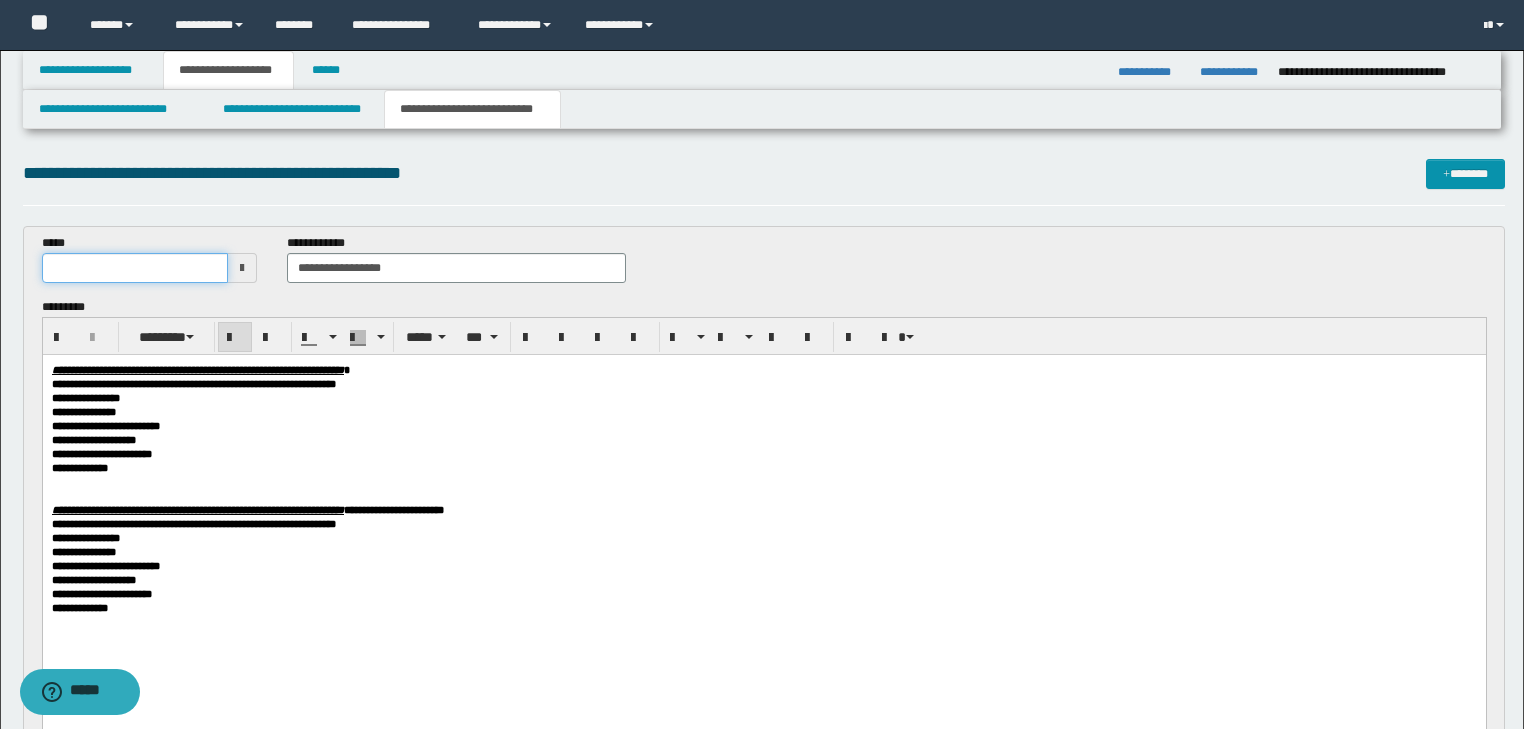 click at bounding box center [135, 268] 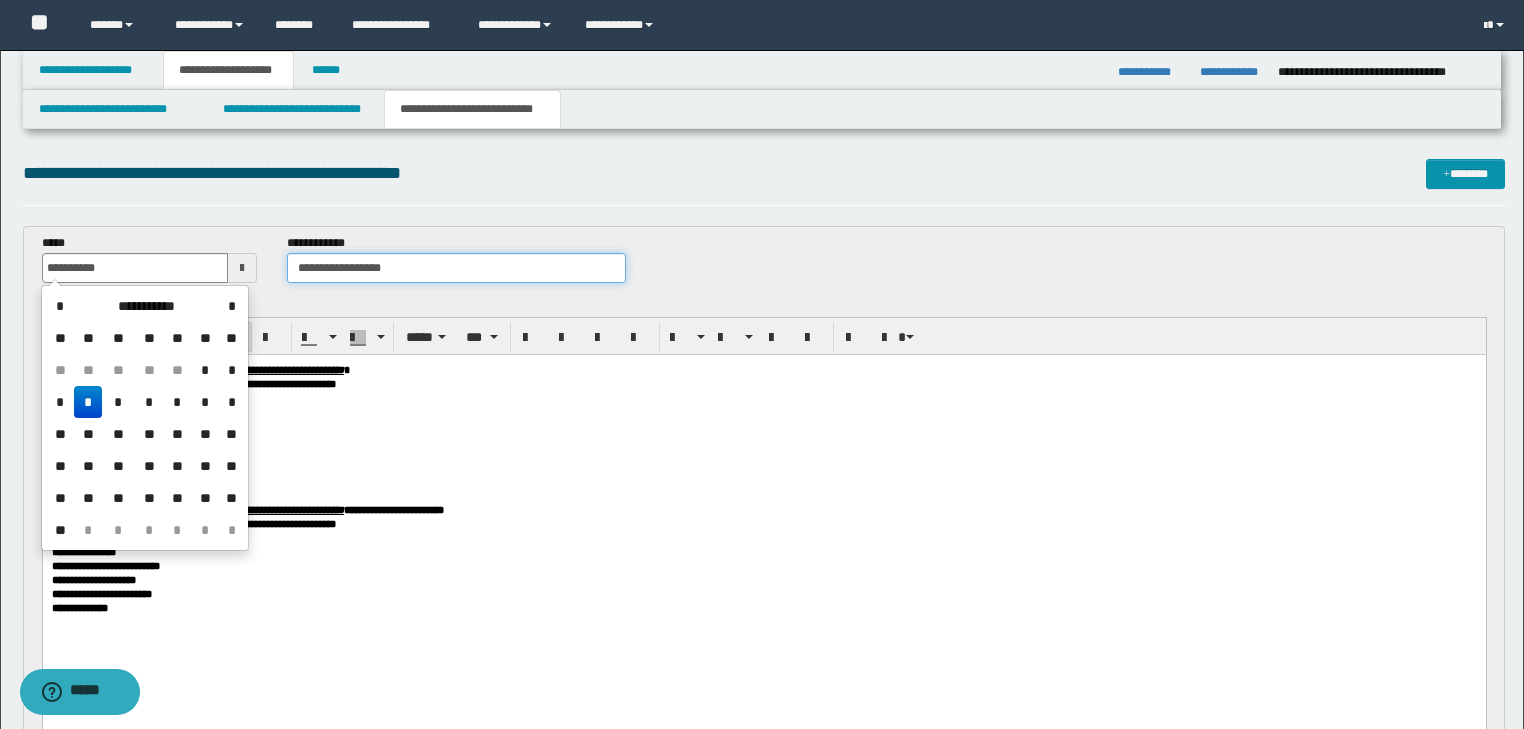 type on "**********" 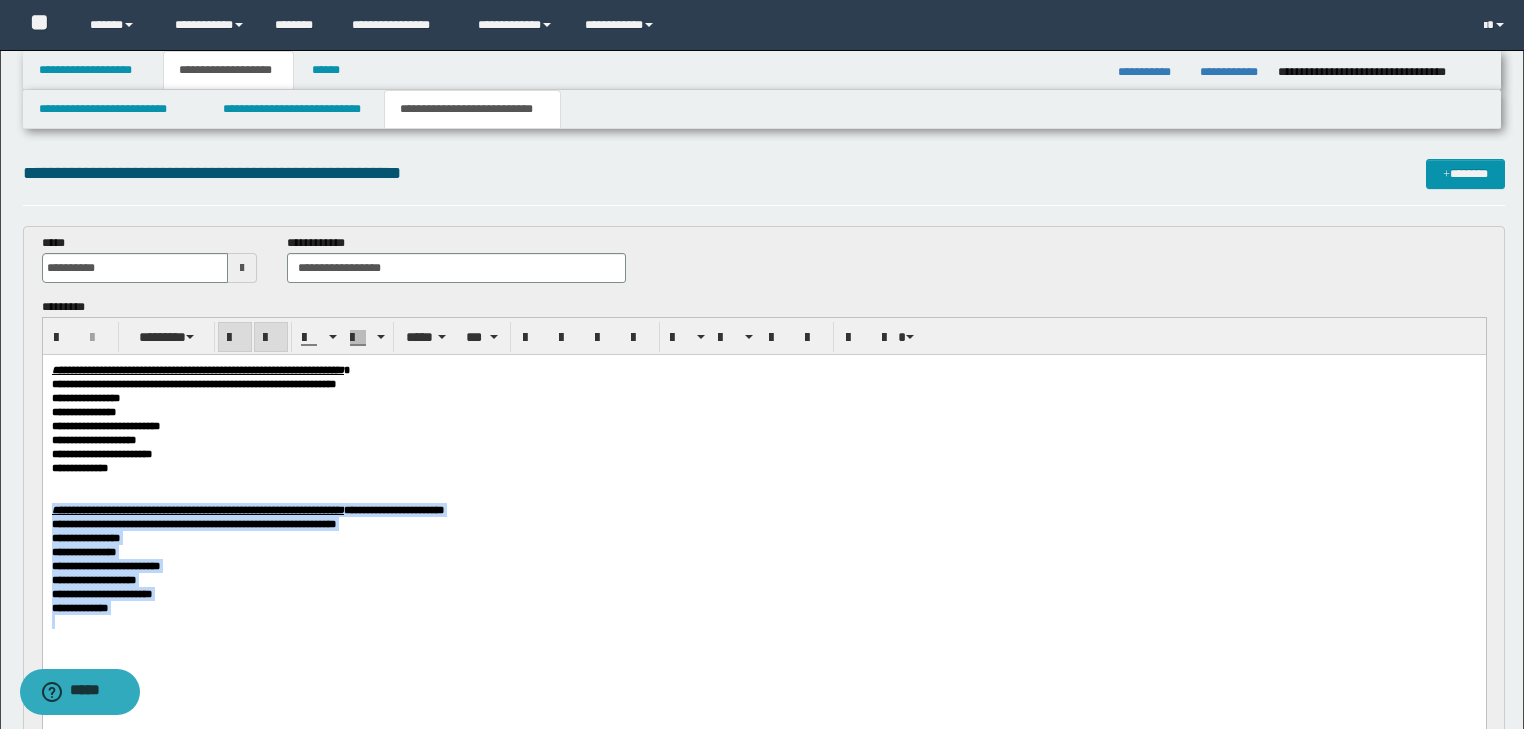 drag, startPoint x: 50, startPoint y: 528, endPoint x: 190, endPoint y: 665, distance: 195.88007 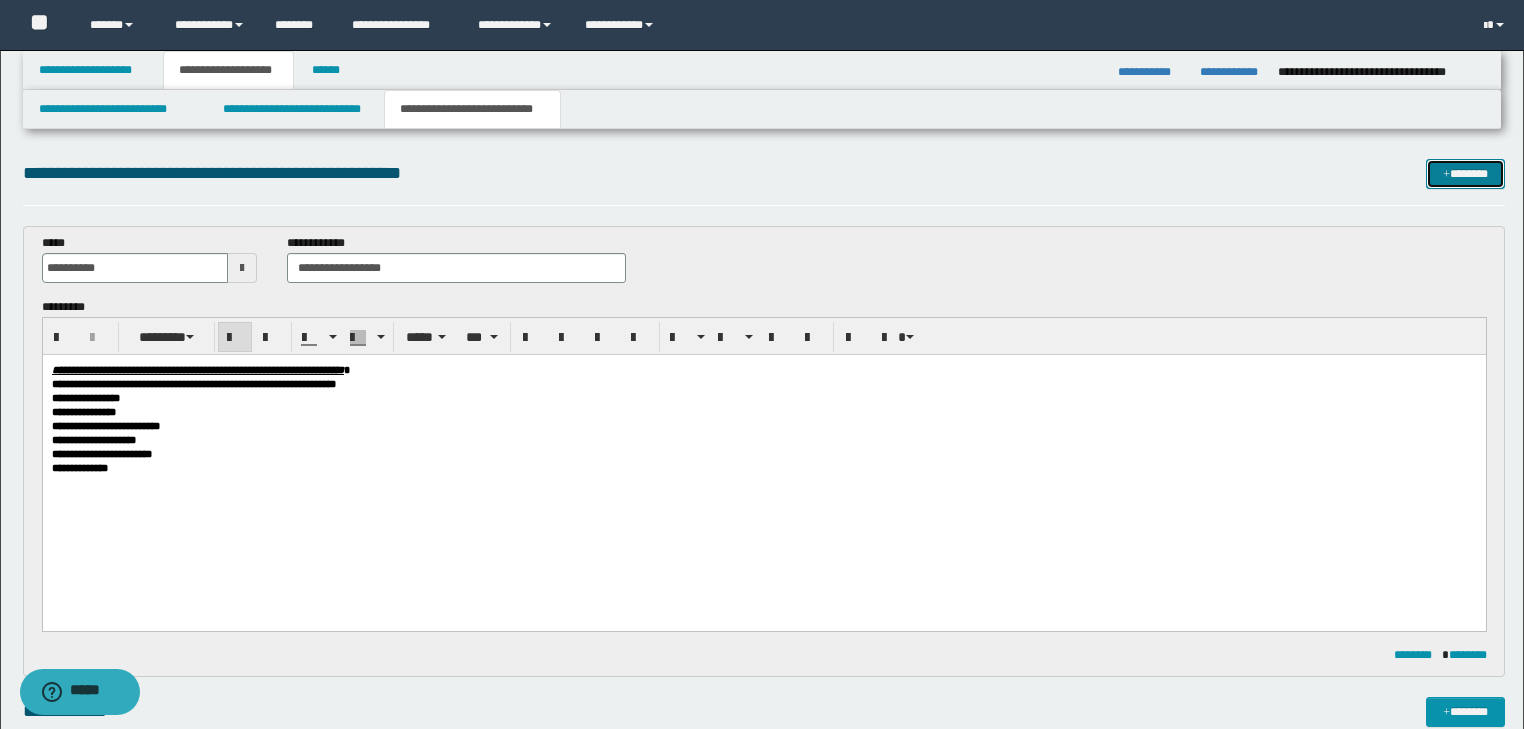 click at bounding box center (1446, 175) 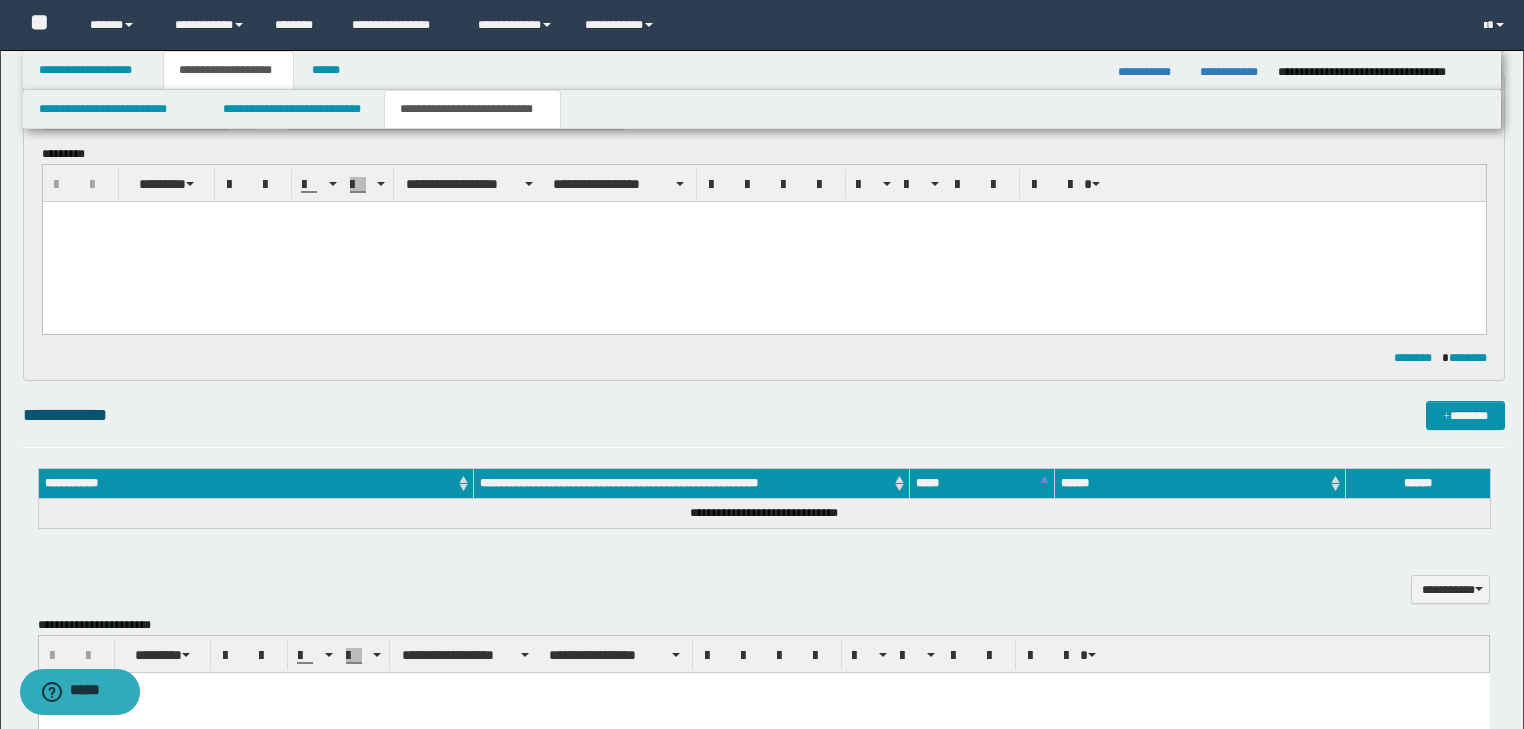scroll, scrollTop: 0, scrollLeft: 0, axis: both 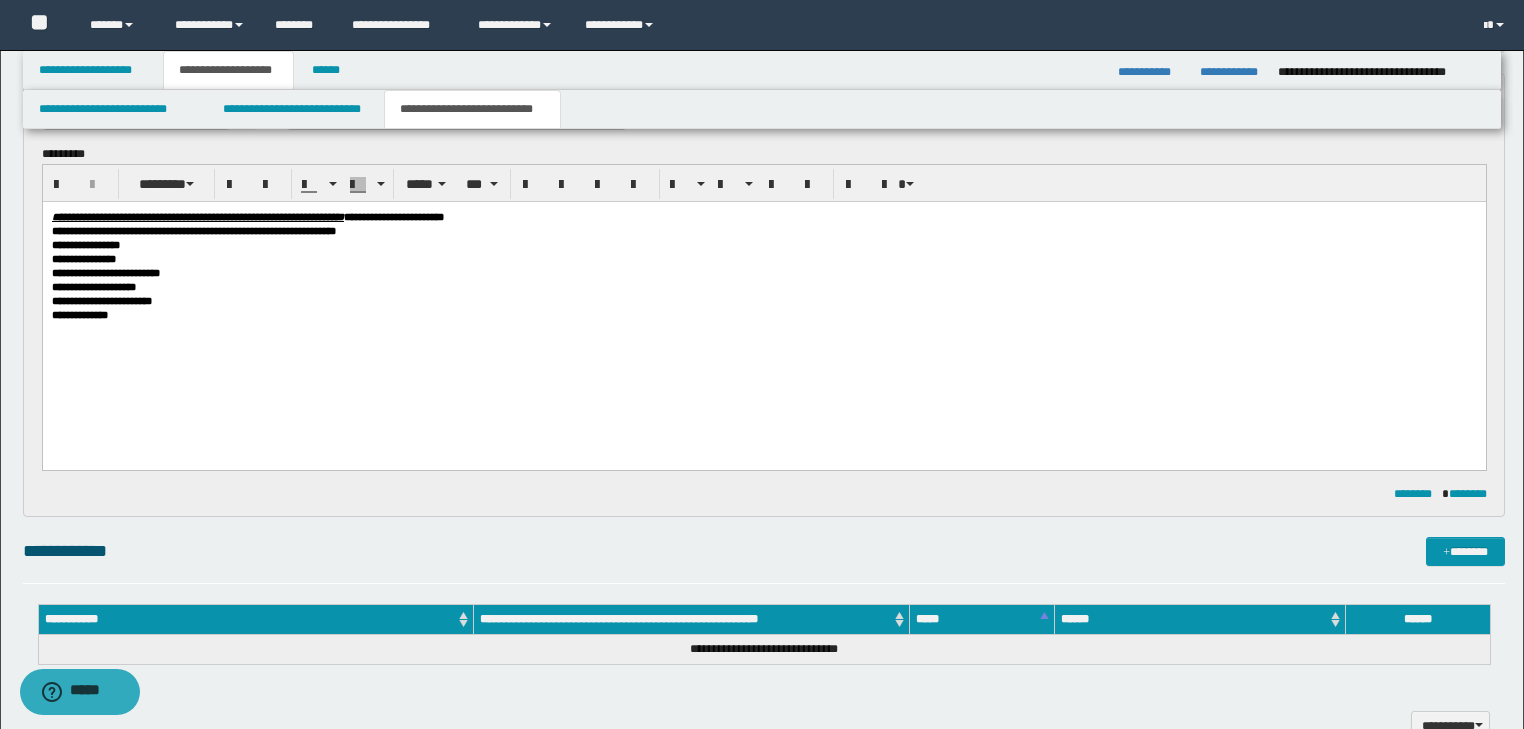 click on "**********" at bounding box center [393, 217] 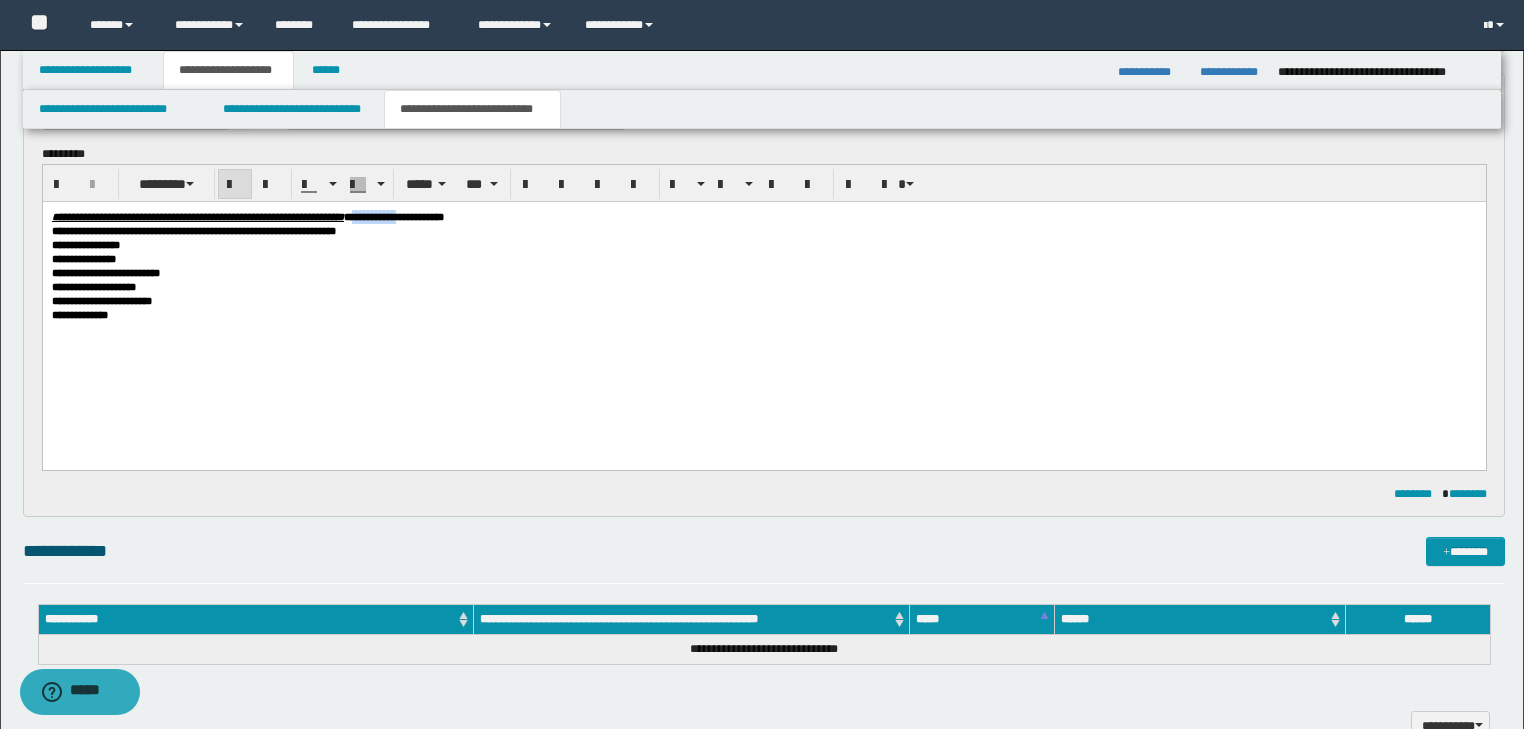 click on "**********" at bounding box center (393, 217) 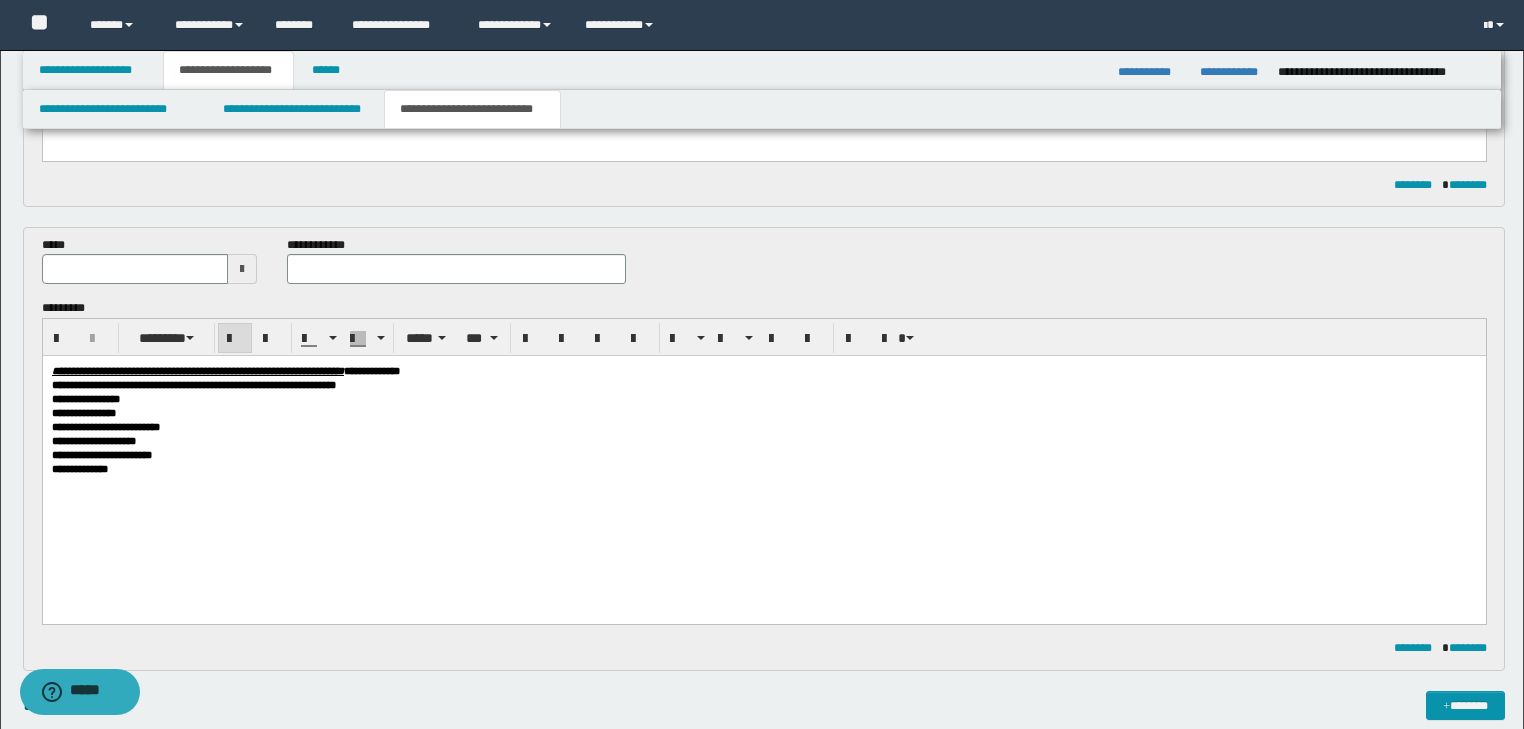 scroll, scrollTop: 464, scrollLeft: 0, axis: vertical 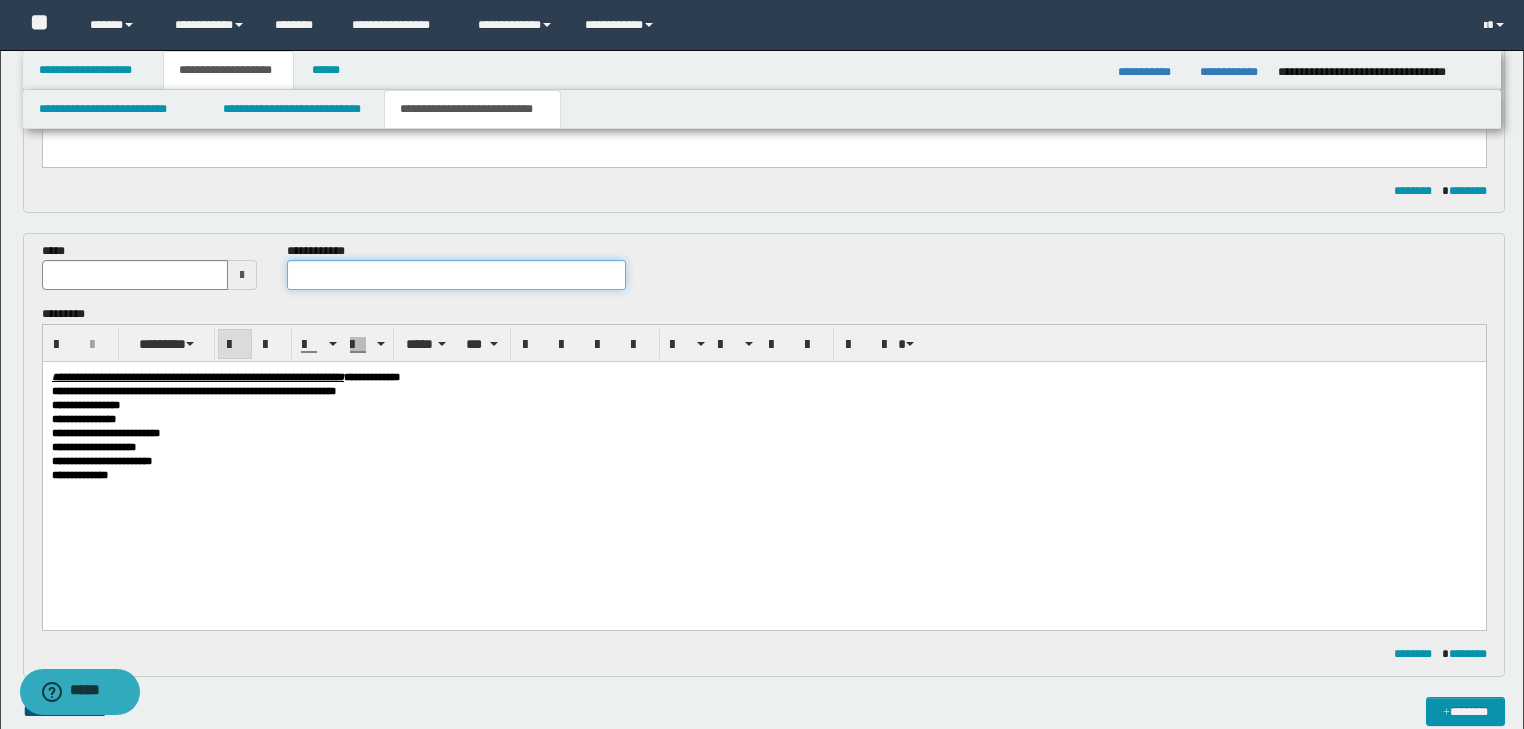 click at bounding box center (456, 275) 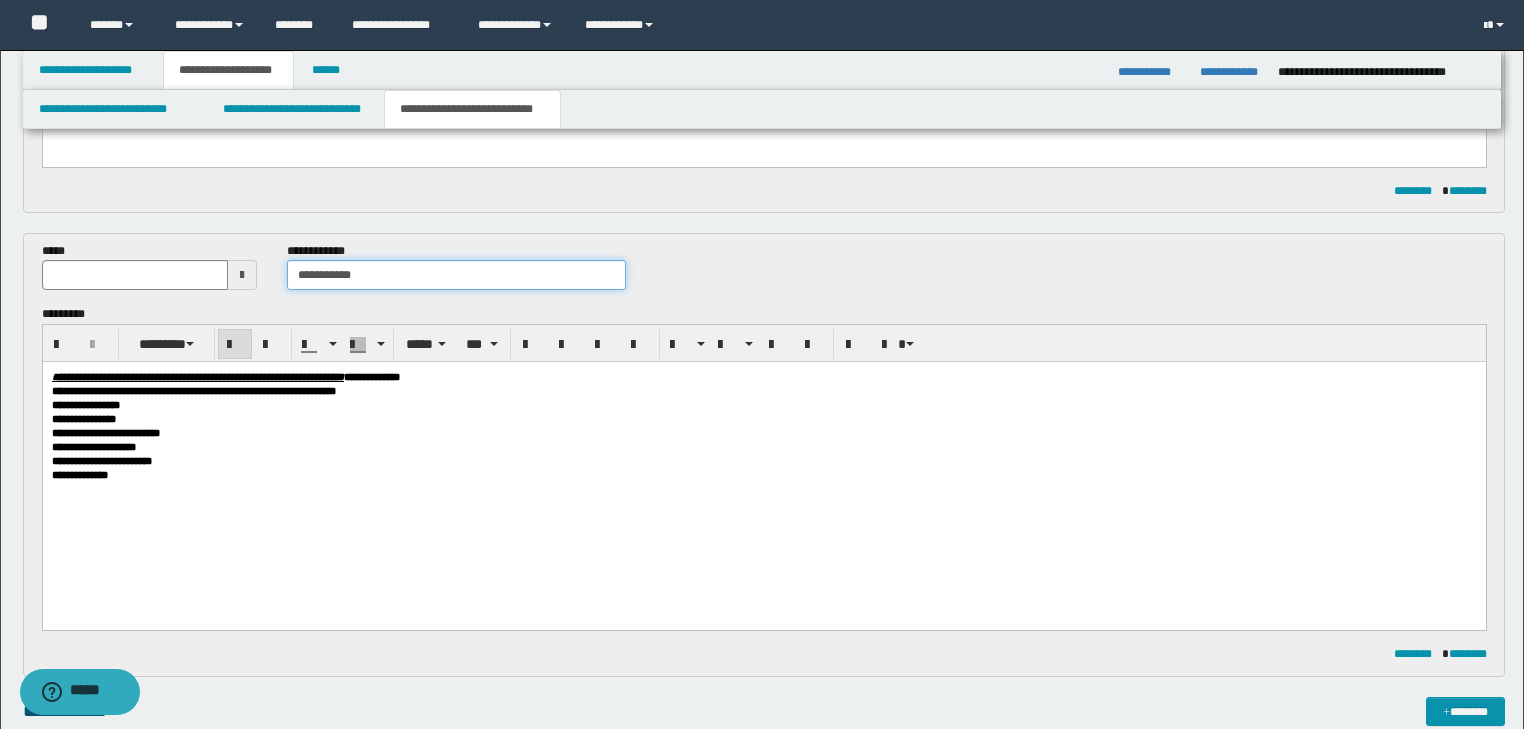 type on "**********" 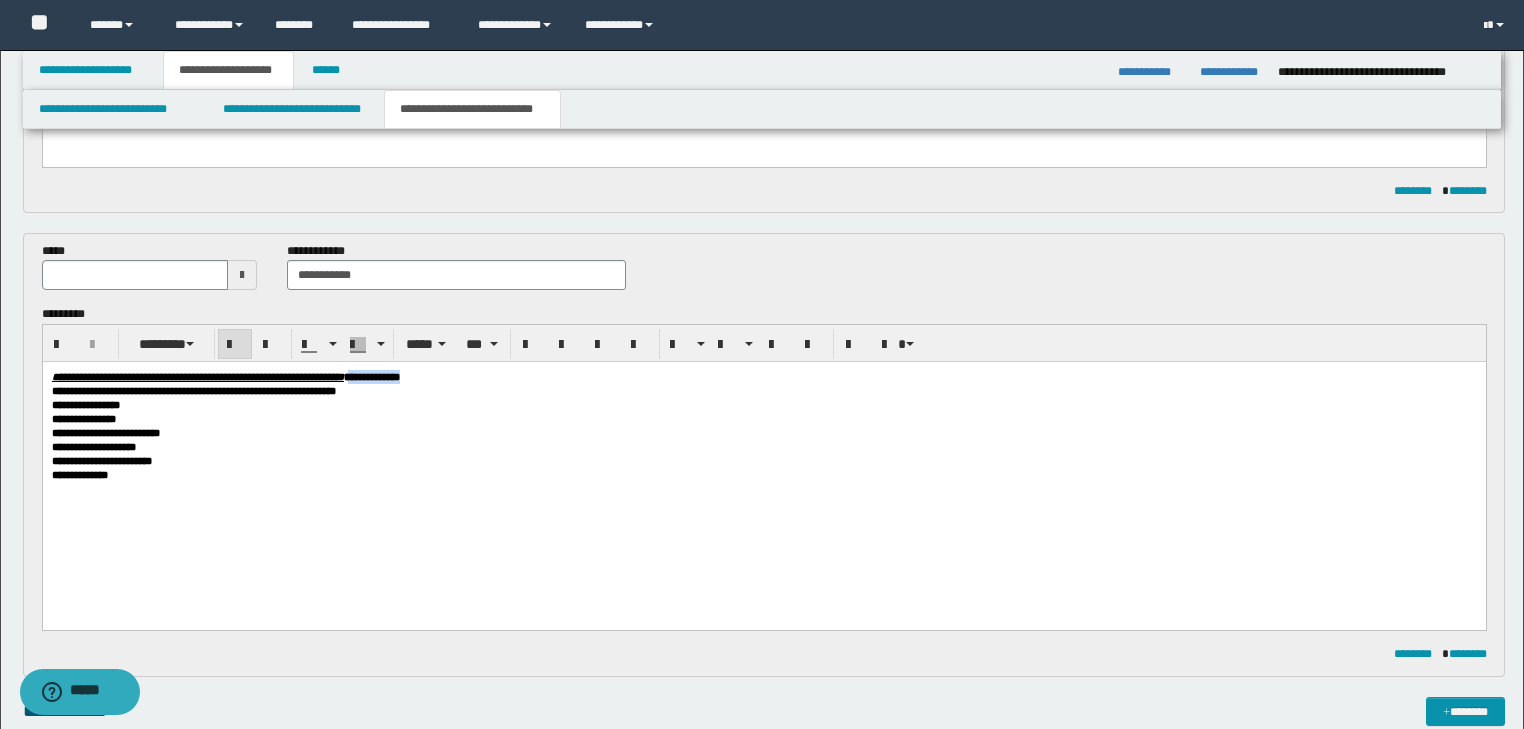 drag, startPoint x: 508, startPoint y: 379, endPoint x: 592, endPoint y: 377, distance: 84.0238 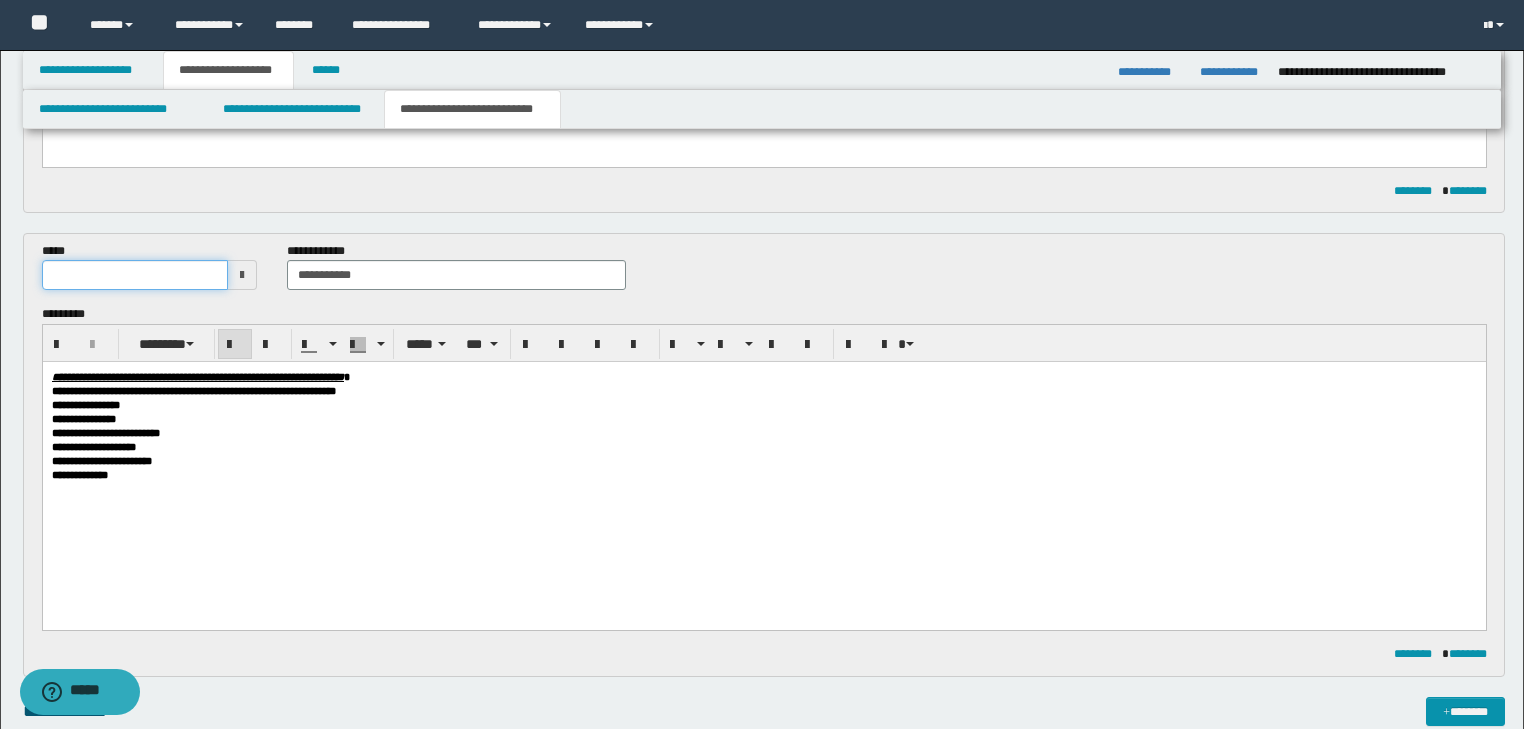 click at bounding box center [135, 275] 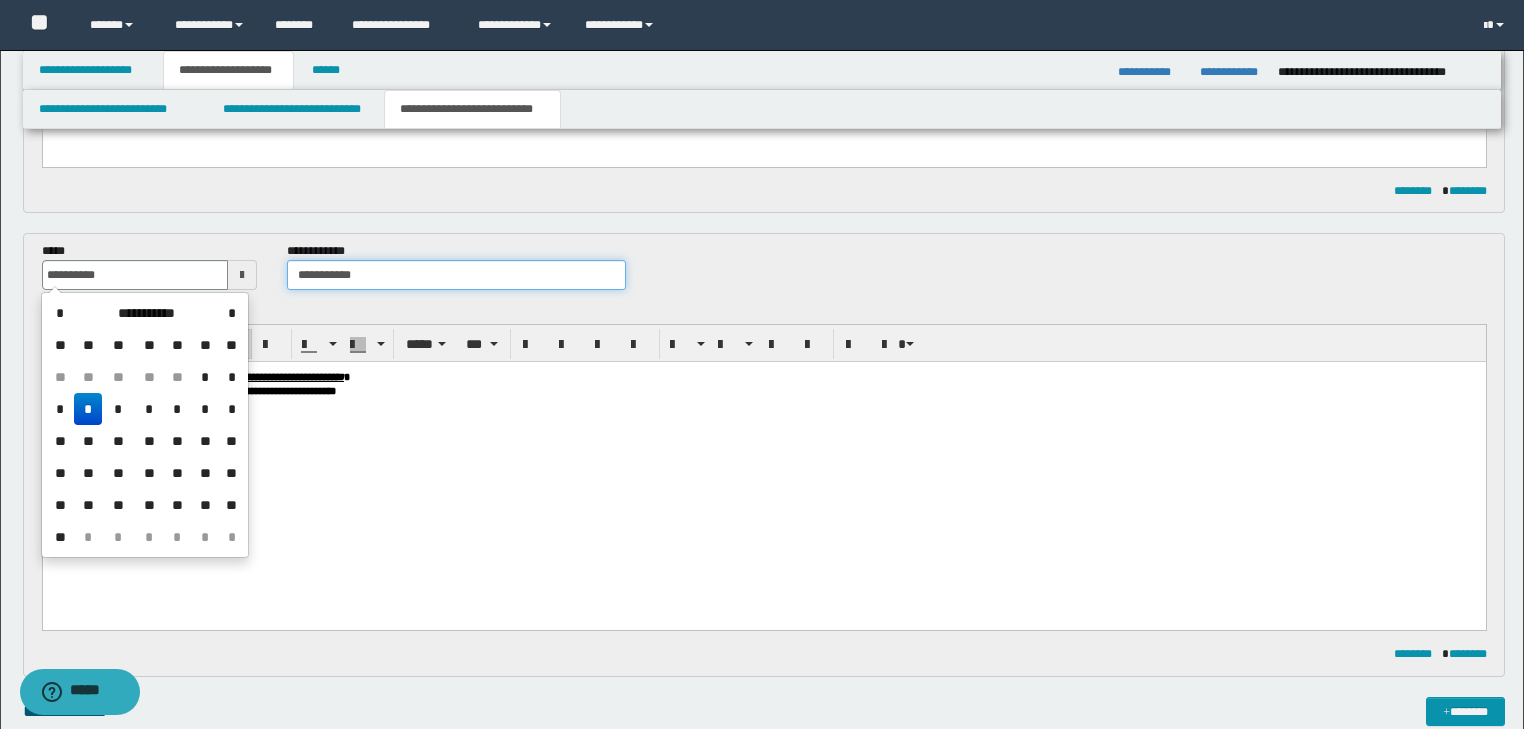 type on "**********" 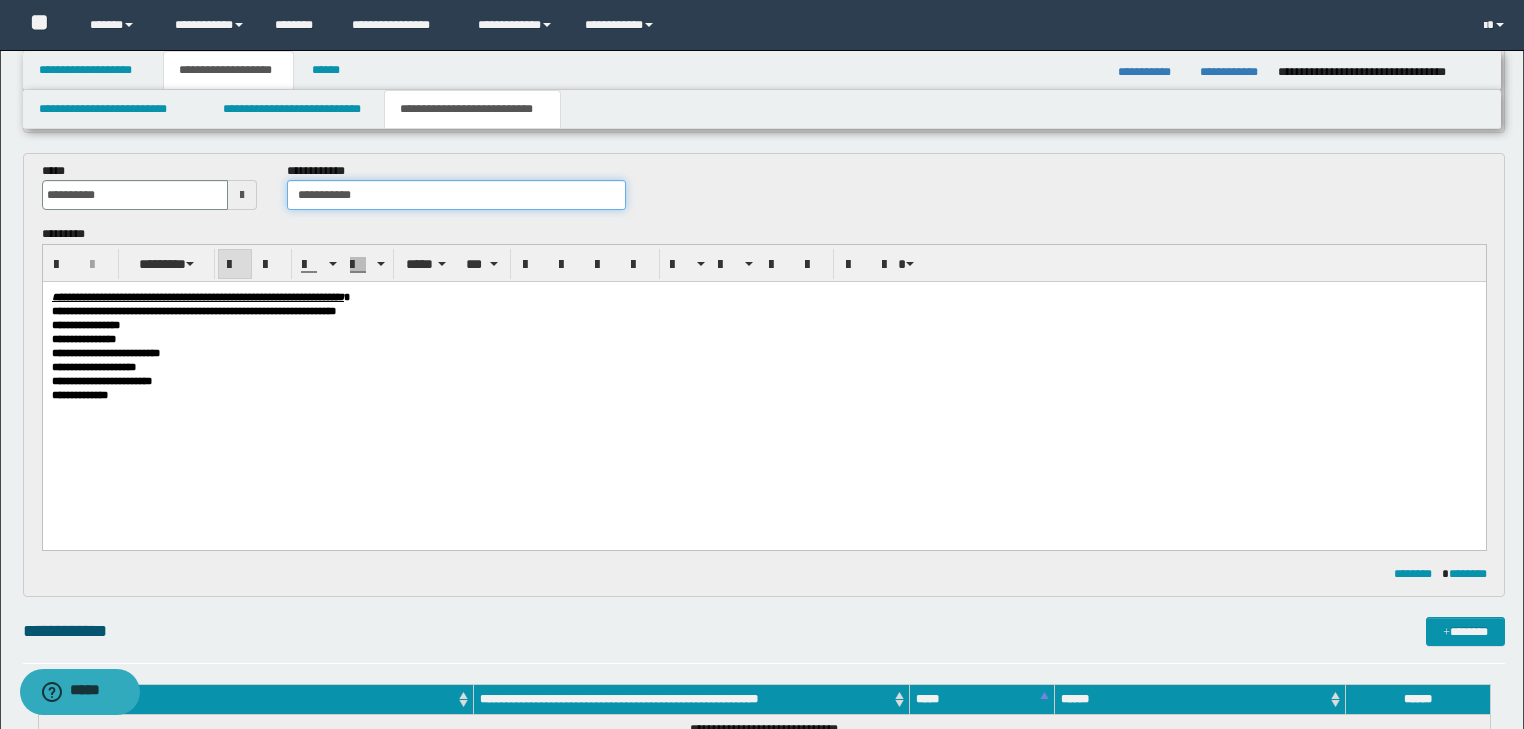scroll, scrollTop: 784, scrollLeft: 0, axis: vertical 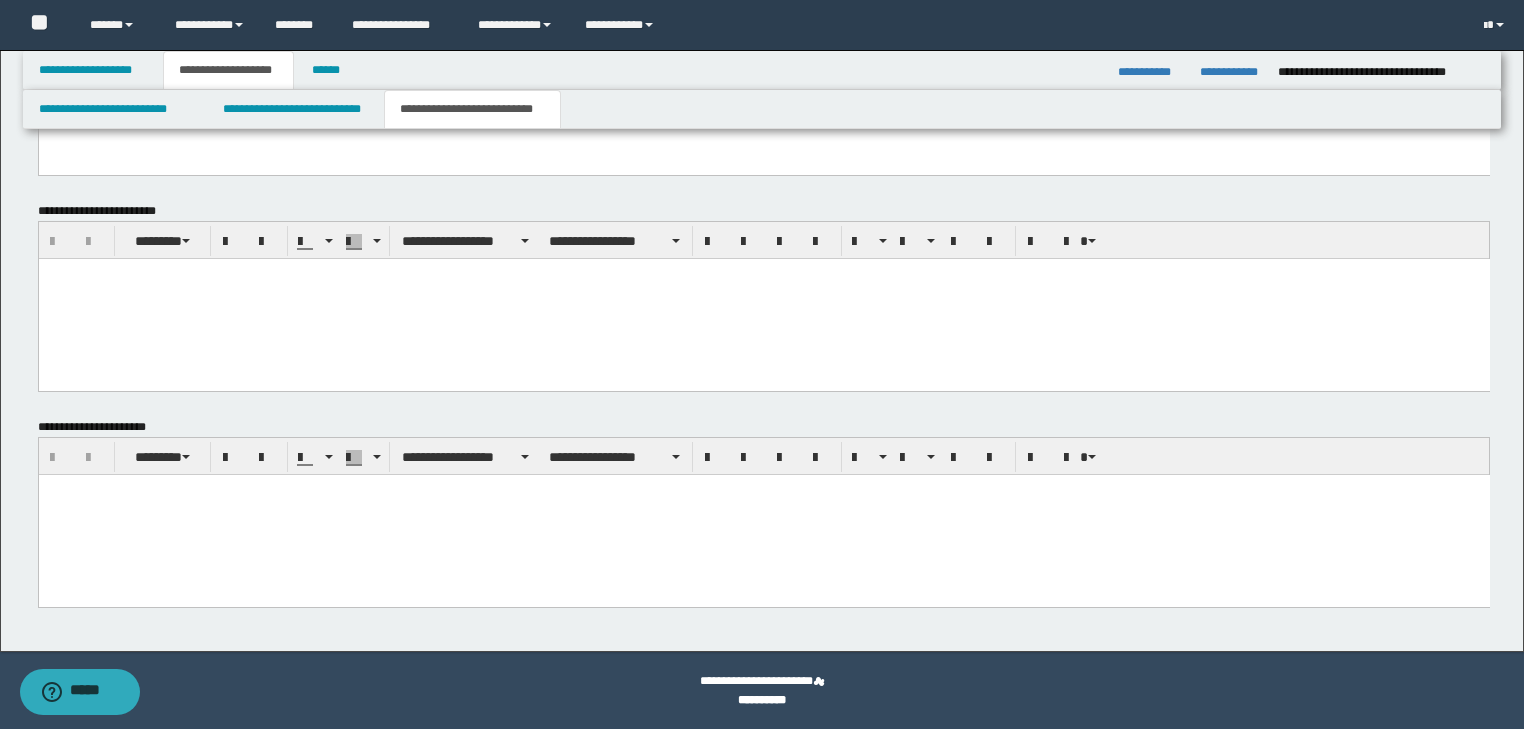 click at bounding box center [763, 489] 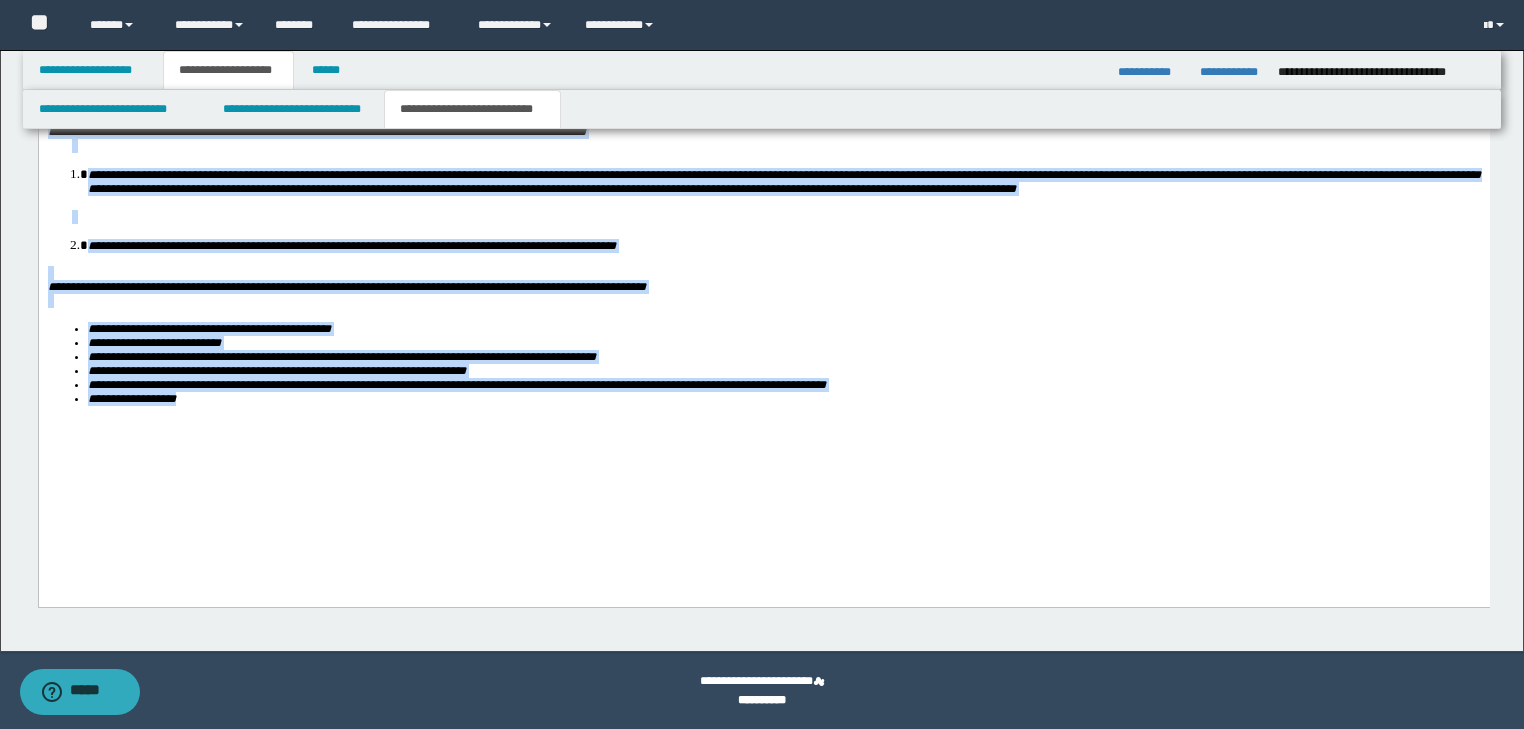 drag, startPoint x: 49, startPoint y: -139, endPoint x: 407, endPoint y: 730, distance: 939.8537 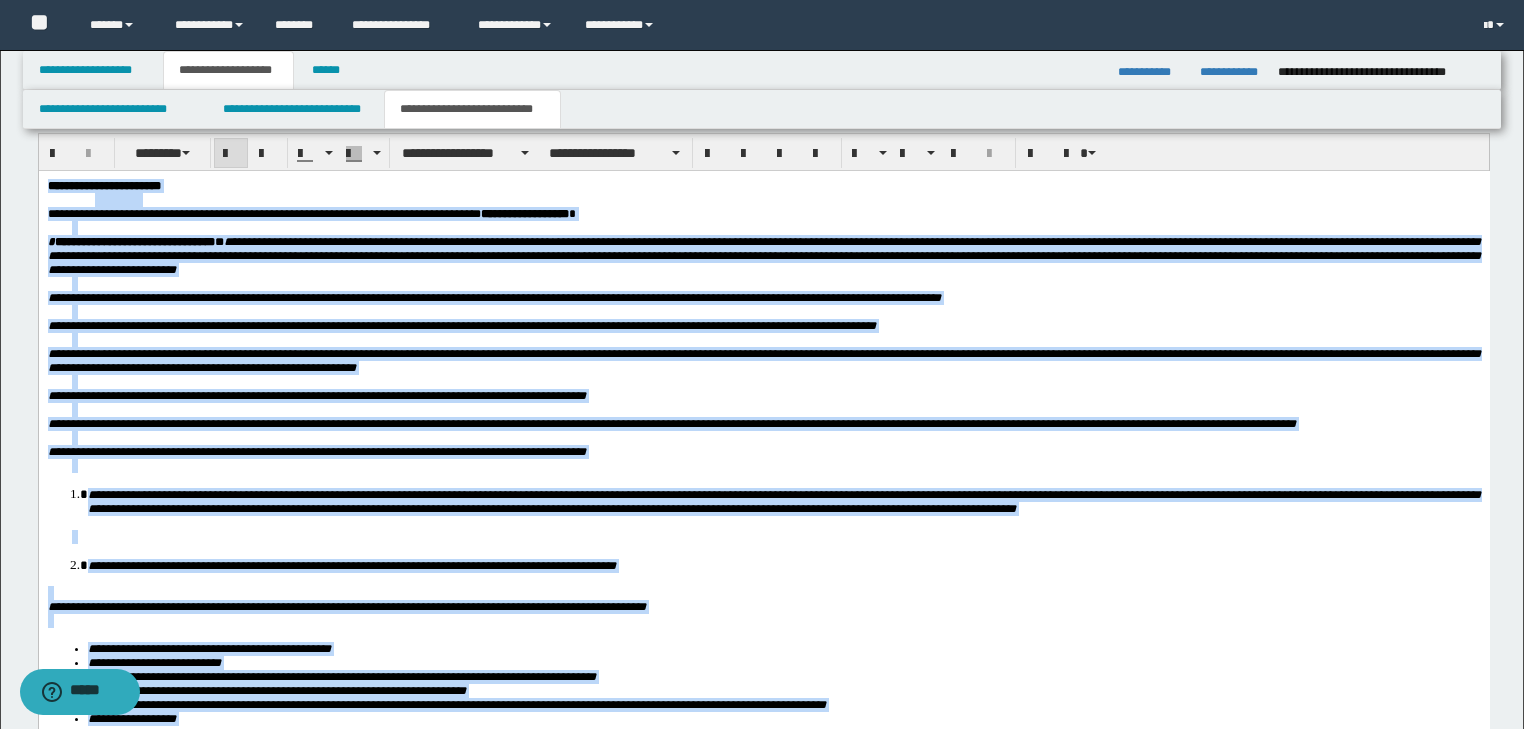 scroll, scrollTop: 1454, scrollLeft: 0, axis: vertical 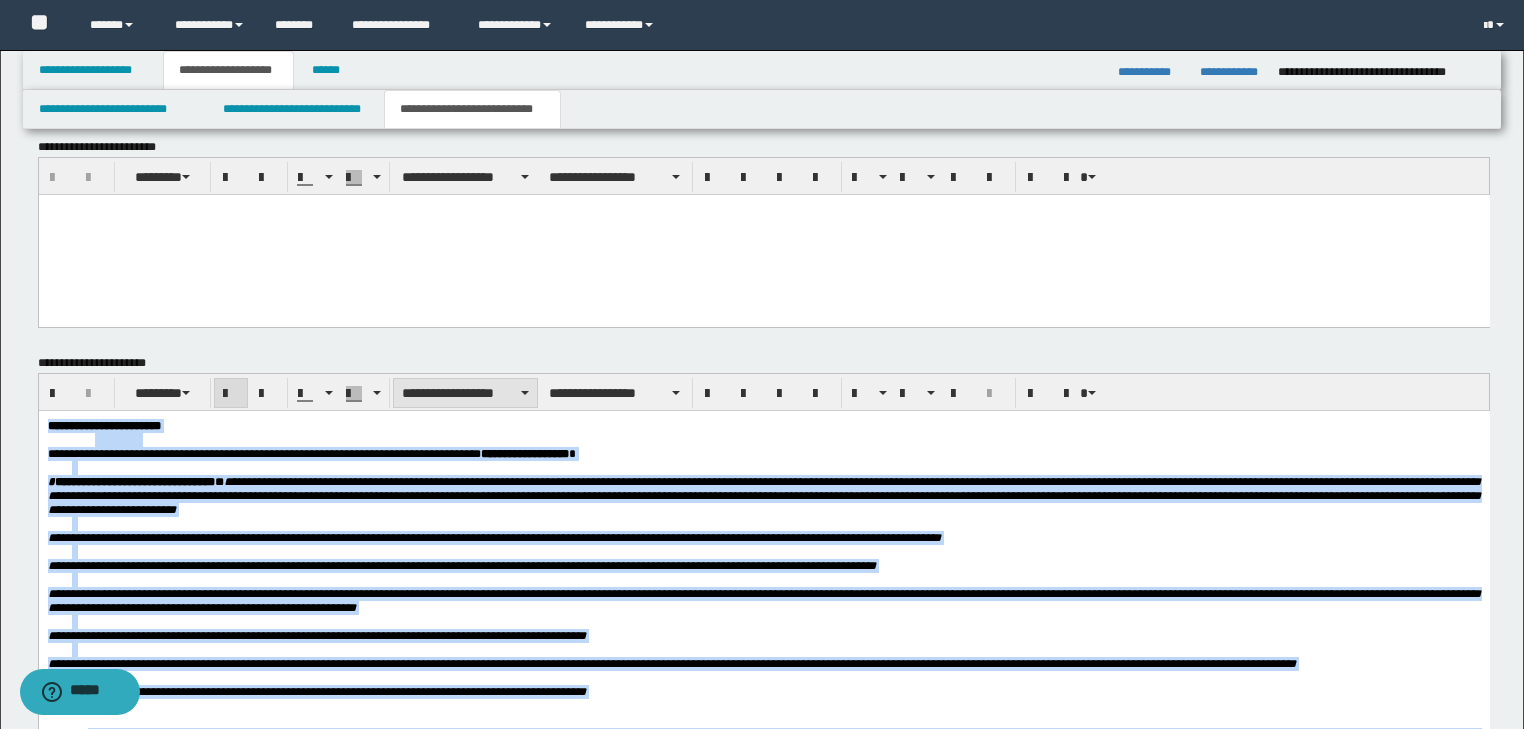 click on "**********" at bounding box center [465, 393] 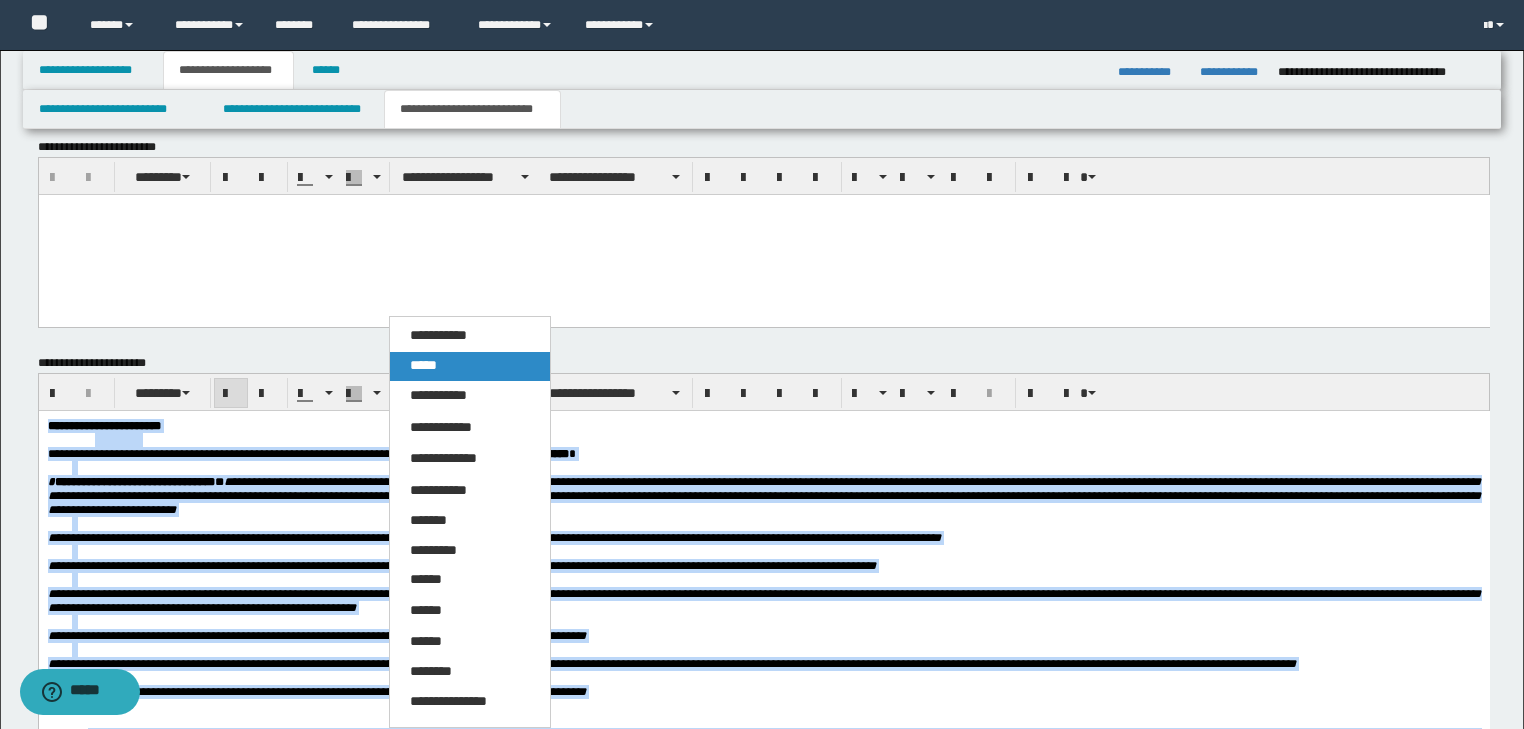 click on "*****" at bounding box center (423, 365) 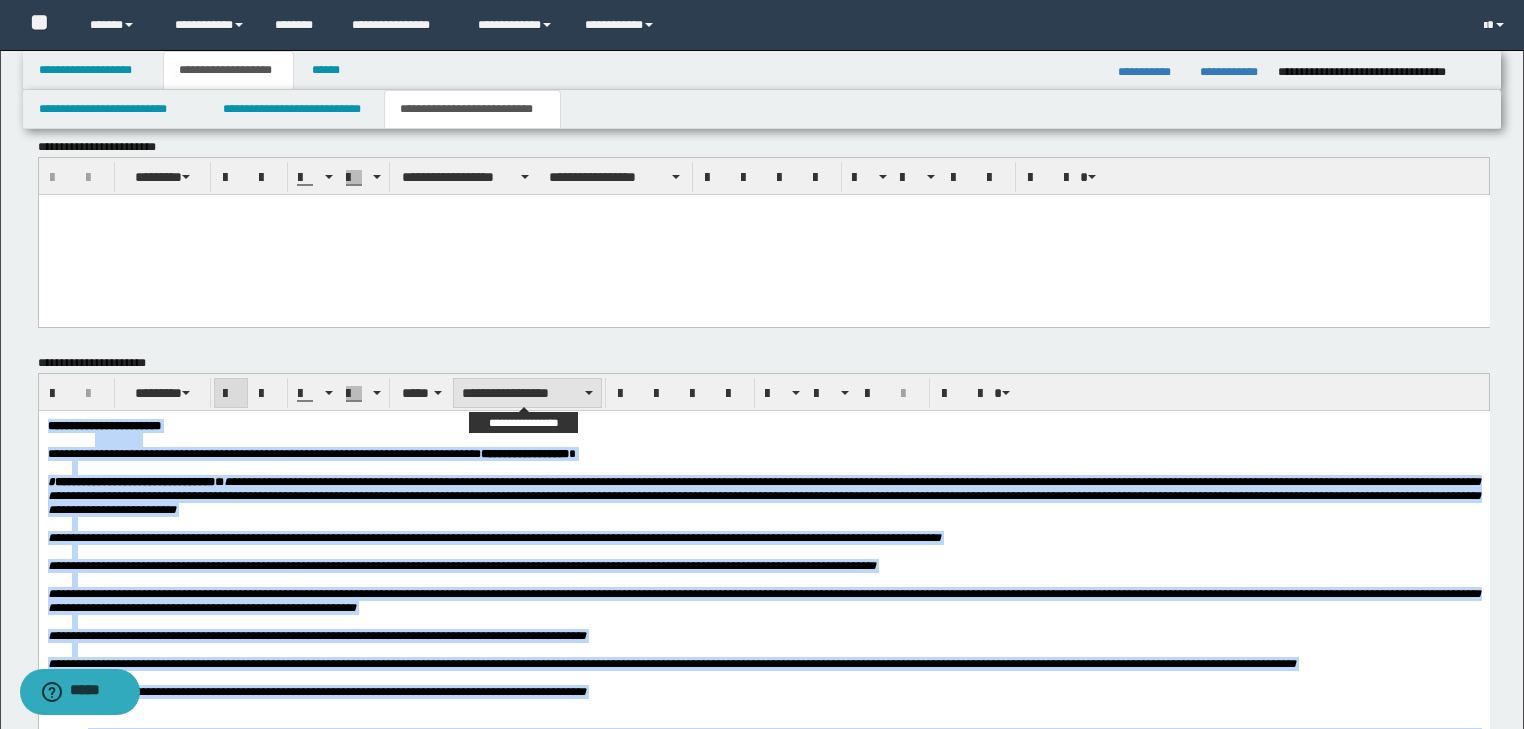 click on "**********" at bounding box center [527, 393] 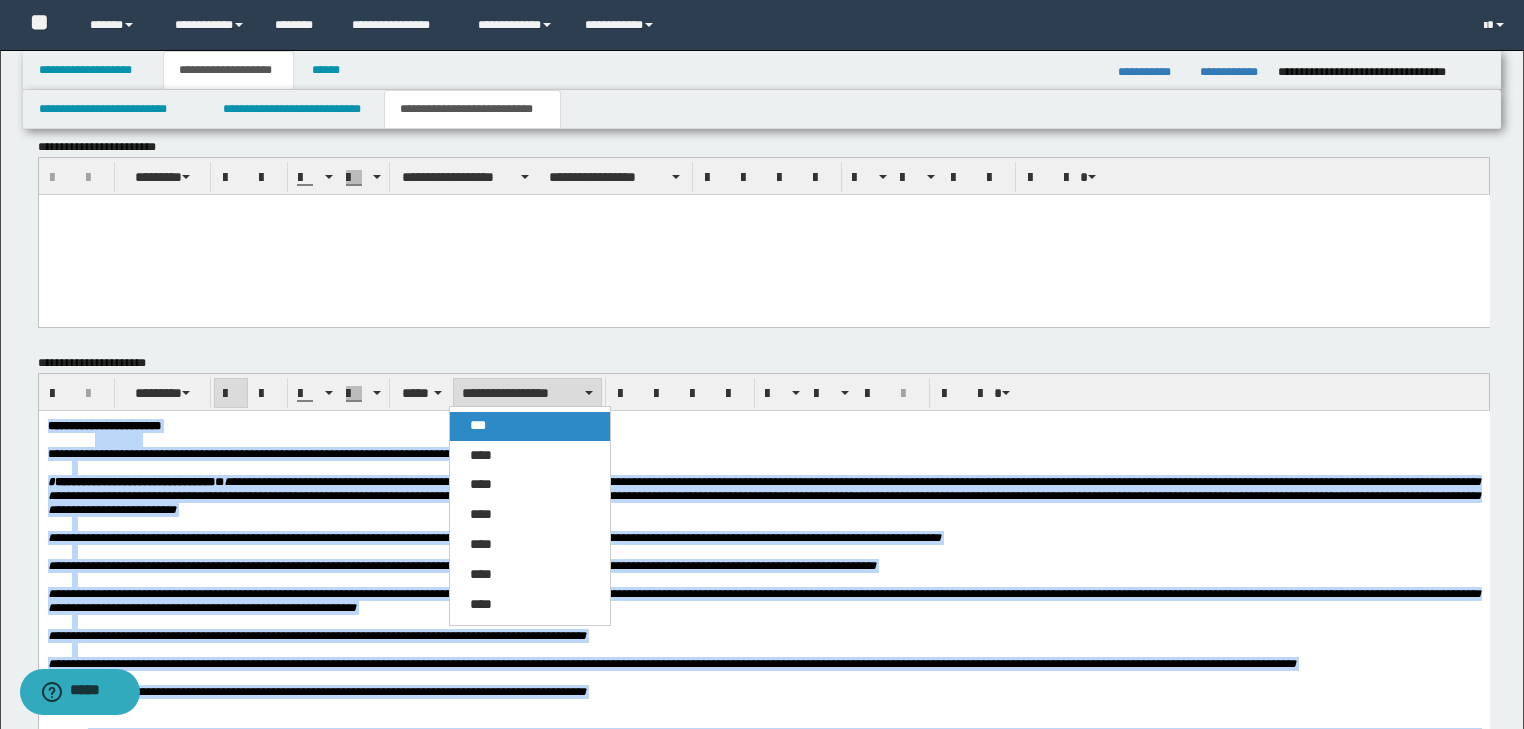 click on "***" at bounding box center [478, 425] 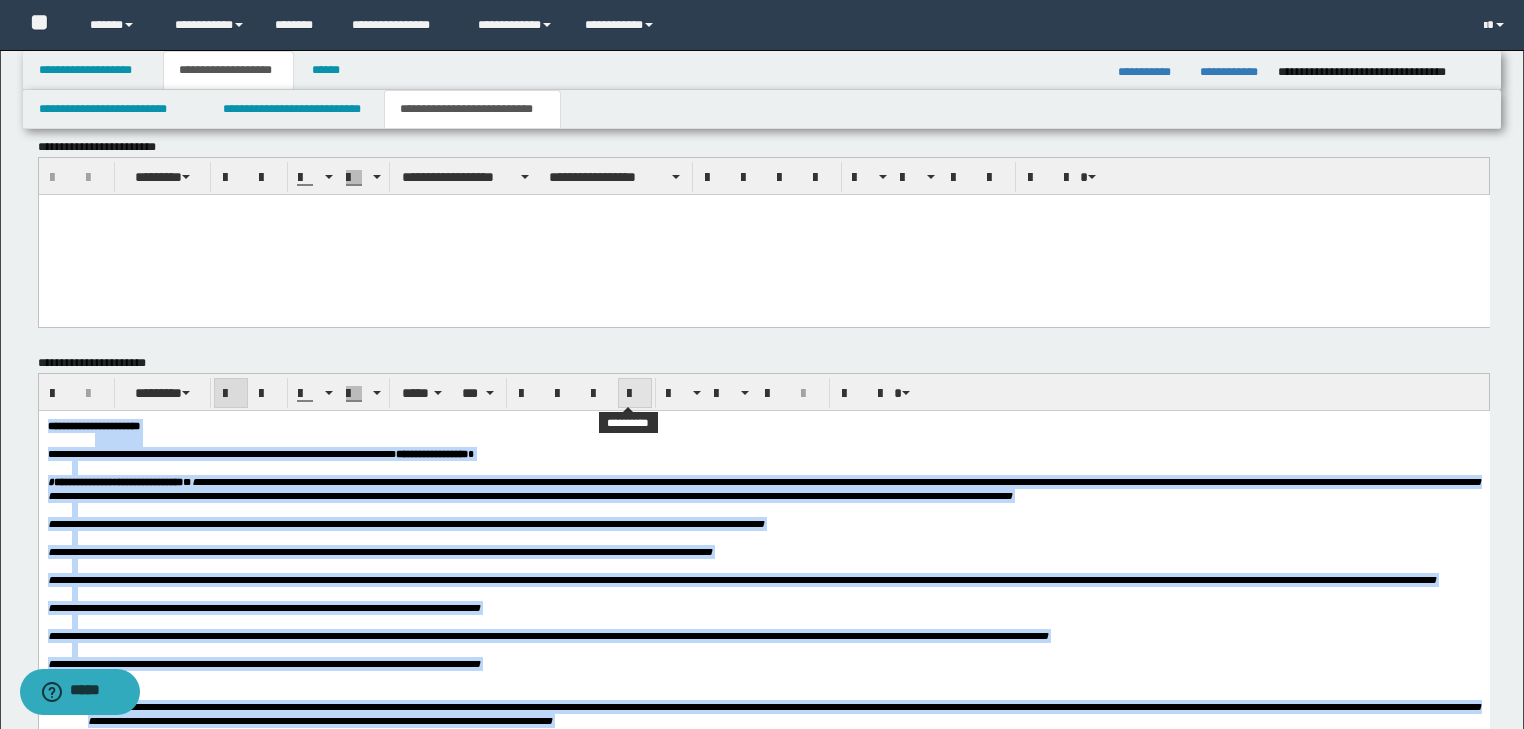 click at bounding box center [635, 394] 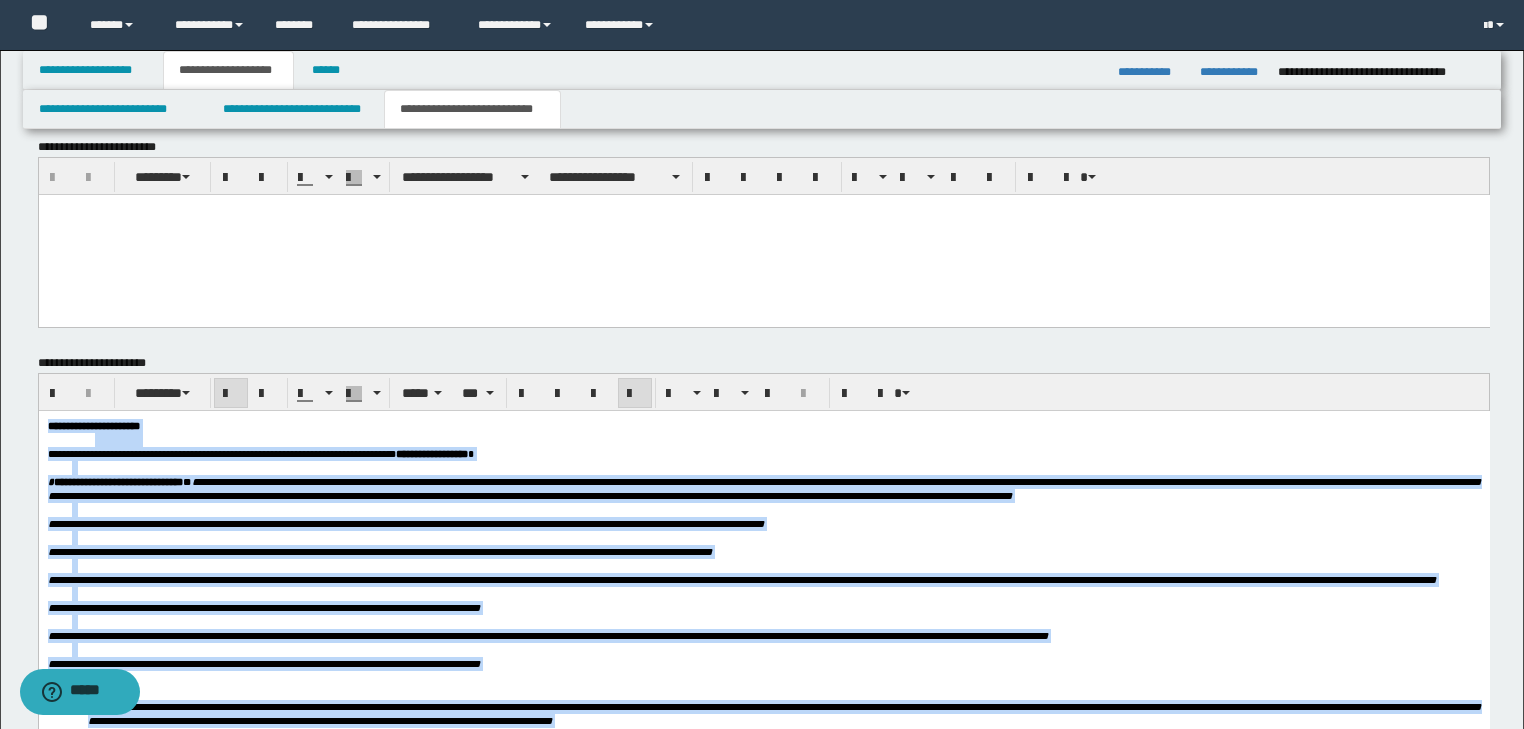 click on "**********" at bounding box center [763, 453] 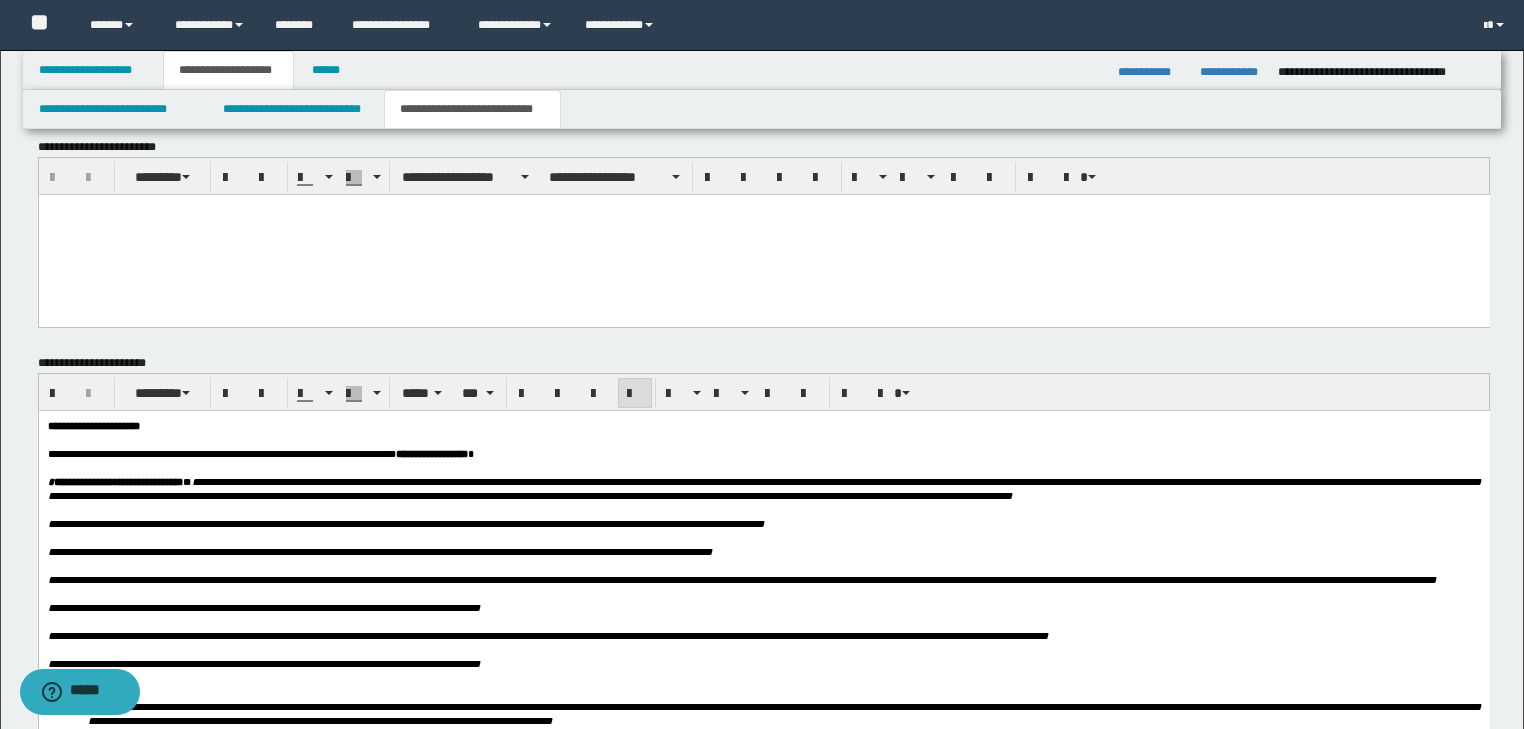scroll, scrollTop: 1614, scrollLeft: 0, axis: vertical 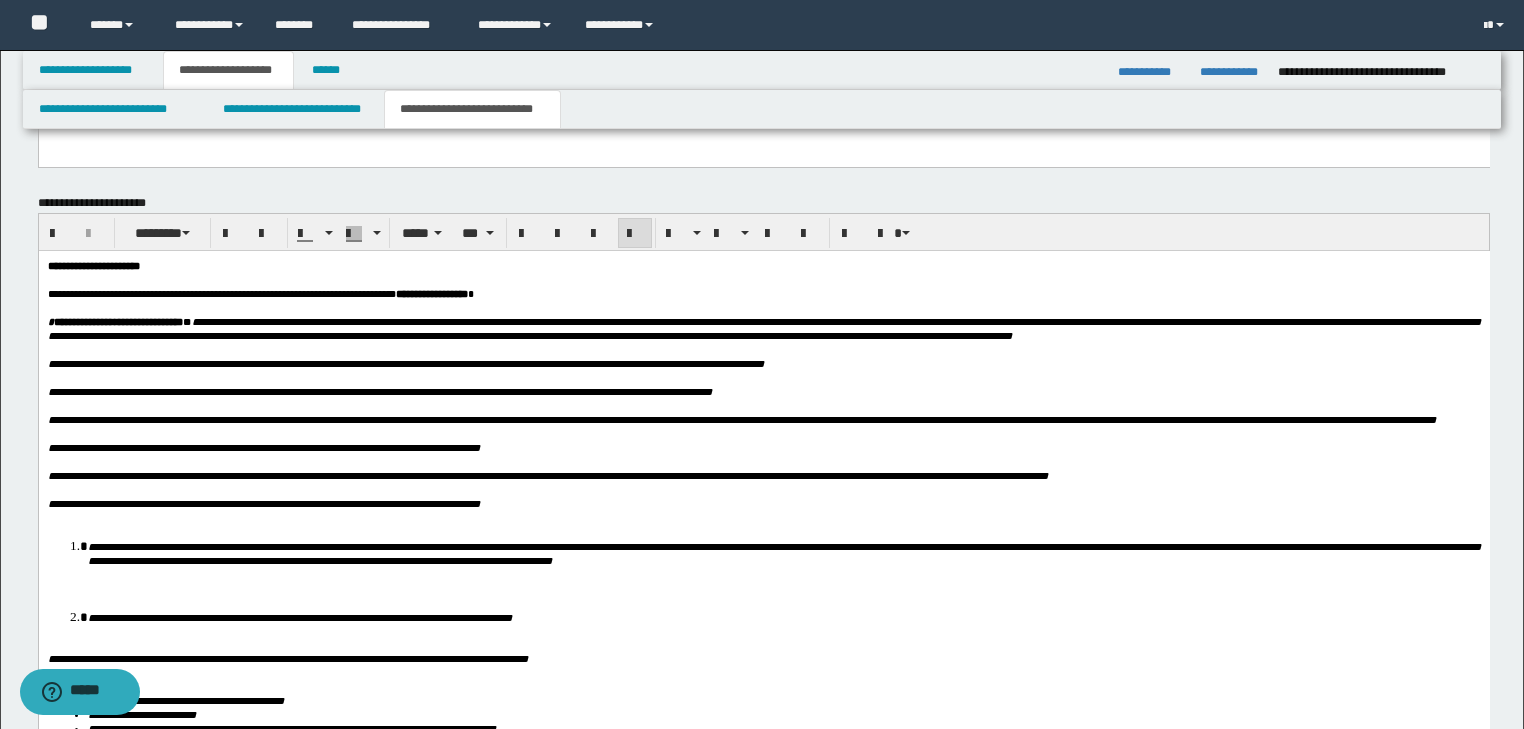 click on "**********" at bounding box center [763, 503] 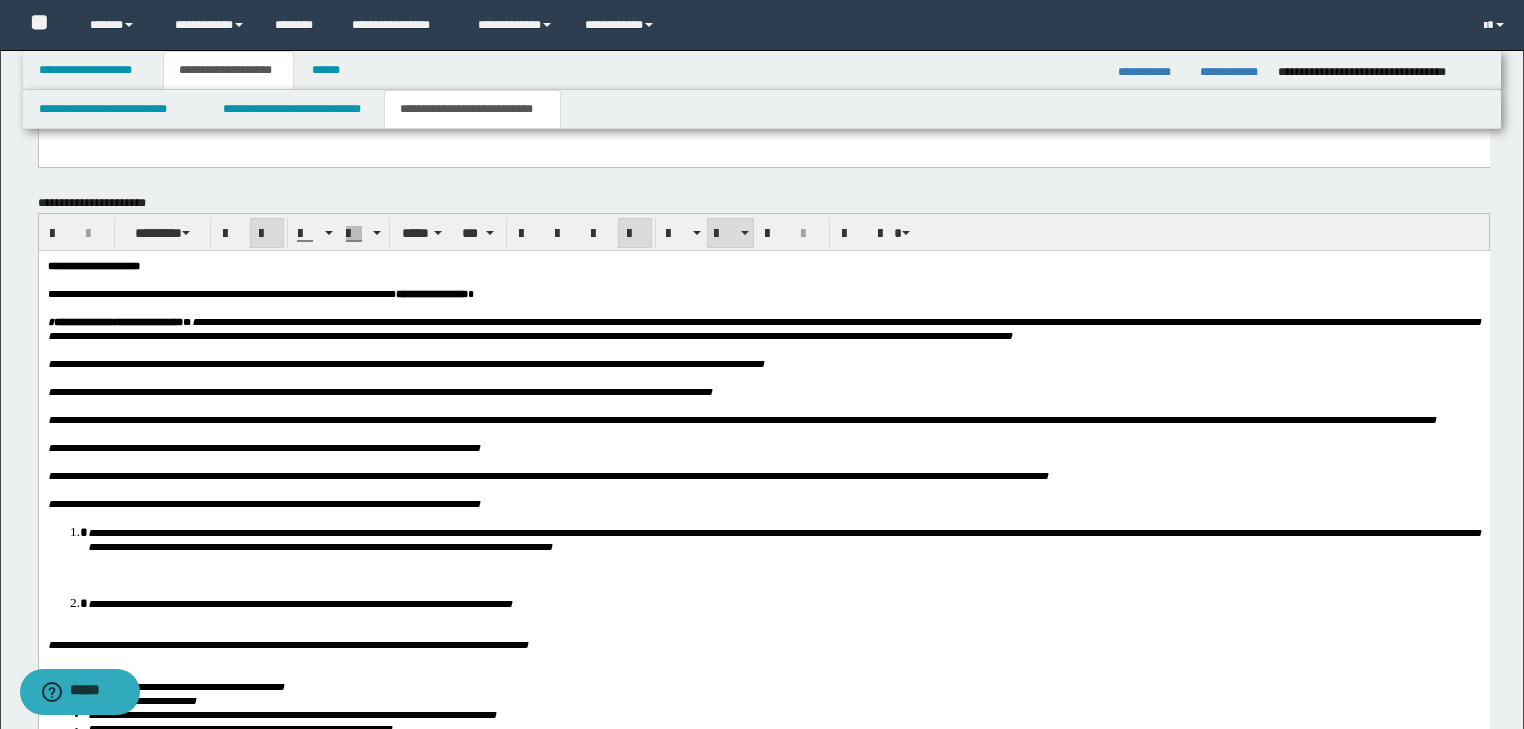 click on "**********" at bounding box center [783, 538] 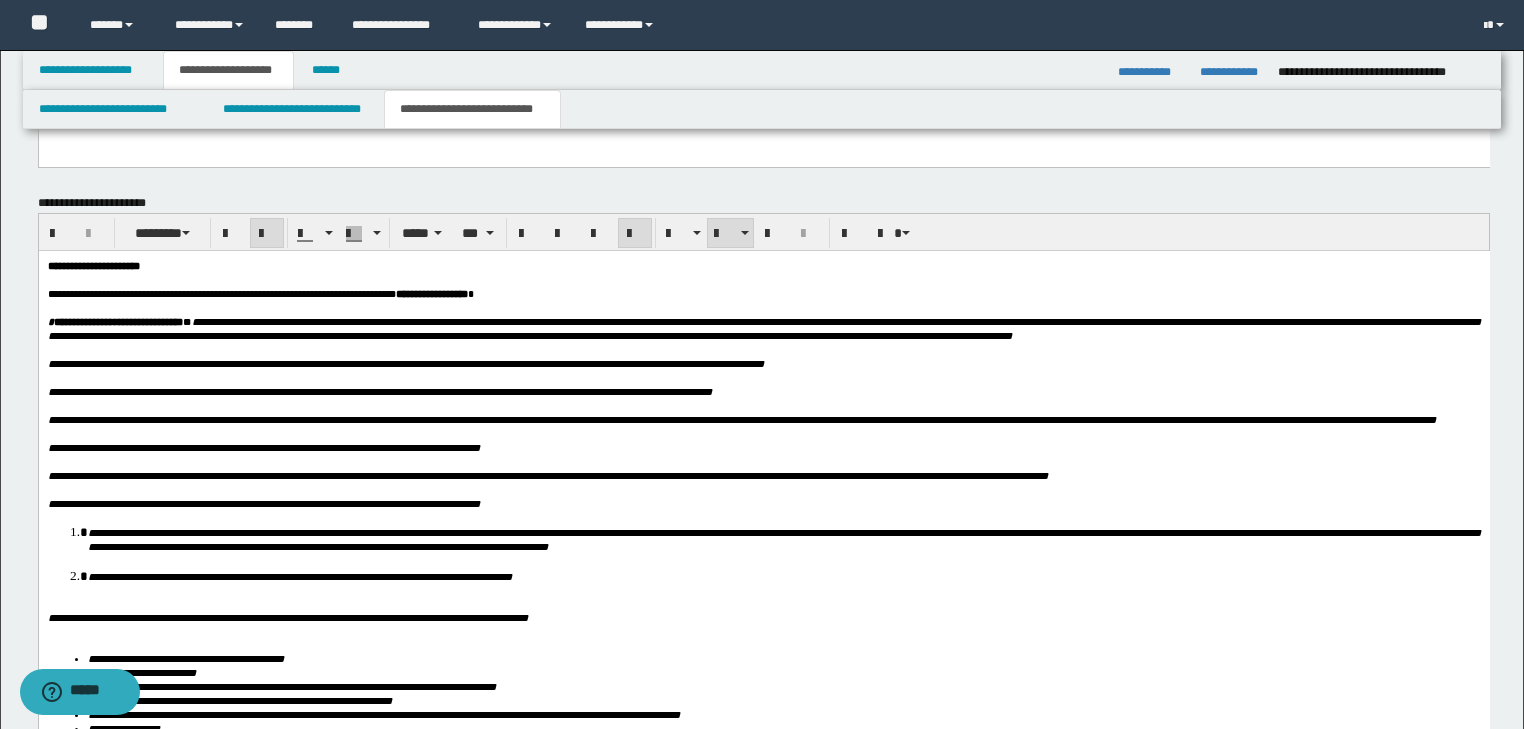 click on "**********" at bounding box center (763, 535) 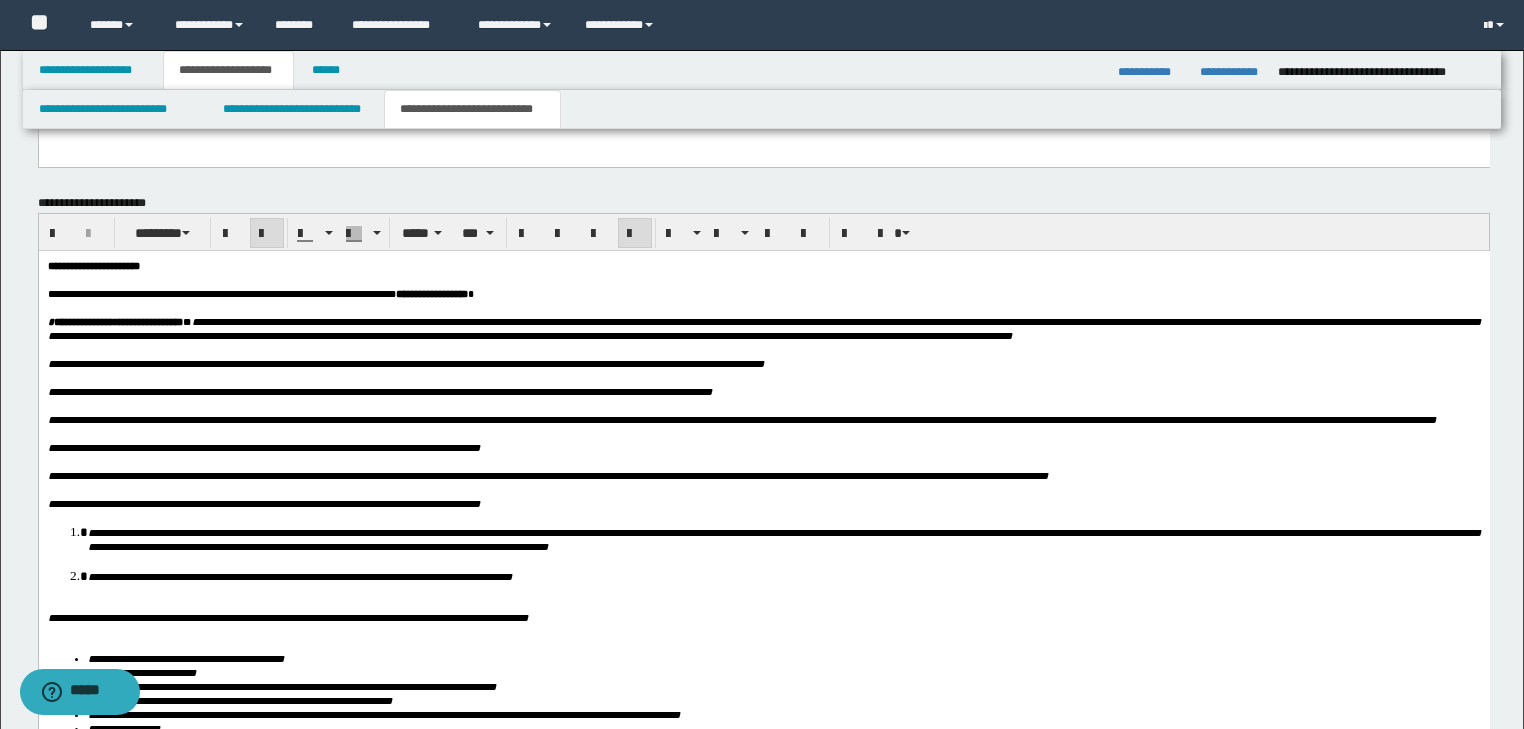 click on "**********" at bounding box center [783, 575] 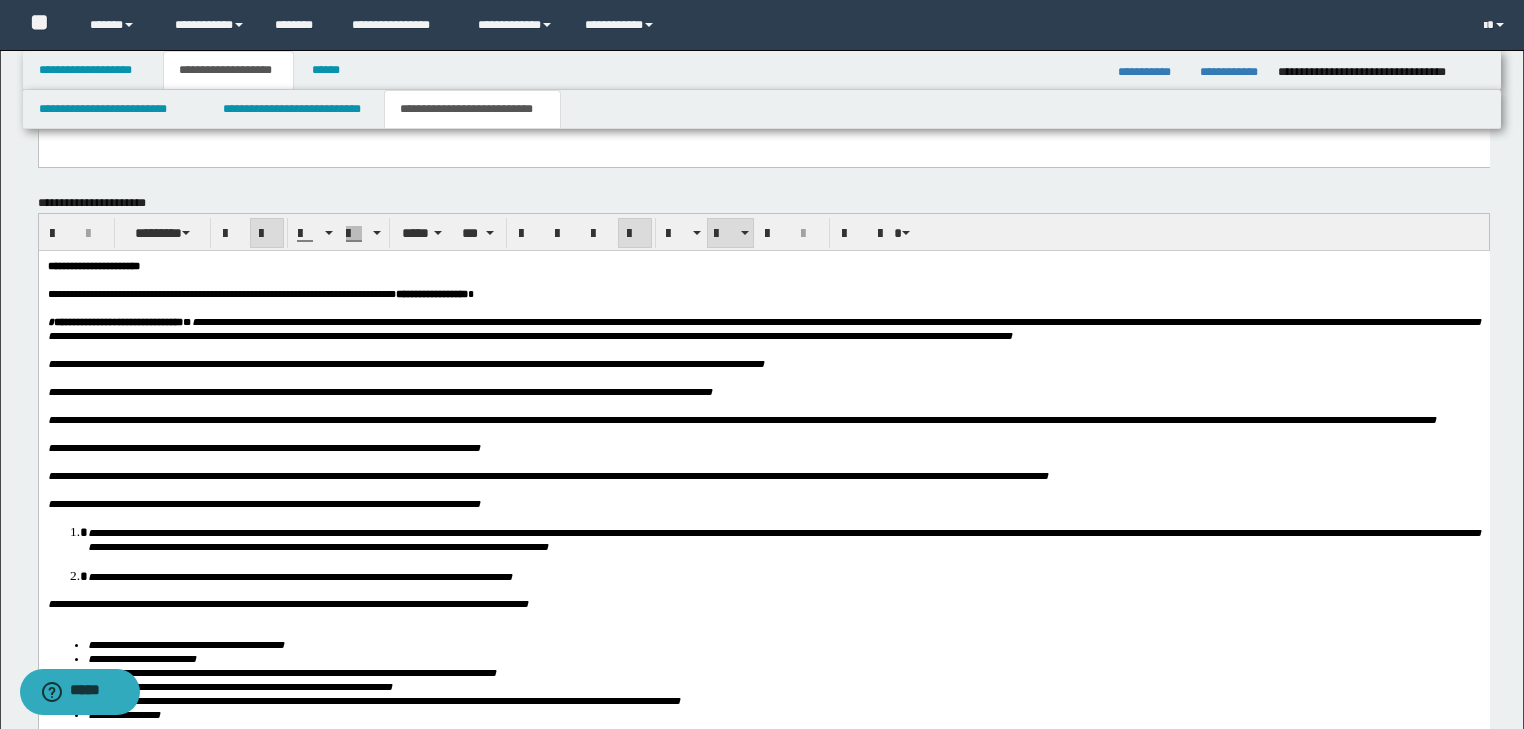 scroll, scrollTop: 1774, scrollLeft: 0, axis: vertical 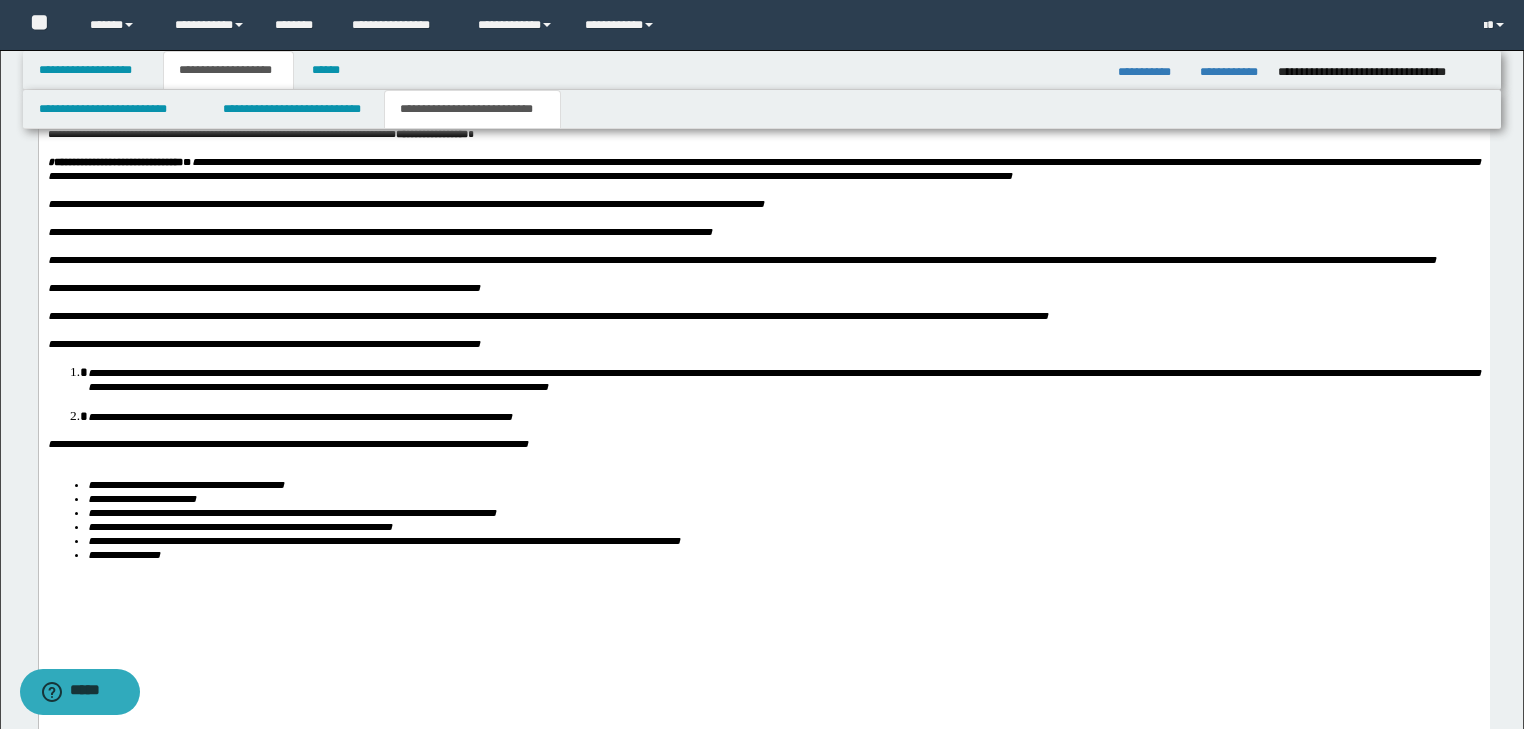 click on "**********" at bounding box center (763, 443) 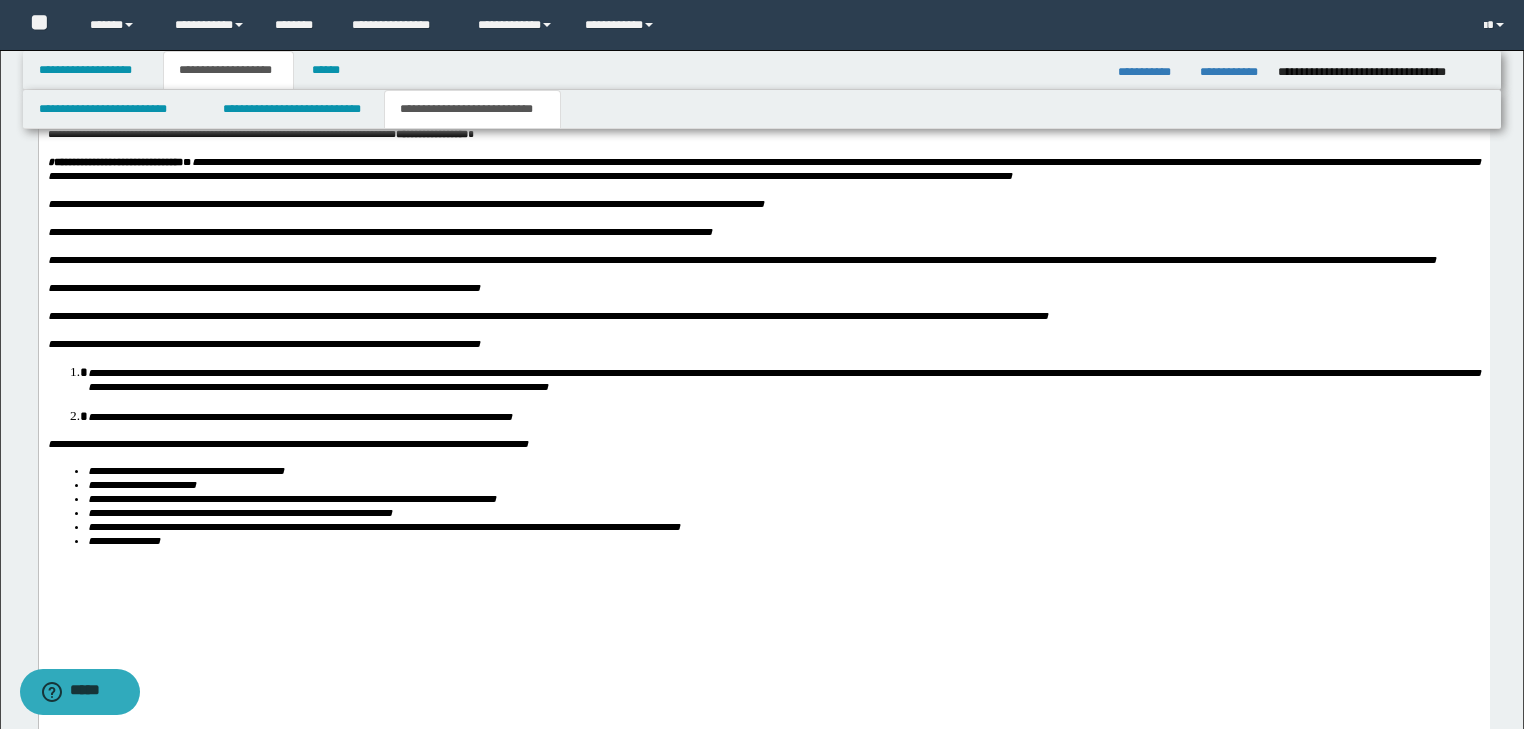 click on "**********" at bounding box center (783, 526) 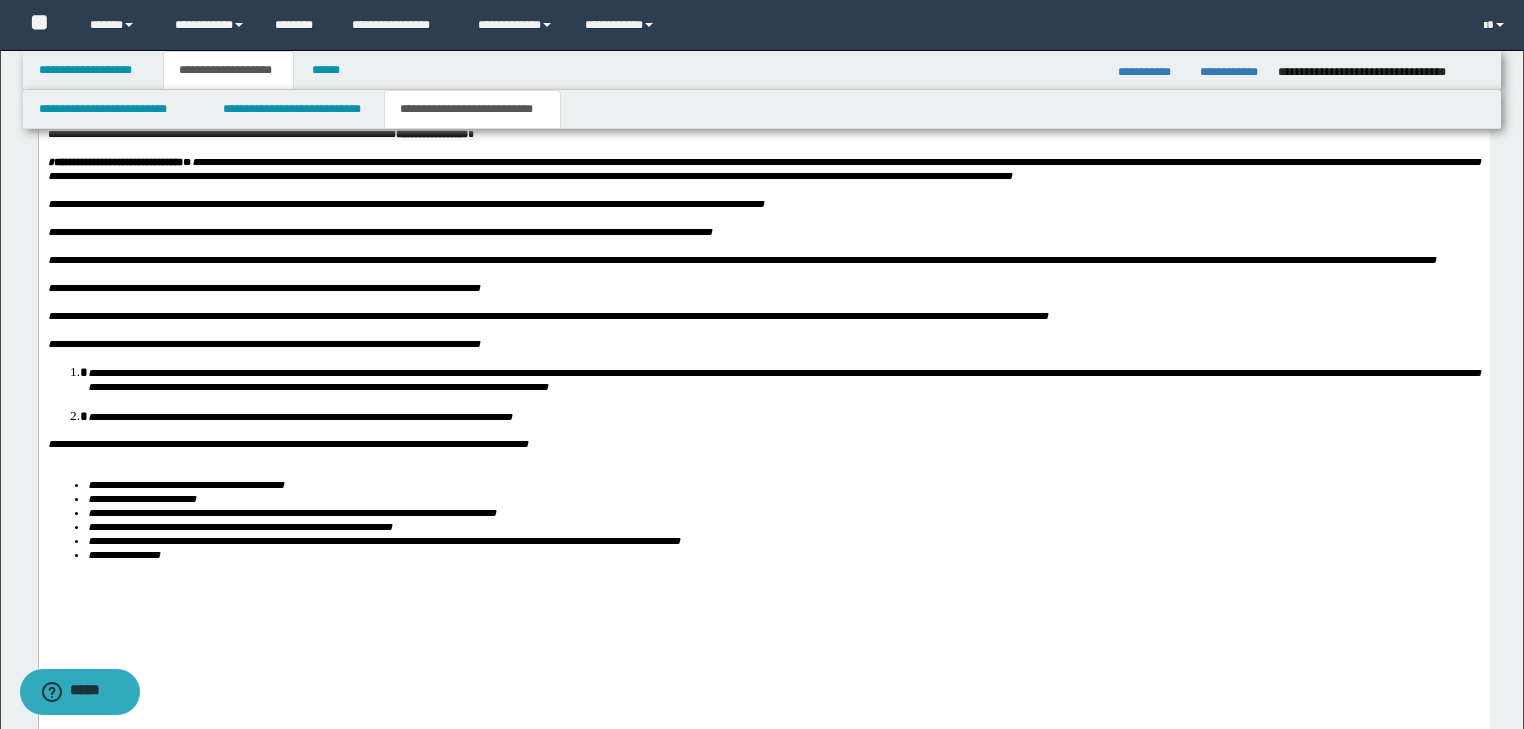 click on "**********" at bounding box center [783, 554] 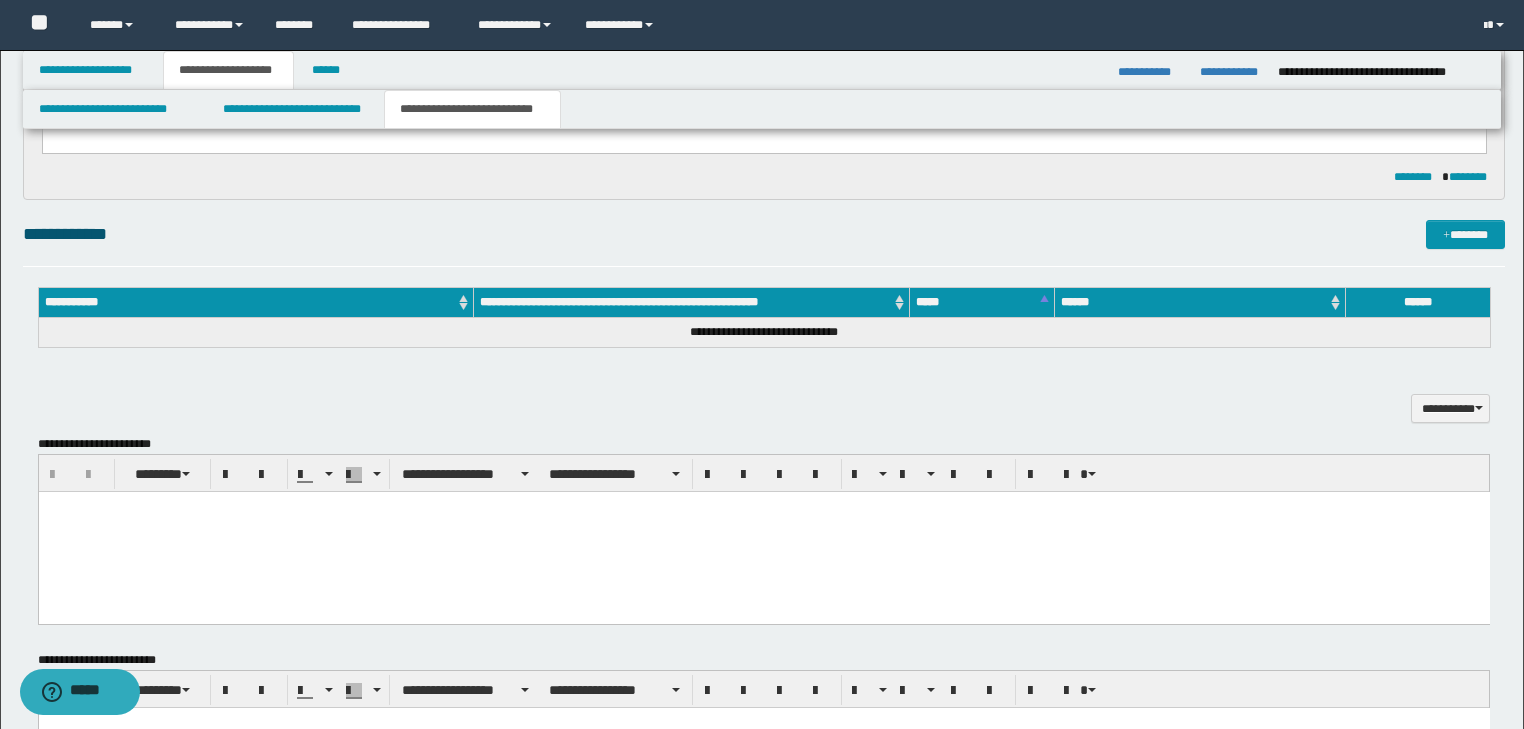 scroll, scrollTop: 734, scrollLeft: 0, axis: vertical 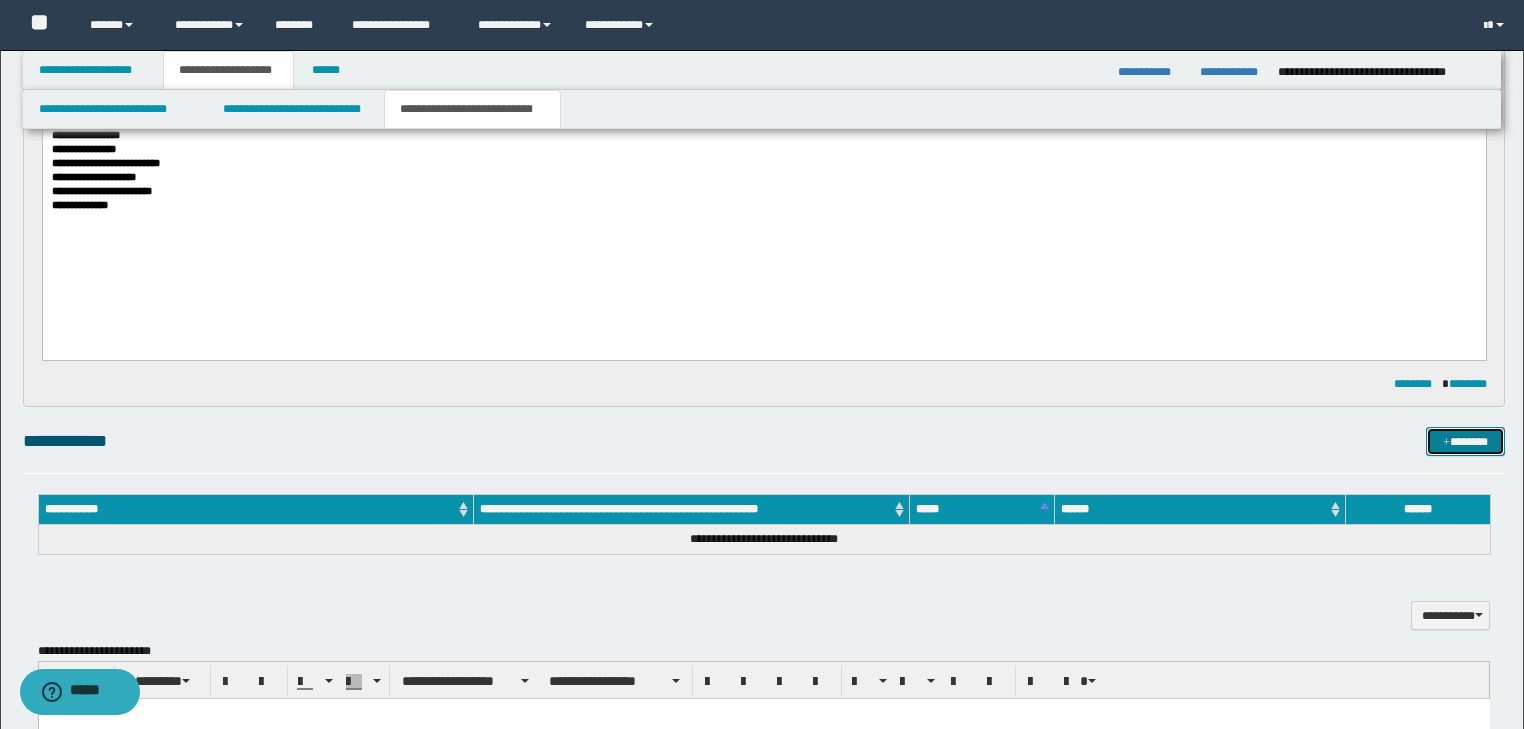 click on "*******" at bounding box center [1465, 442] 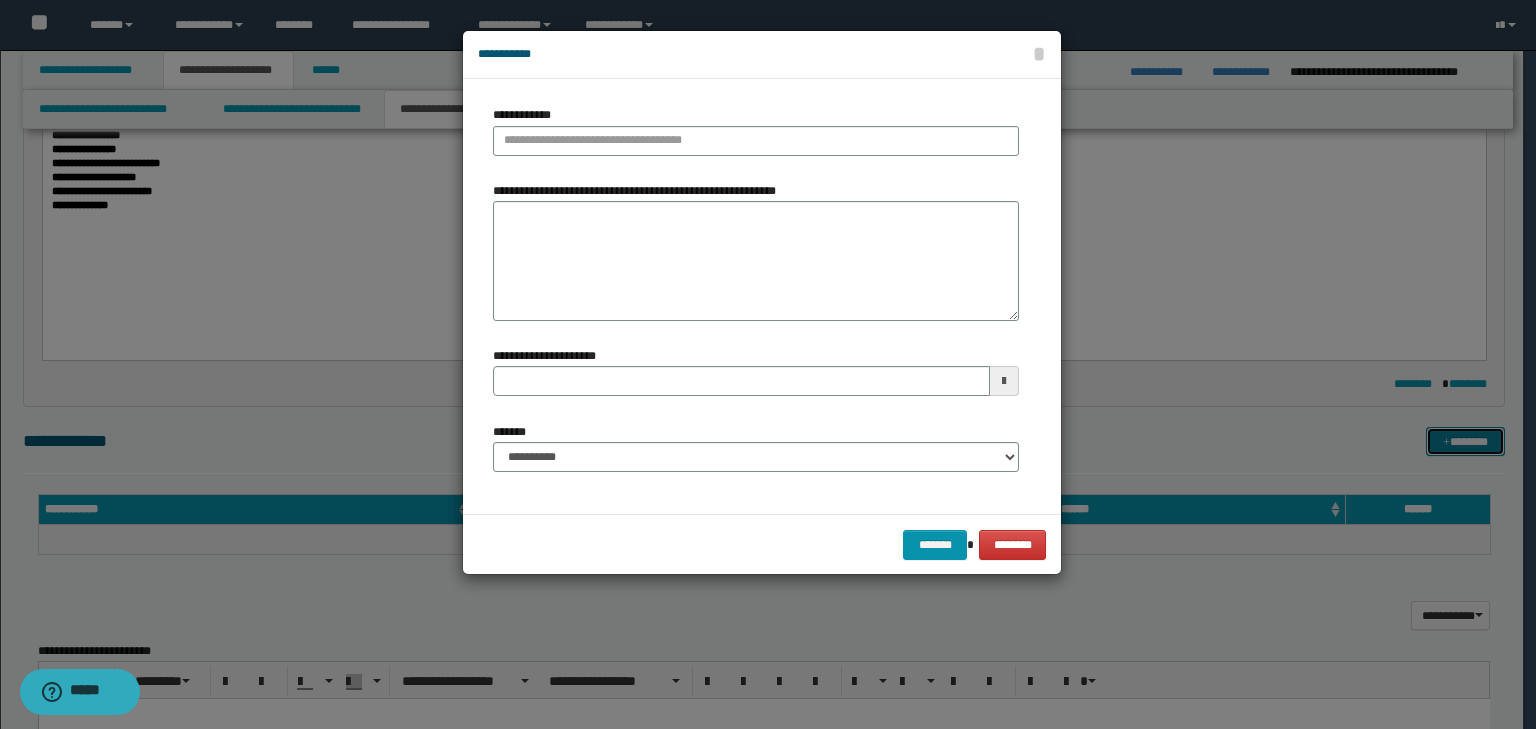 type 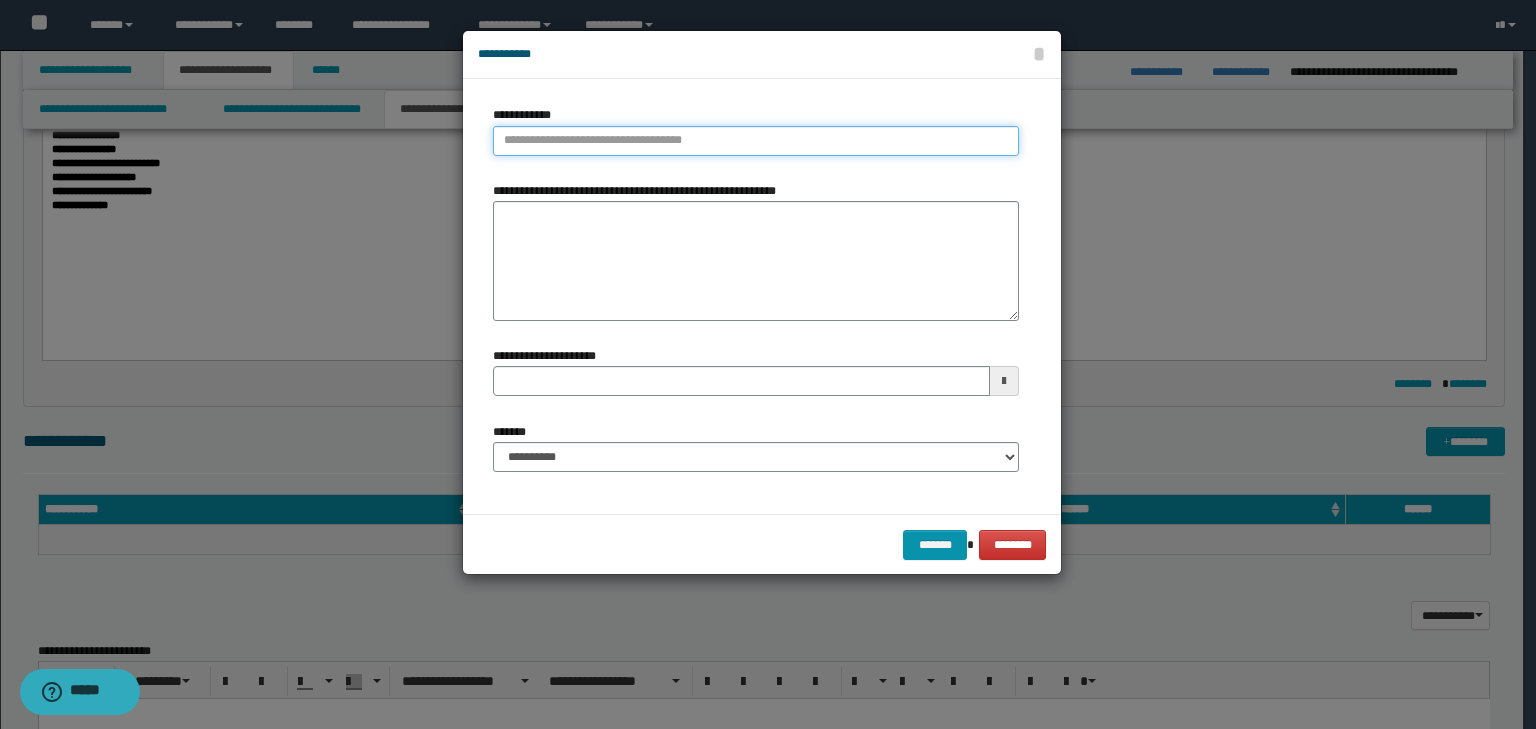 click on "**********" at bounding box center [756, 141] 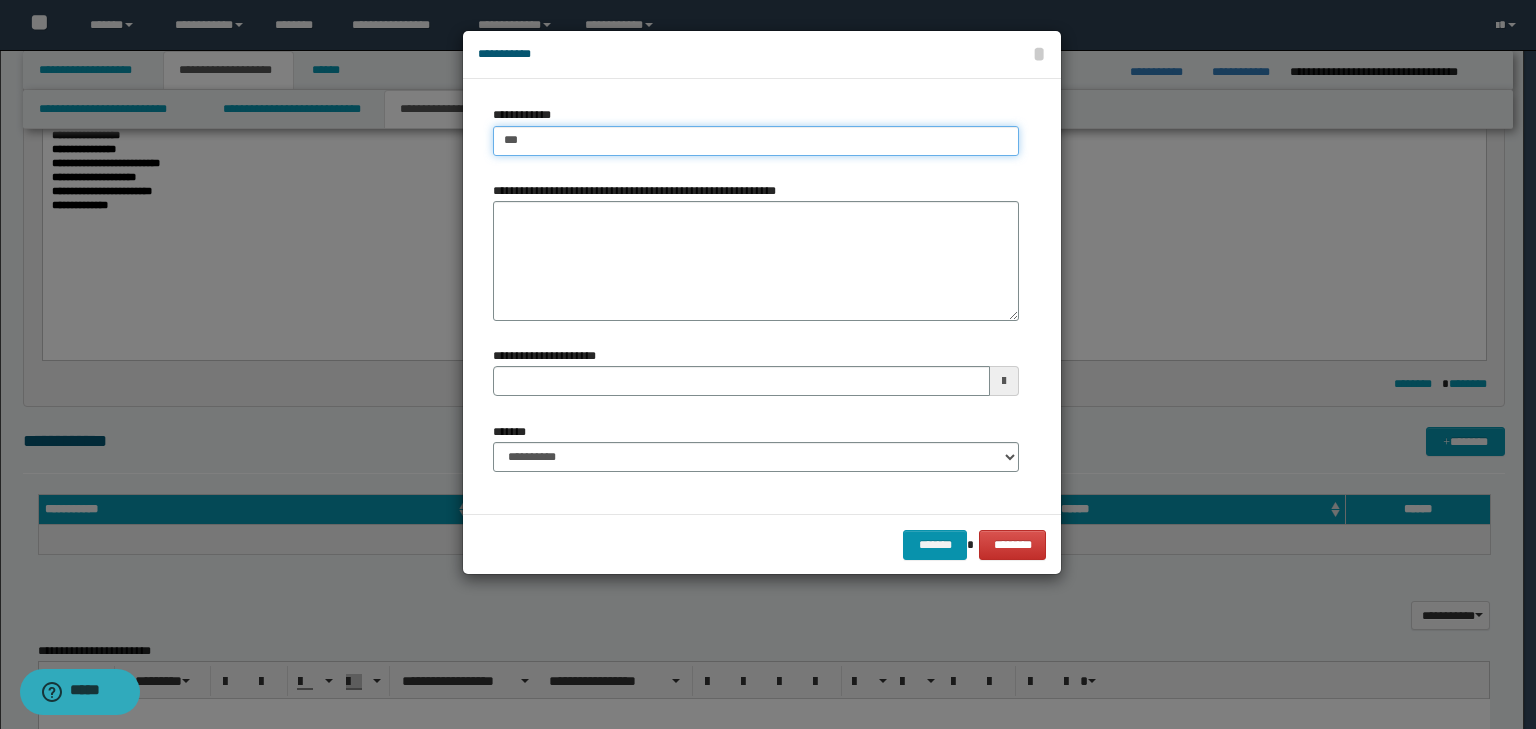 type on "****" 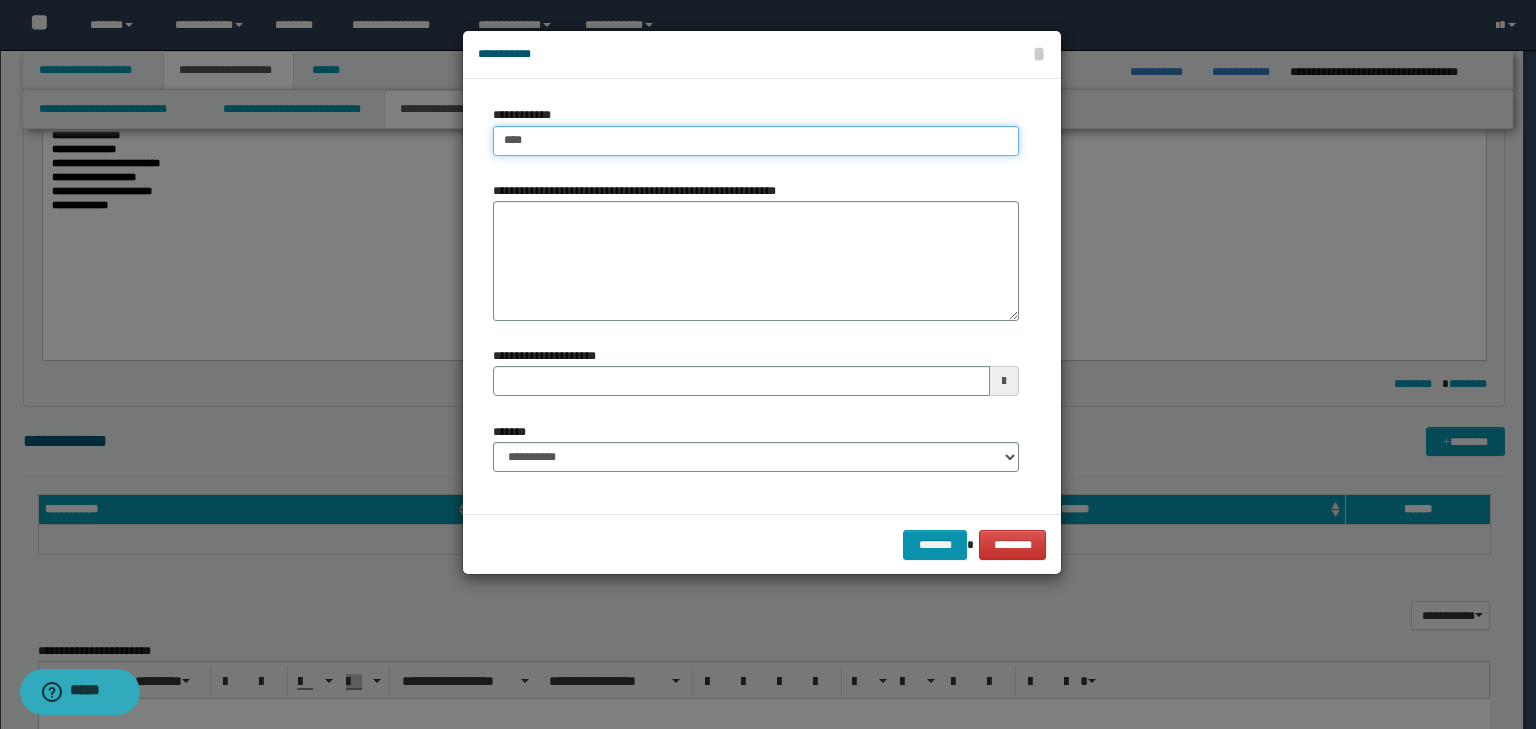 type on "****" 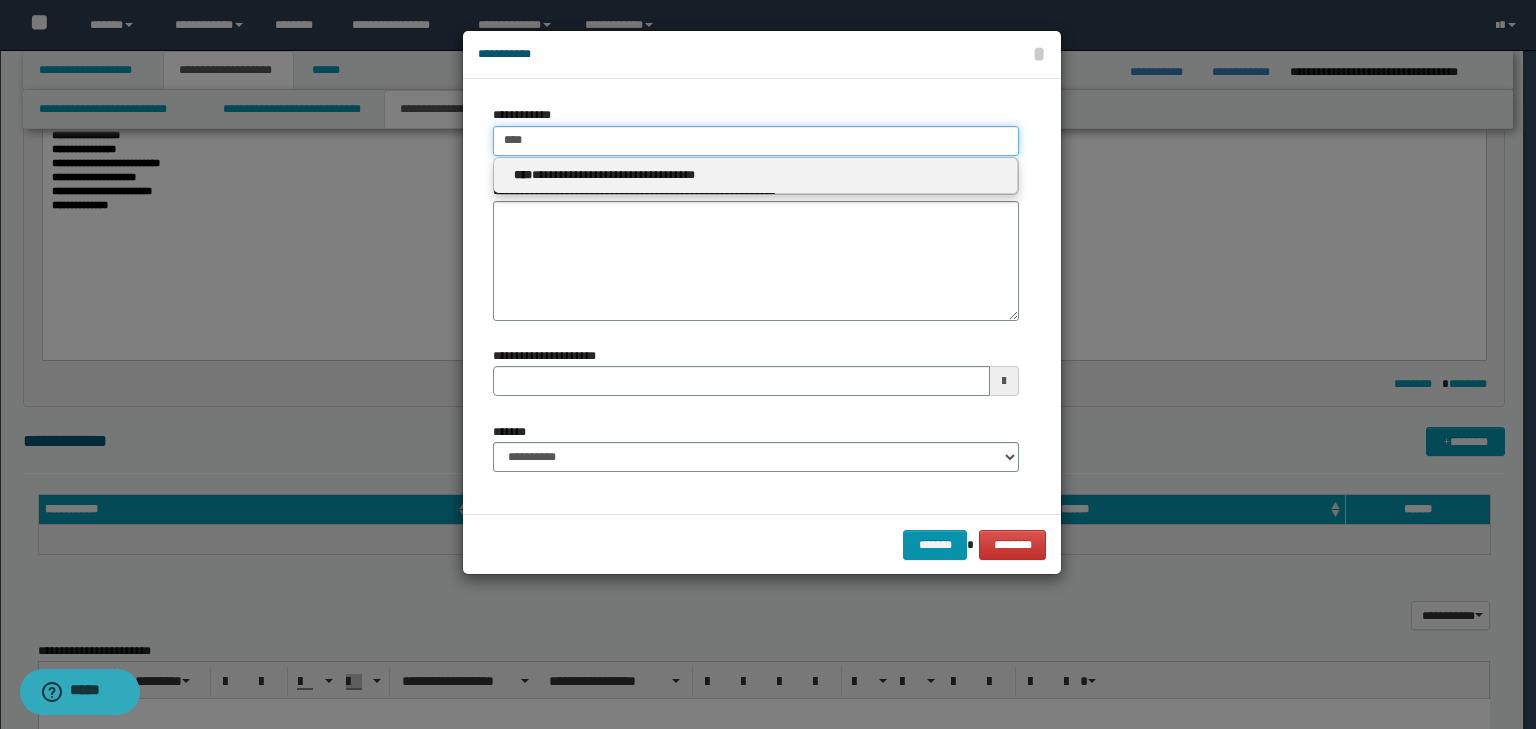 type on "****" 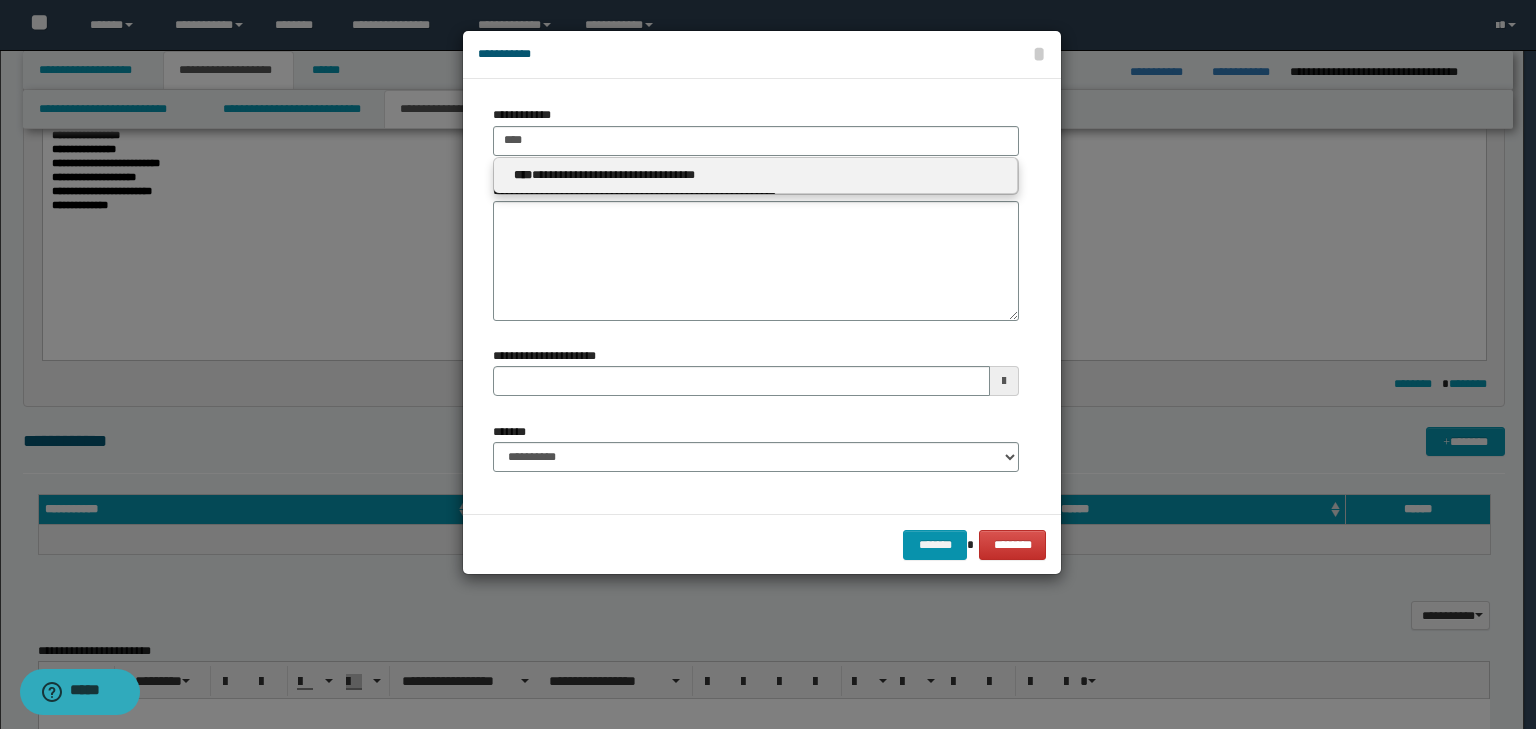 click on "**********" at bounding box center (756, 175) 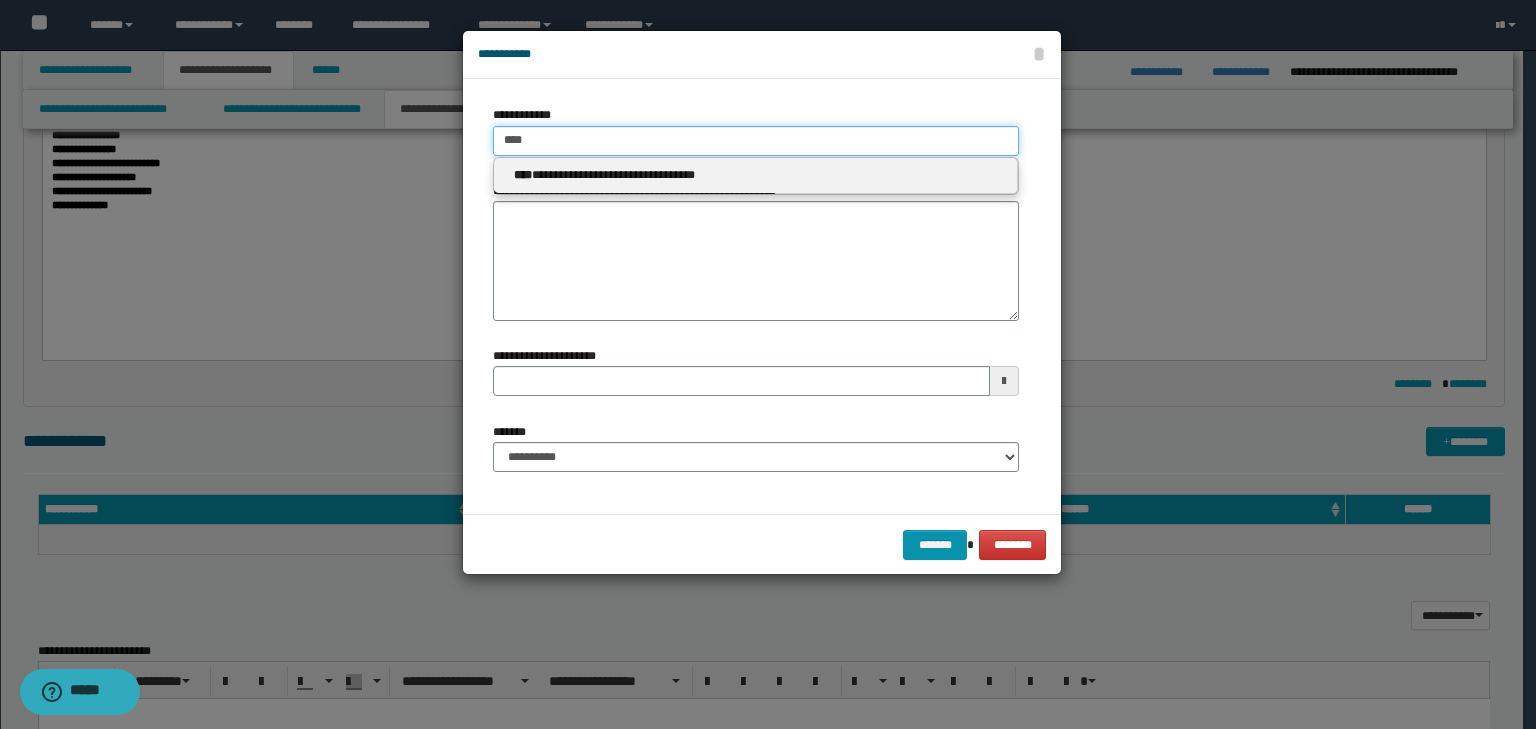 type 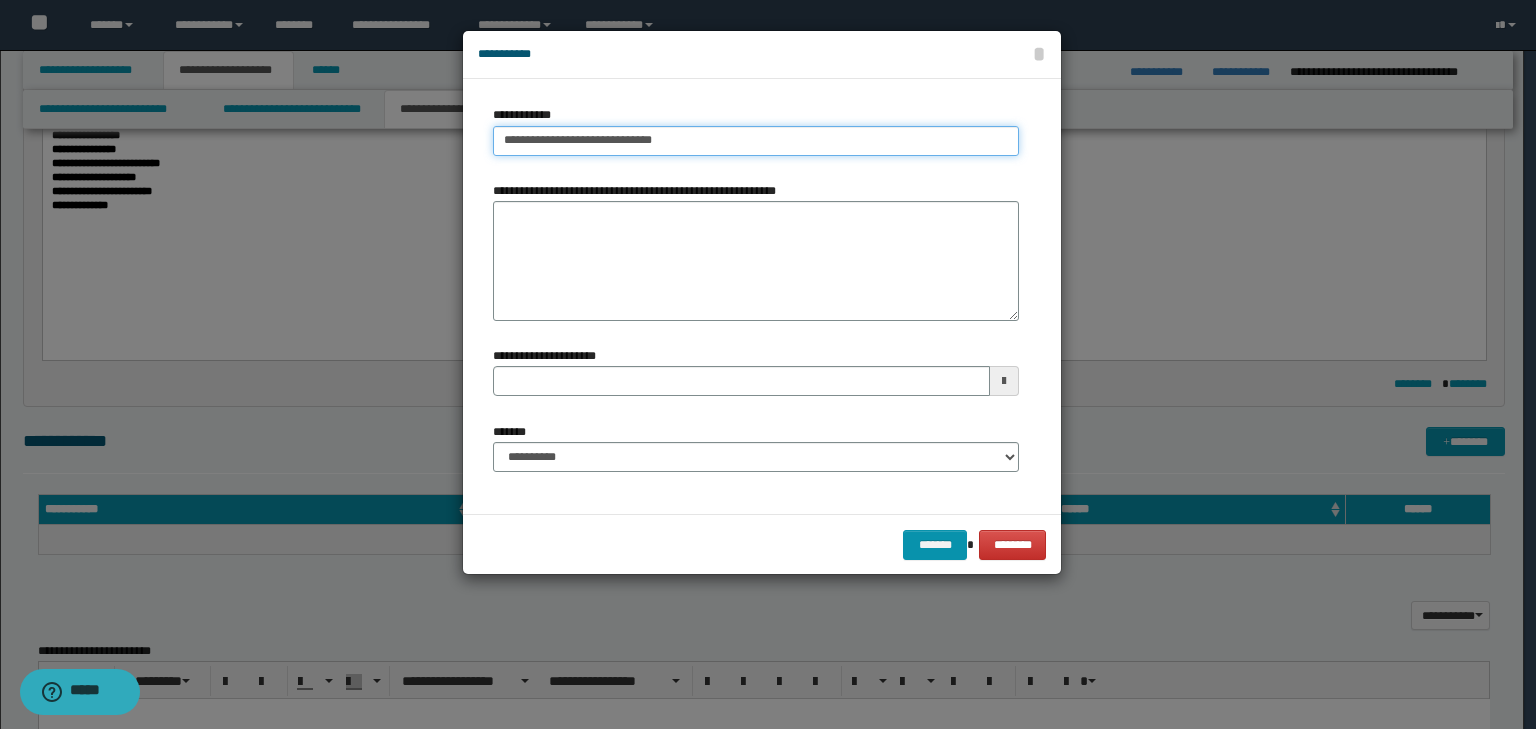 type 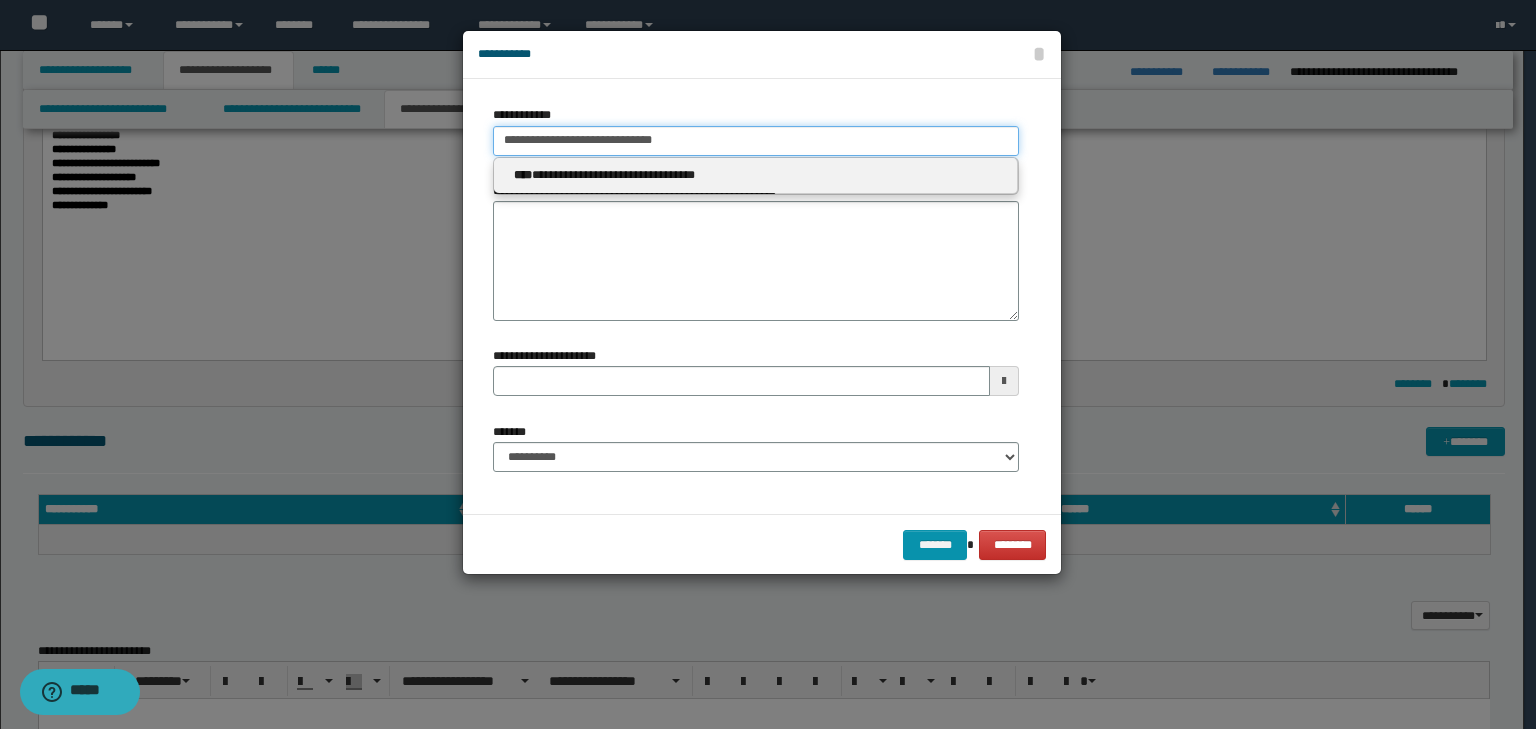 type 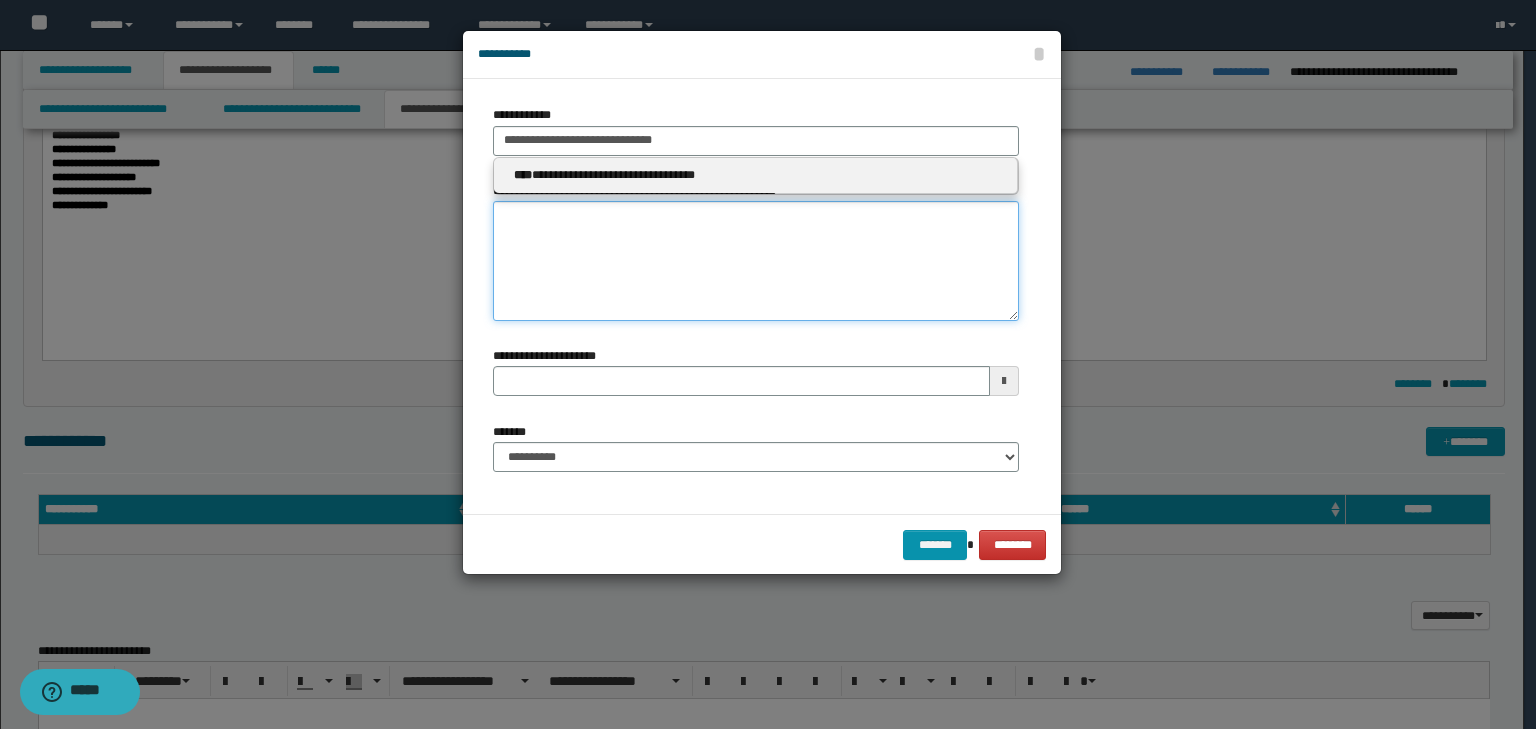 type 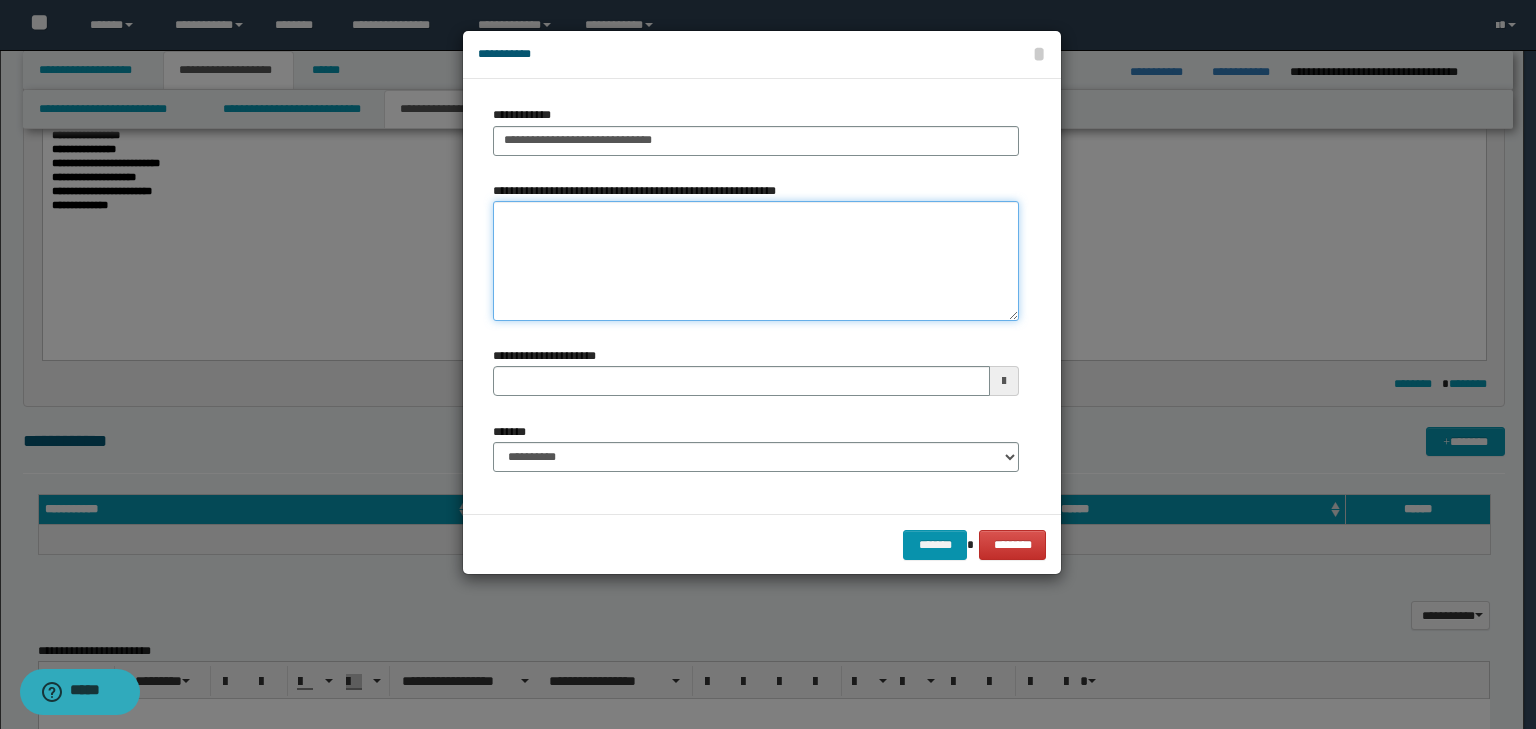 click on "**********" at bounding box center [756, 261] 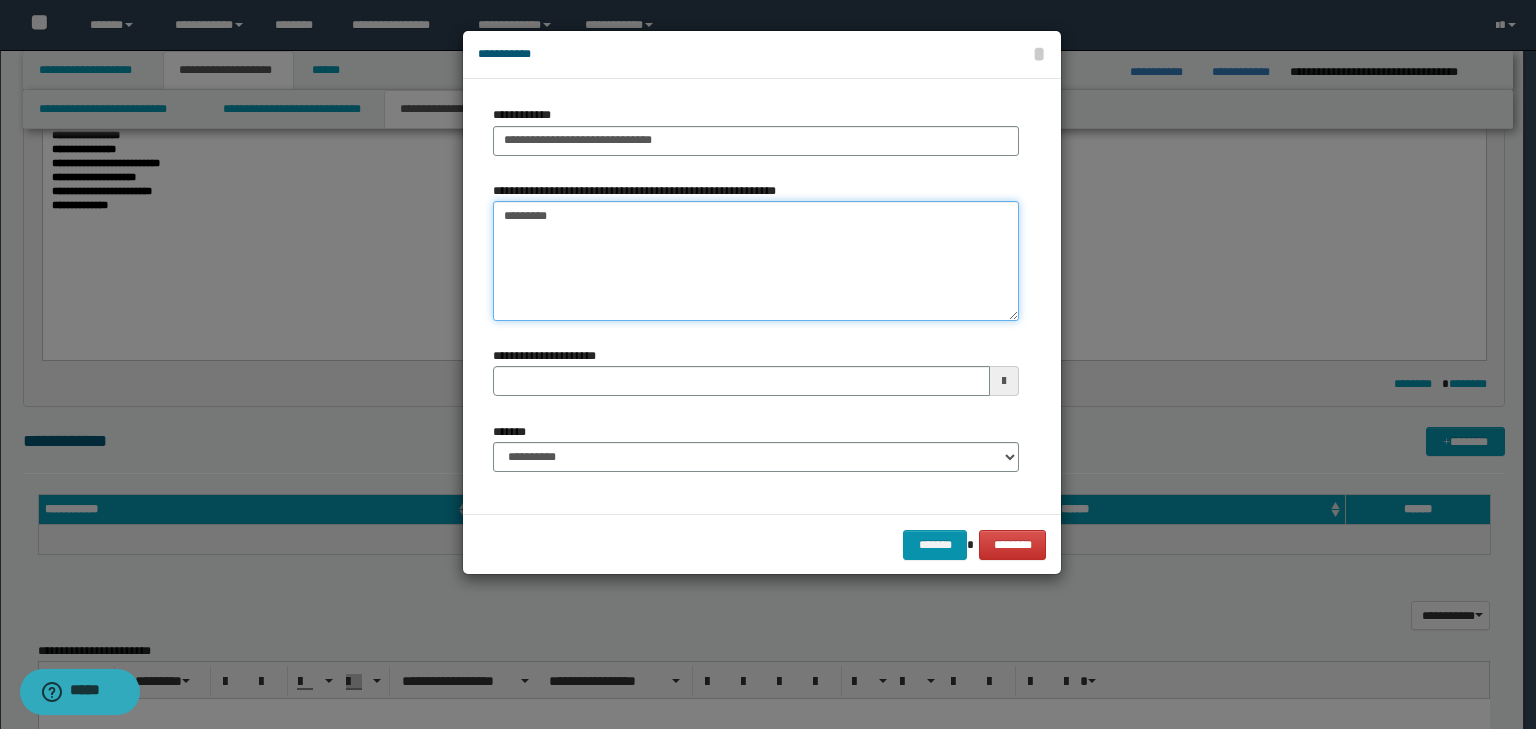 type on "*********" 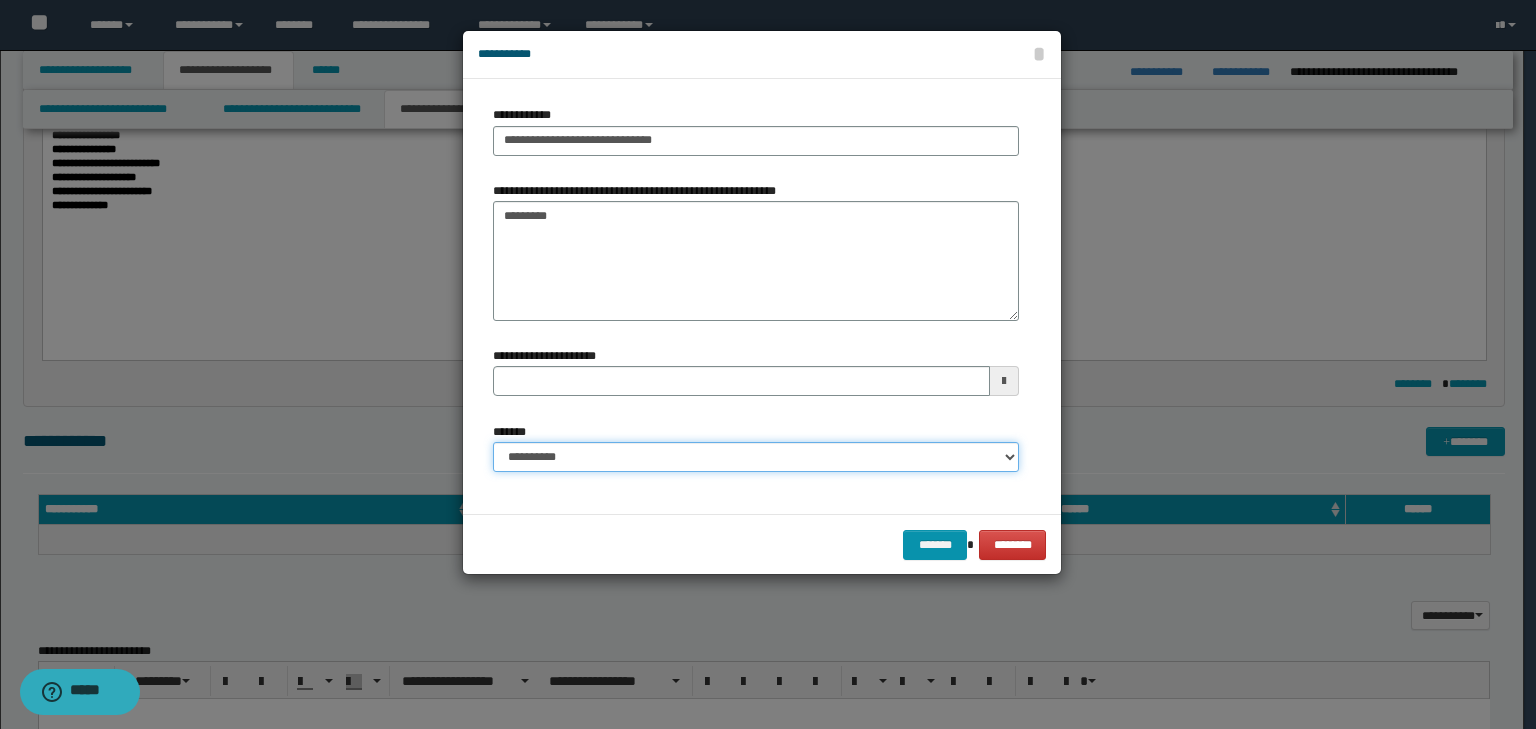 click on "**********" at bounding box center (756, 457) 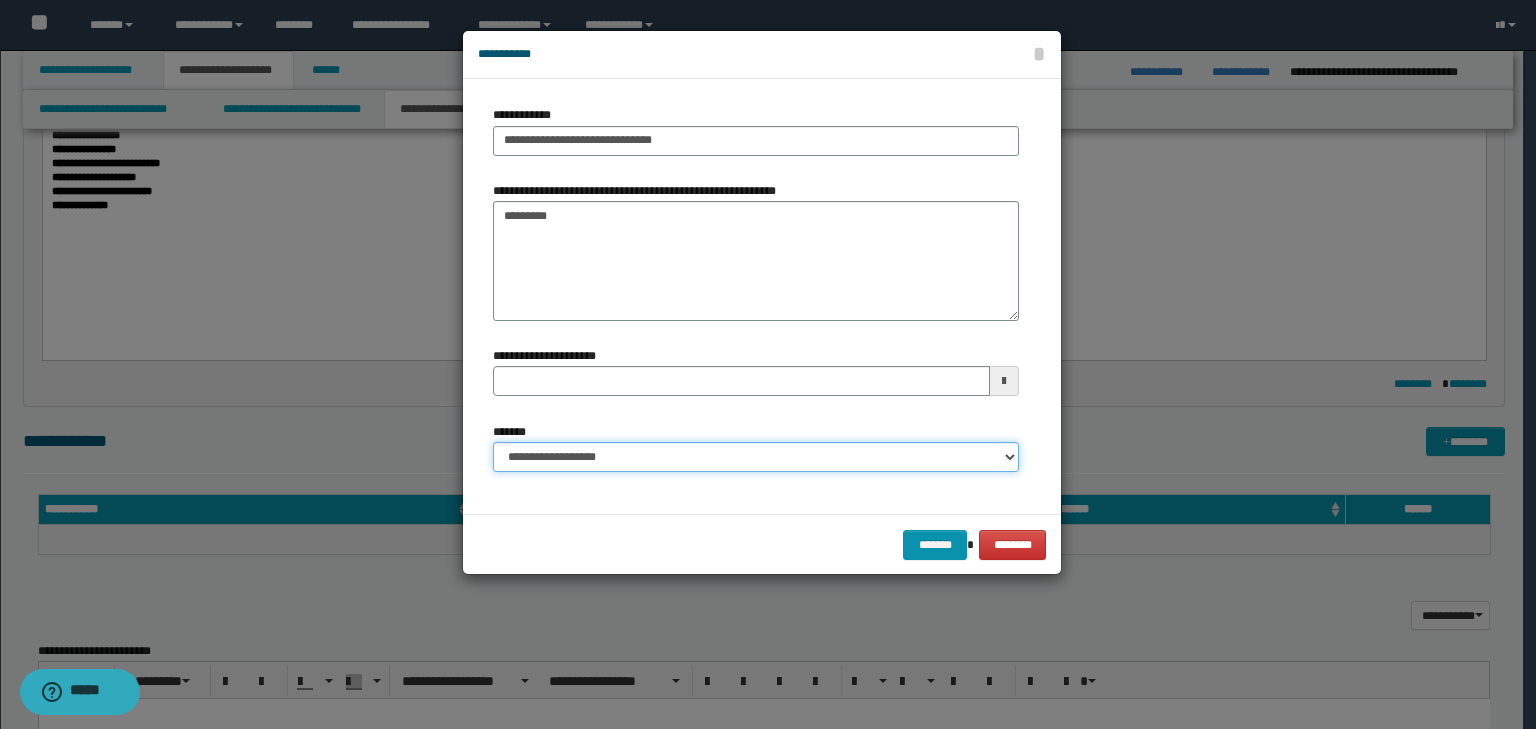 click on "**********" at bounding box center (756, 457) 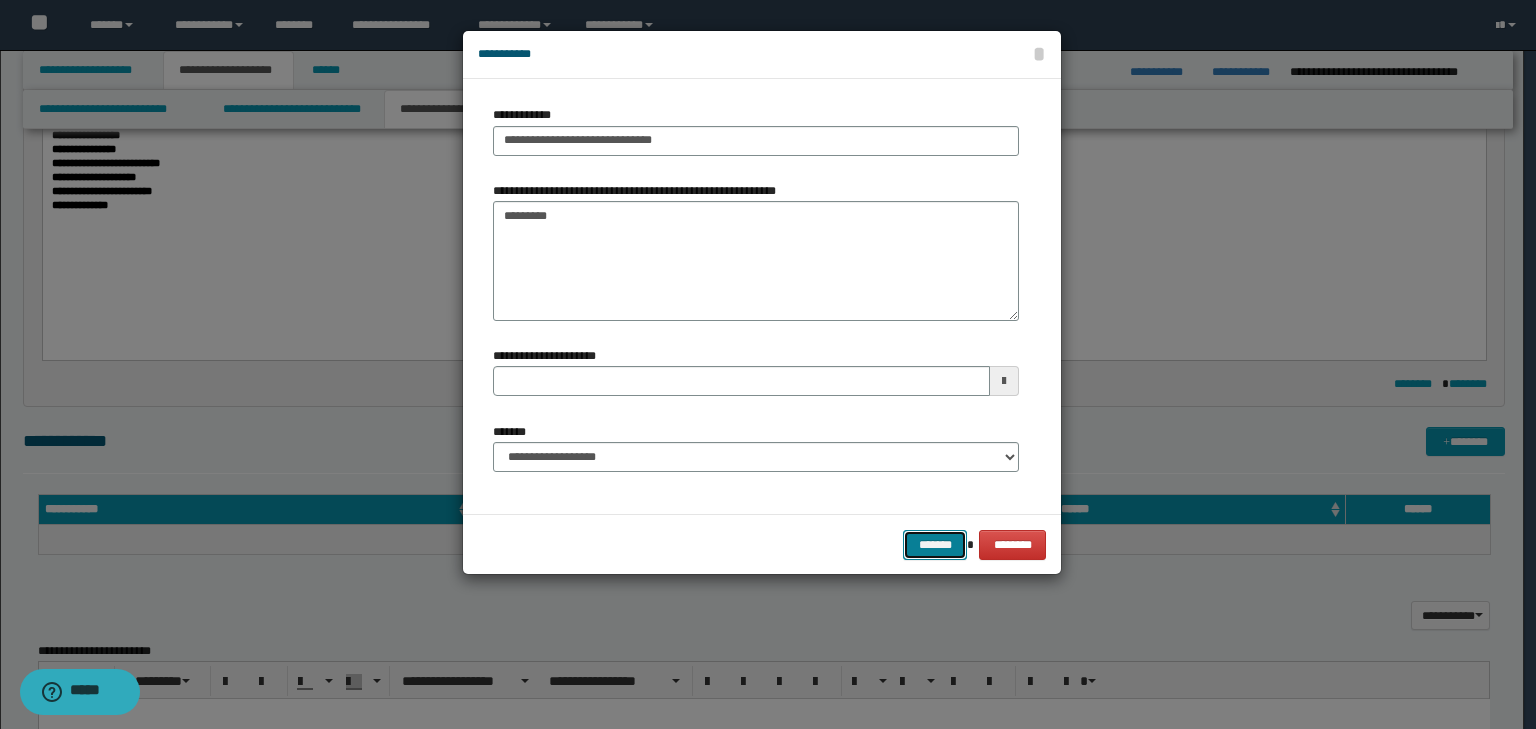 click on "*******" at bounding box center [935, 545] 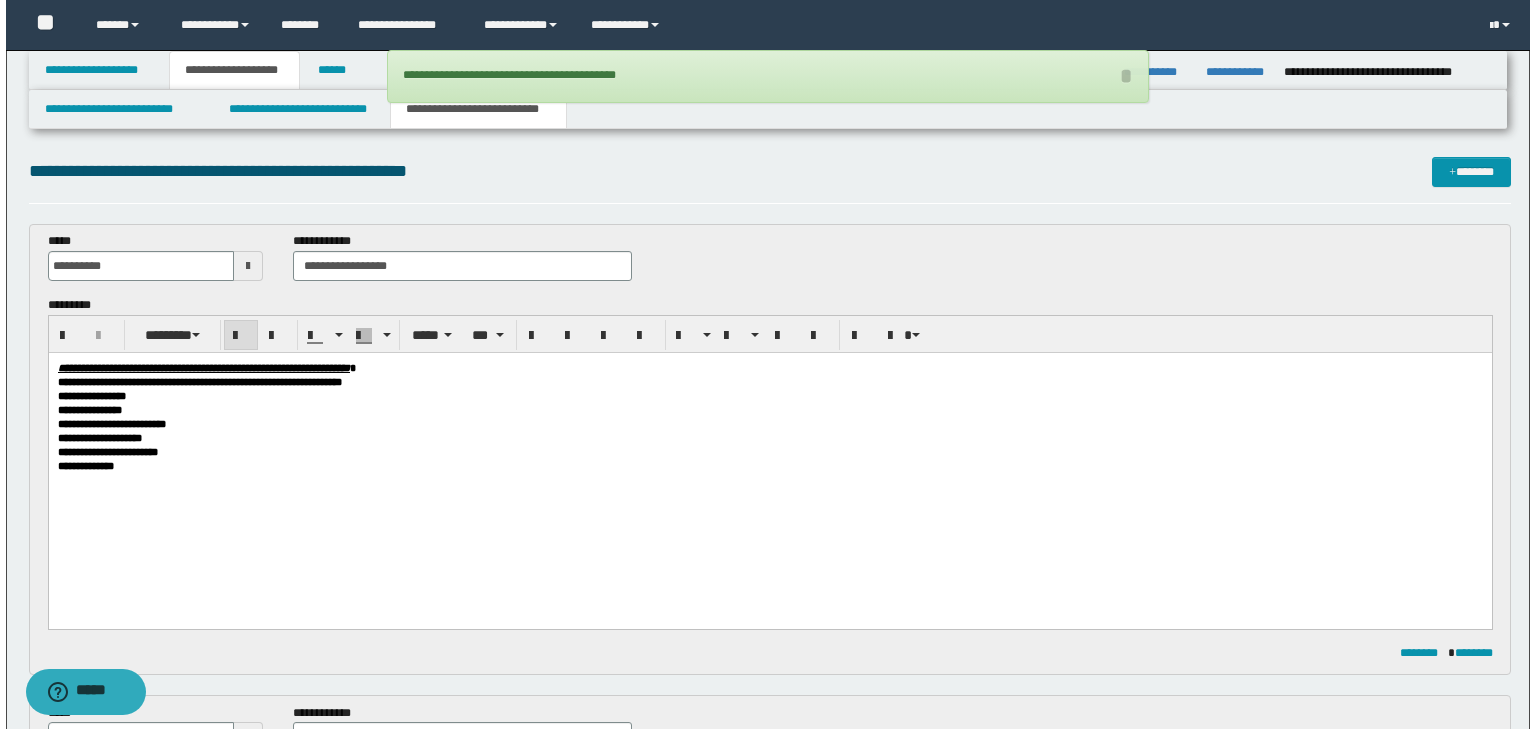 scroll, scrollTop: 0, scrollLeft: 0, axis: both 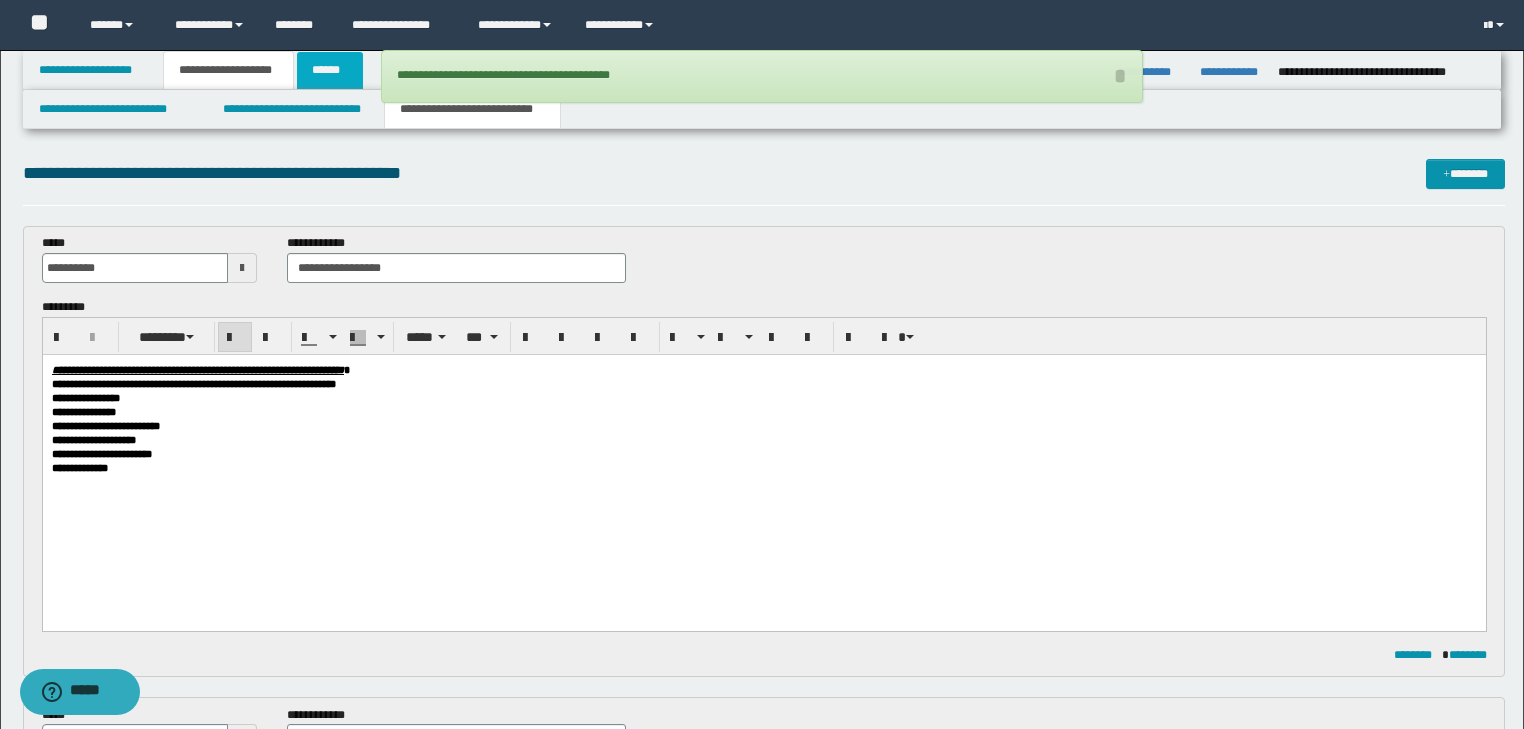 click on "******" at bounding box center [330, 70] 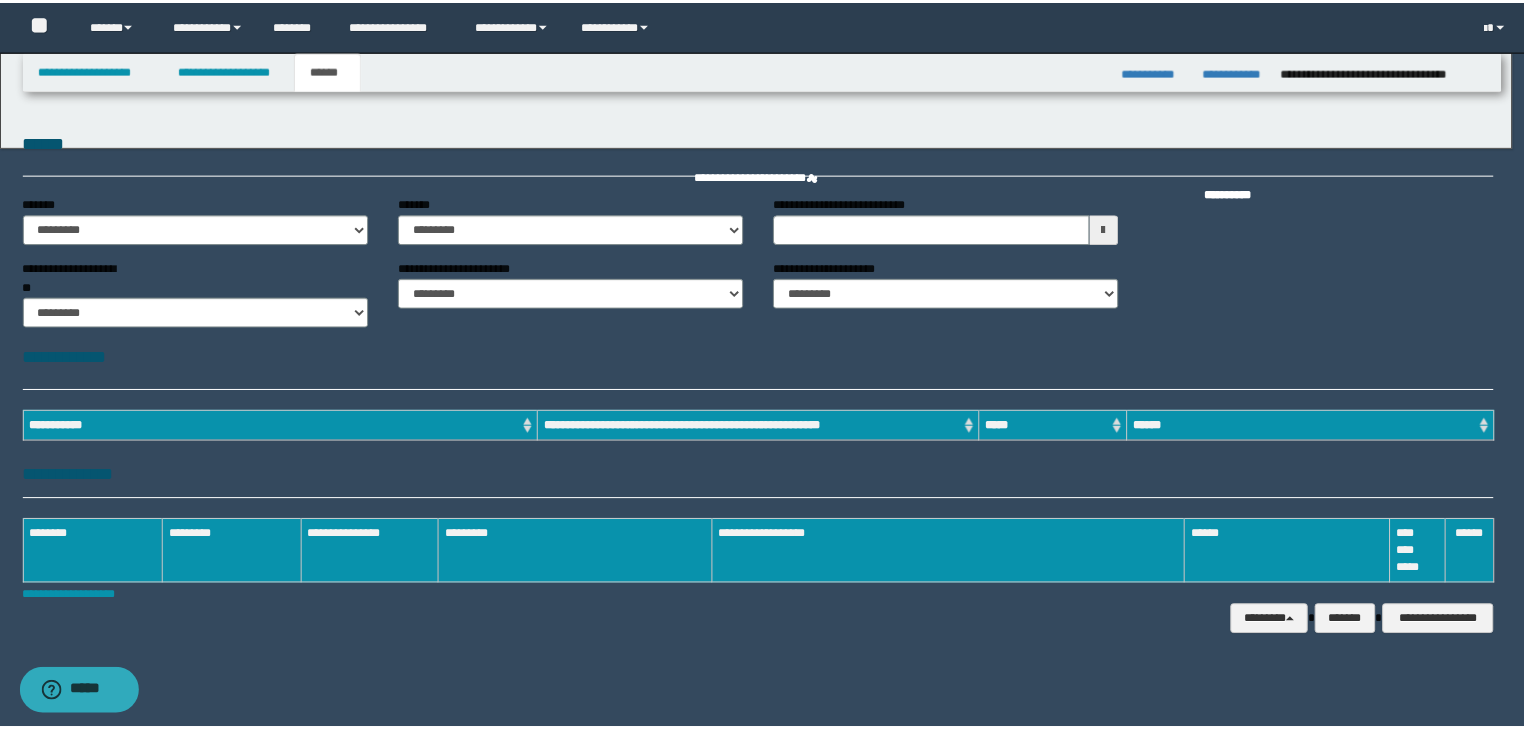 scroll, scrollTop: 0, scrollLeft: 0, axis: both 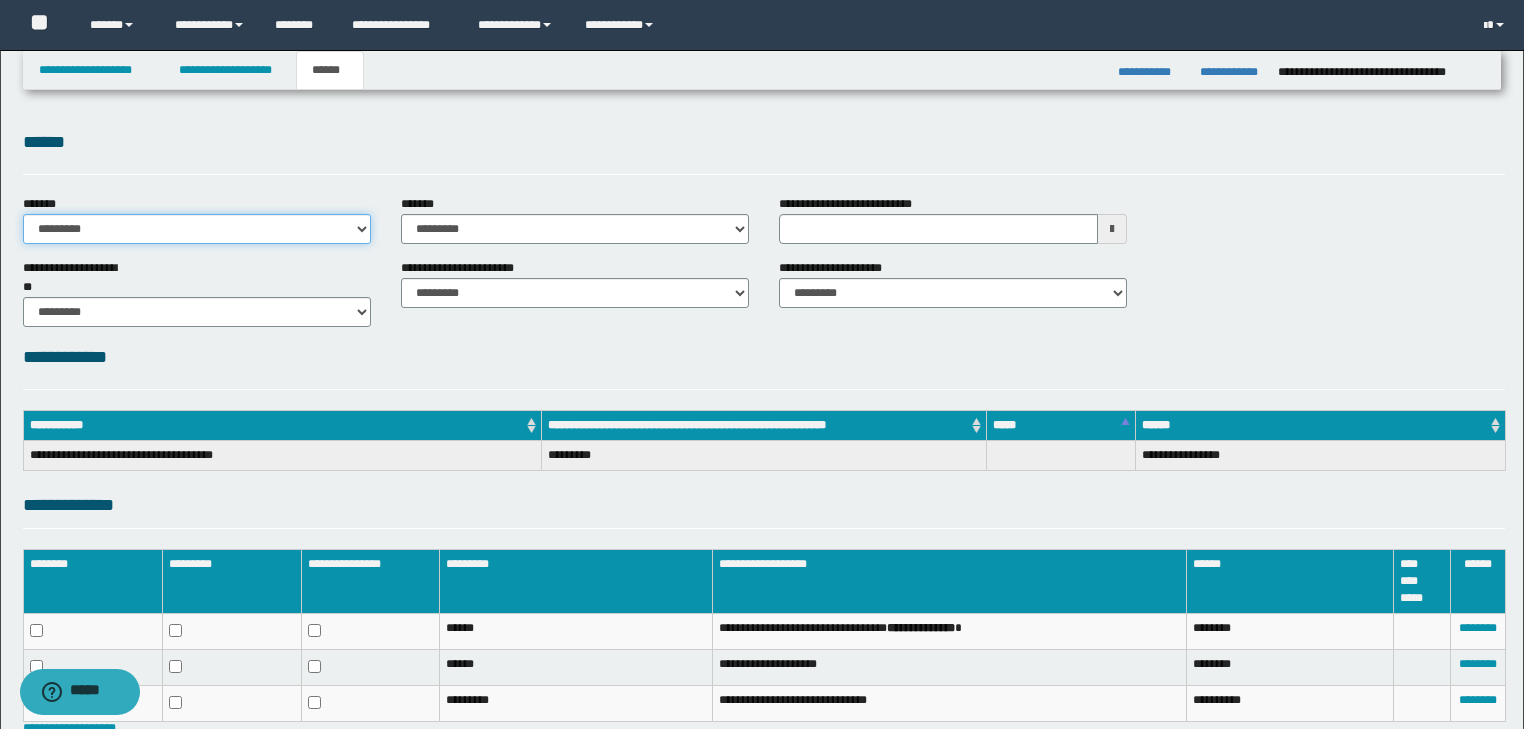click on "**********" at bounding box center [197, 229] 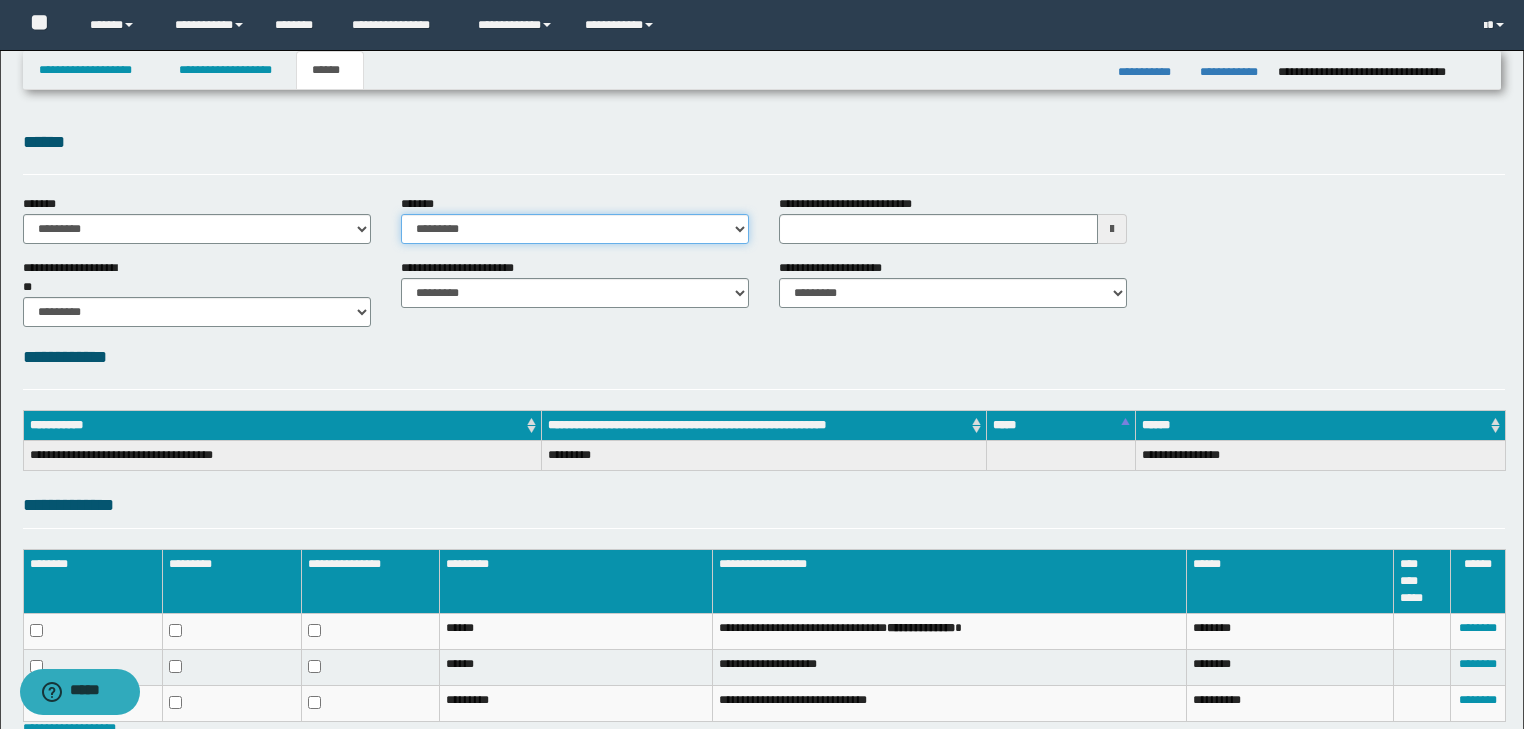 click on "**********" at bounding box center [575, 229] 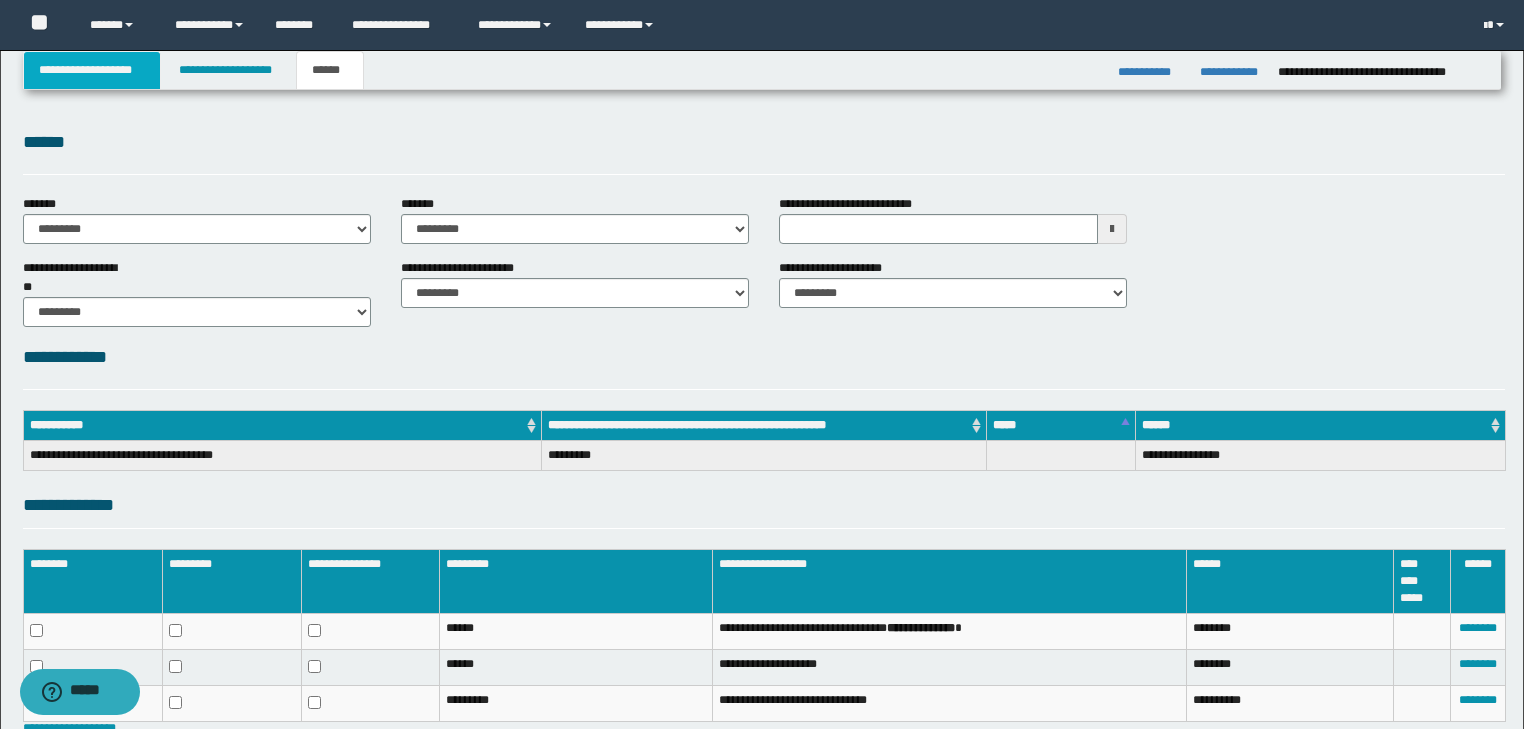 click on "**********" at bounding box center [92, 70] 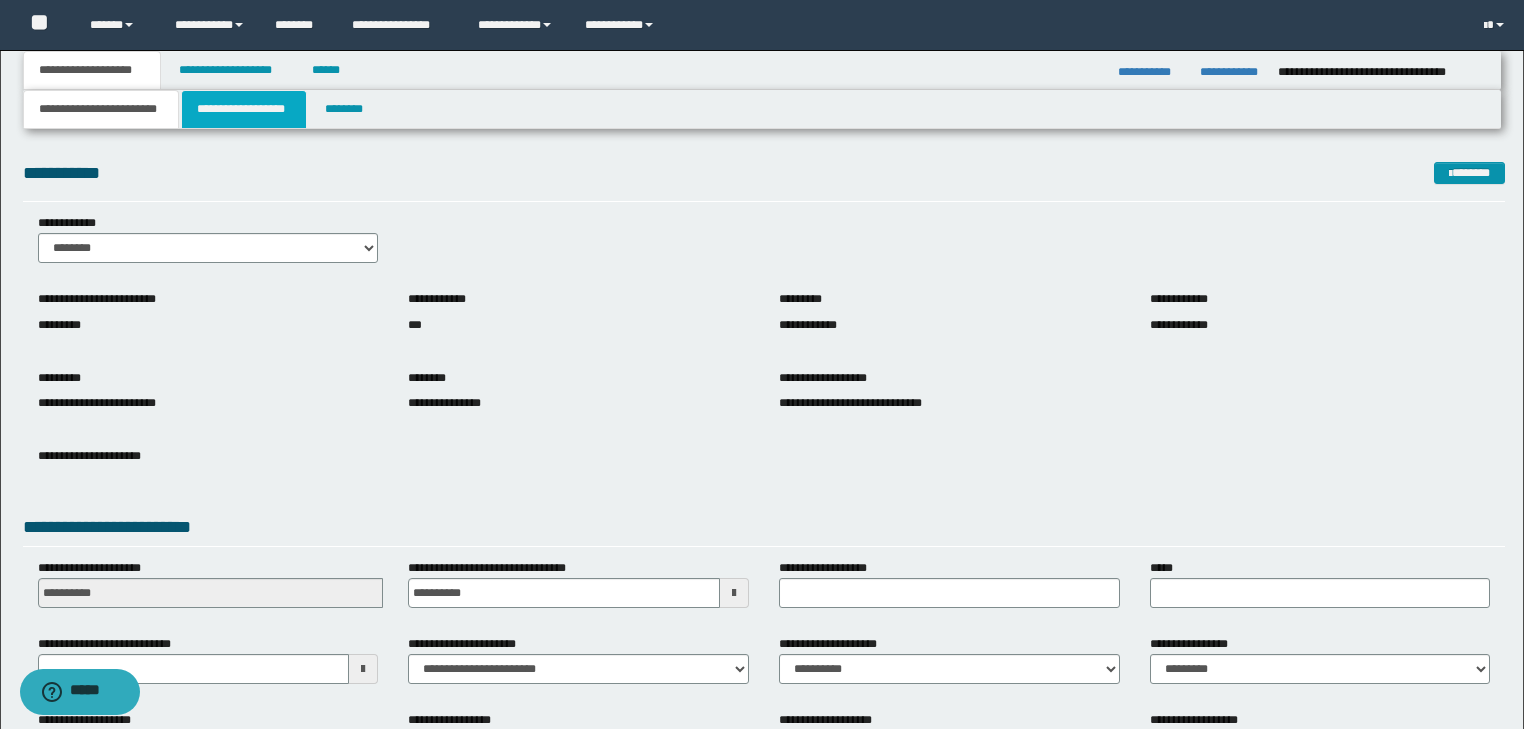 click on "**********" at bounding box center [244, 109] 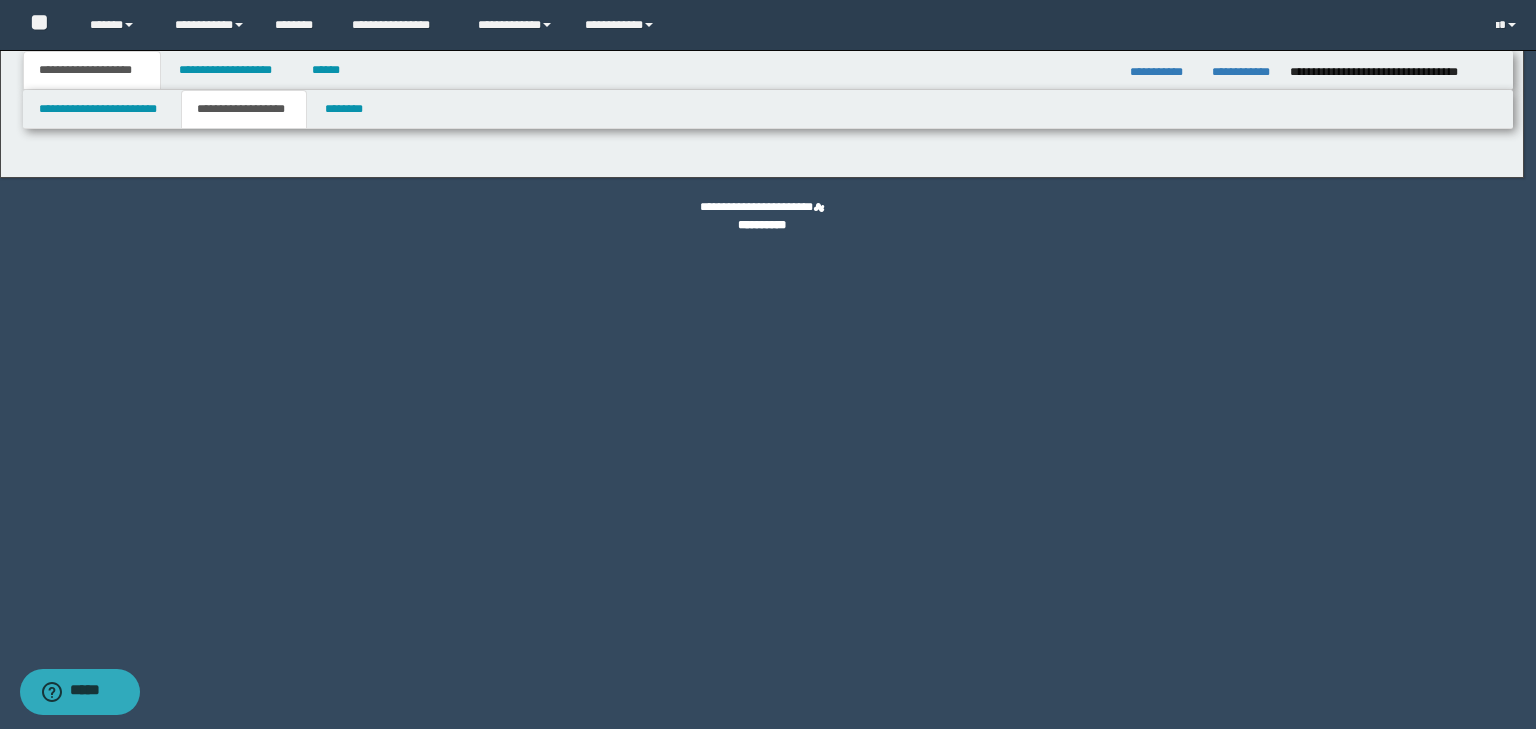 type on "********" 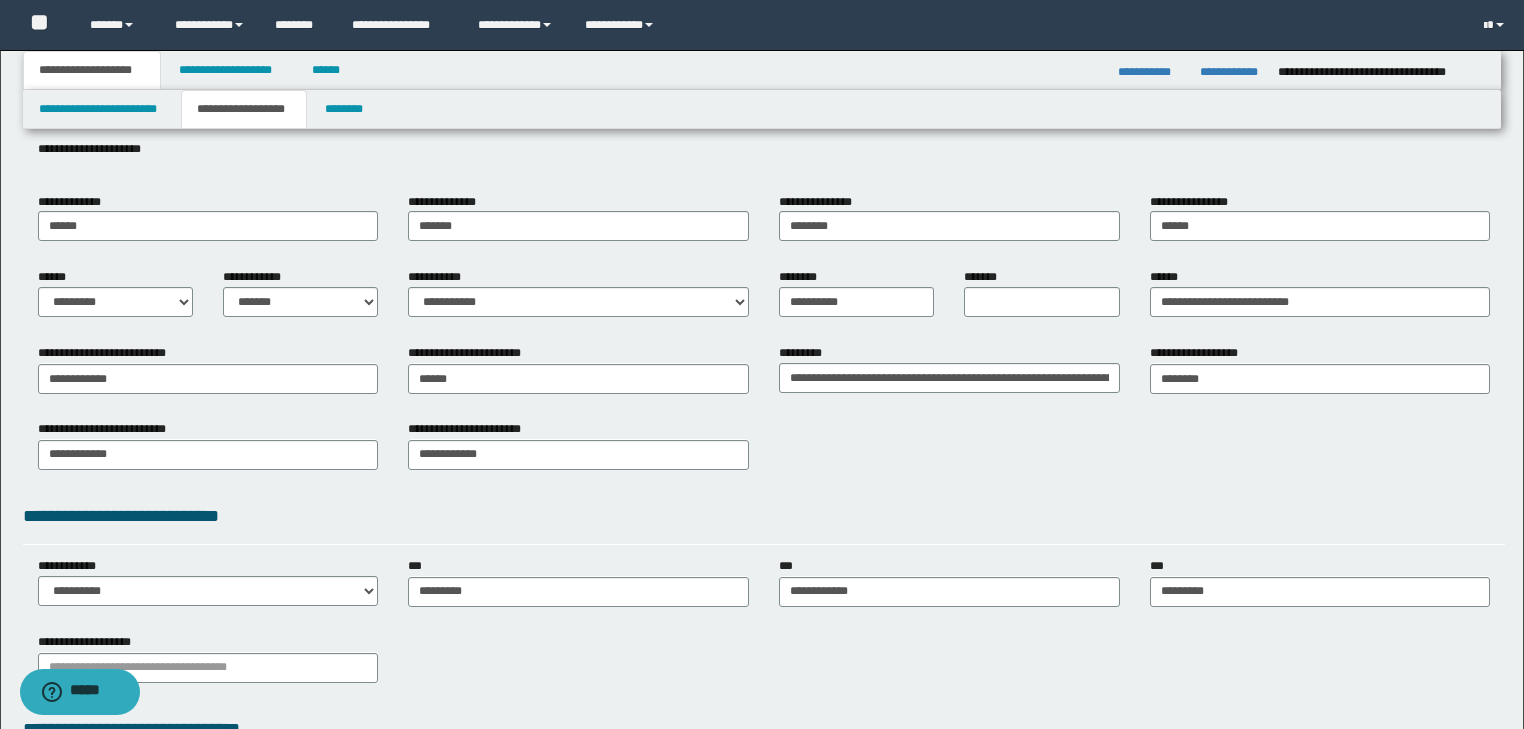 scroll, scrollTop: 0, scrollLeft: 0, axis: both 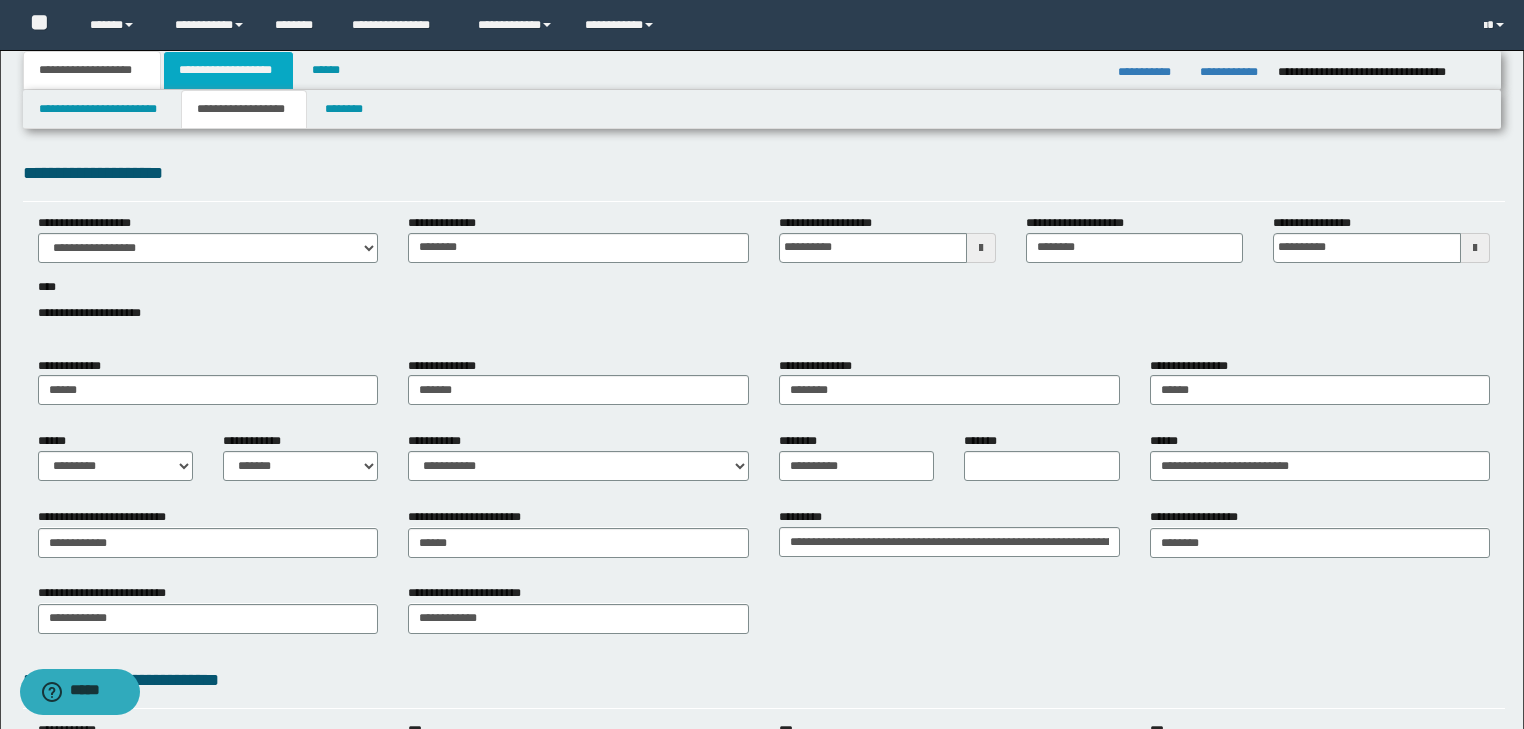 click on "**********" at bounding box center (228, 70) 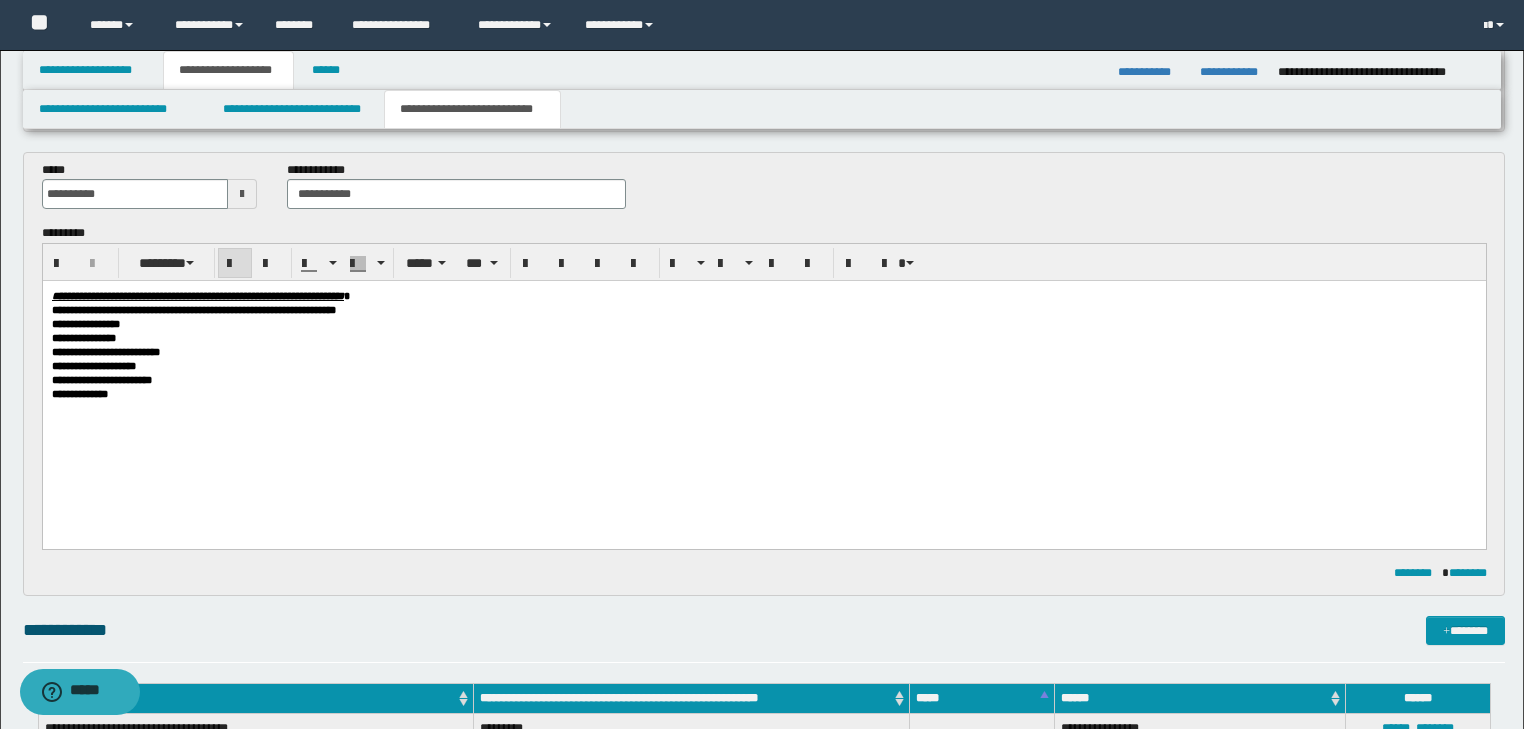 scroll, scrollTop: 305, scrollLeft: 0, axis: vertical 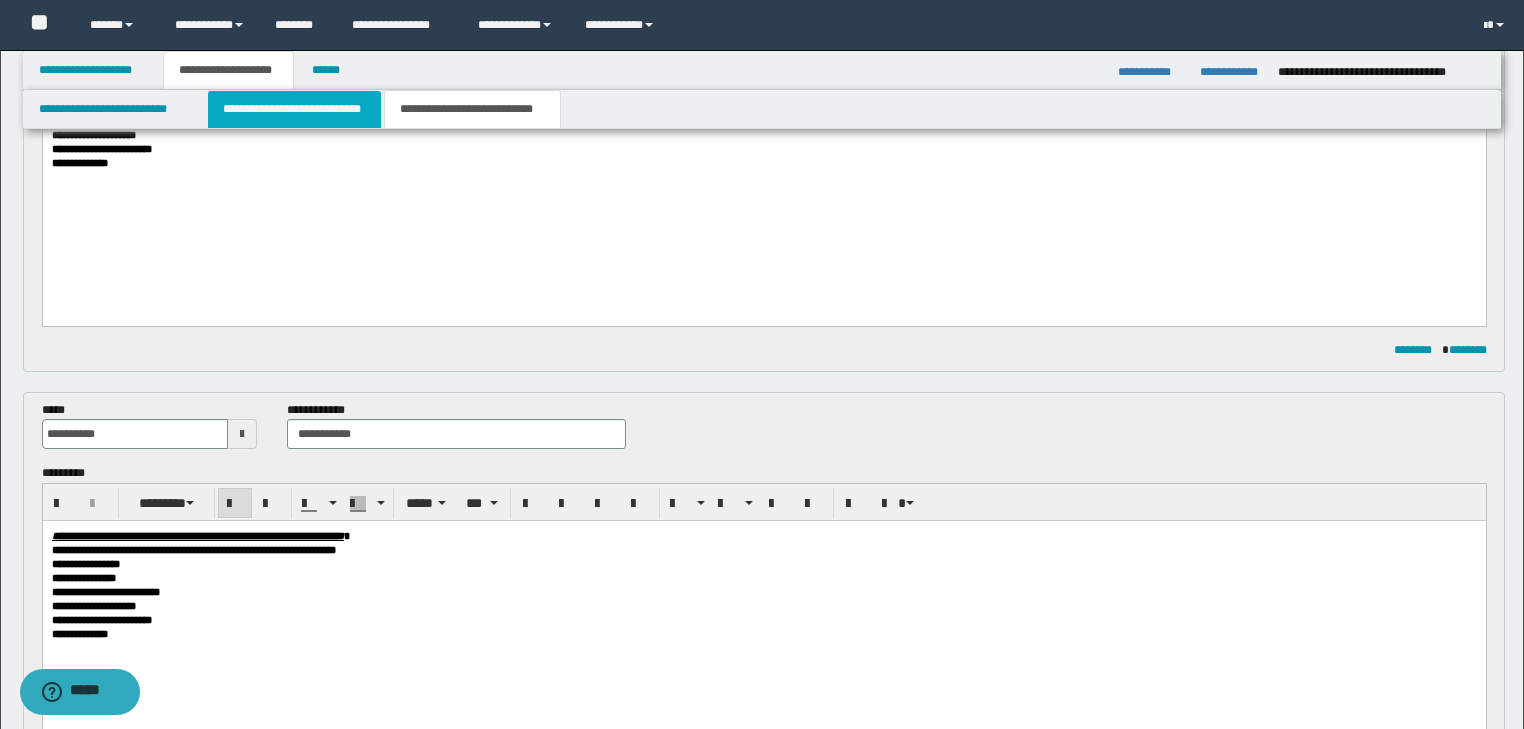 click on "**********" at bounding box center [294, 109] 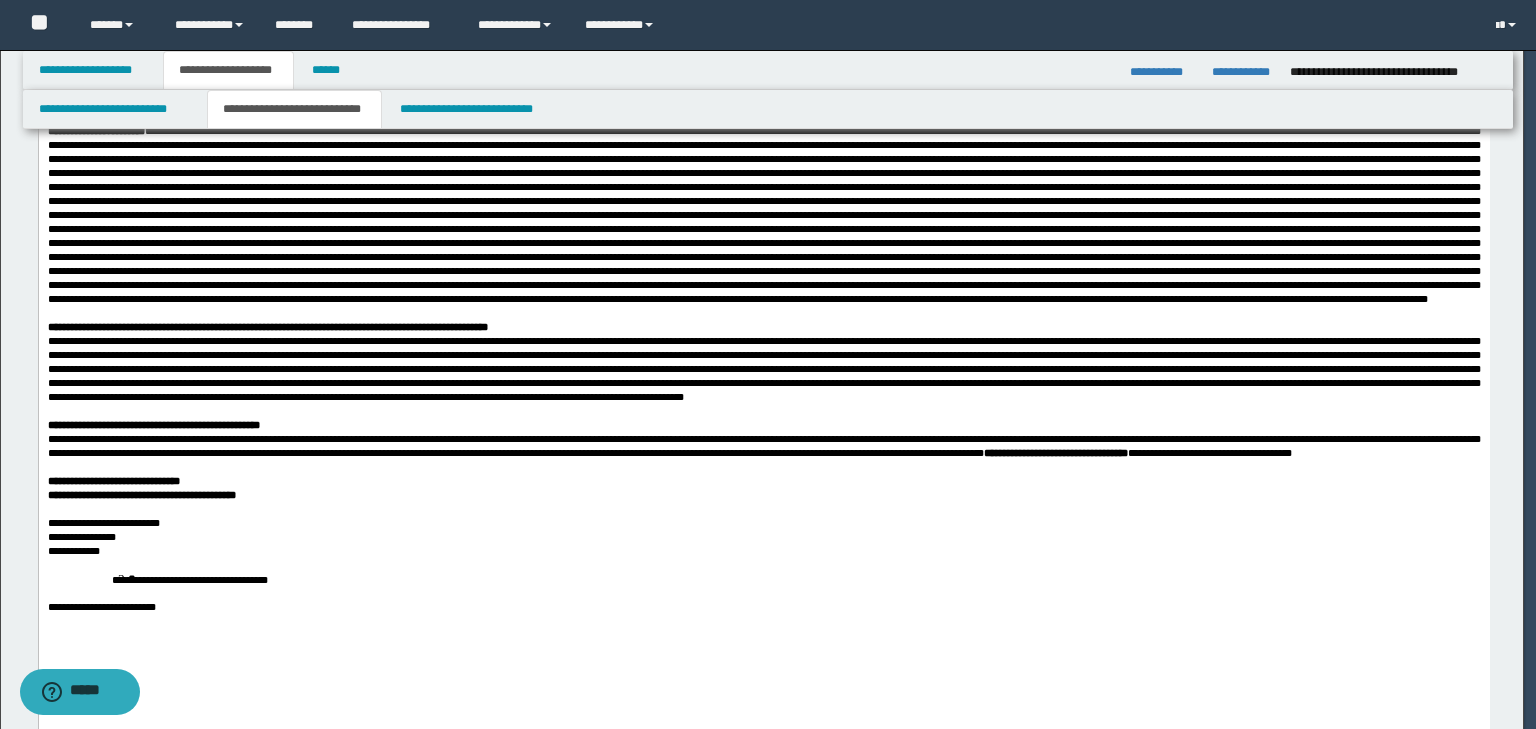 click at bounding box center [6, 364] 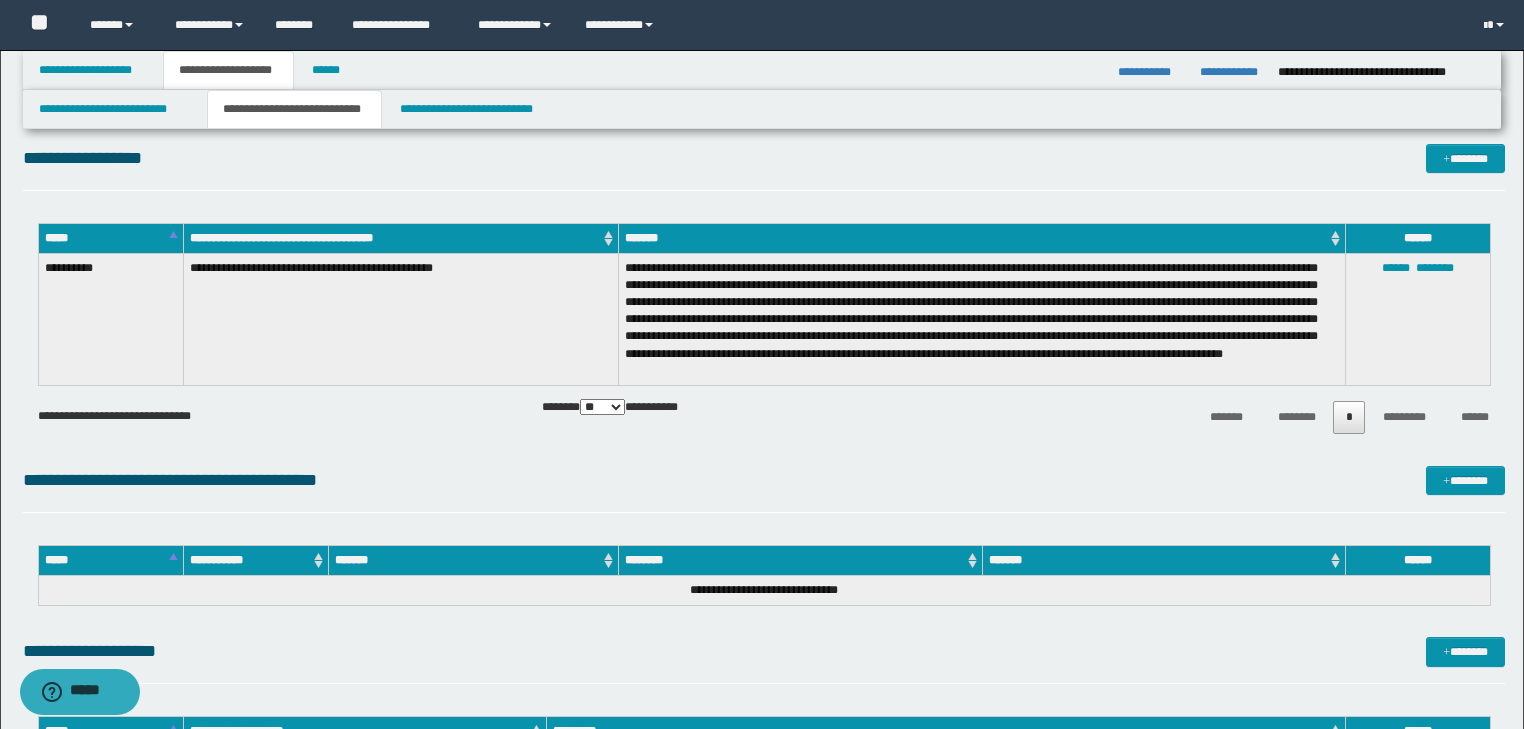 scroll, scrollTop: 1170, scrollLeft: 0, axis: vertical 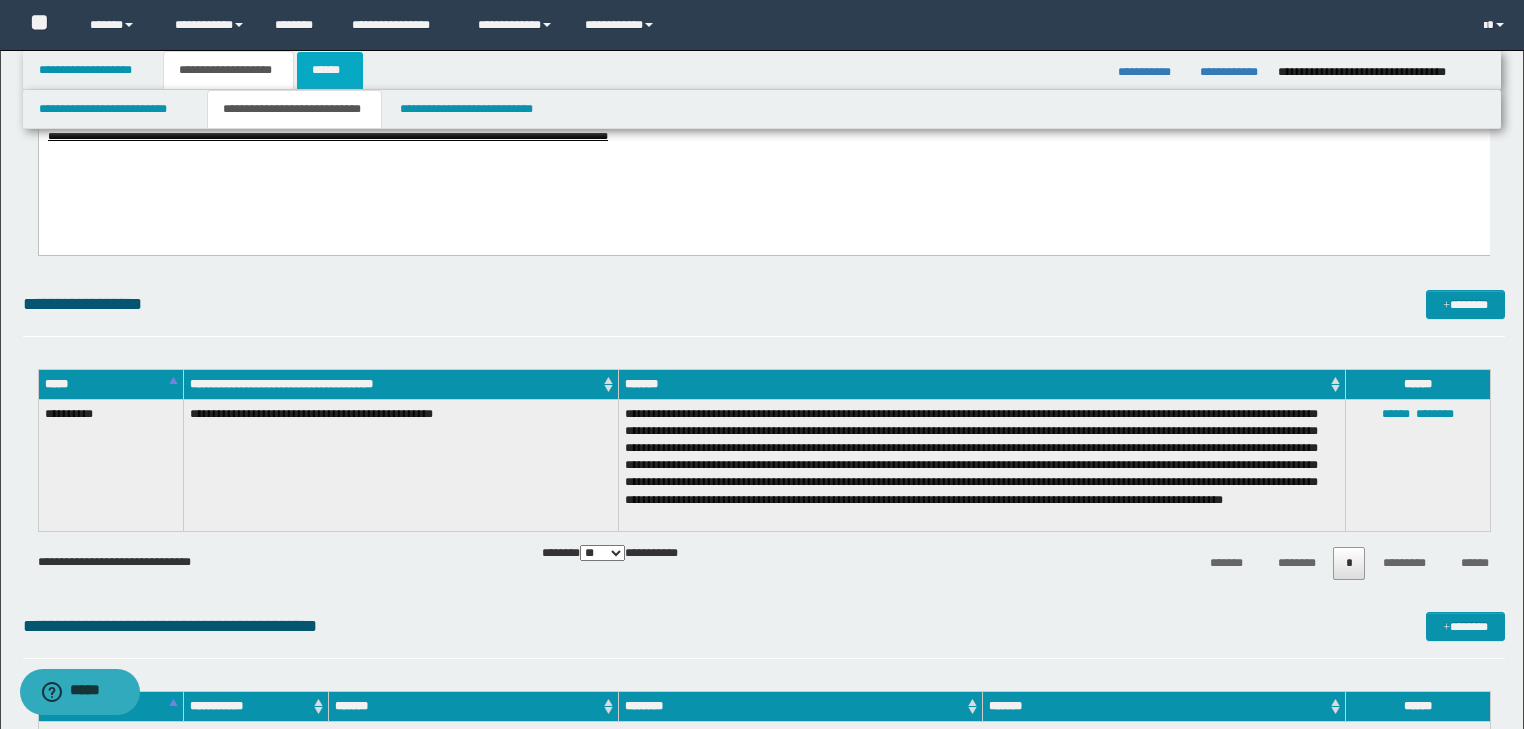 click on "******" at bounding box center [330, 70] 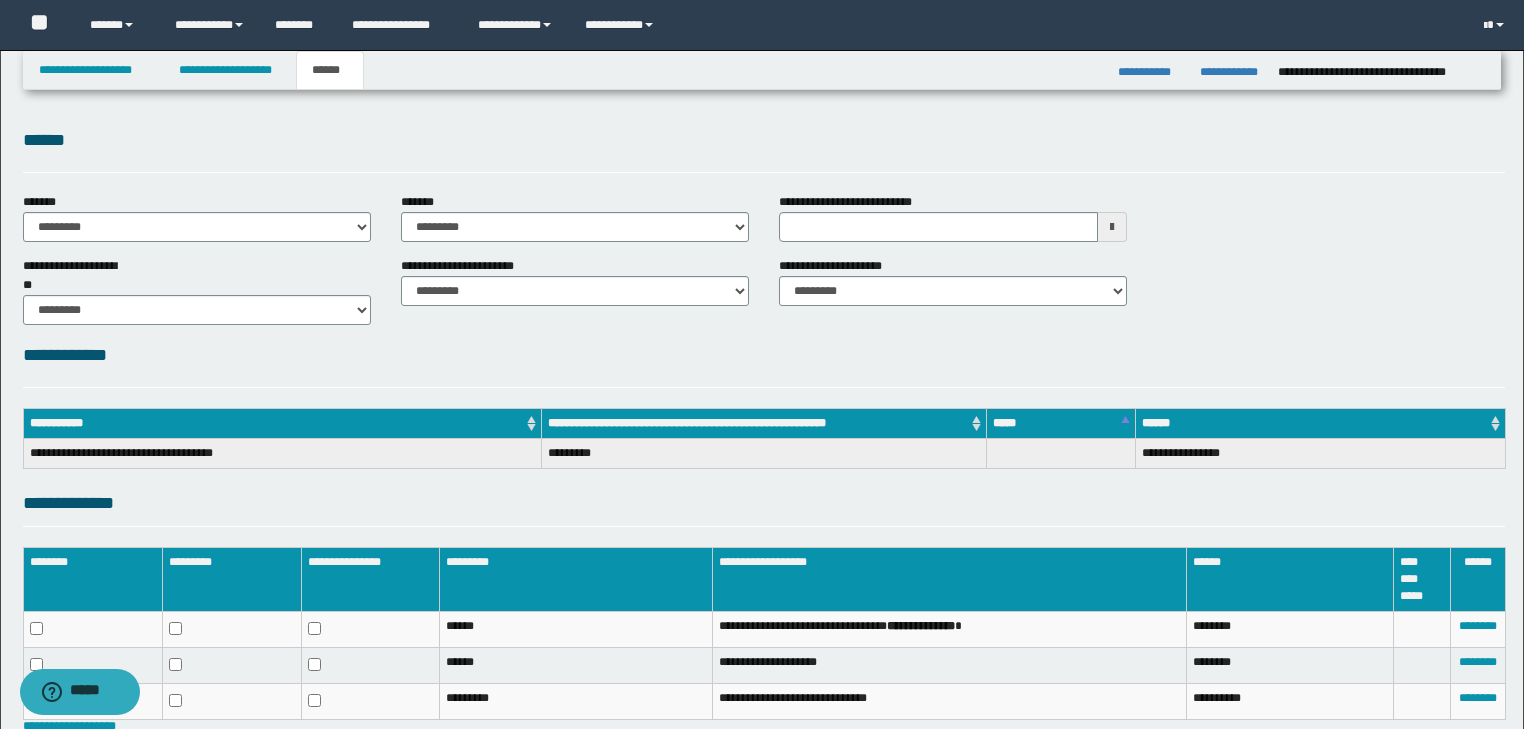 scroll, scrollTop: 0, scrollLeft: 0, axis: both 